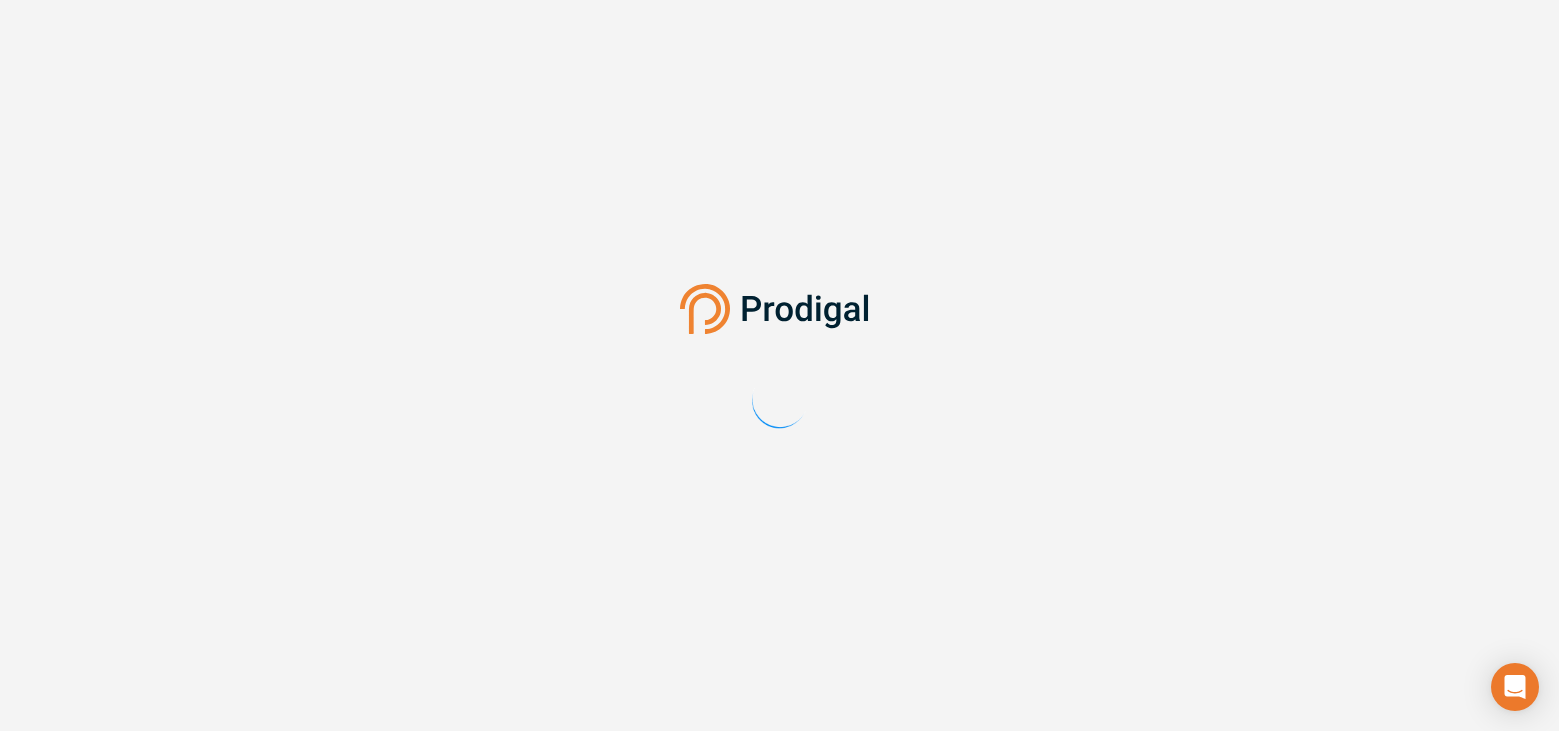 scroll, scrollTop: 0, scrollLeft: 0, axis: both 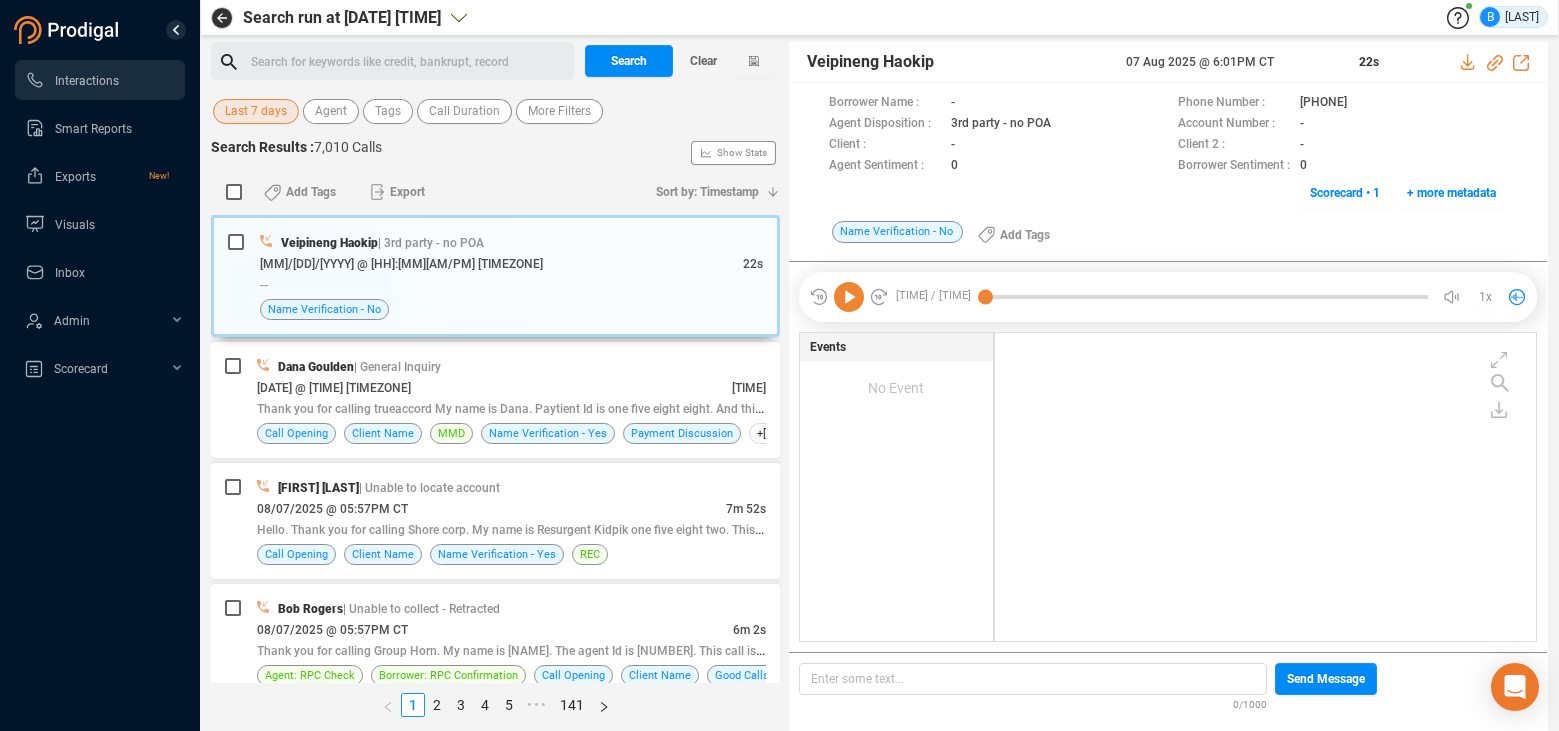 click on "Last 7 days" at bounding box center [256, 111] 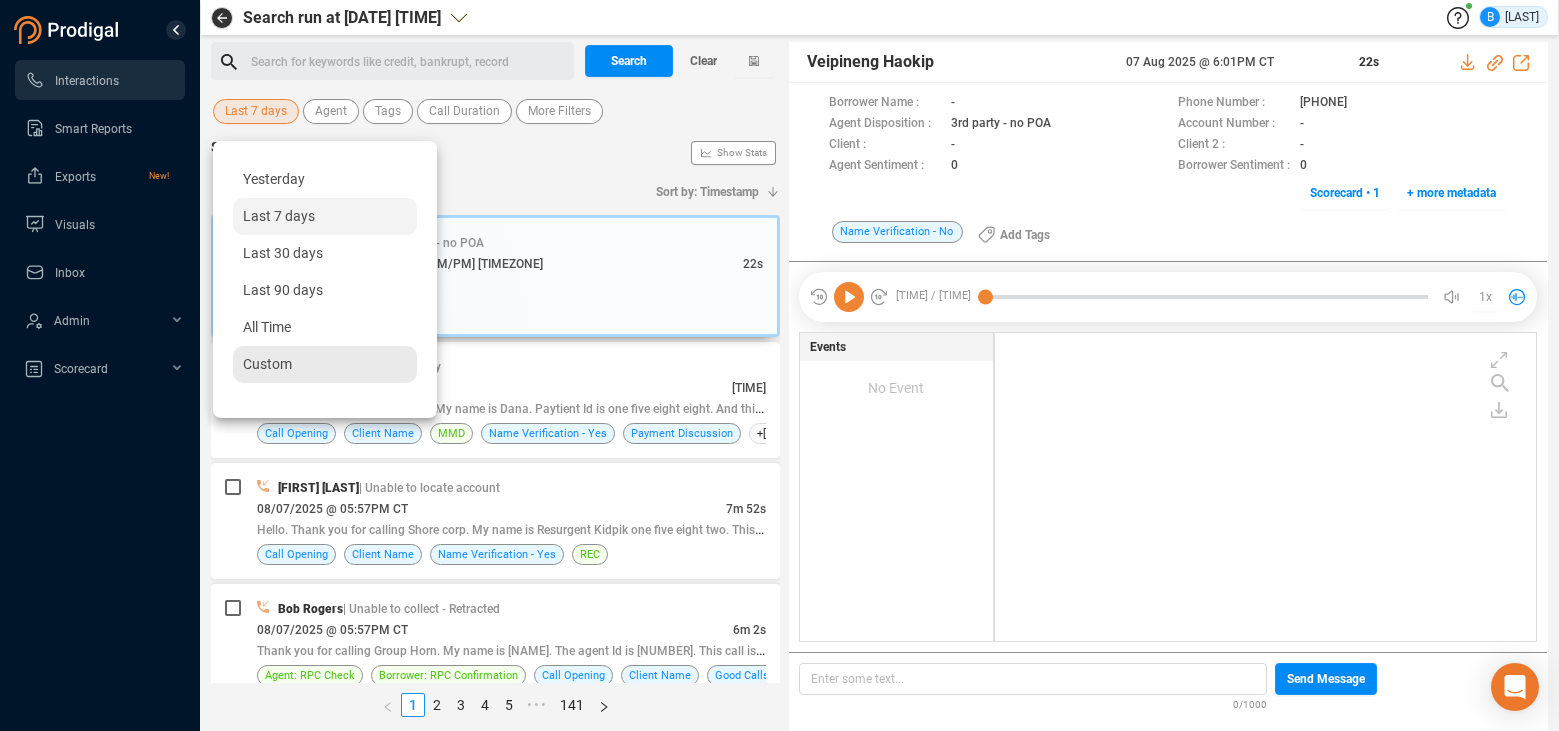 click on "Custom" at bounding box center (325, 364) 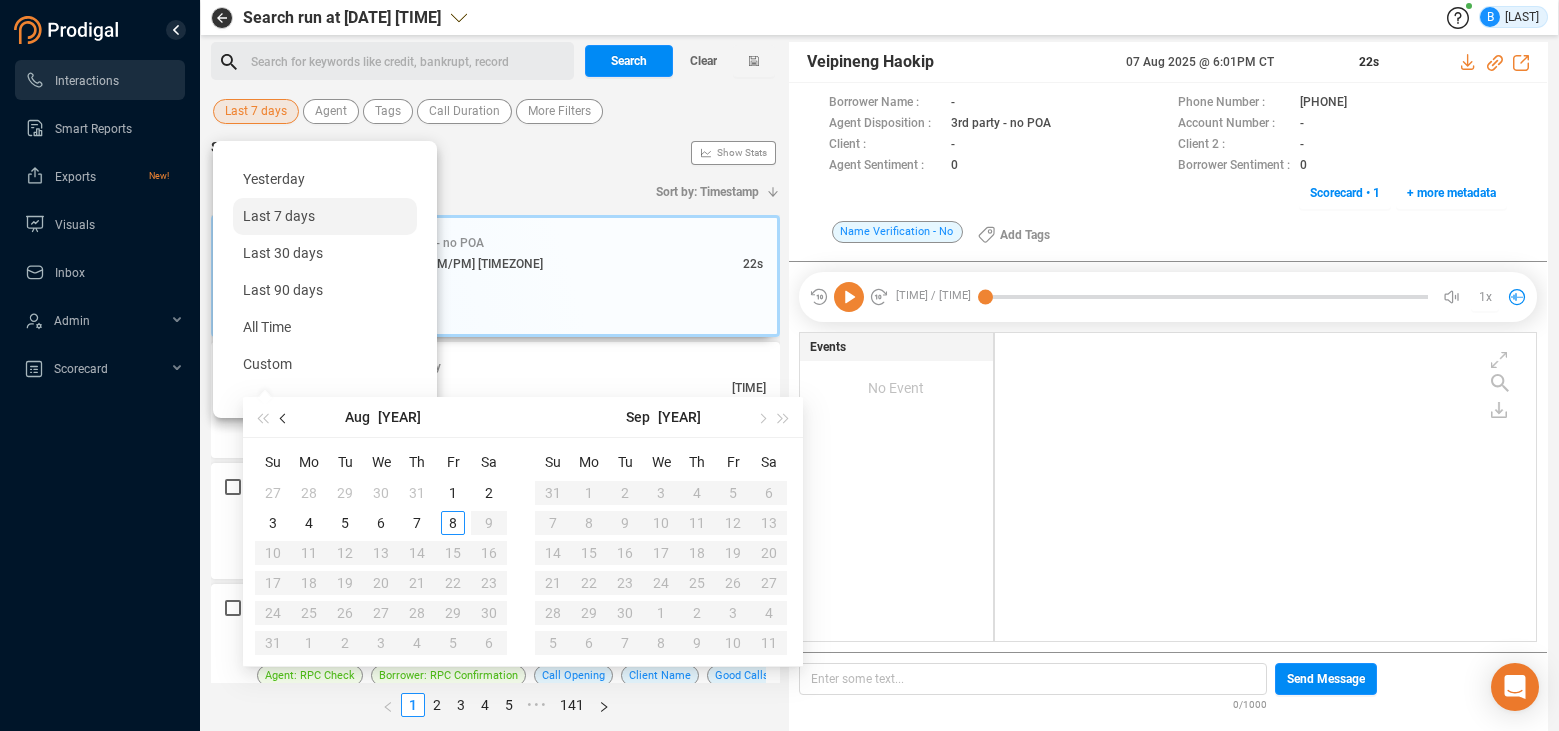 click at bounding box center (284, 417) 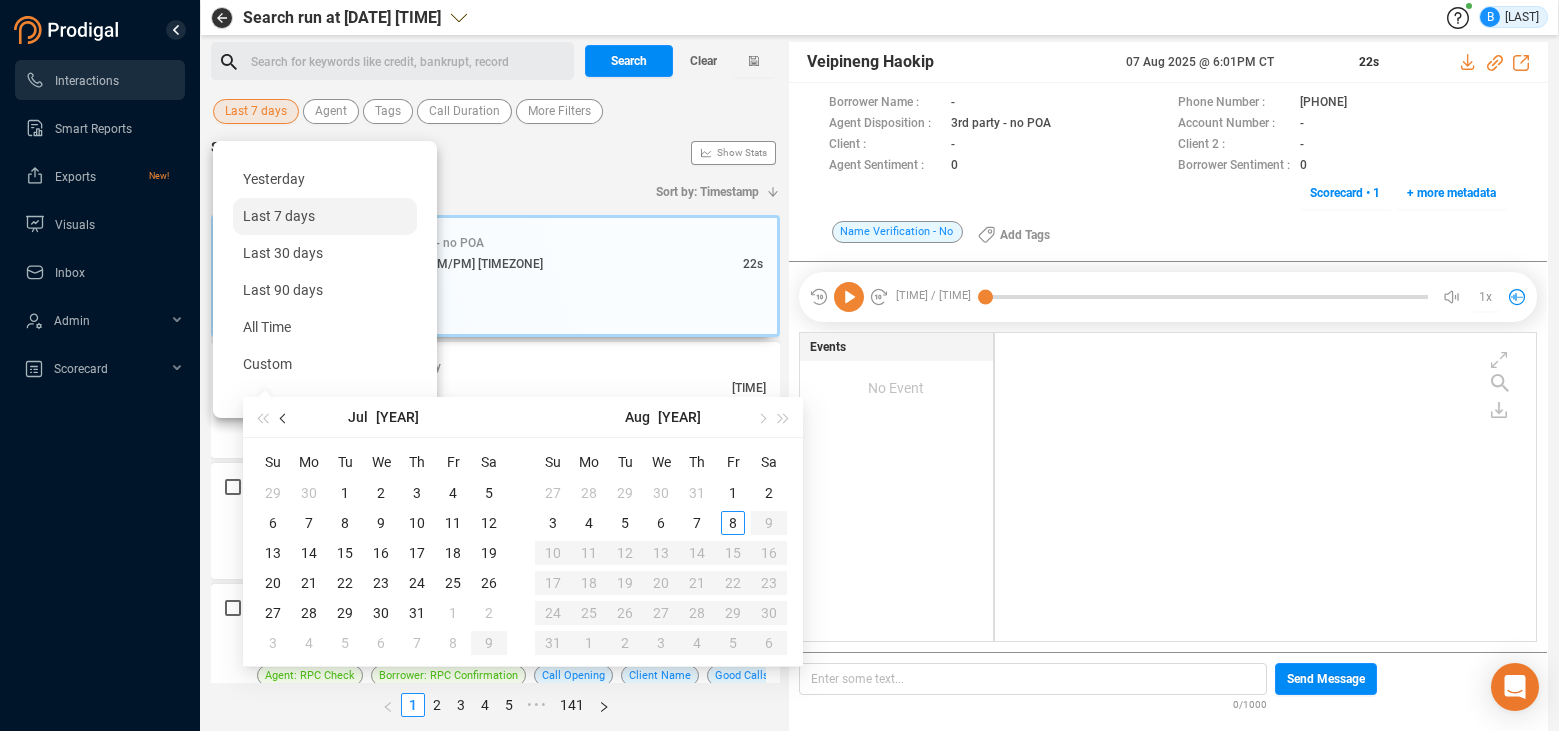 click at bounding box center [284, 417] 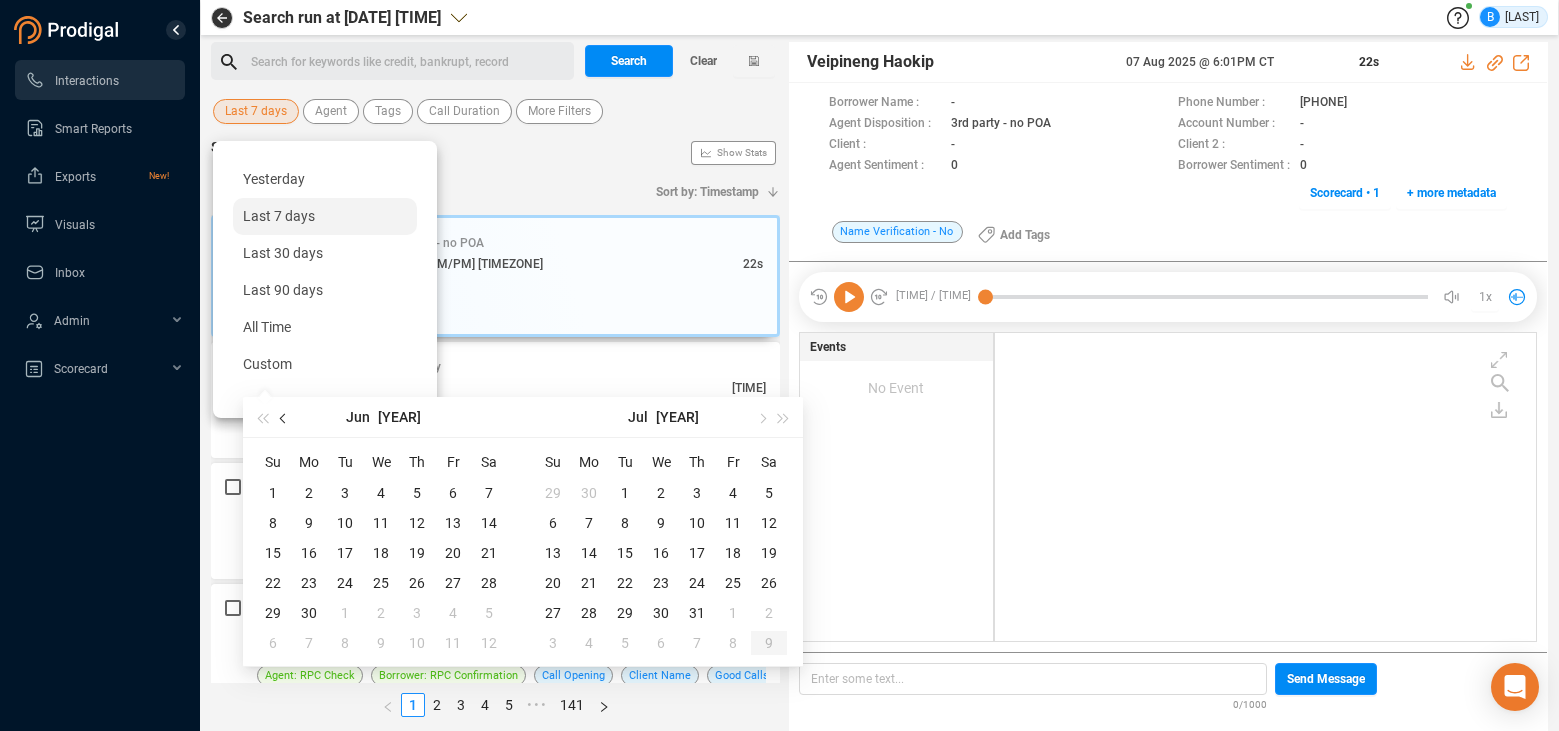click at bounding box center (284, 417) 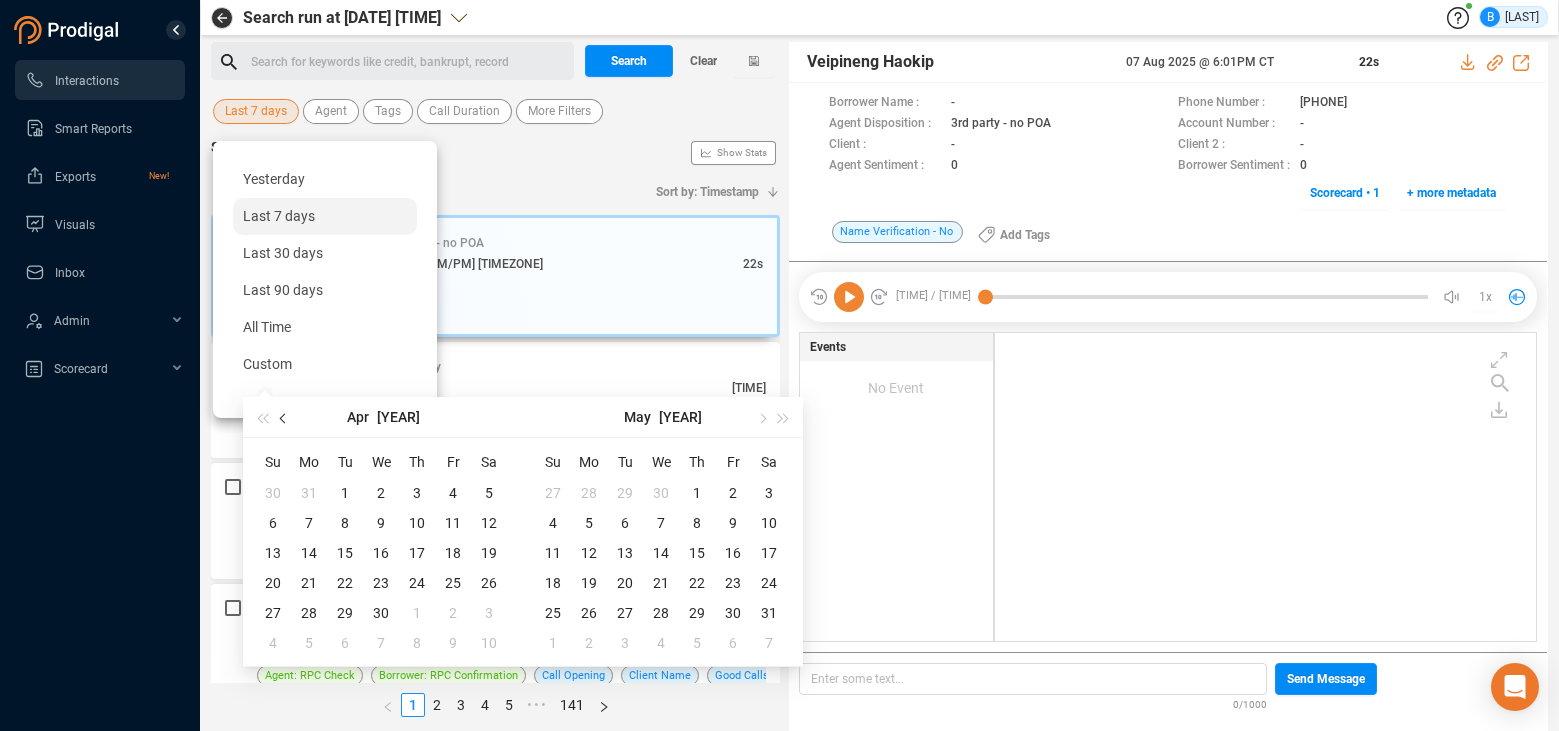 click at bounding box center [284, 417] 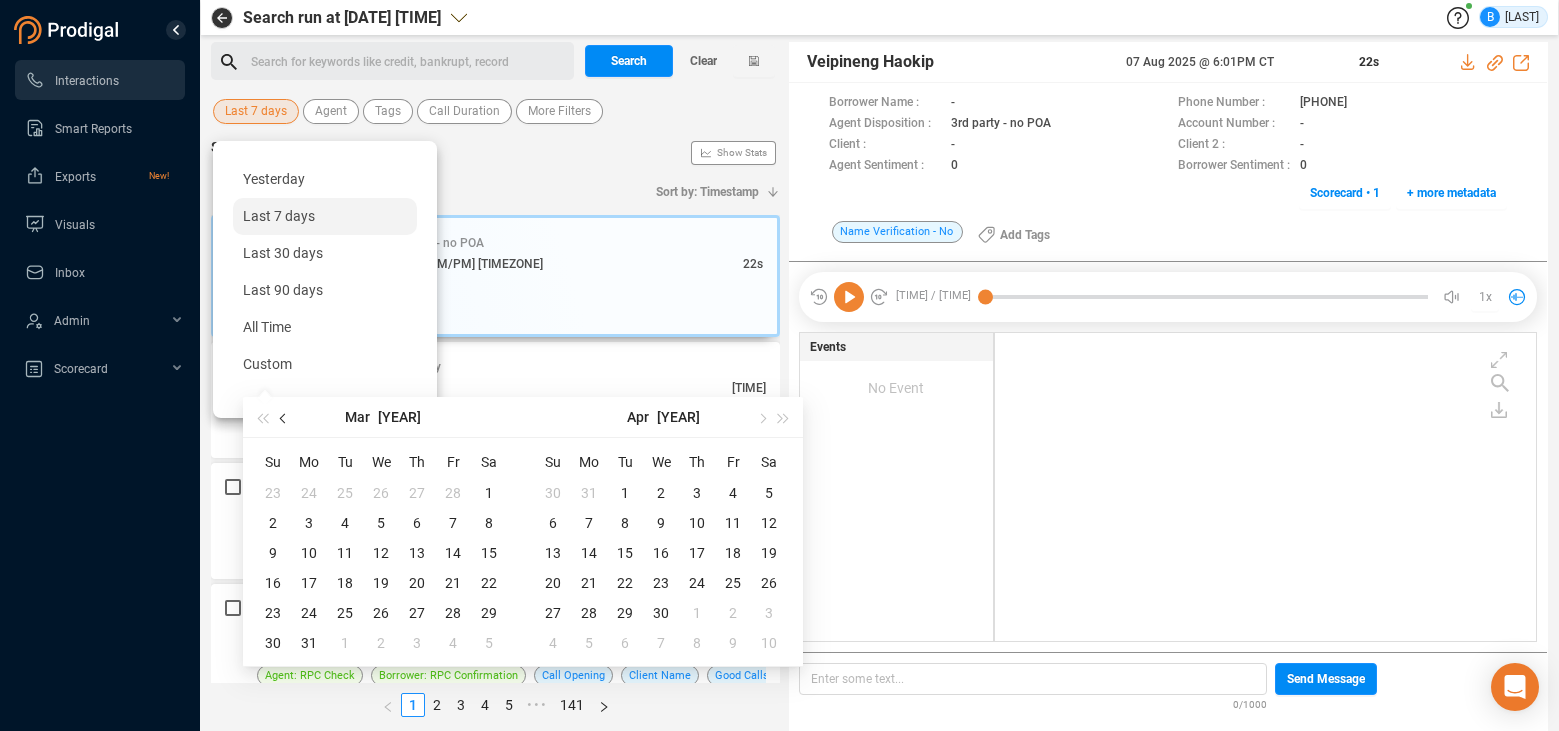 click at bounding box center (284, 417) 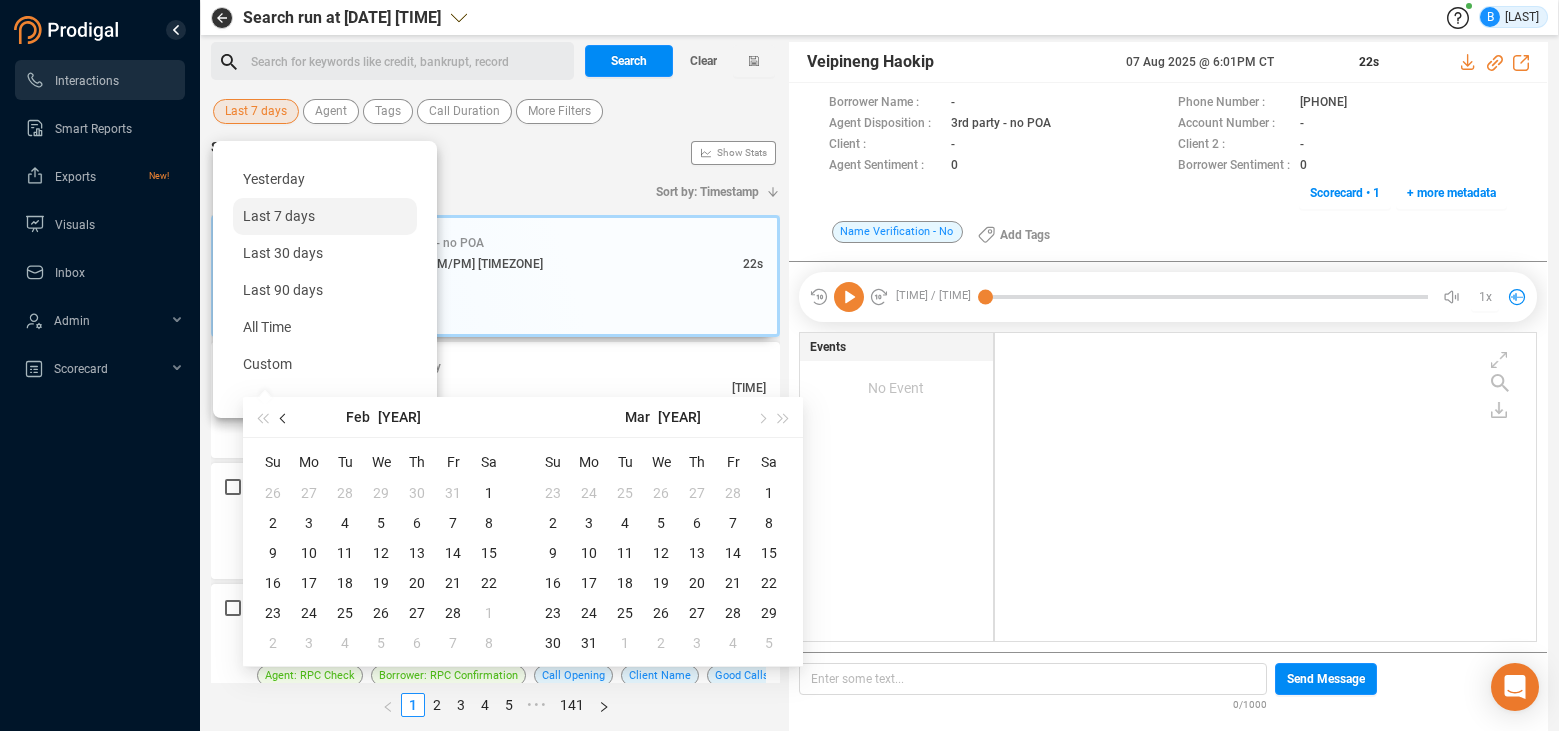 click at bounding box center (284, 417) 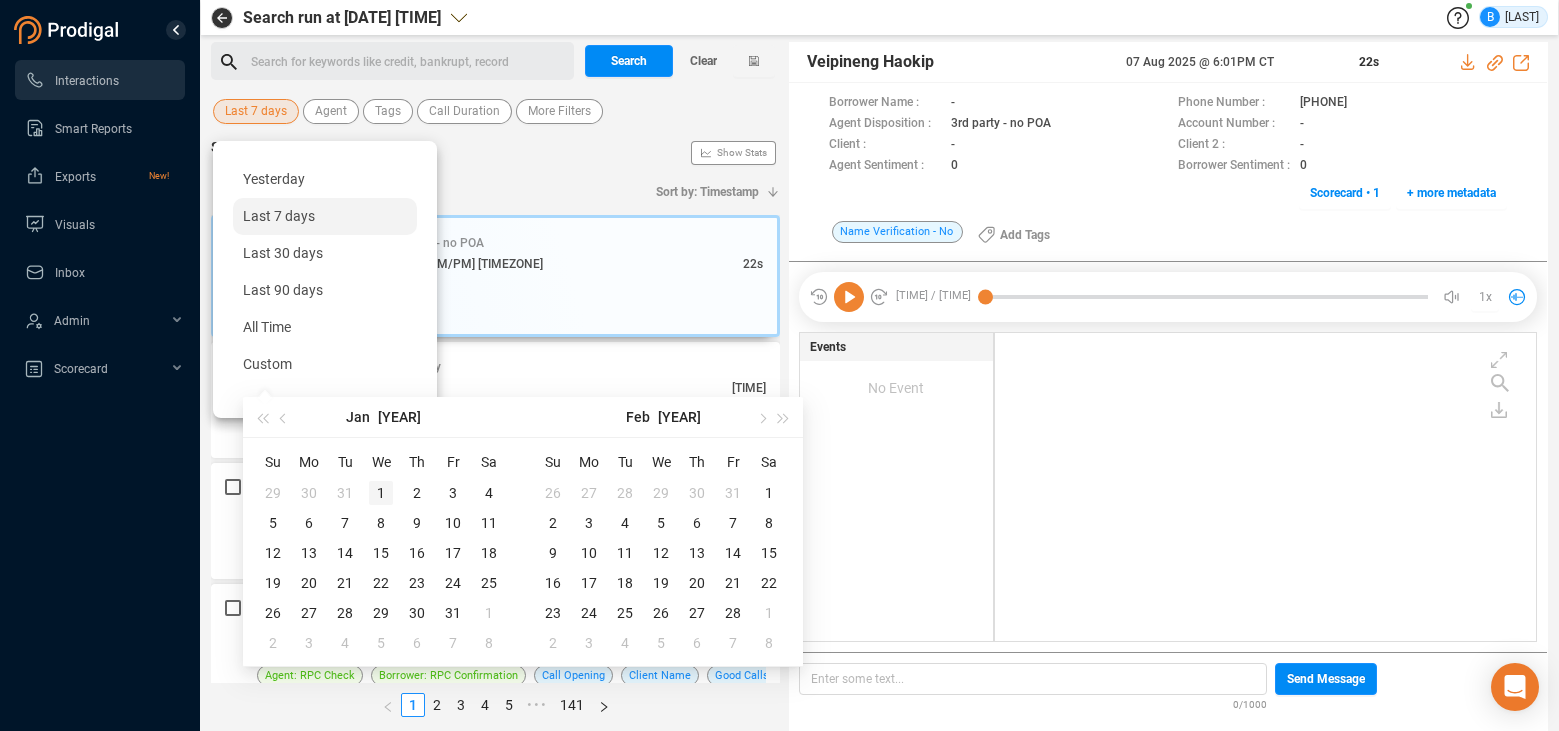 type on "2025-01-01" 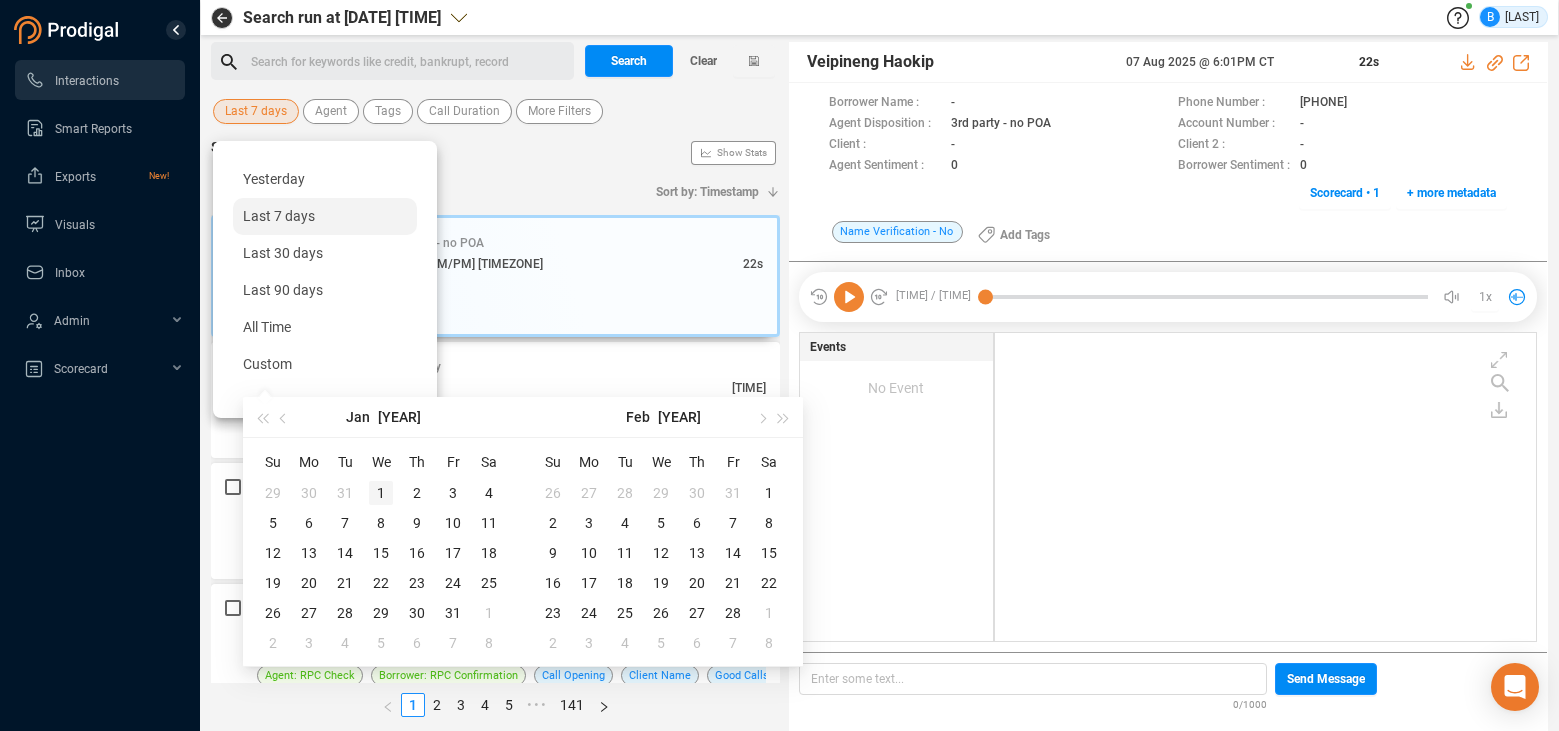 click on "1" at bounding box center [381, 493] 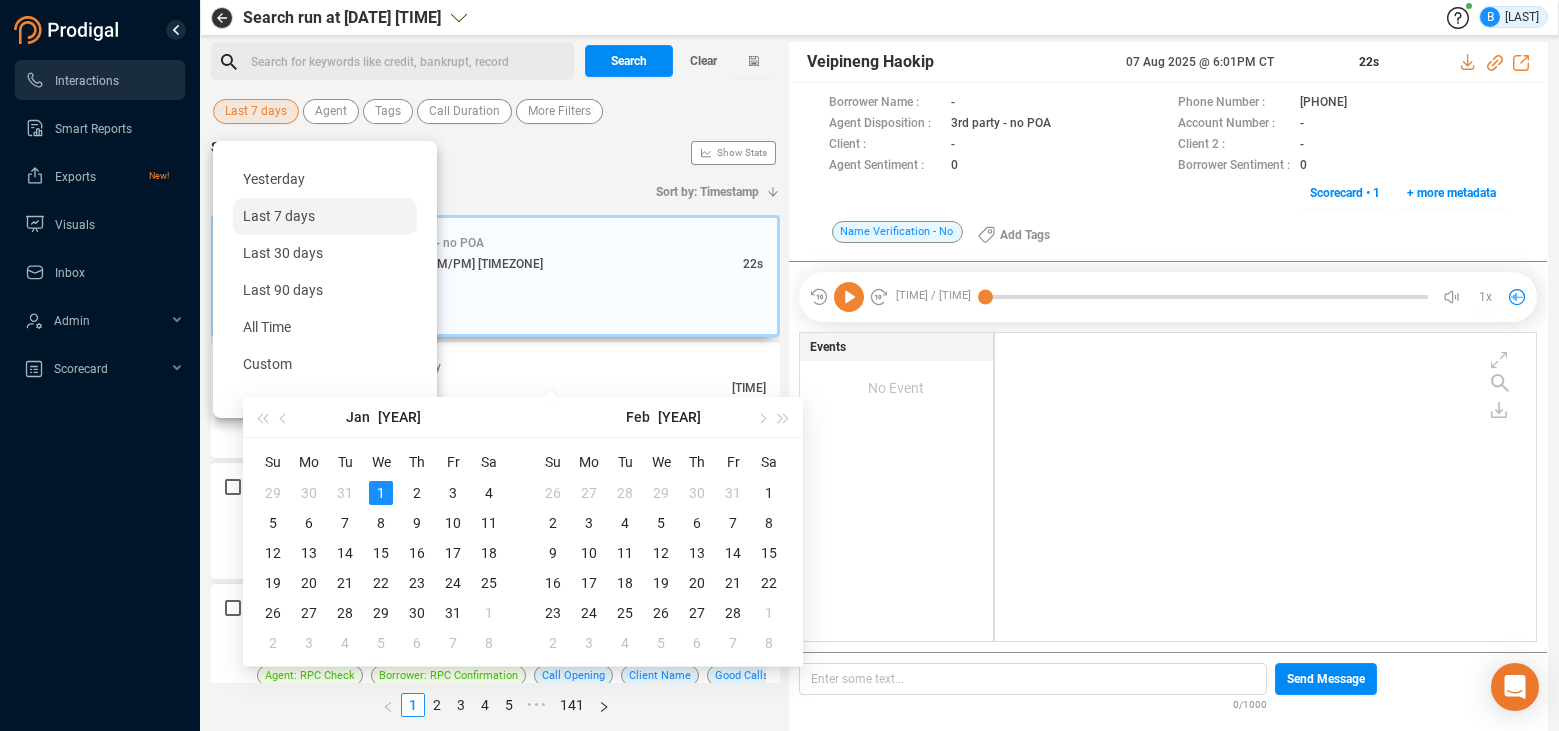 type on "[DATE]" 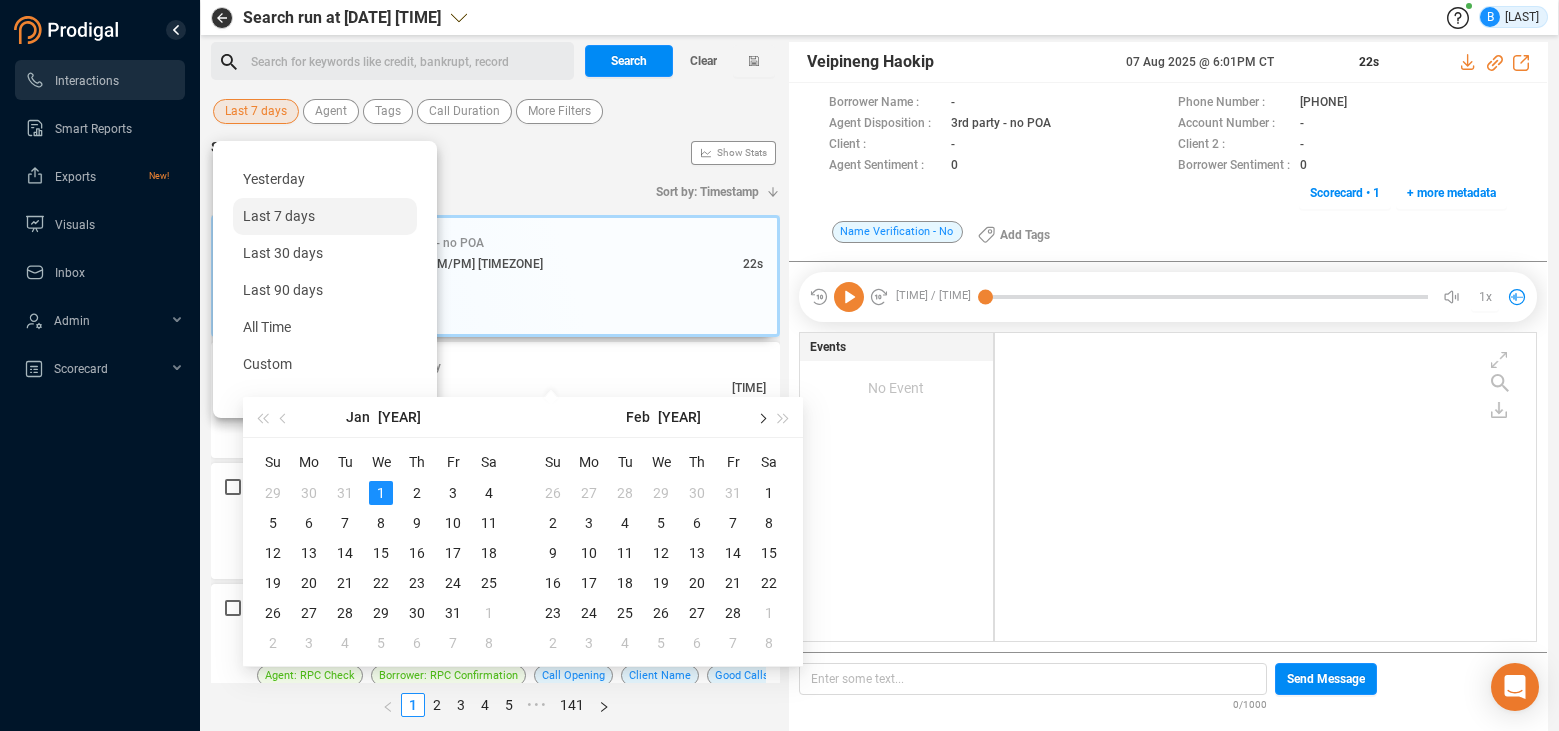 click at bounding box center [761, 418] 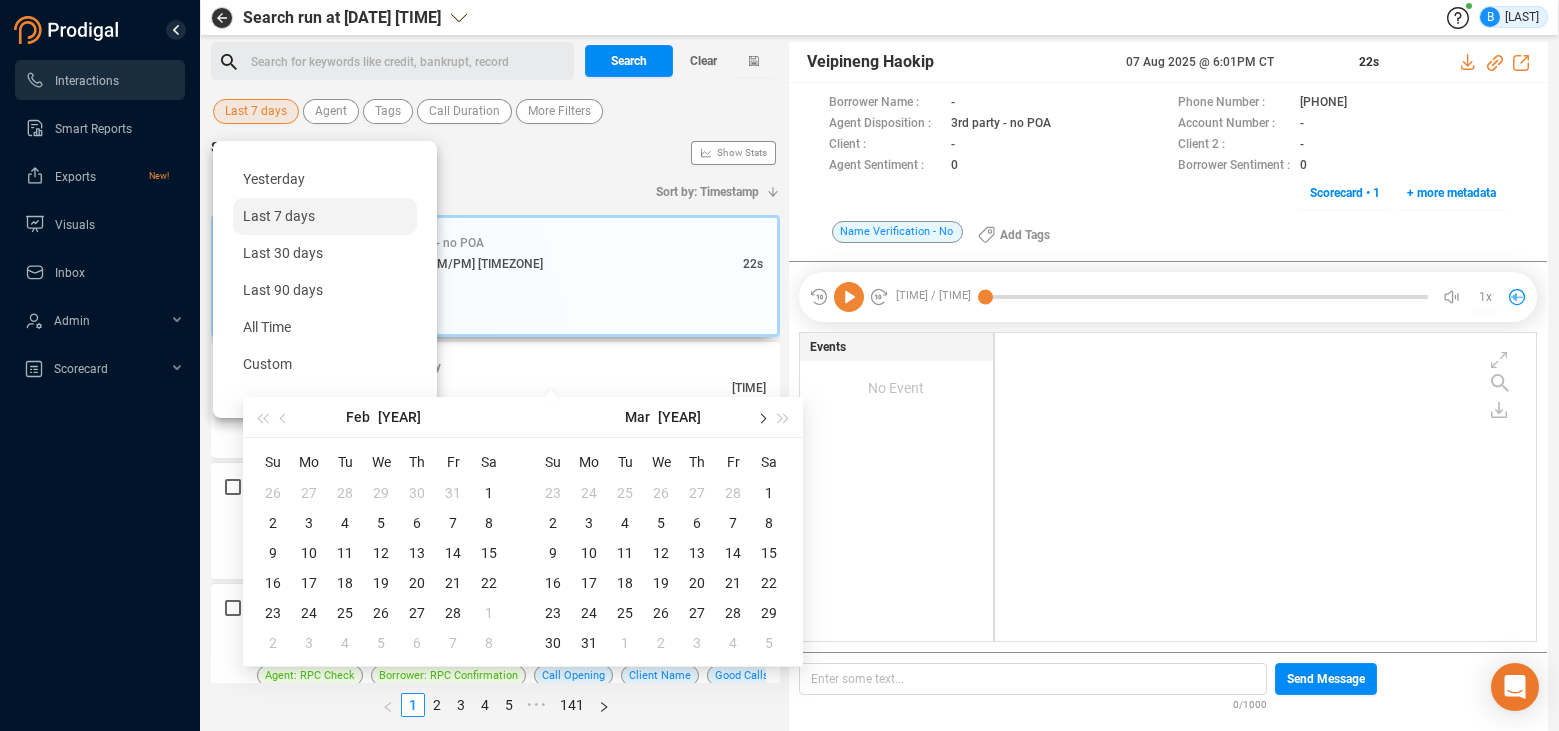 click at bounding box center (761, 418) 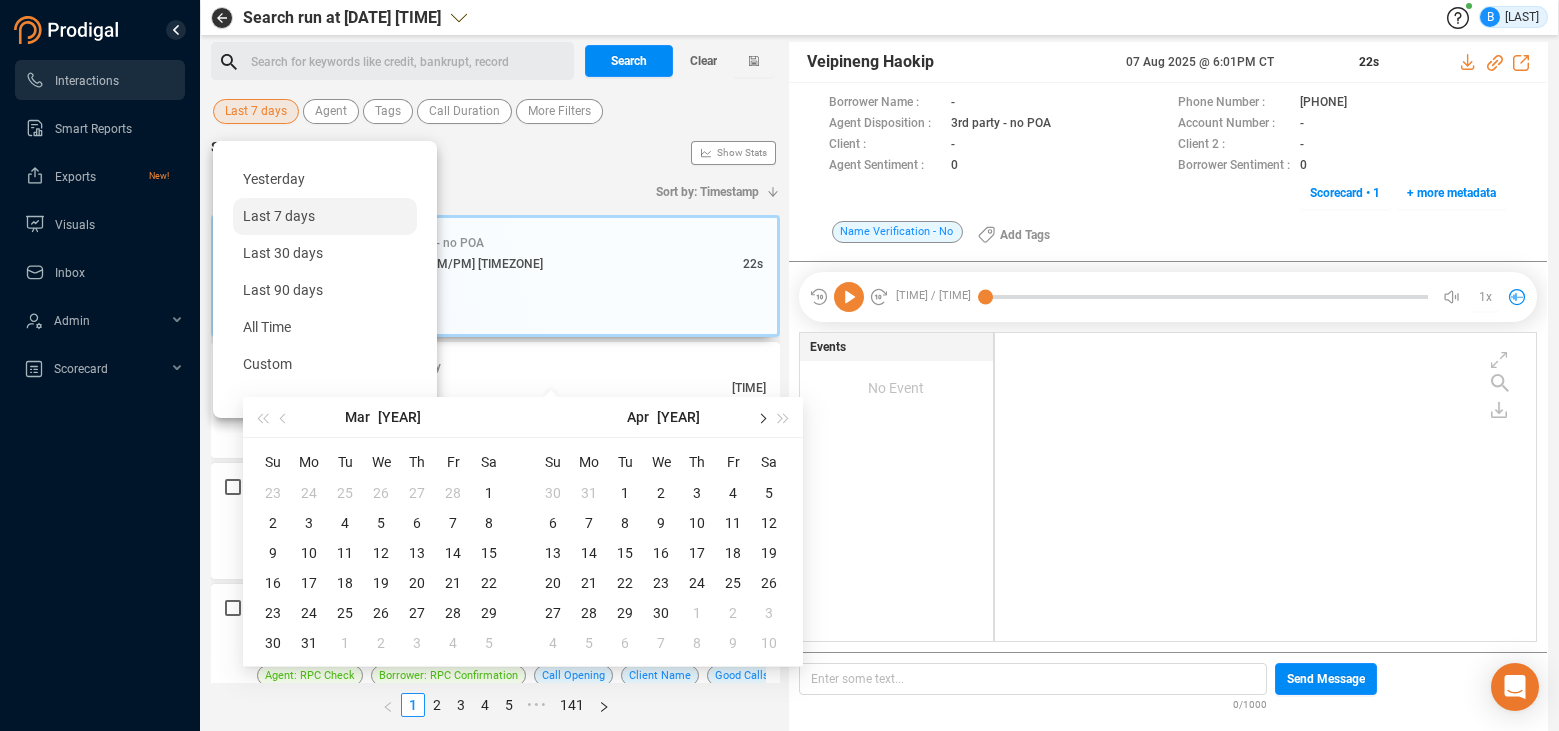 click at bounding box center [761, 418] 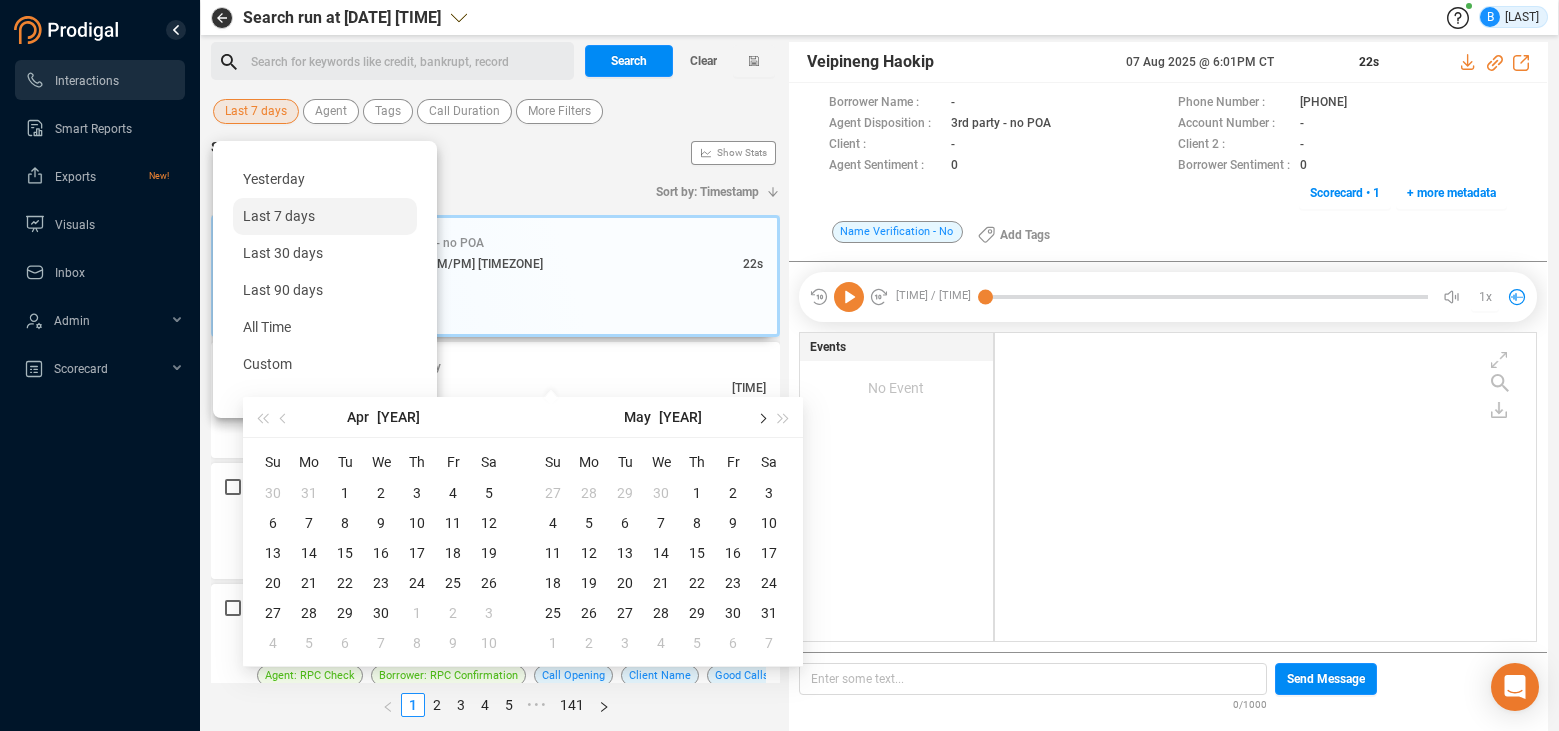 click at bounding box center (761, 418) 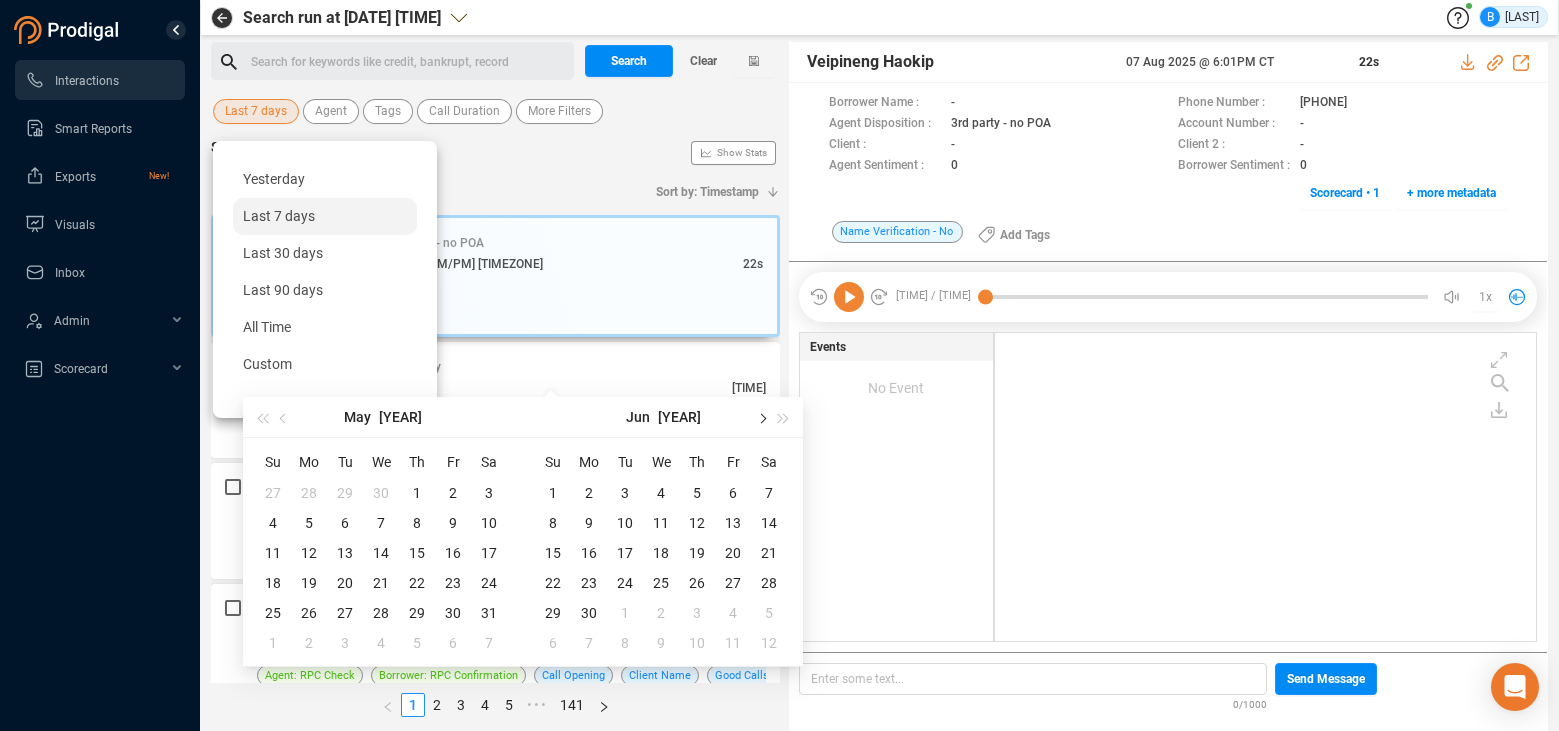 click at bounding box center (761, 418) 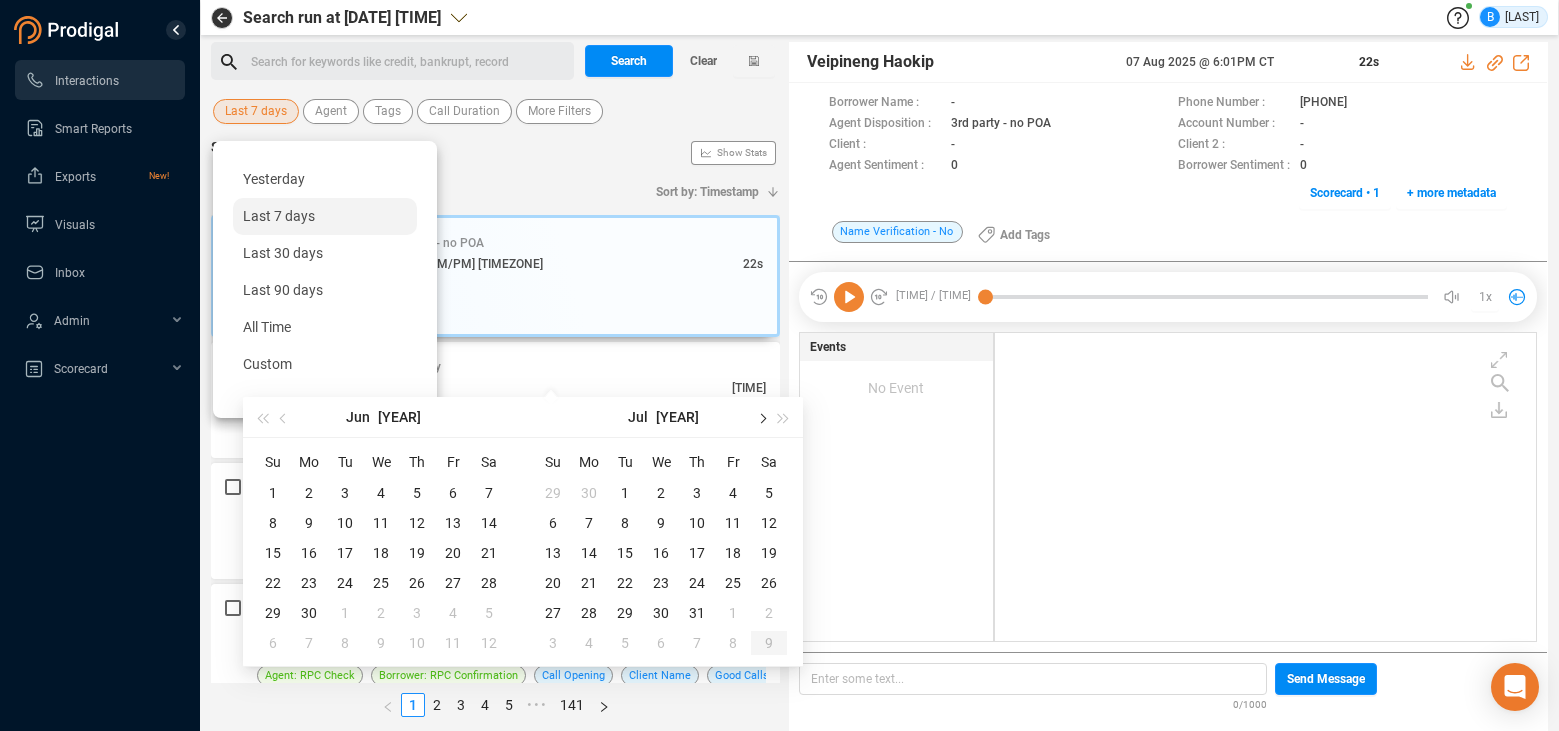 click at bounding box center (761, 418) 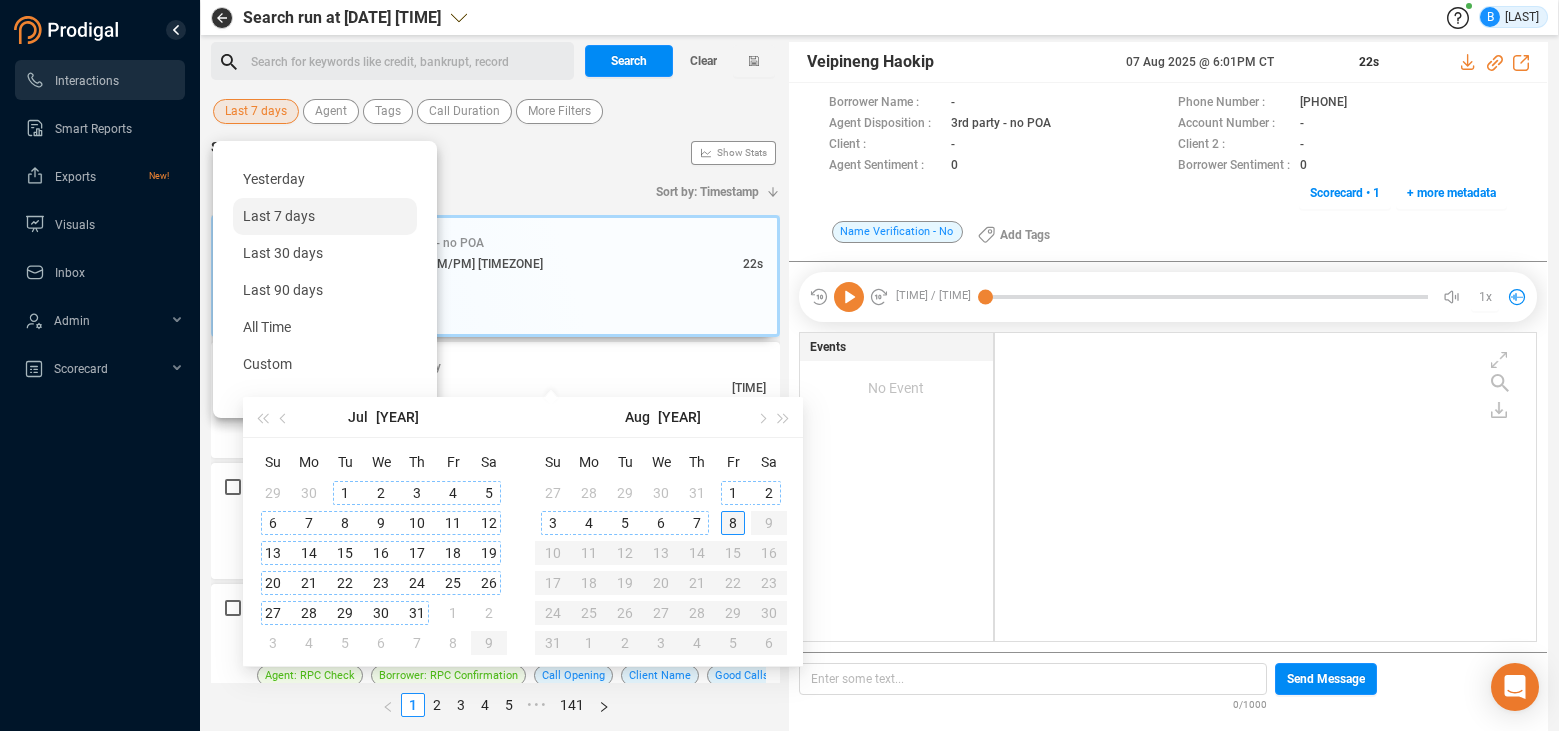 type on "[DATE]" 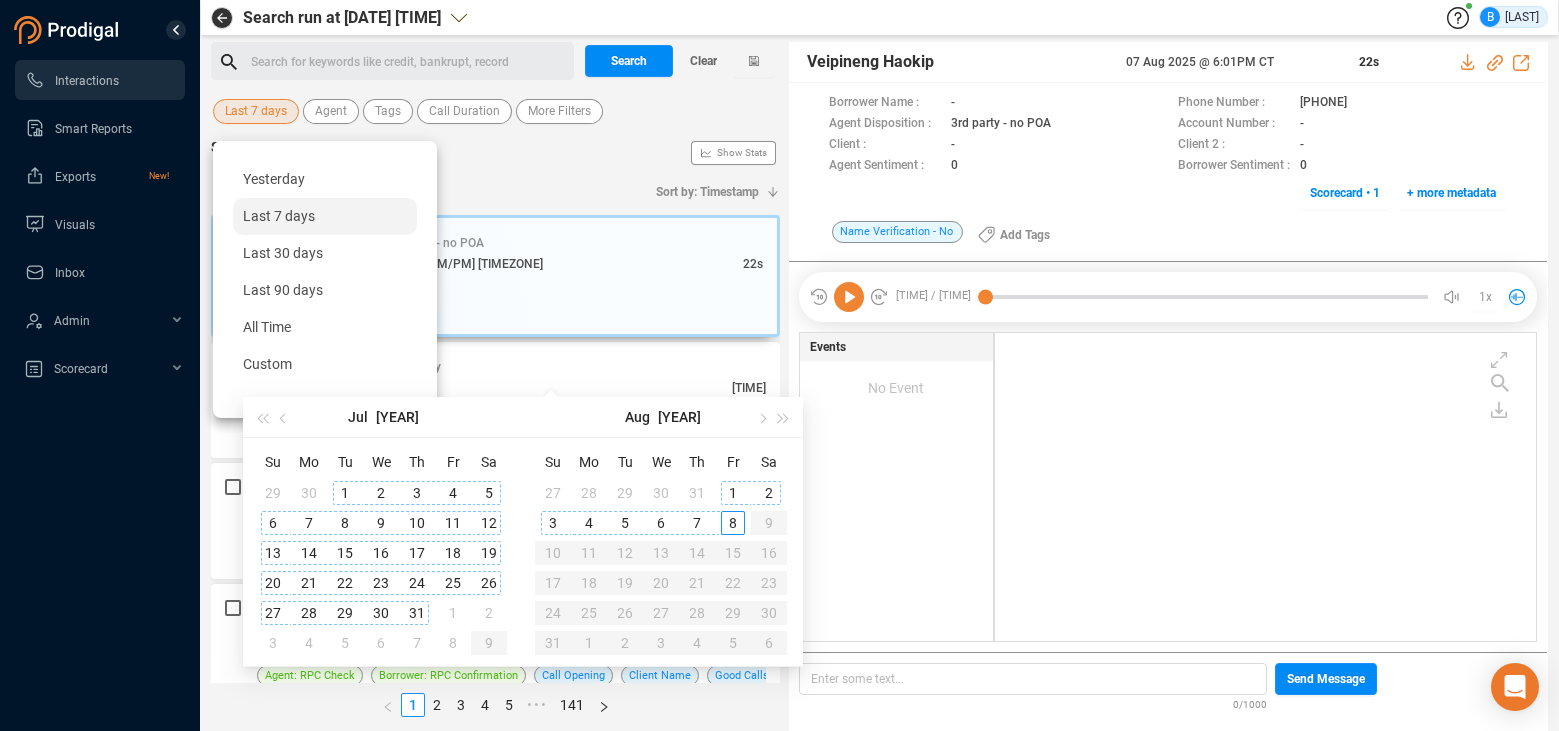 click on "8" at bounding box center [733, 523] 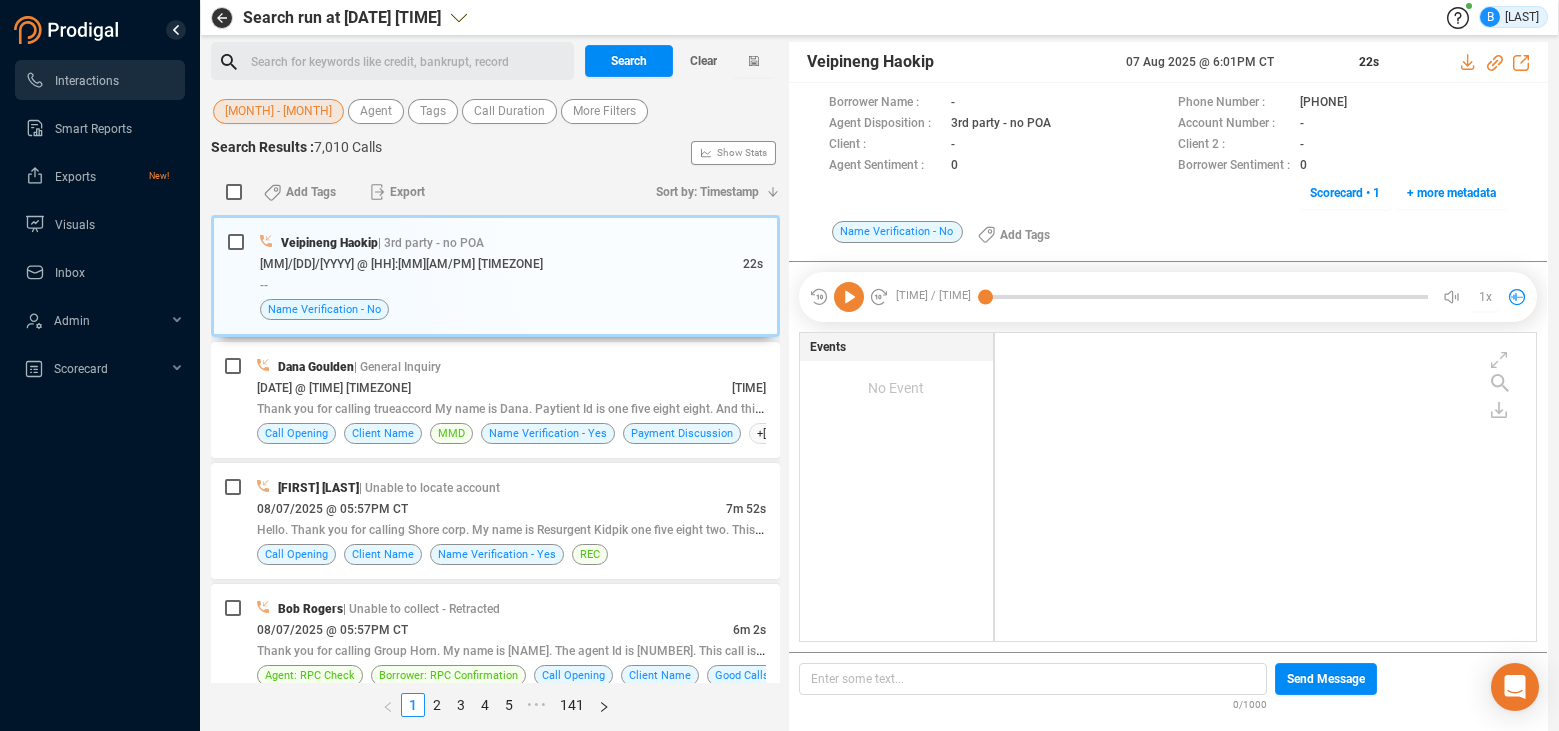 click on "Add Tags Export" at bounding box center [445, 192] 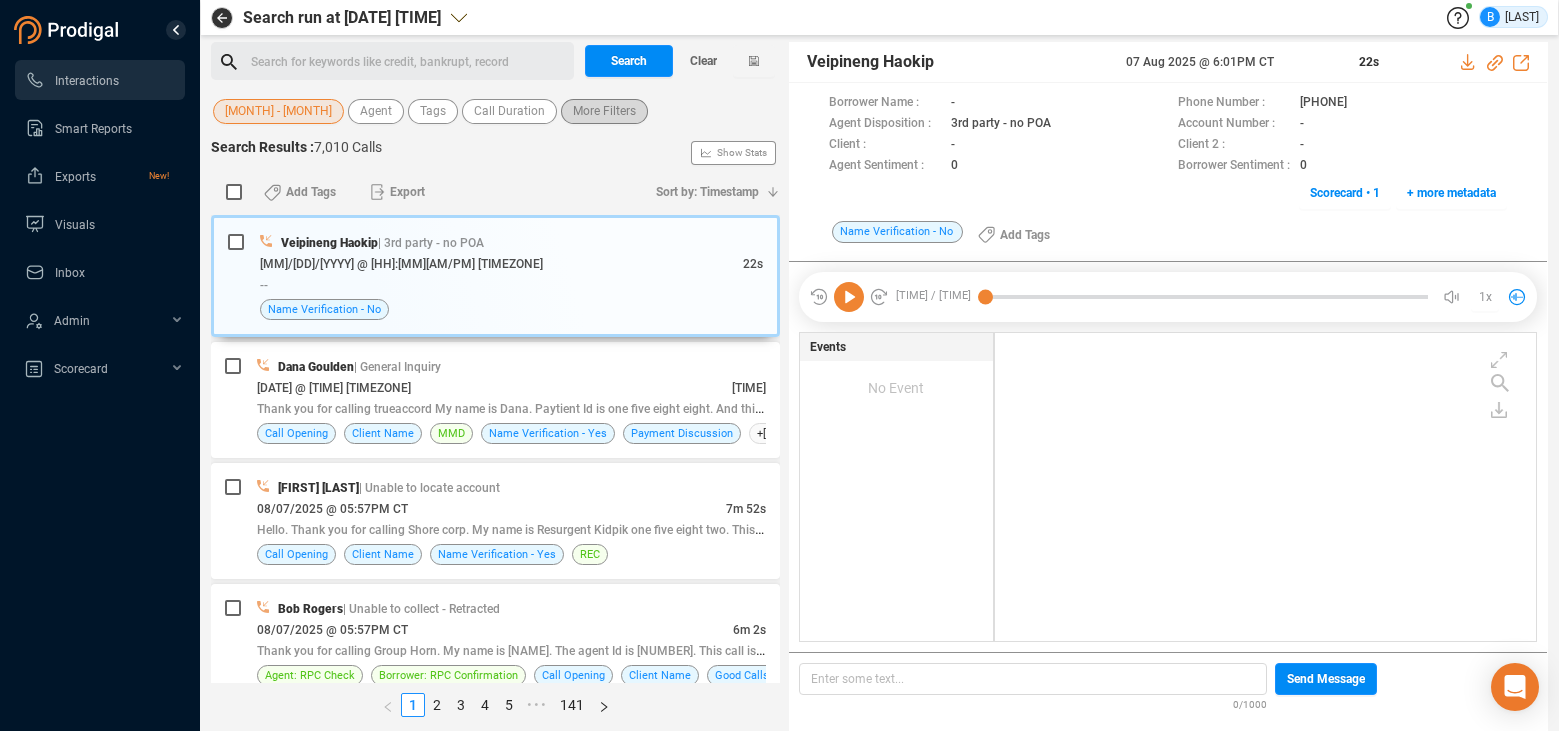 click on "More Filters" at bounding box center [604, 111] 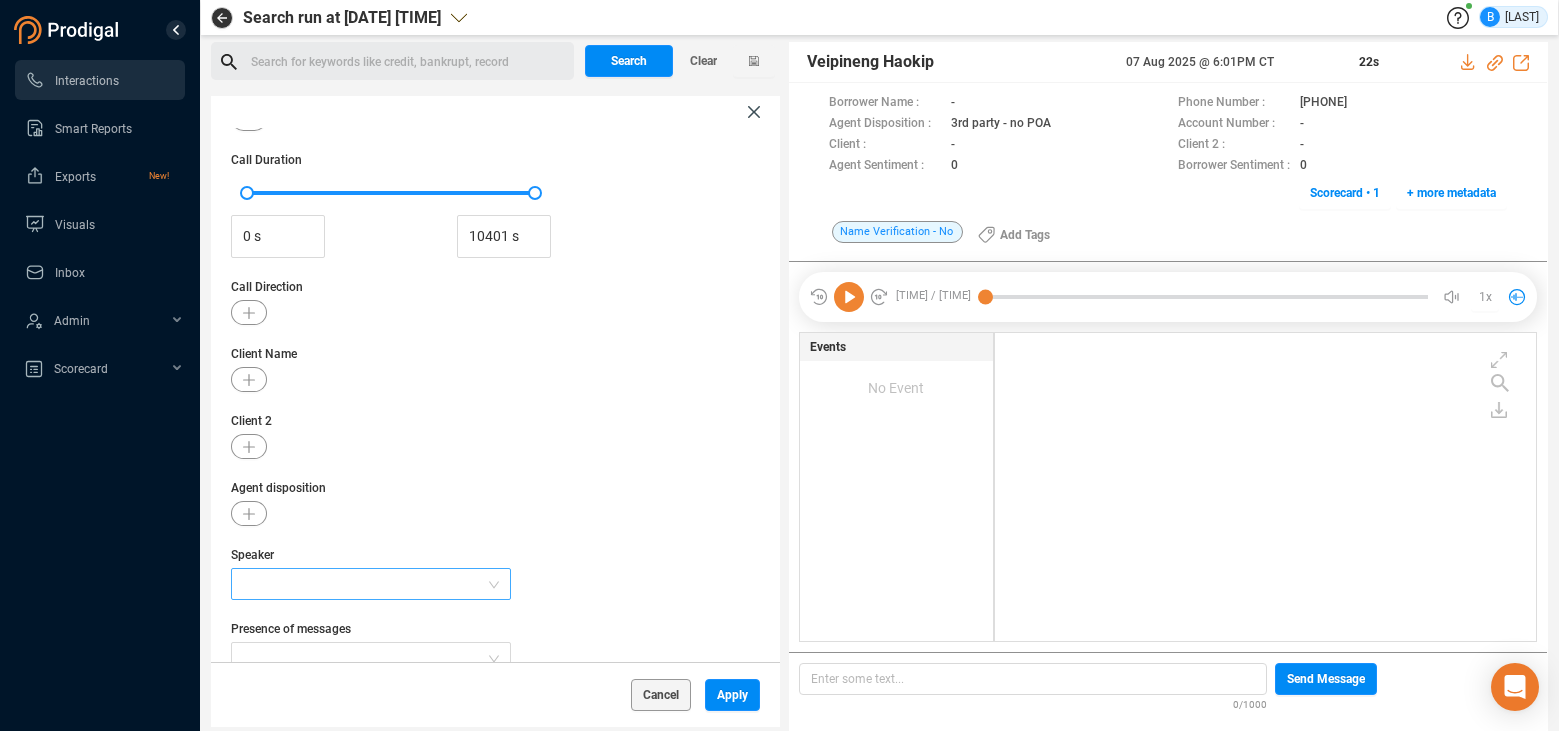 scroll, scrollTop: 289, scrollLeft: 0, axis: vertical 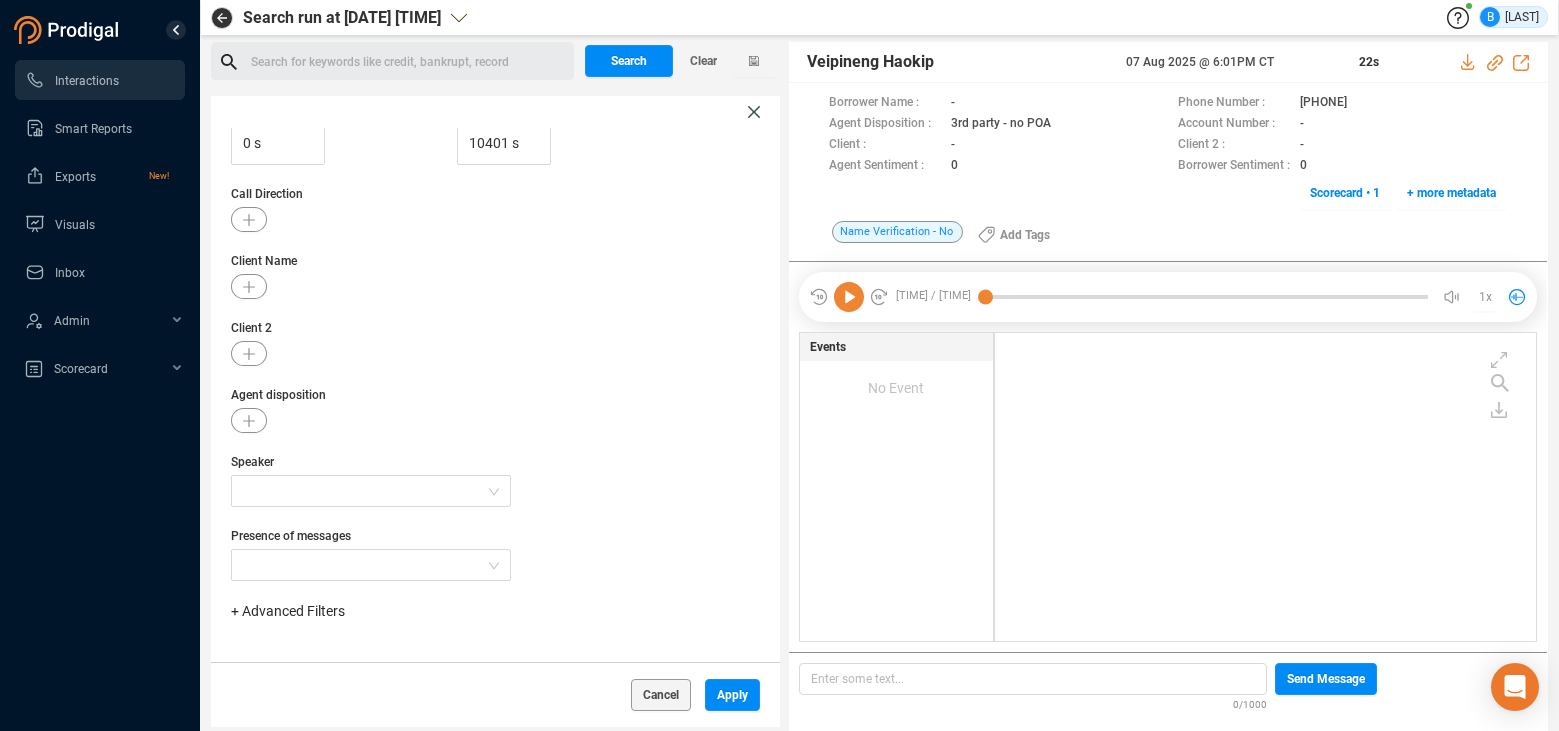 click on "+ Advanced Filters" at bounding box center (288, 611) 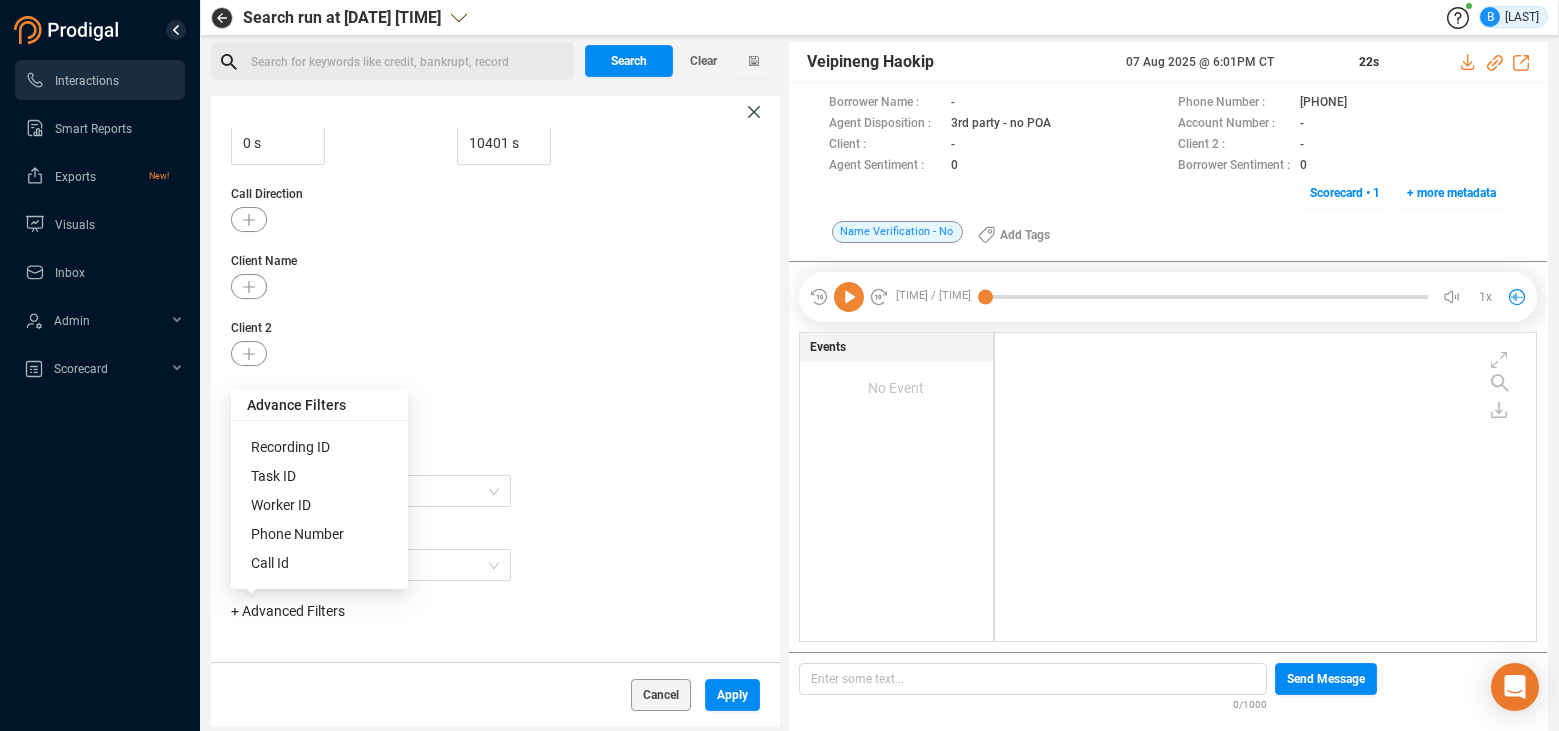 click on "Phone Number" at bounding box center [297, 534] 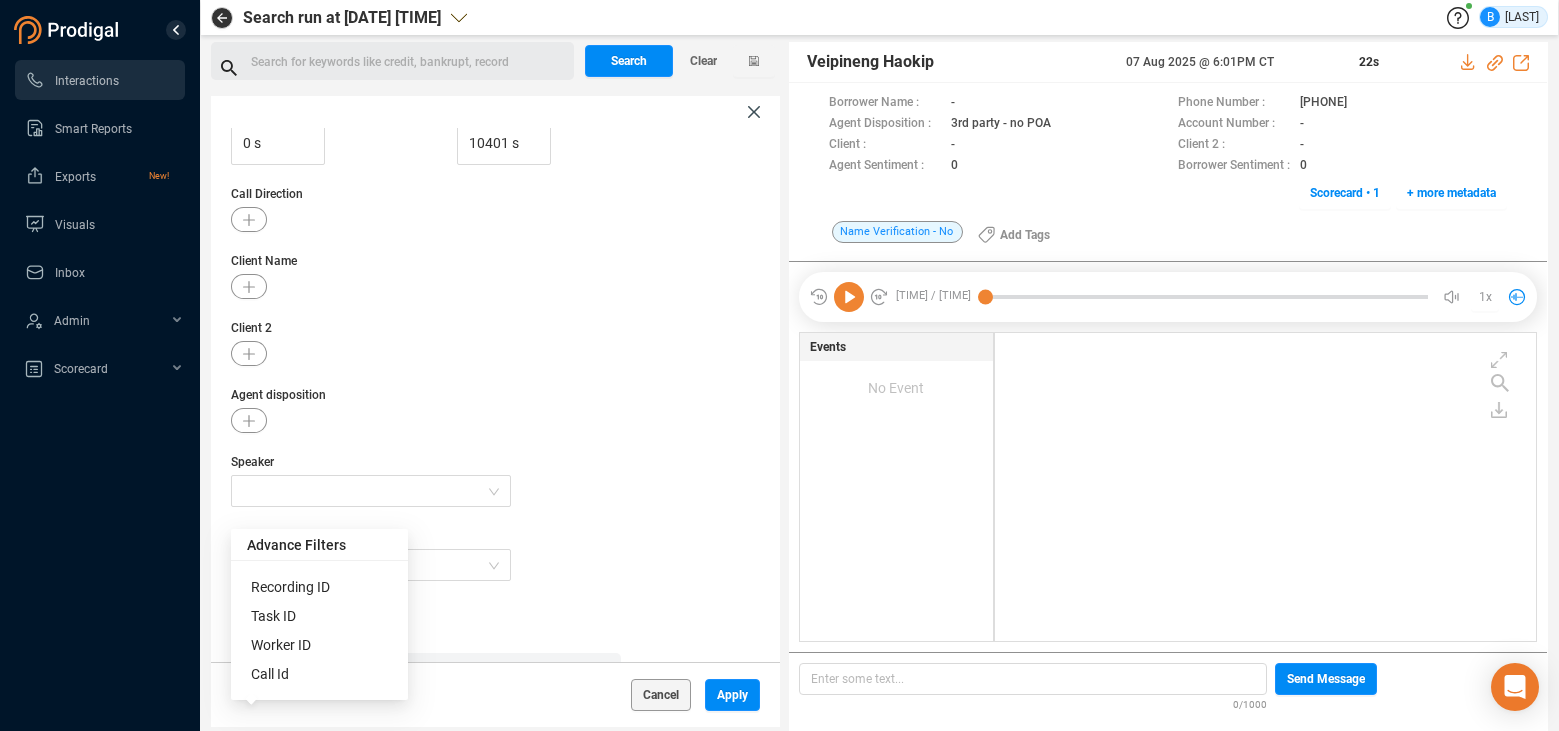 scroll, scrollTop: 383, scrollLeft: 0, axis: vertical 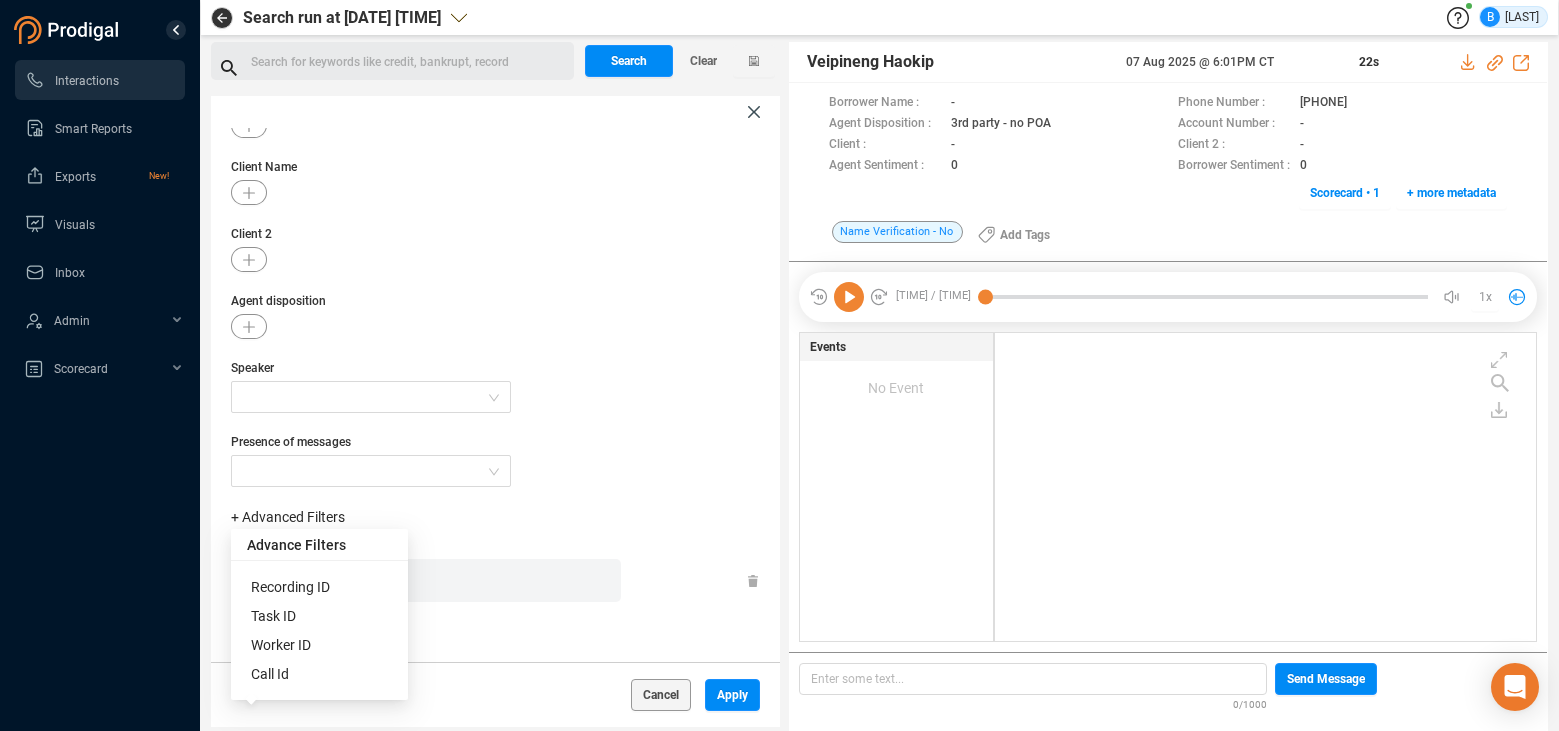 click on "Enter a comma separated list ﻿" at bounding box center [431, 580] 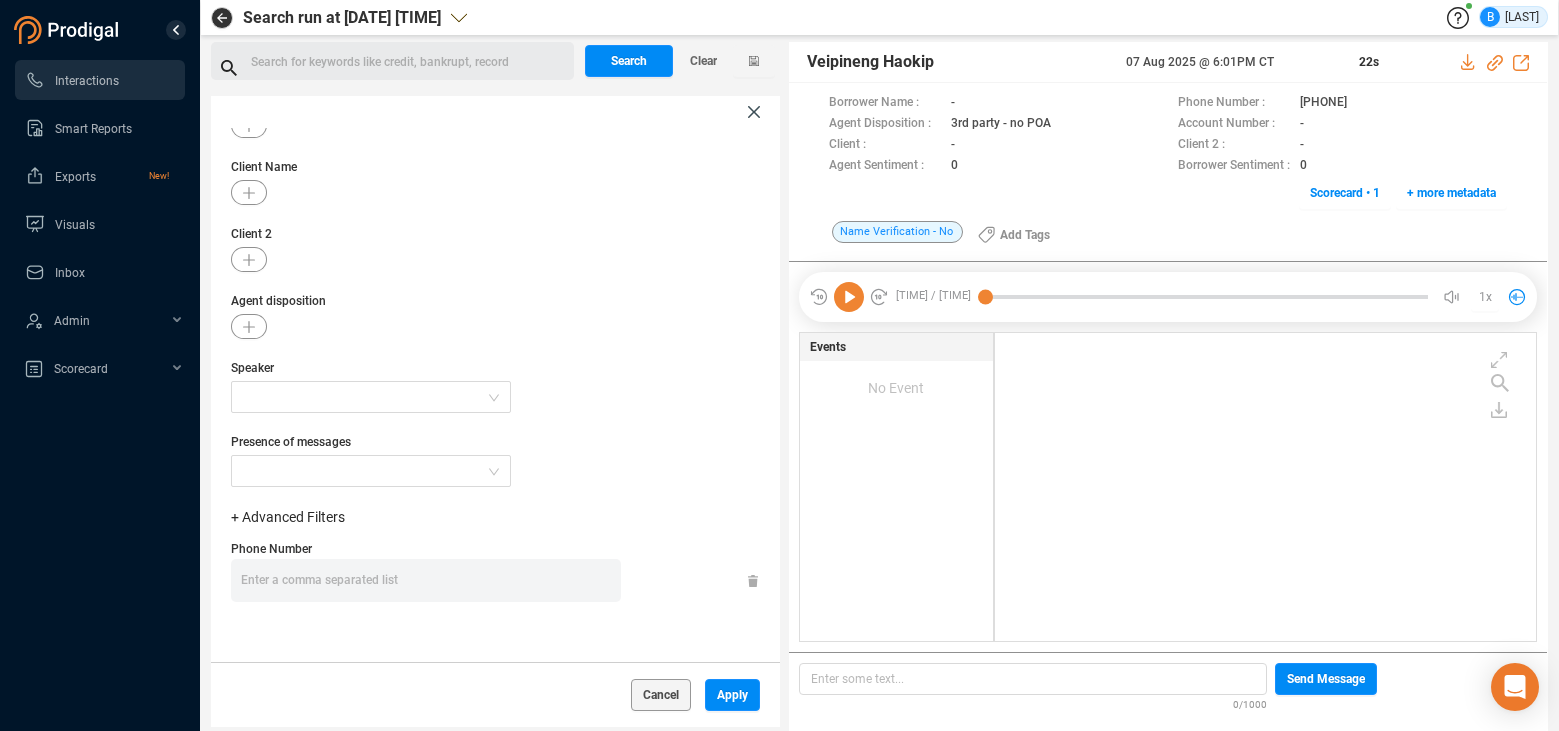 click on "Enter a comma separated list ﻿" at bounding box center [431, 580] 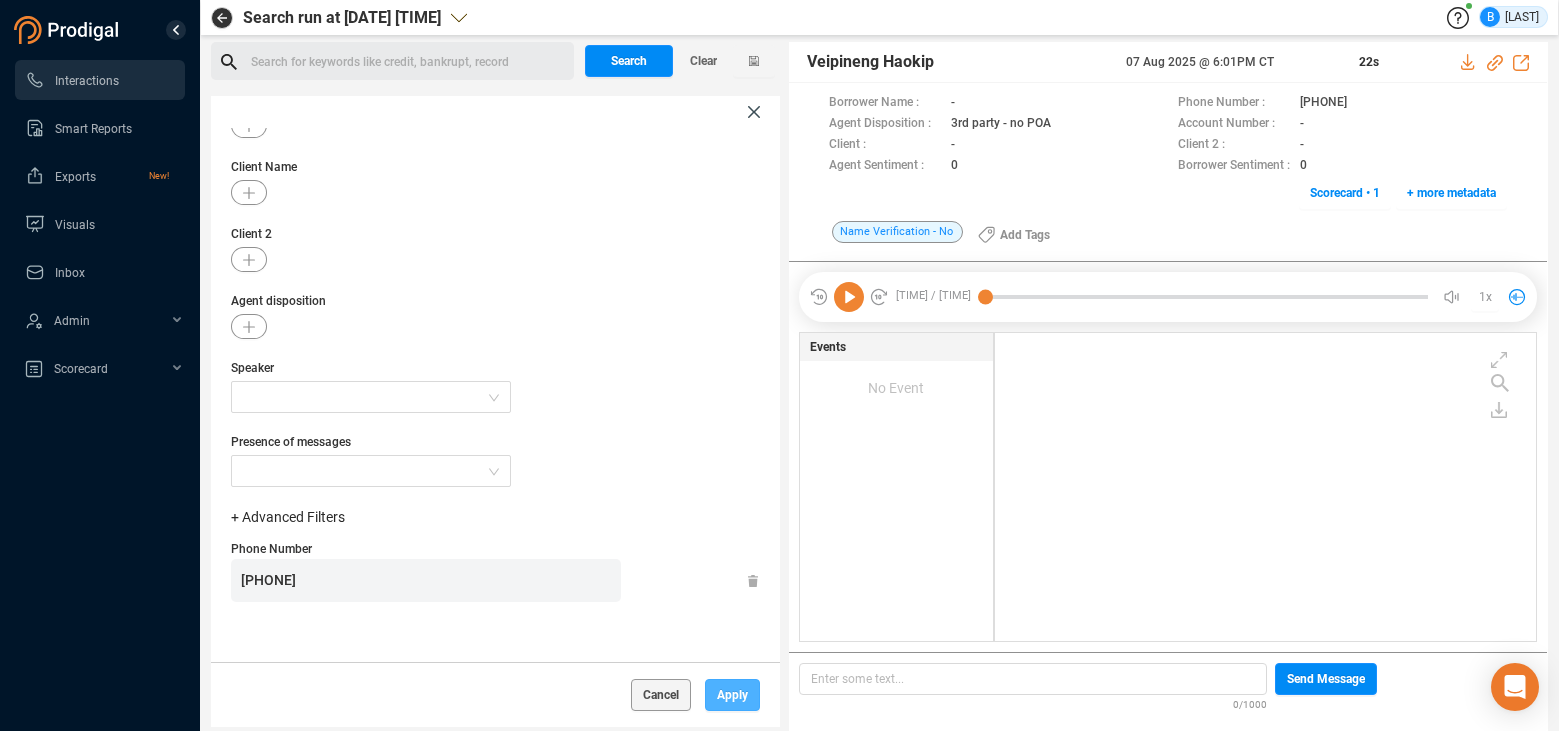 click on "Apply" at bounding box center (732, 695) 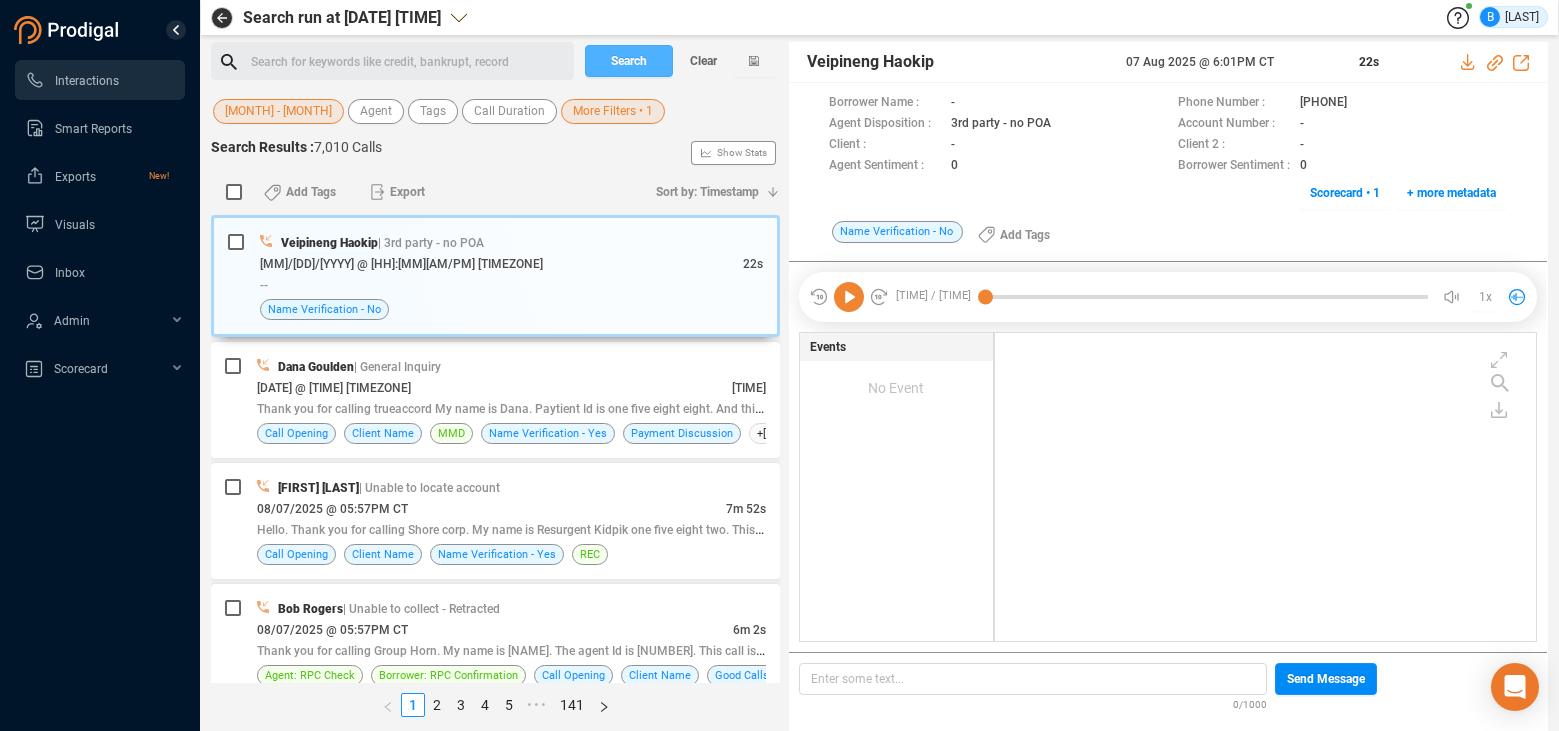 click on "Search" at bounding box center (629, 61) 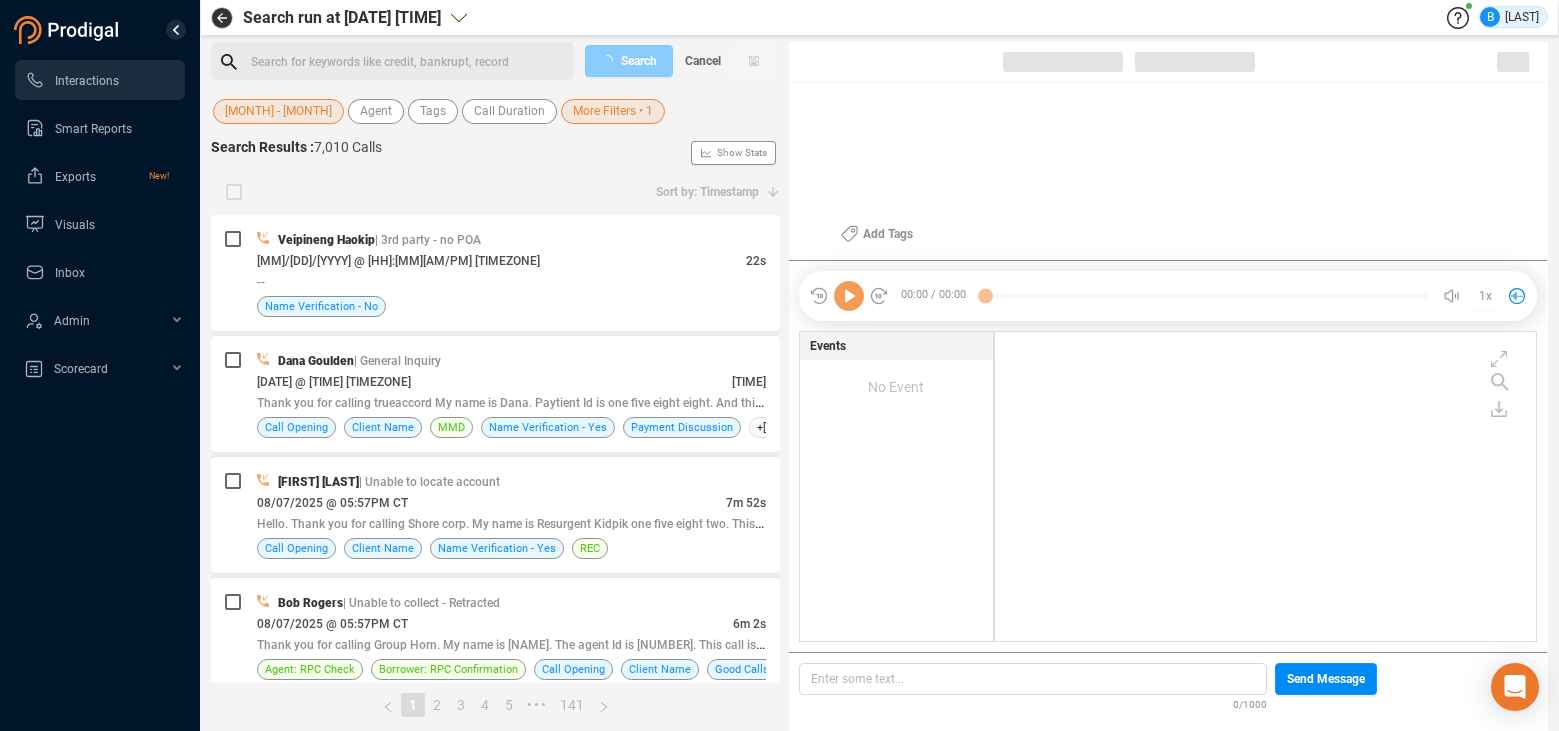 scroll, scrollTop: 6, scrollLeft: 11, axis: both 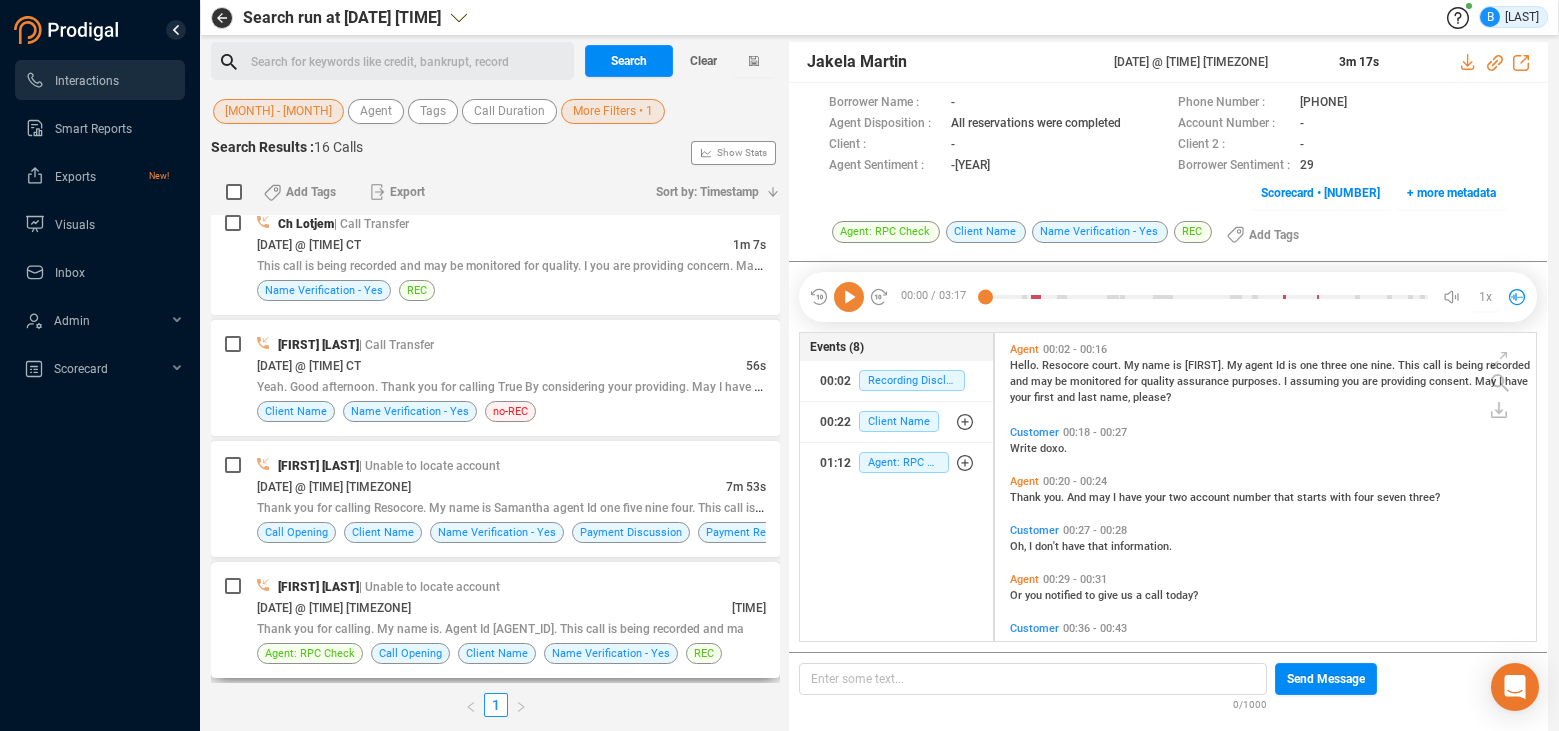 click on "[DATE] @ [TIME] [TIMEZONE]" at bounding box center (334, 608) 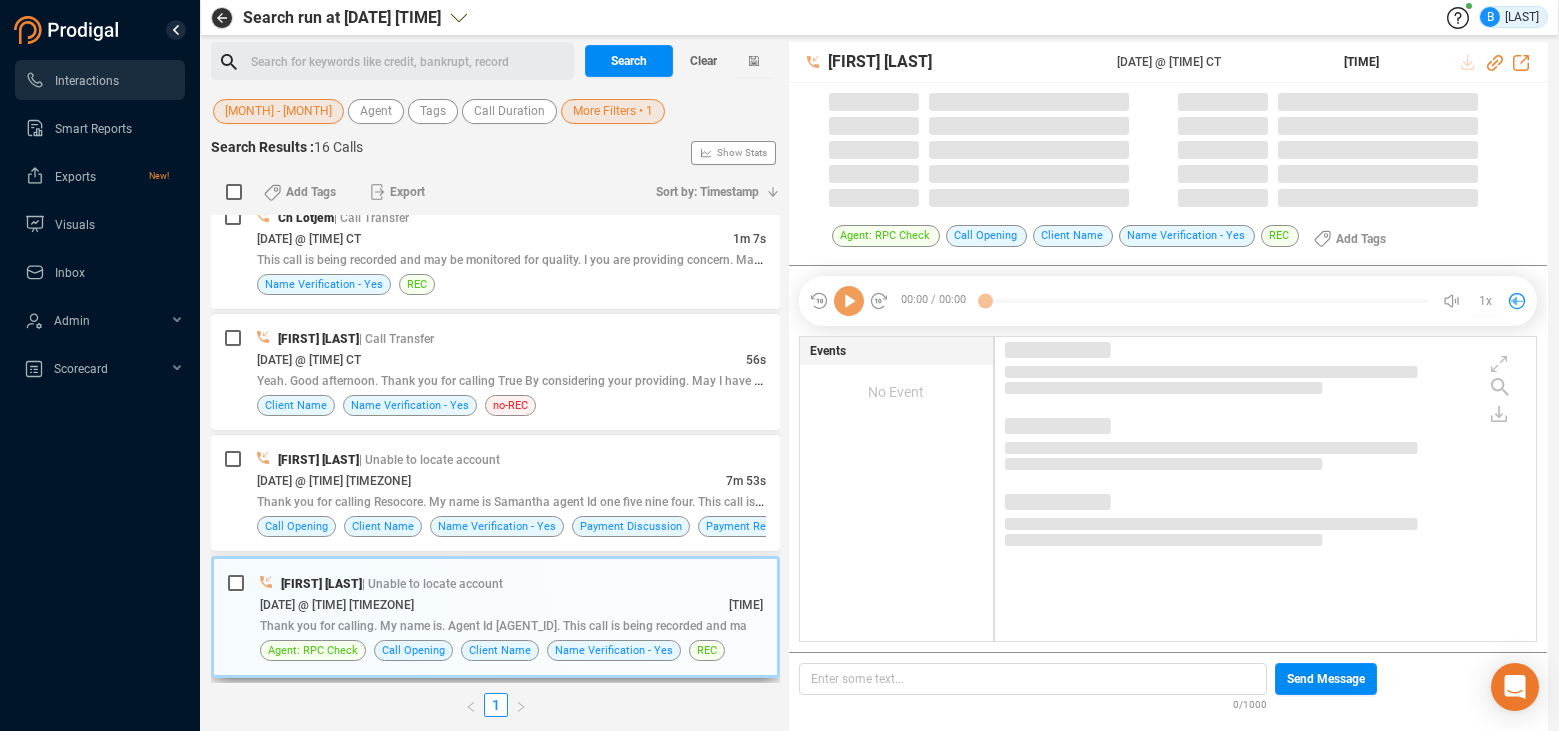 scroll, scrollTop: 1468, scrollLeft: 0, axis: vertical 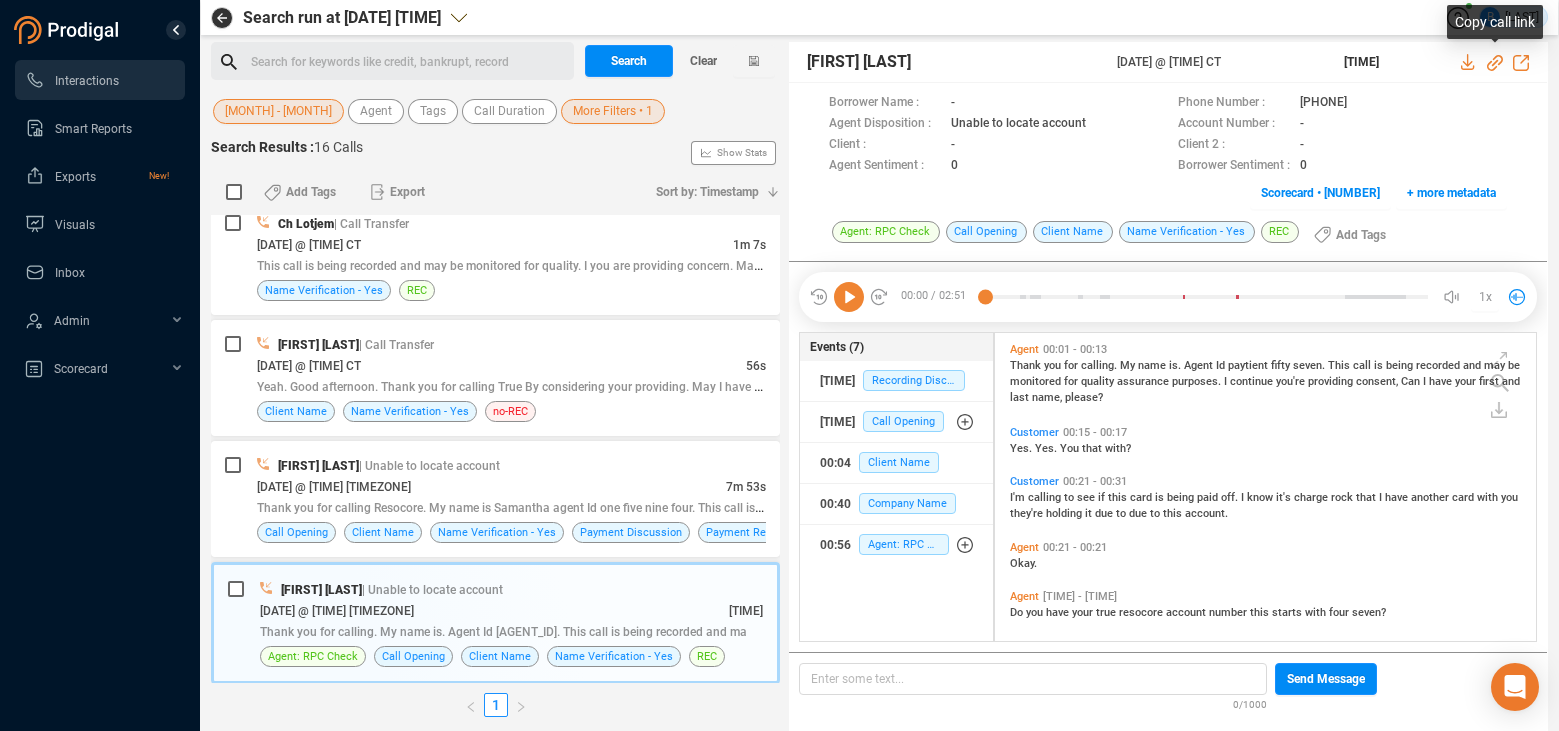 drag, startPoint x: 1498, startPoint y: 61, endPoint x: 1557, endPoint y: 69, distance: 59.5399 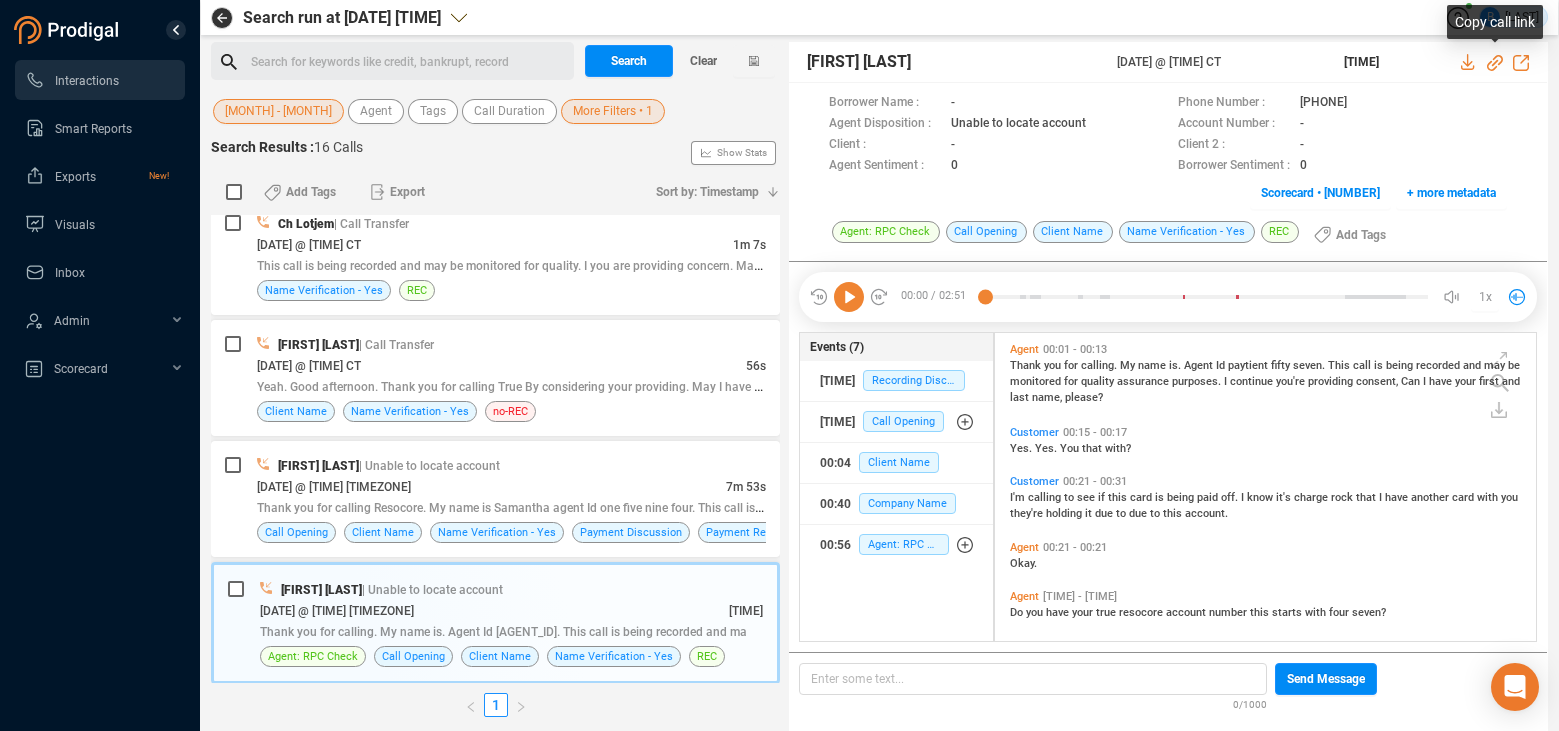 click 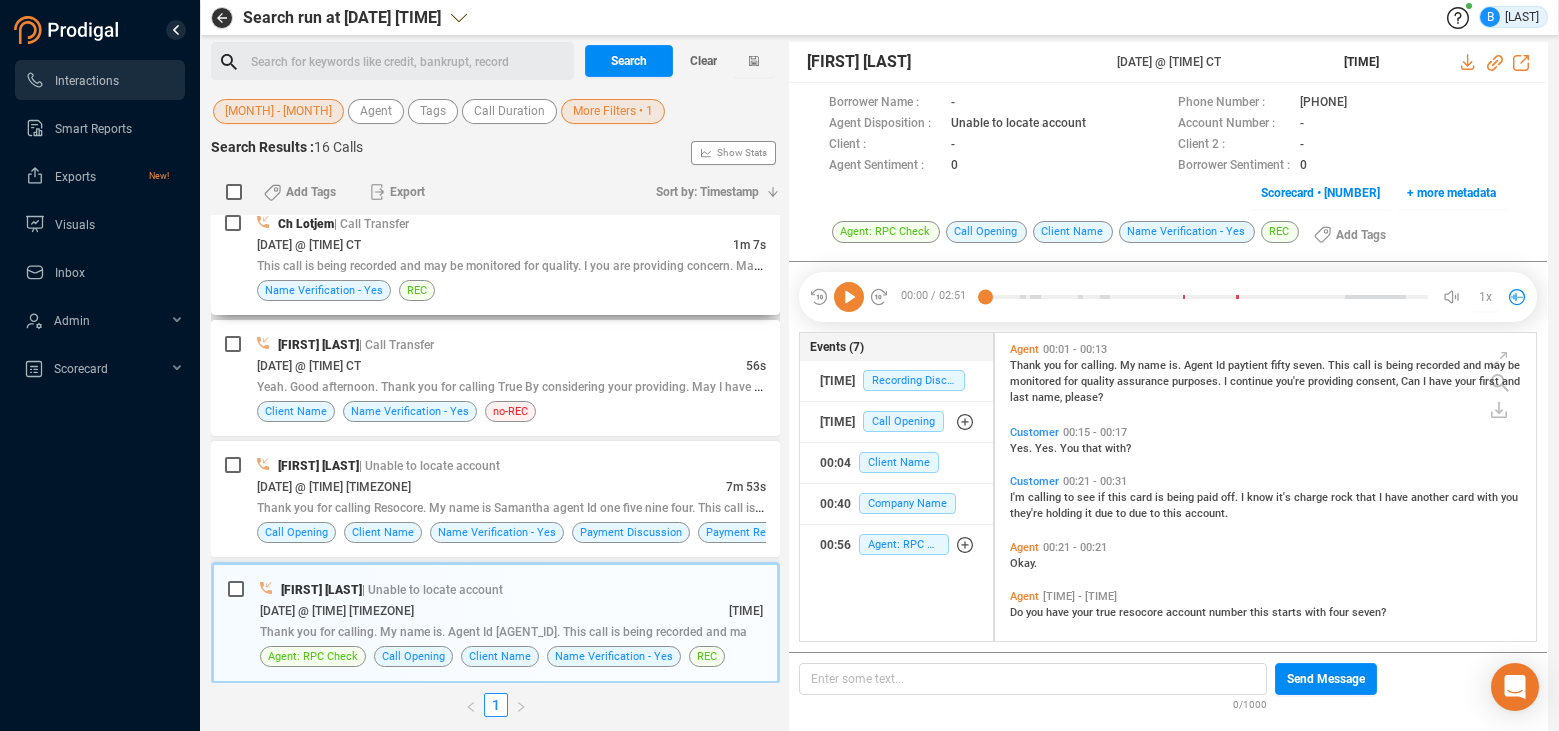 click on "[DATE] @ [TIME] CT" at bounding box center [309, 245] 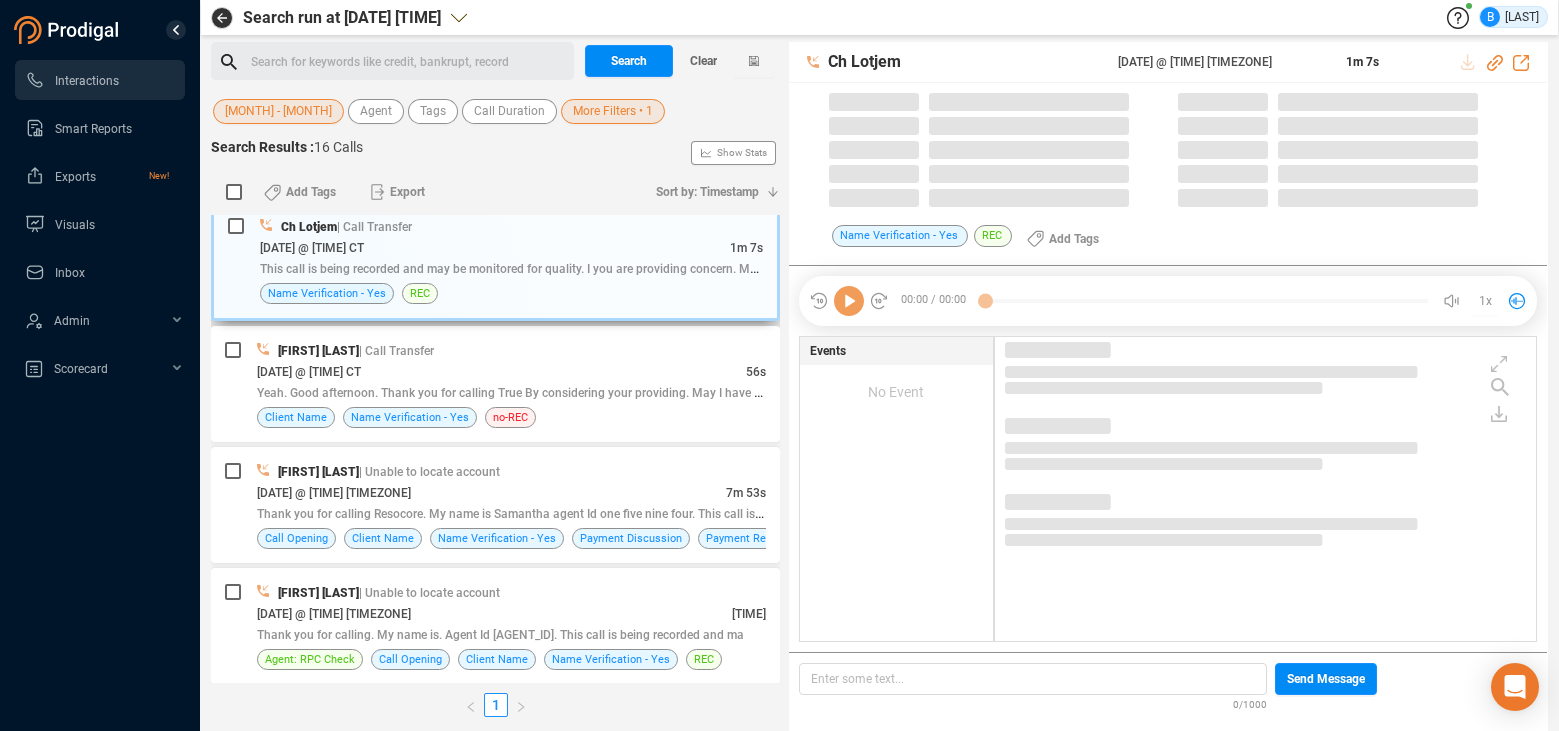 scroll, scrollTop: 1471, scrollLeft: 0, axis: vertical 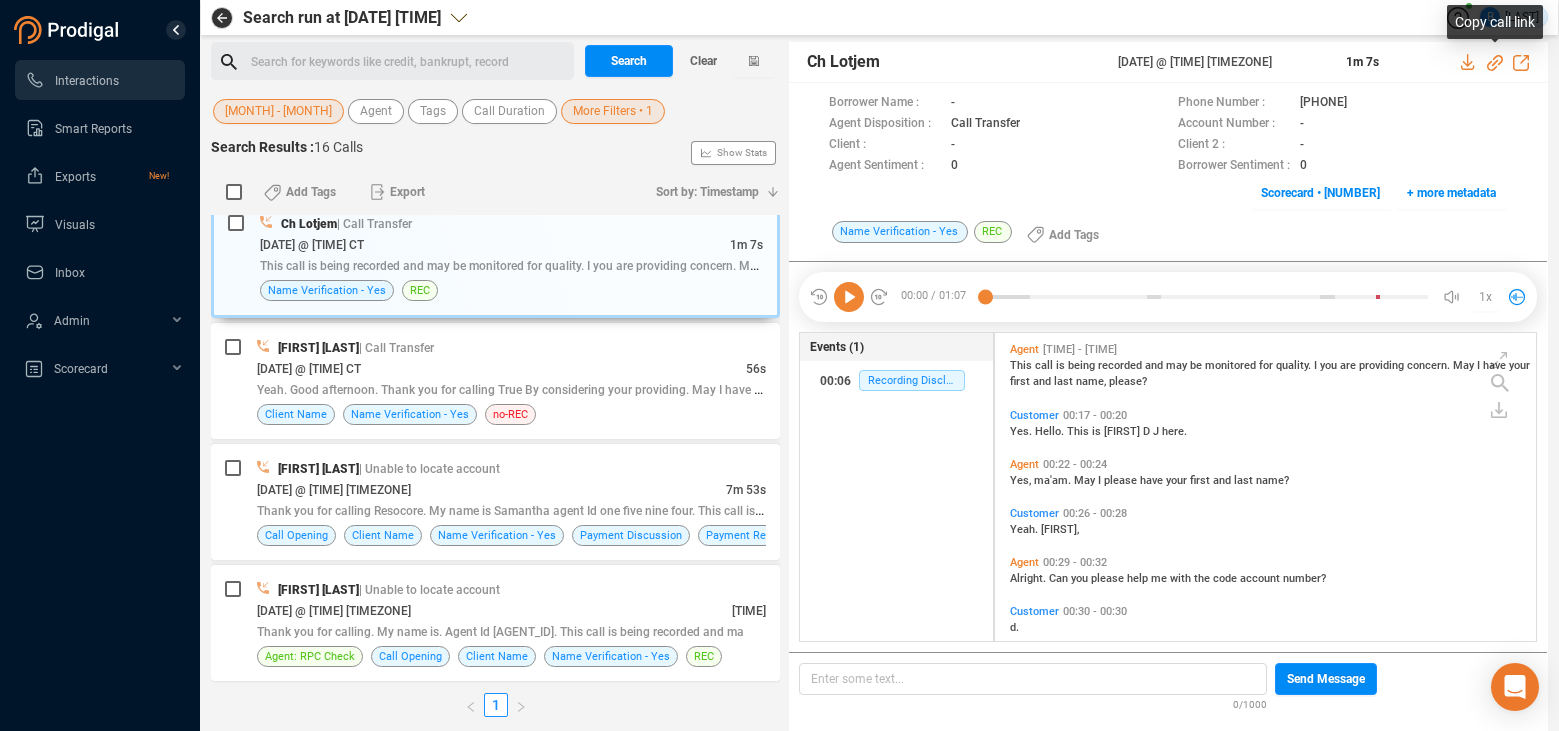 click 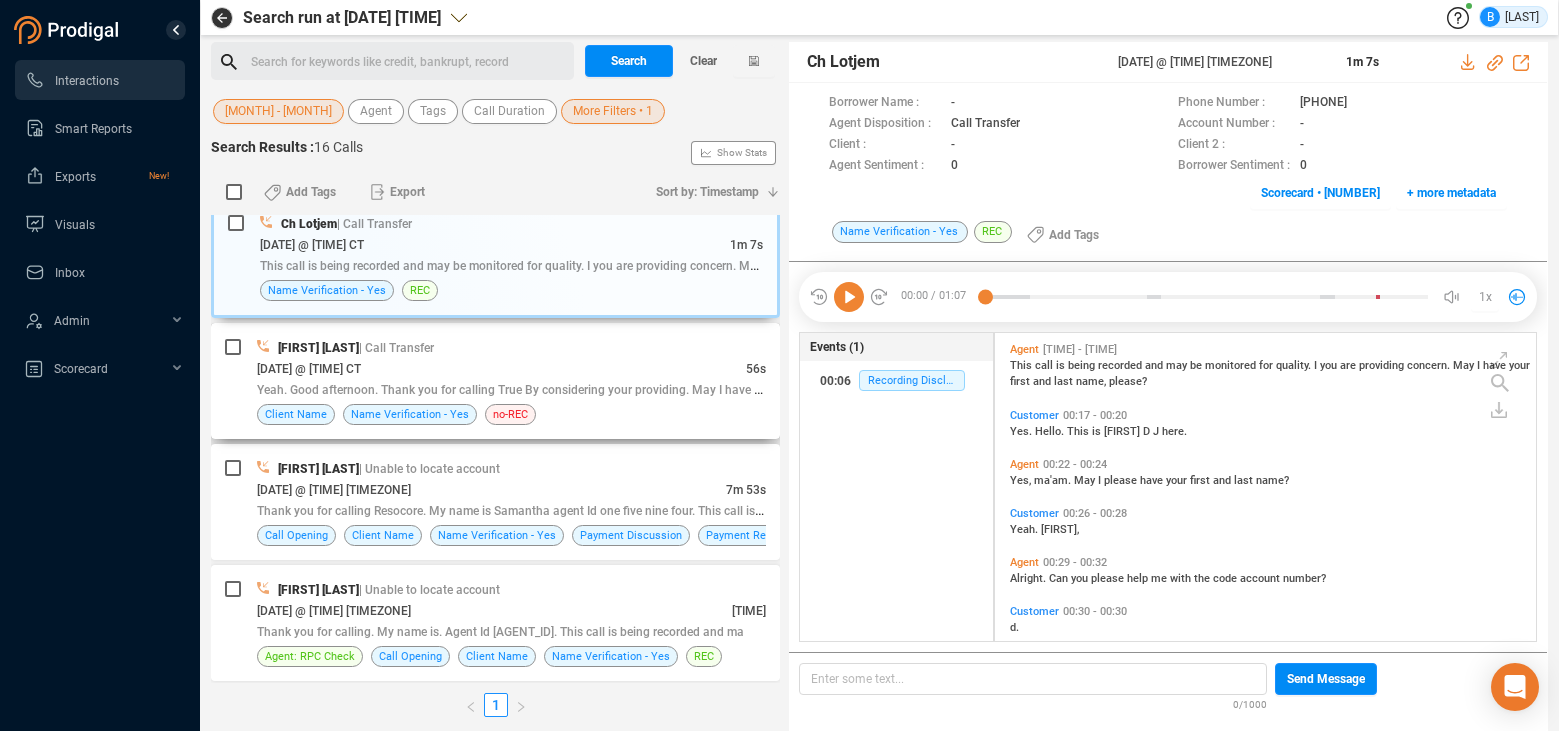 click on "[DATE] @ [TIME] CT" at bounding box center (501, 368) 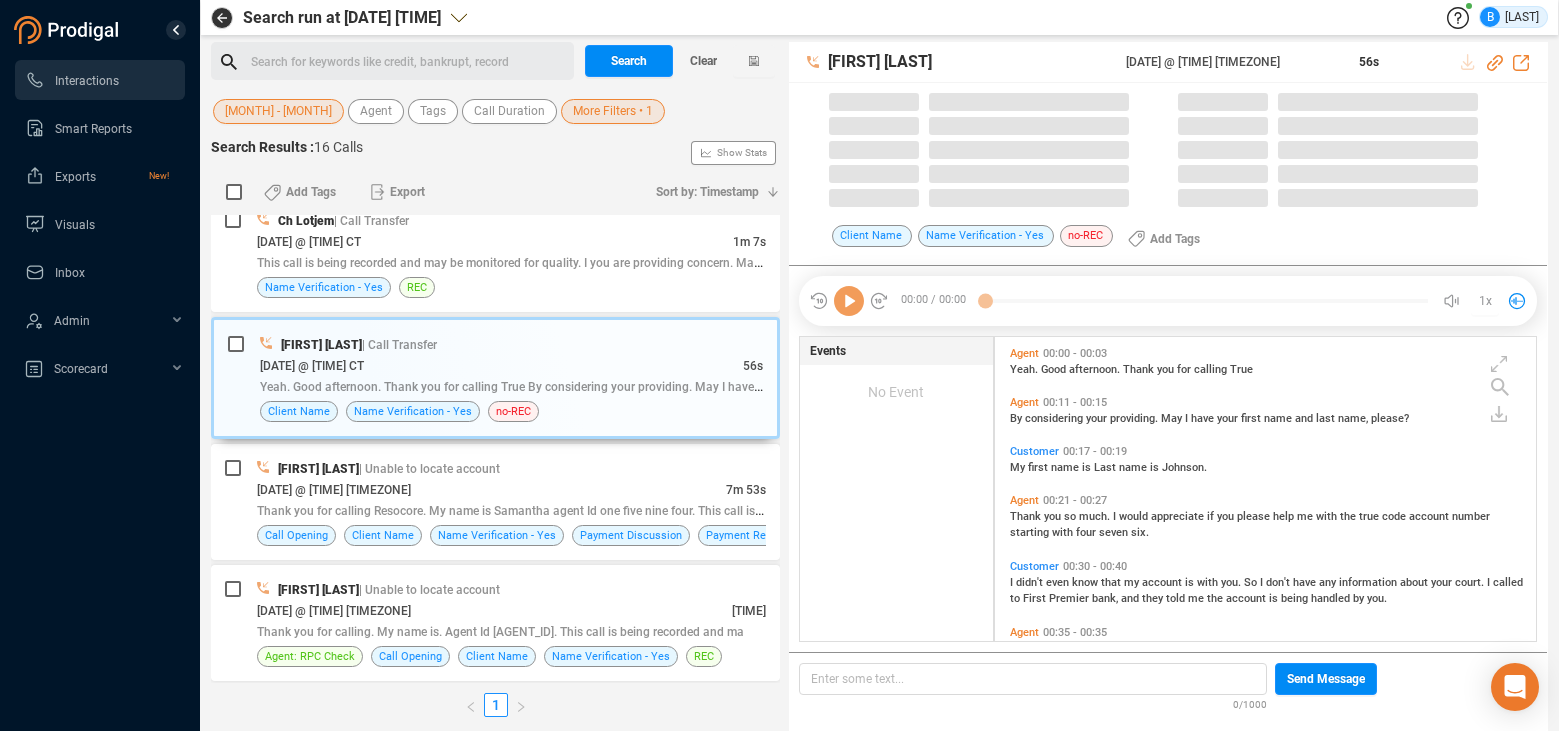 scroll, scrollTop: 6, scrollLeft: 11, axis: both 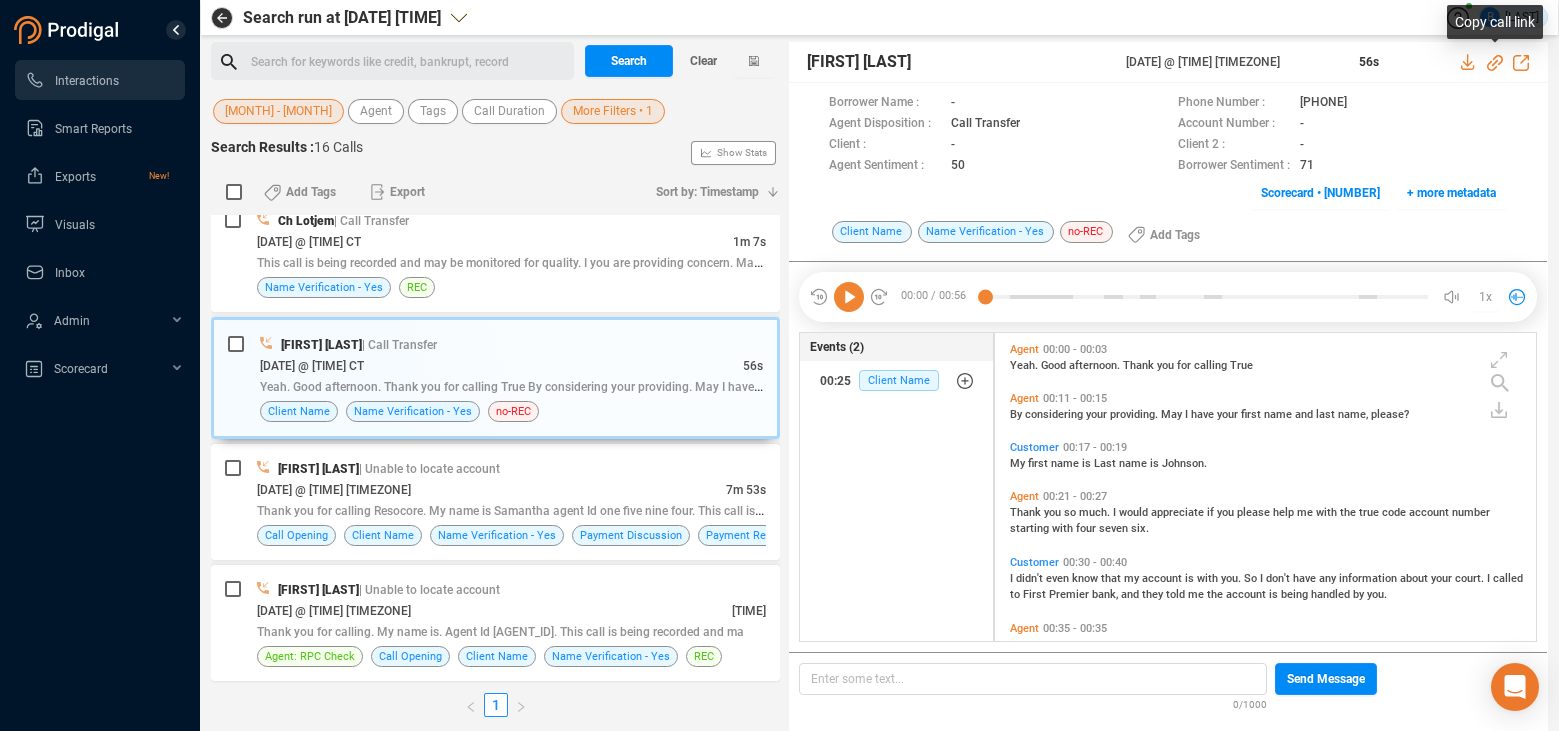 click 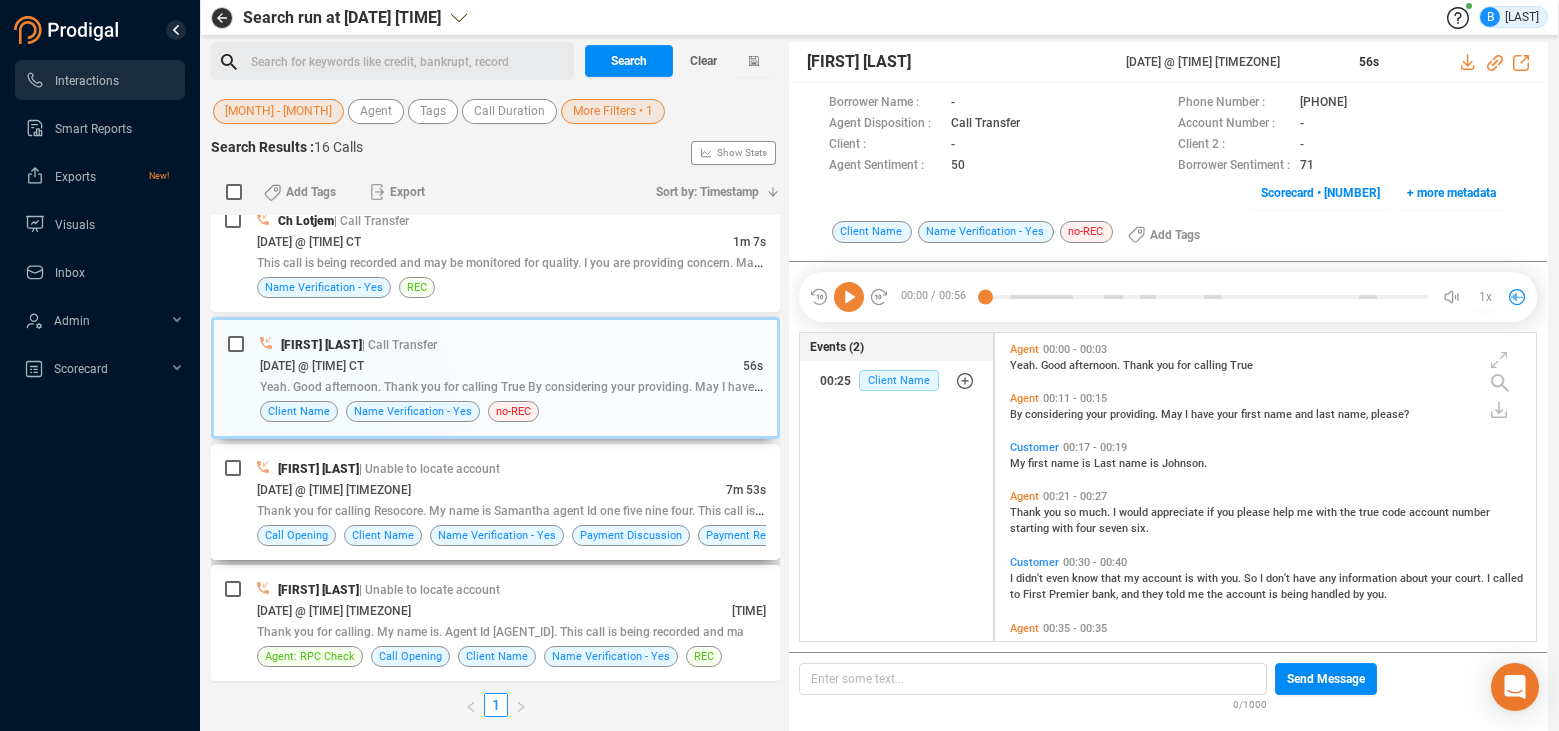 click on "| Unable to locate account" at bounding box center [429, 469] 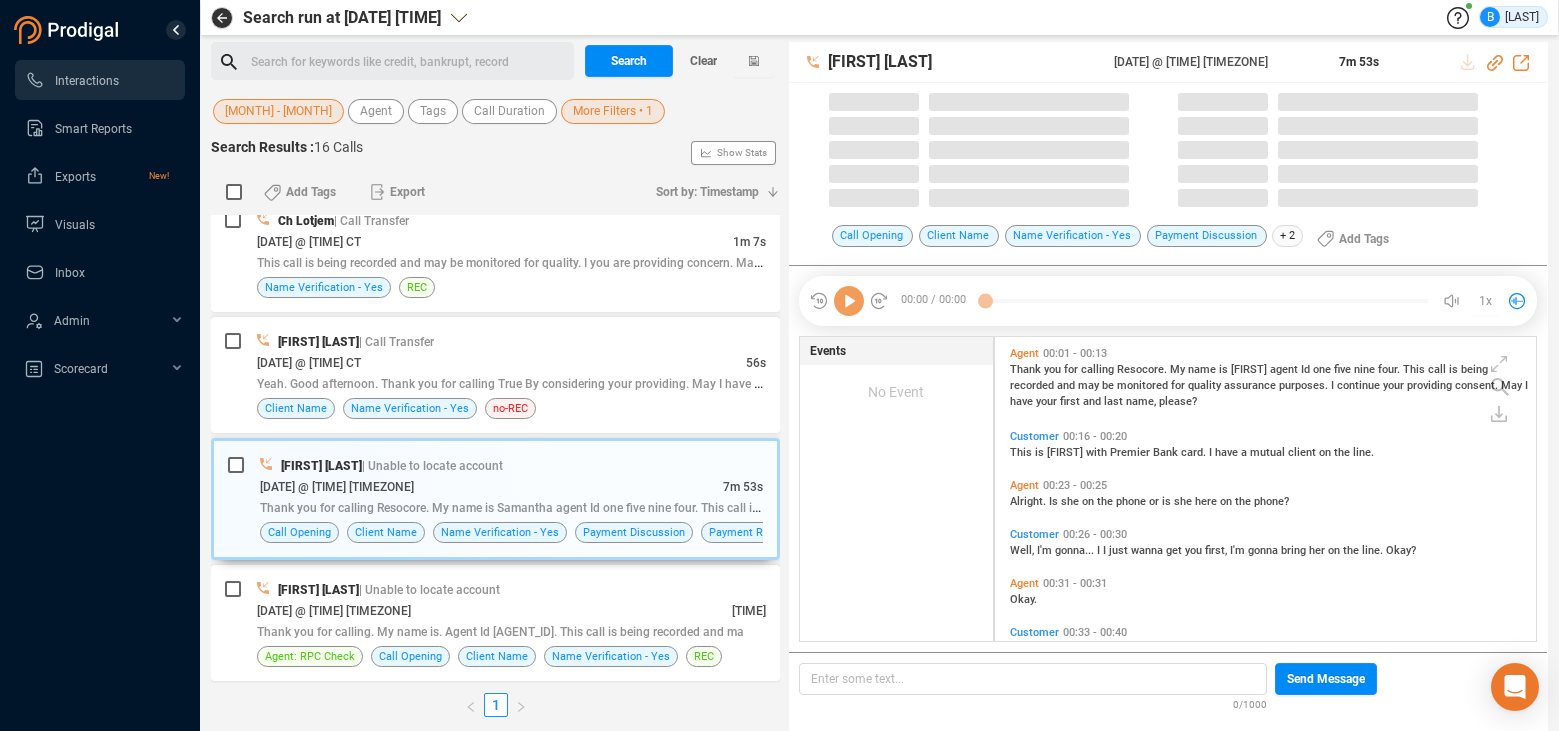 scroll, scrollTop: 6, scrollLeft: 11, axis: both 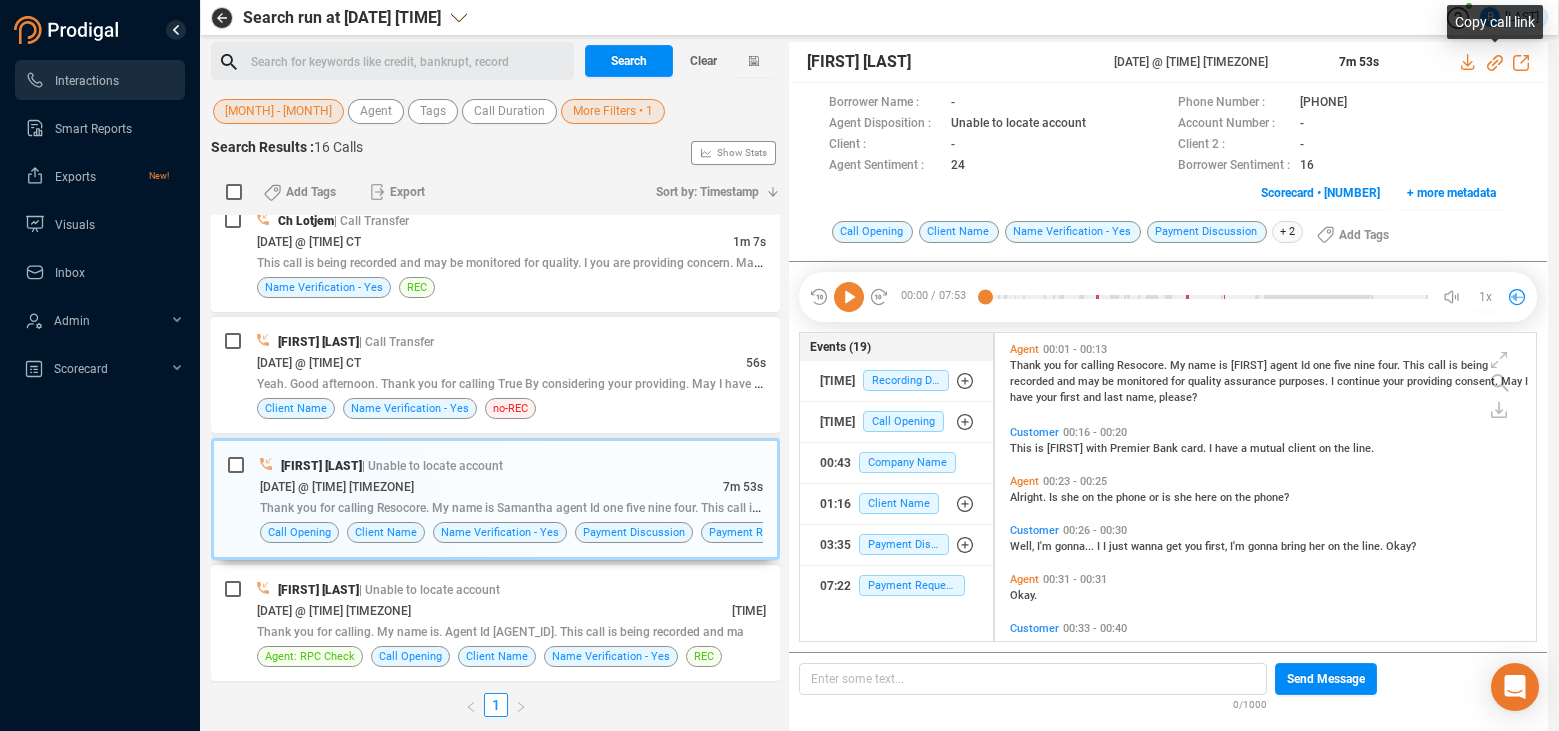 click 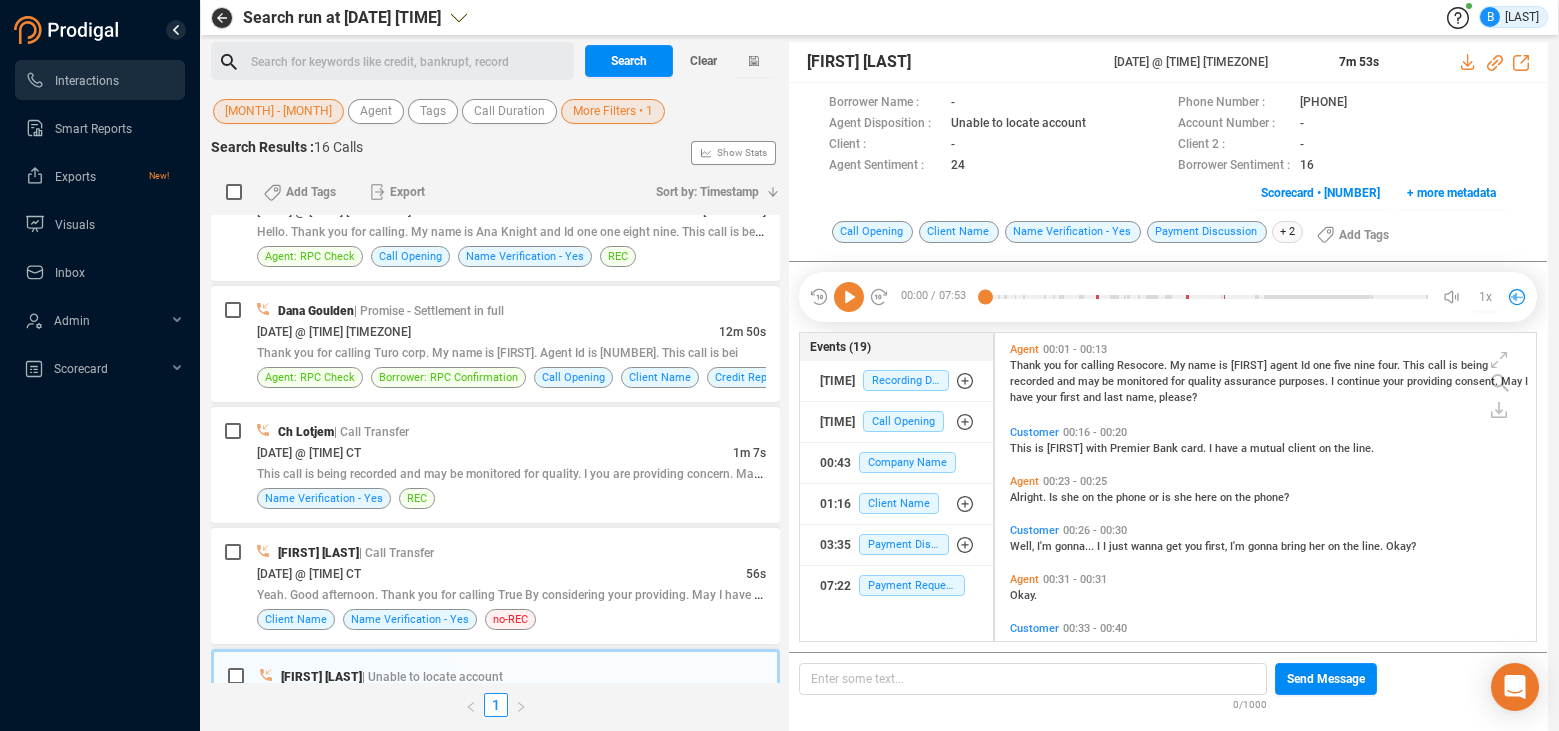 scroll, scrollTop: 1258, scrollLeft: 0, axis: vertical 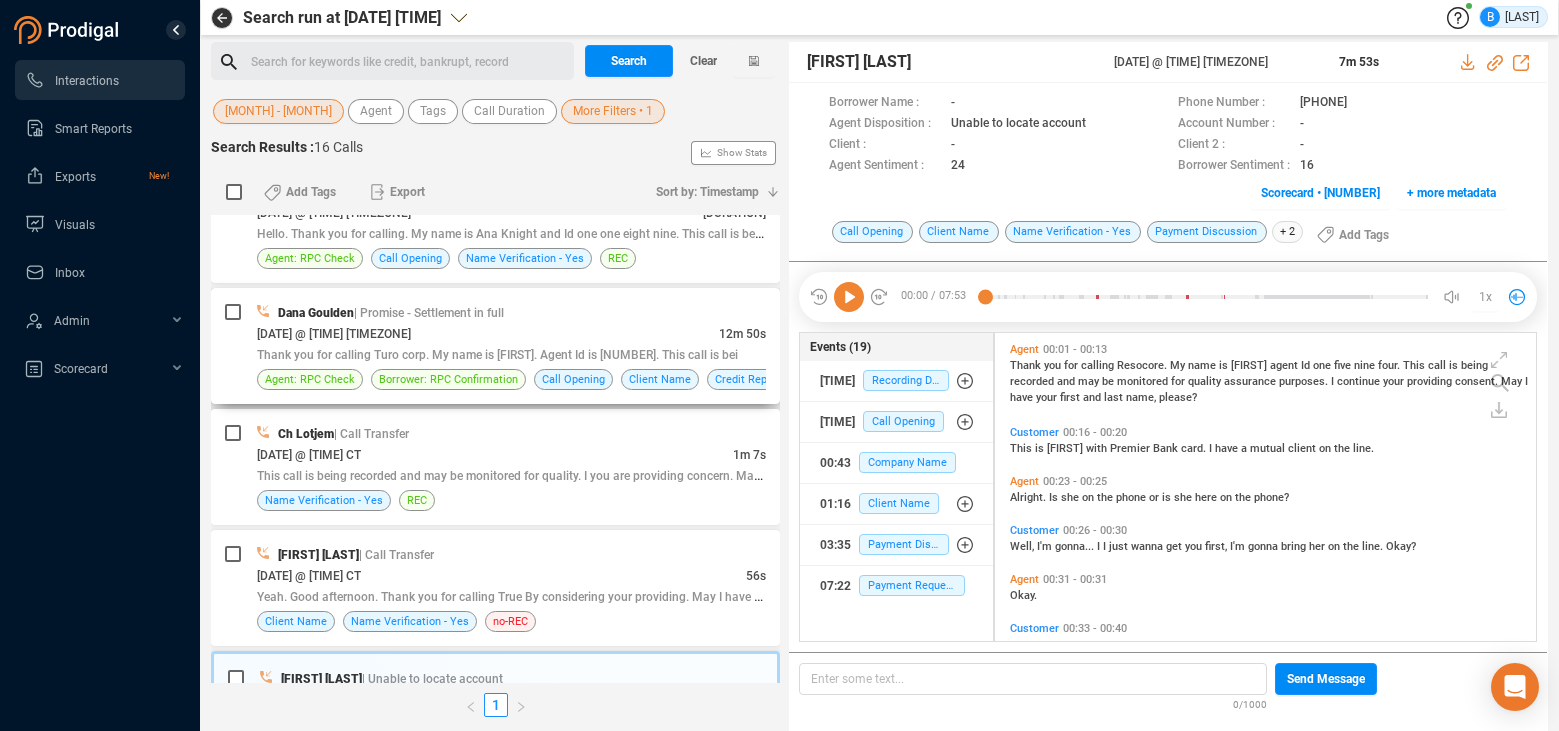 click on "[DATE] @ [TIME] [TIMEZONE]" at bounding box center [488, 333] 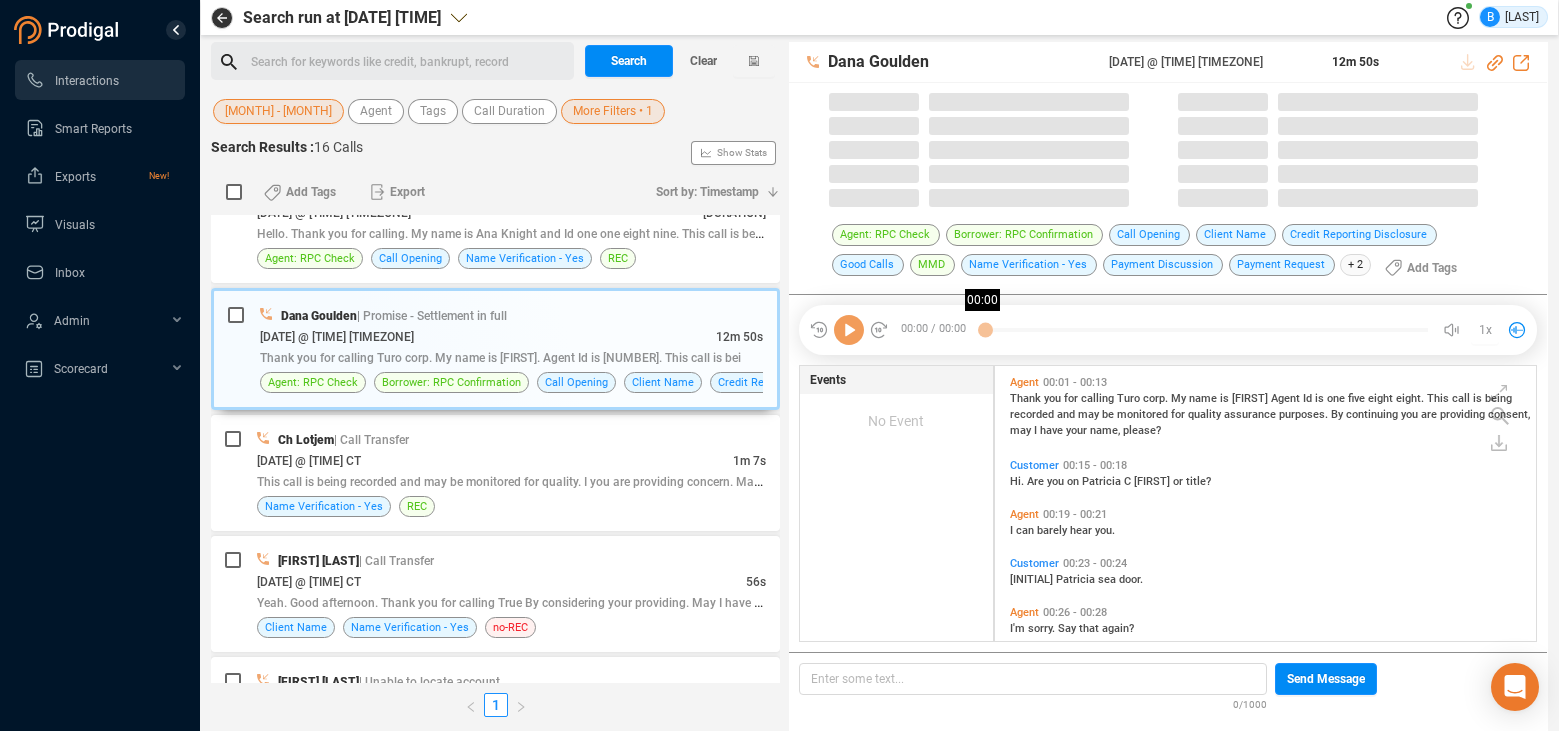scroll, scrollTop: 6, scrollLeft: 11, axis: both 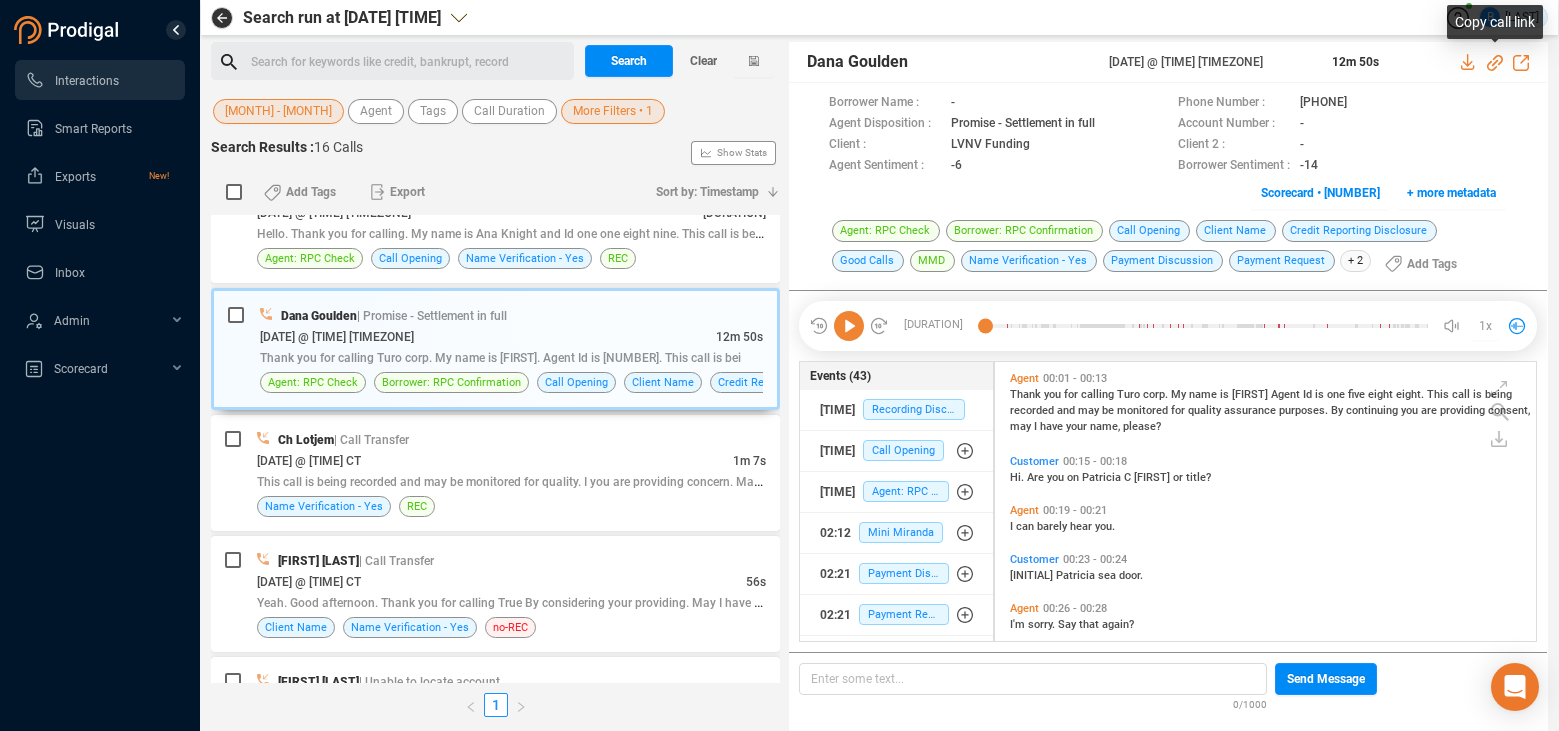 click 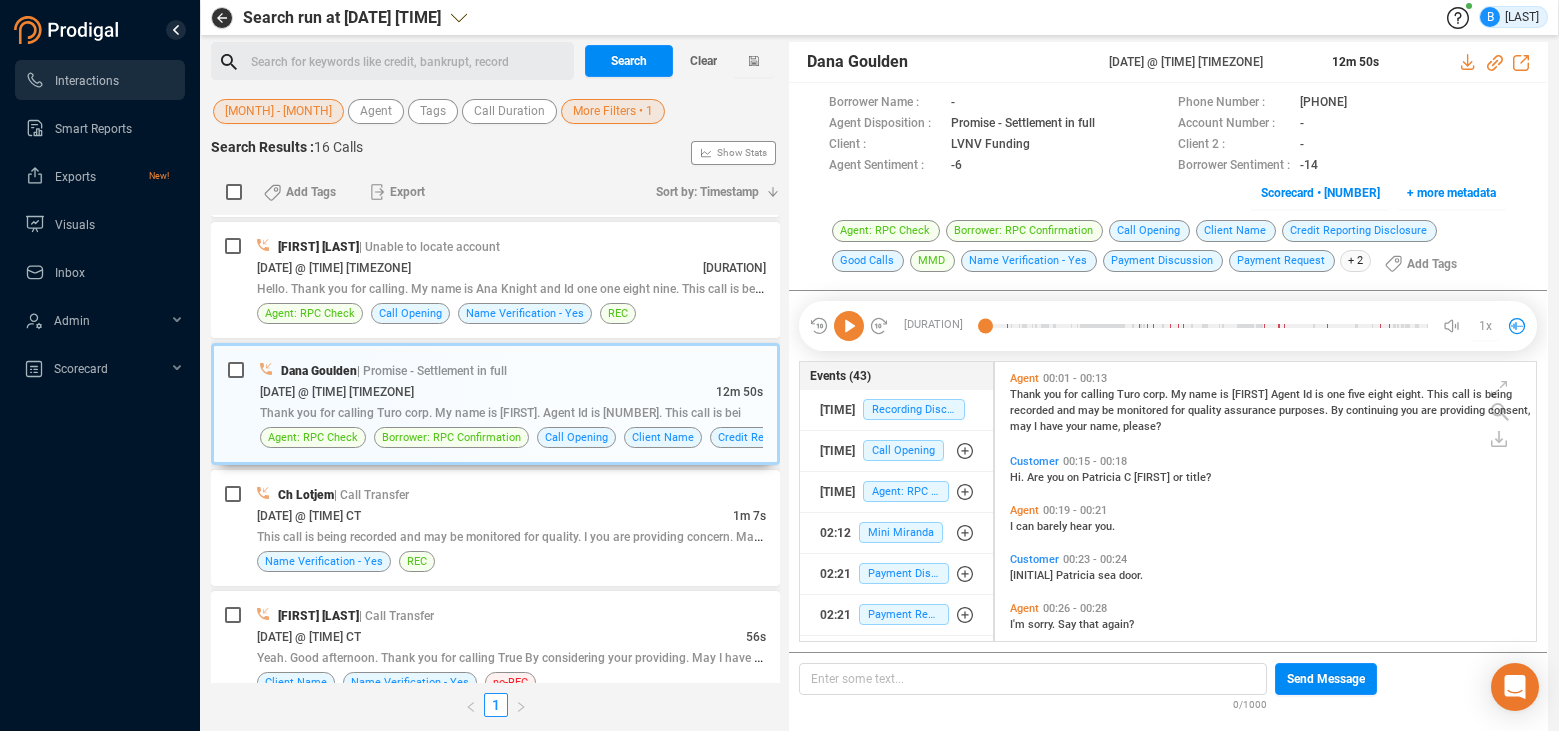scroll, scrollTop: 1198, scrollLeft: 0, axis: vertical 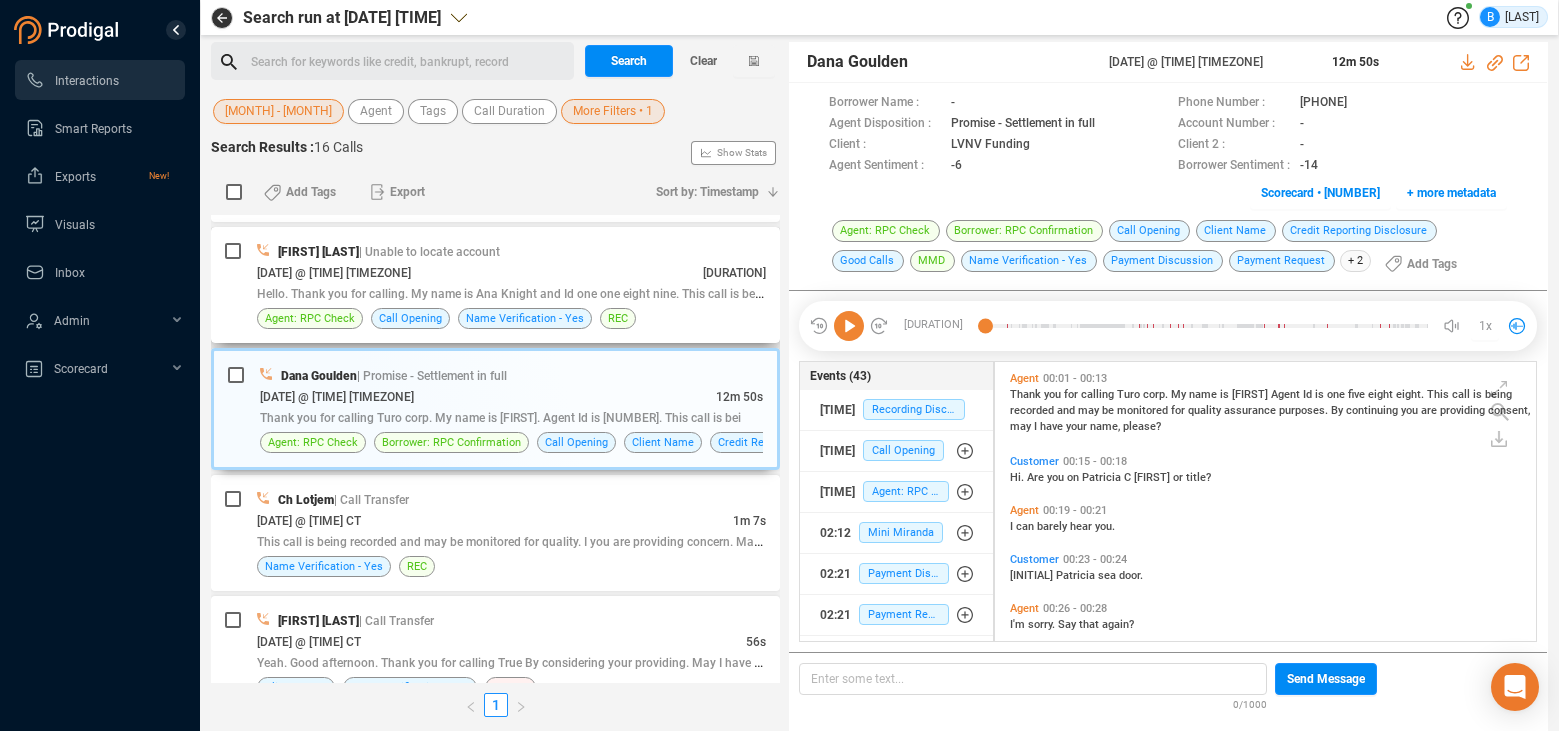 click on "[DATE] @ [TIME] [TIMEZONE]" at bounding box center (334, 273) 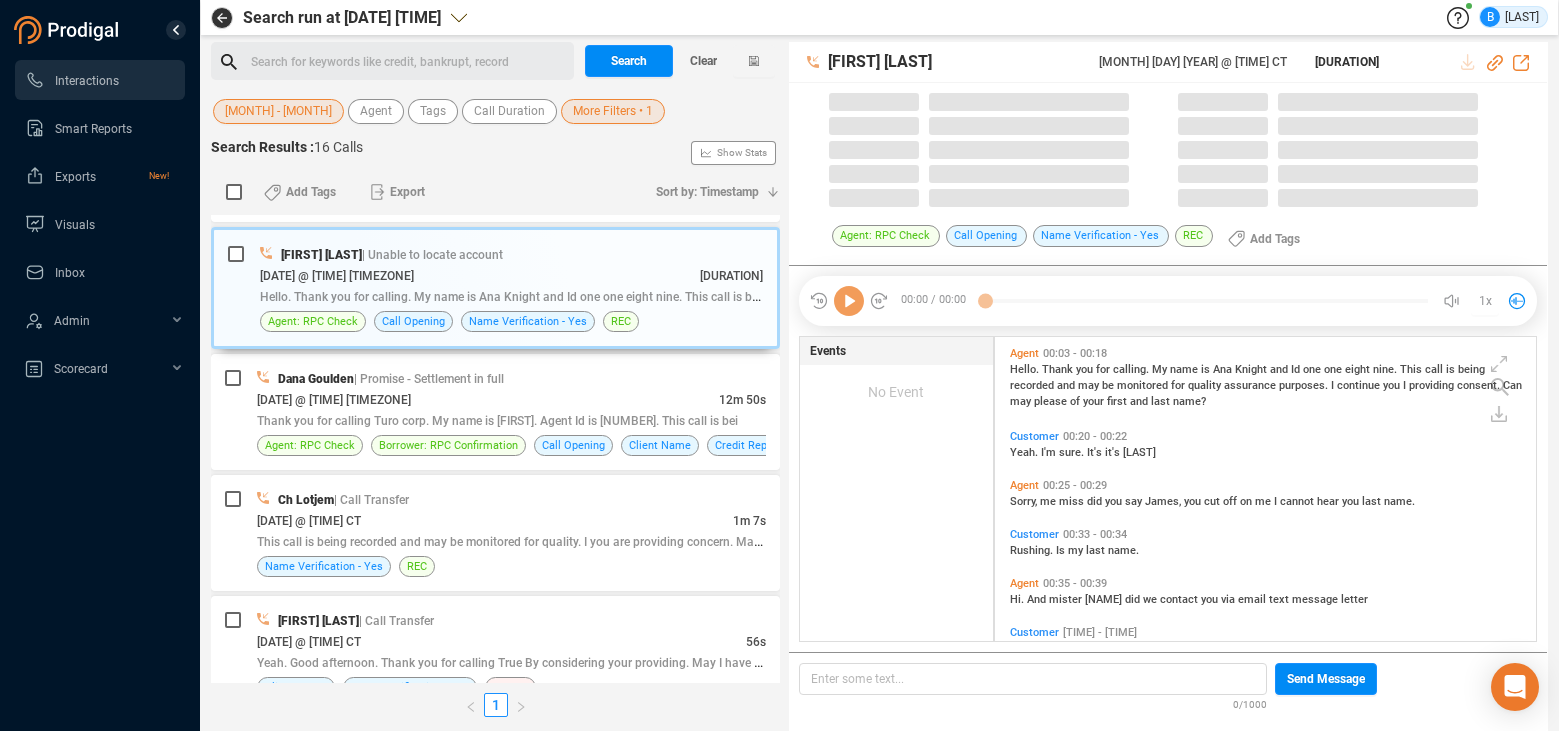 scroll, scrollTop: 6, scrollLeft: 11, axis: both 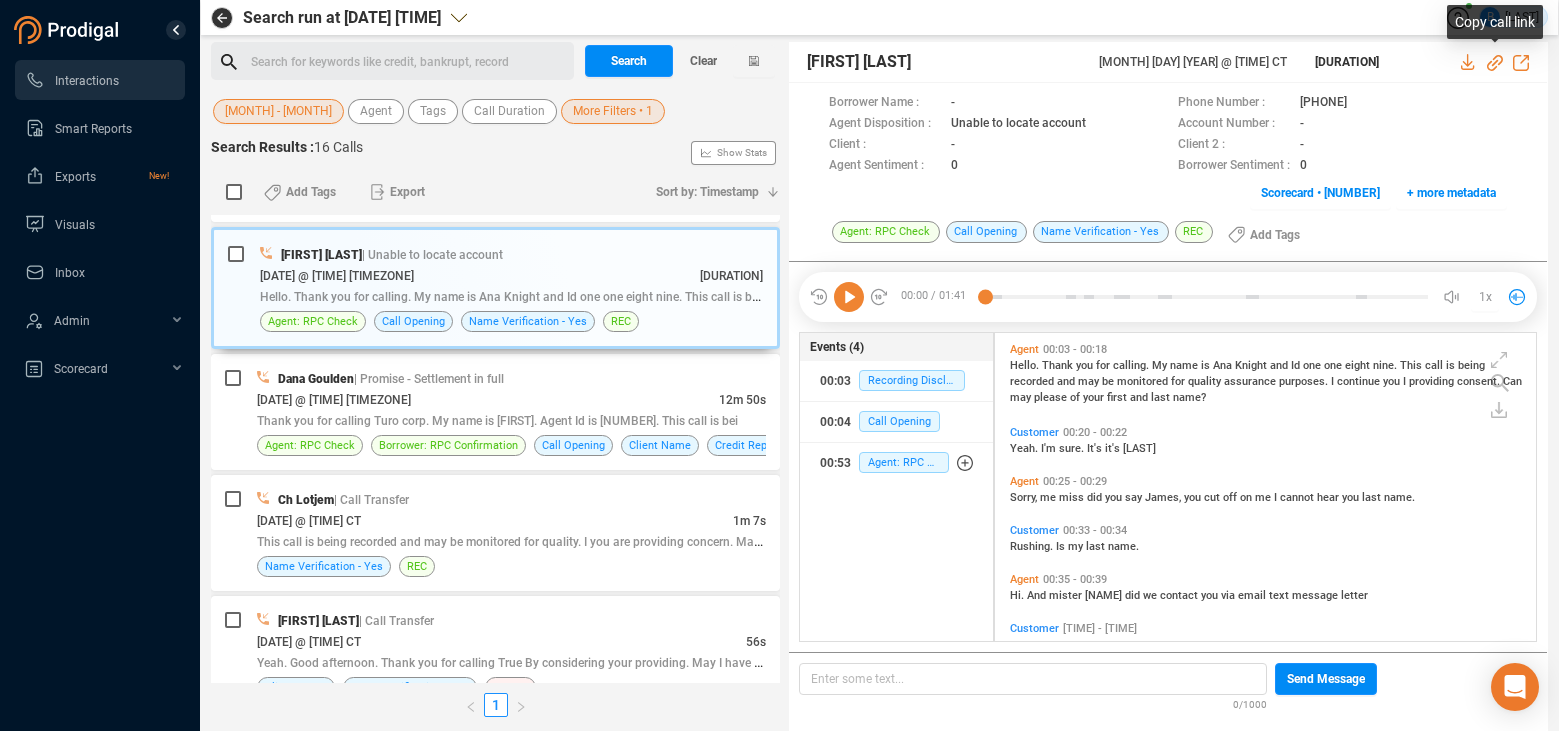 click 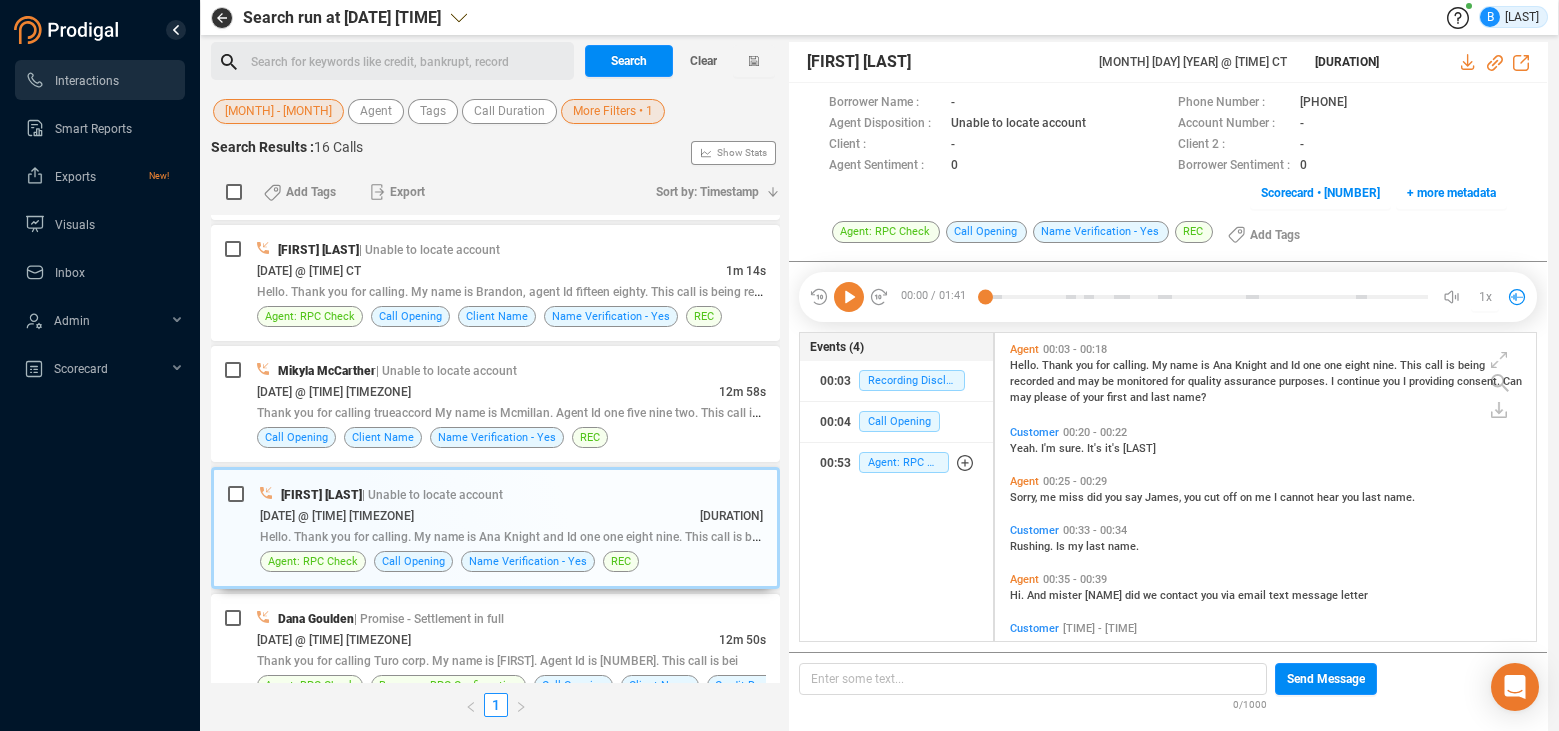 scroll, scrollTop: 935, scrollLeft: 0, axis: vertical 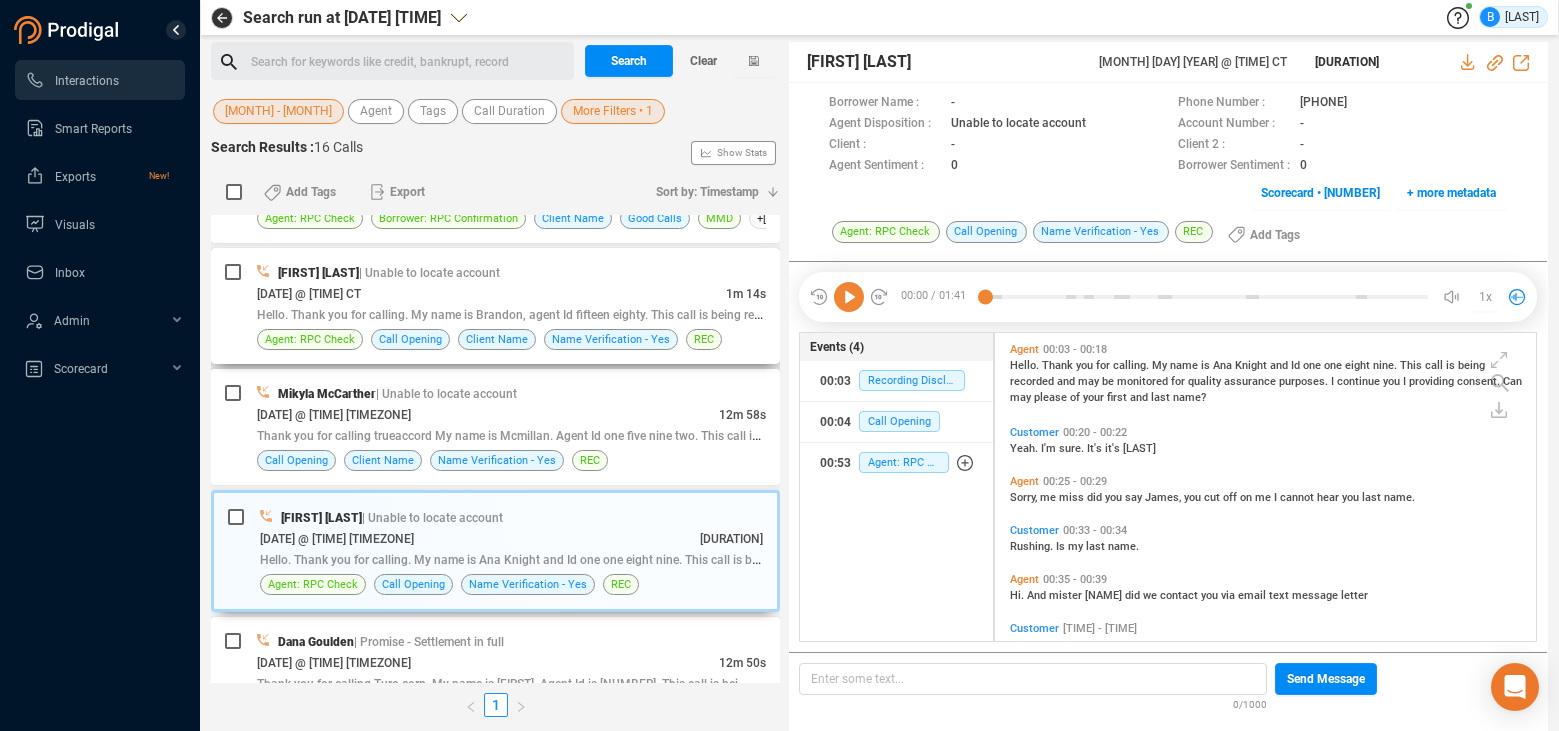 drag, startPoint x: 457, startPoint y: 280, endPoint x: 579, endPoint y: 268, distance: 122.588745 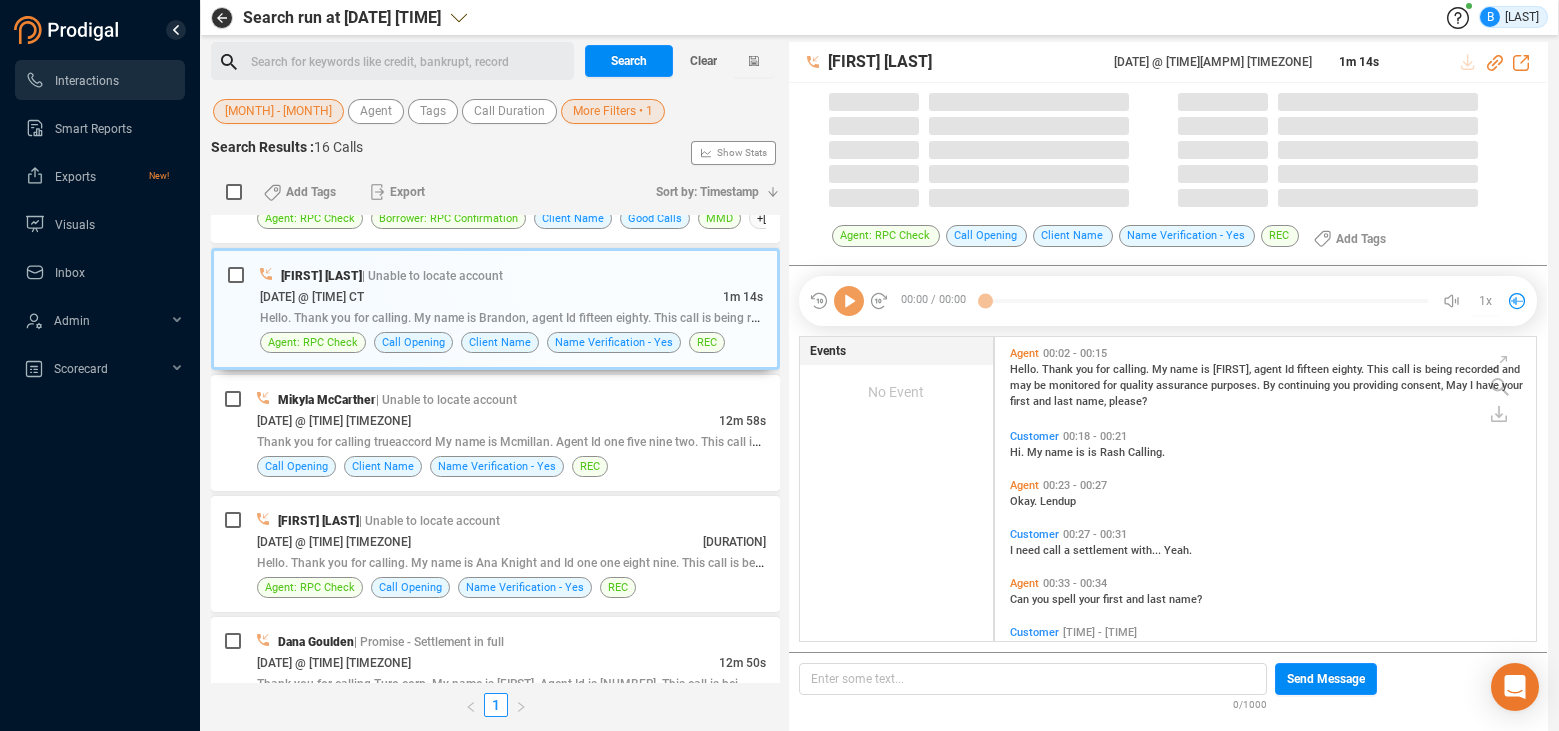 scroll, scrollTop: 6, scrollLeft: 11, axis: both 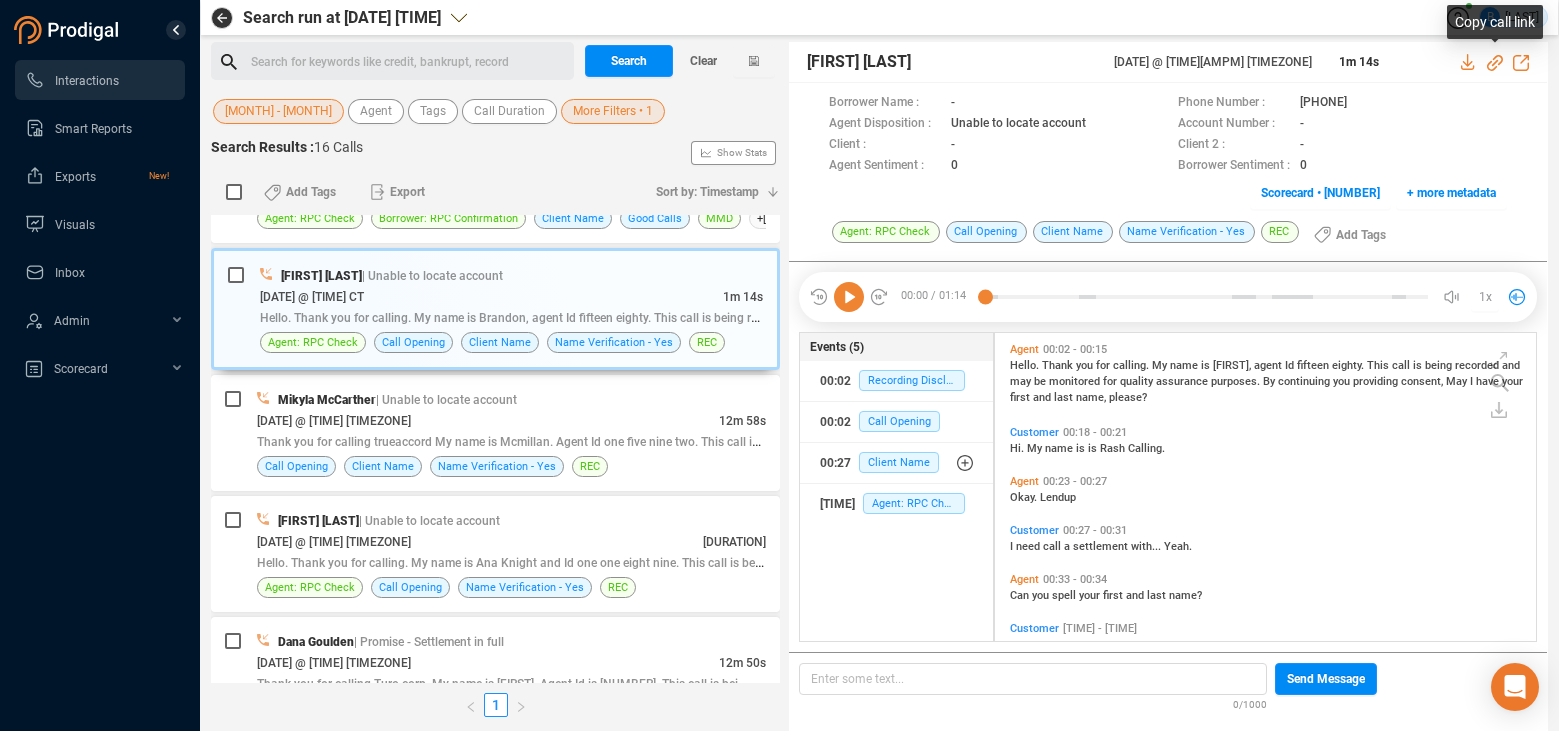click 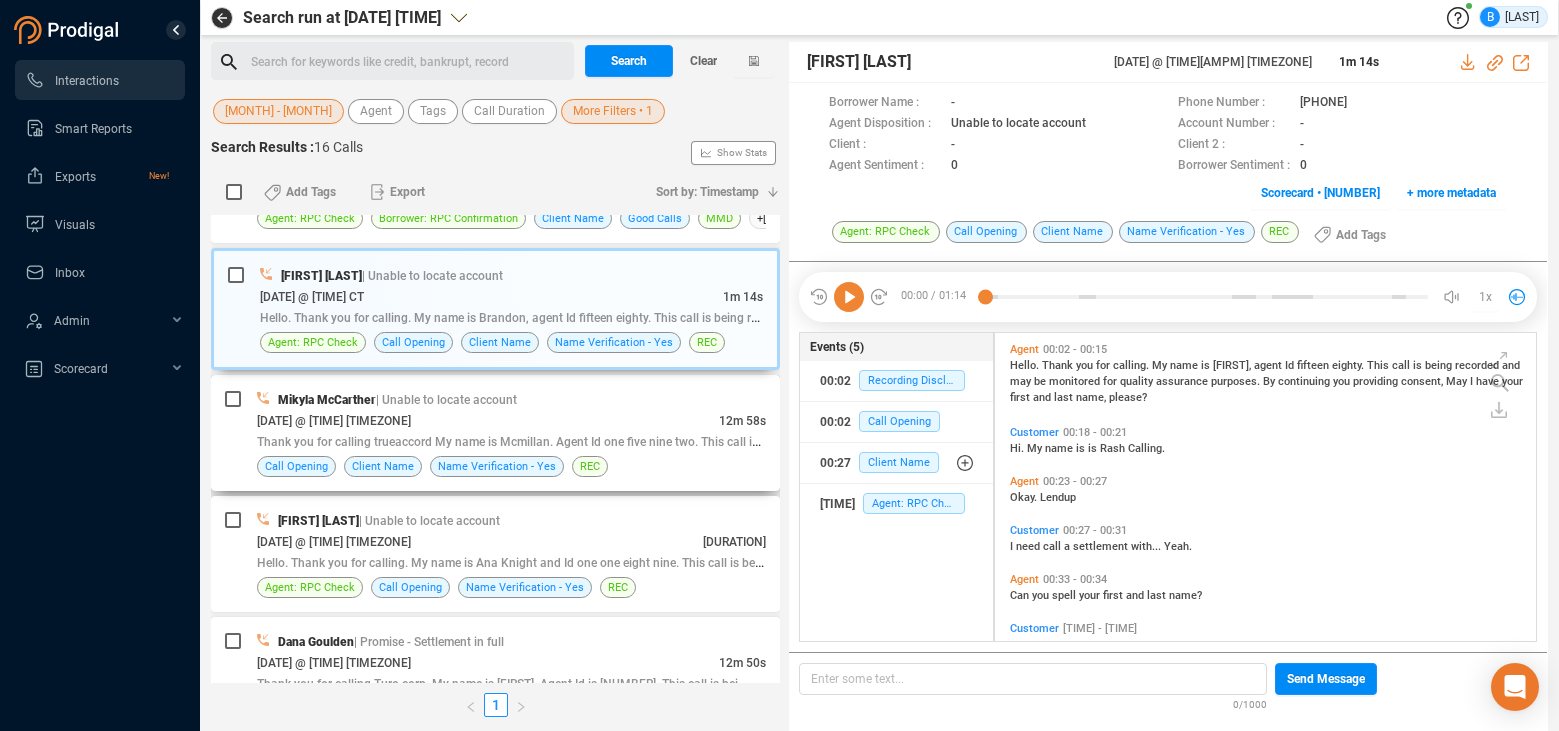 click on "[DATE] @ [TIME] [TIMEZONE]" at bounding box center [334, 421] 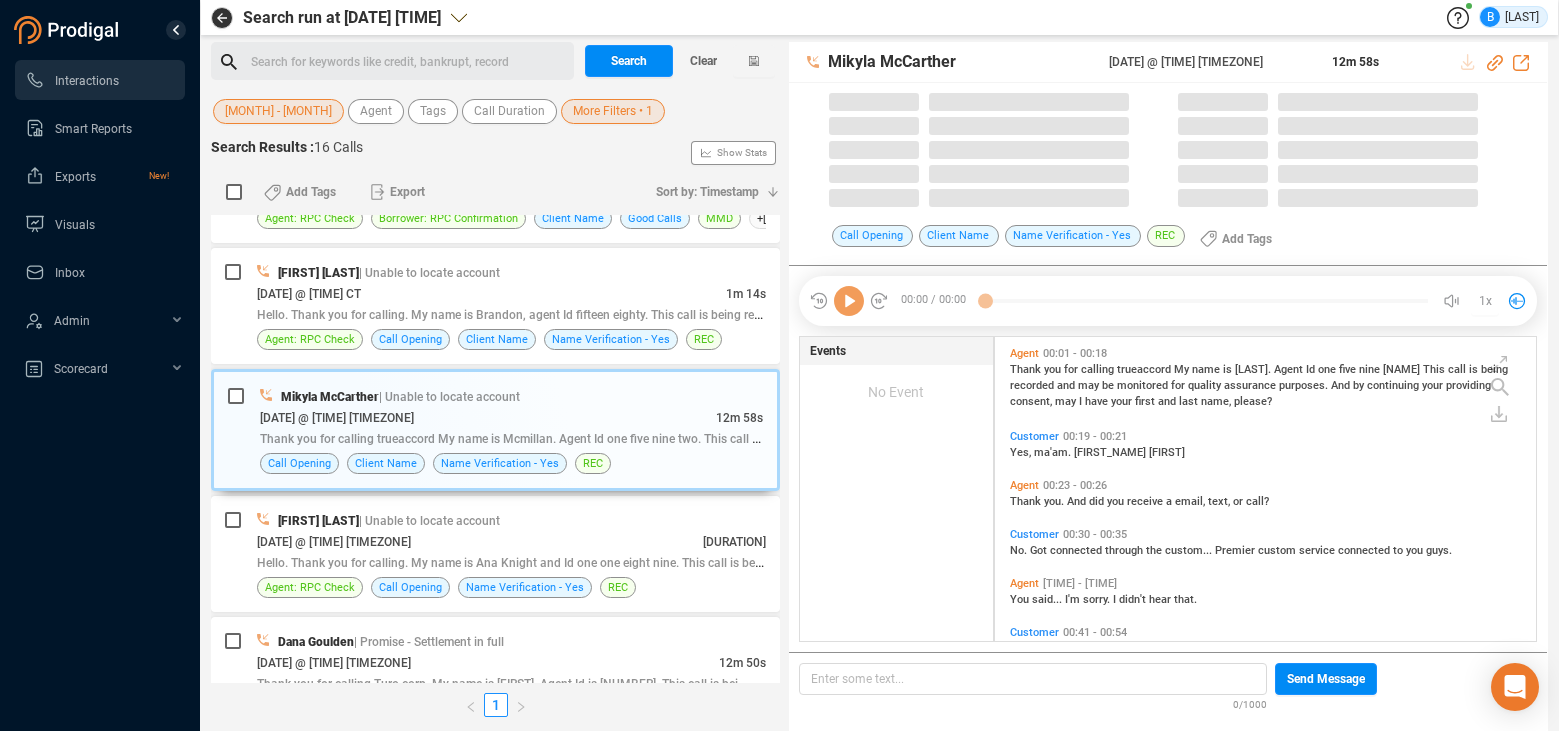 scroll, scrollTop: 6, scrollLeft: 11, axis: both 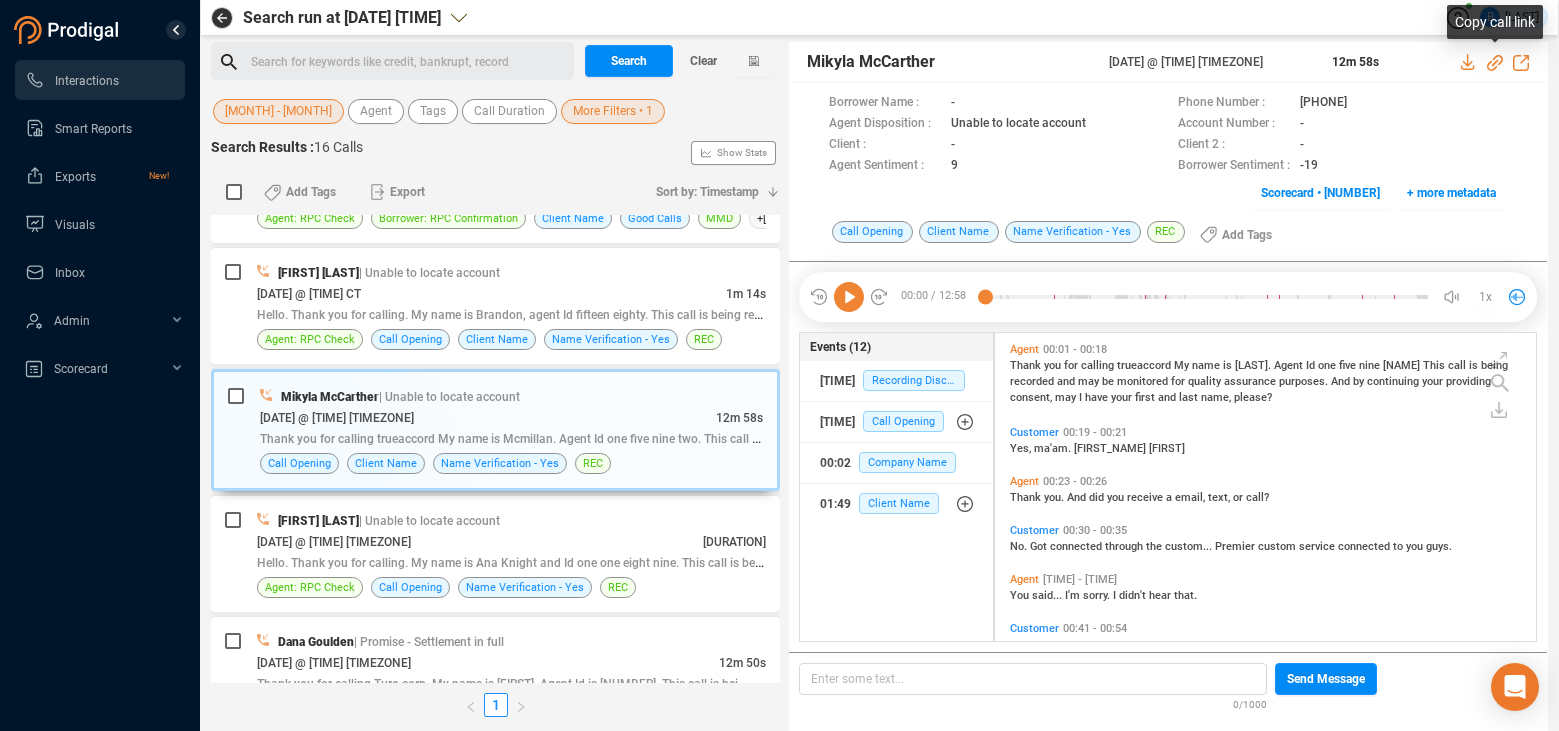 click 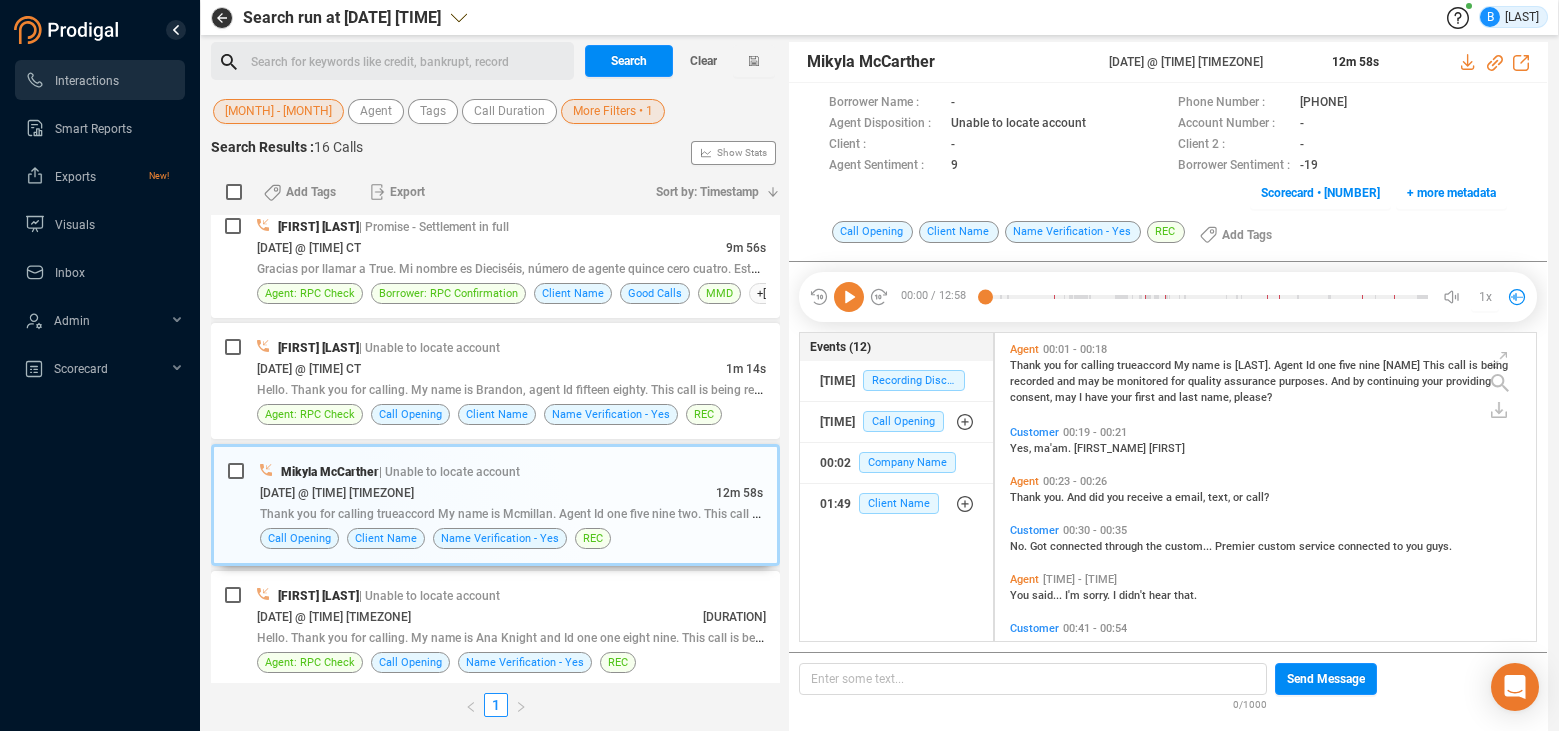 scroll, scrollTop: 751, scrollLeft: 0, axis: vertical 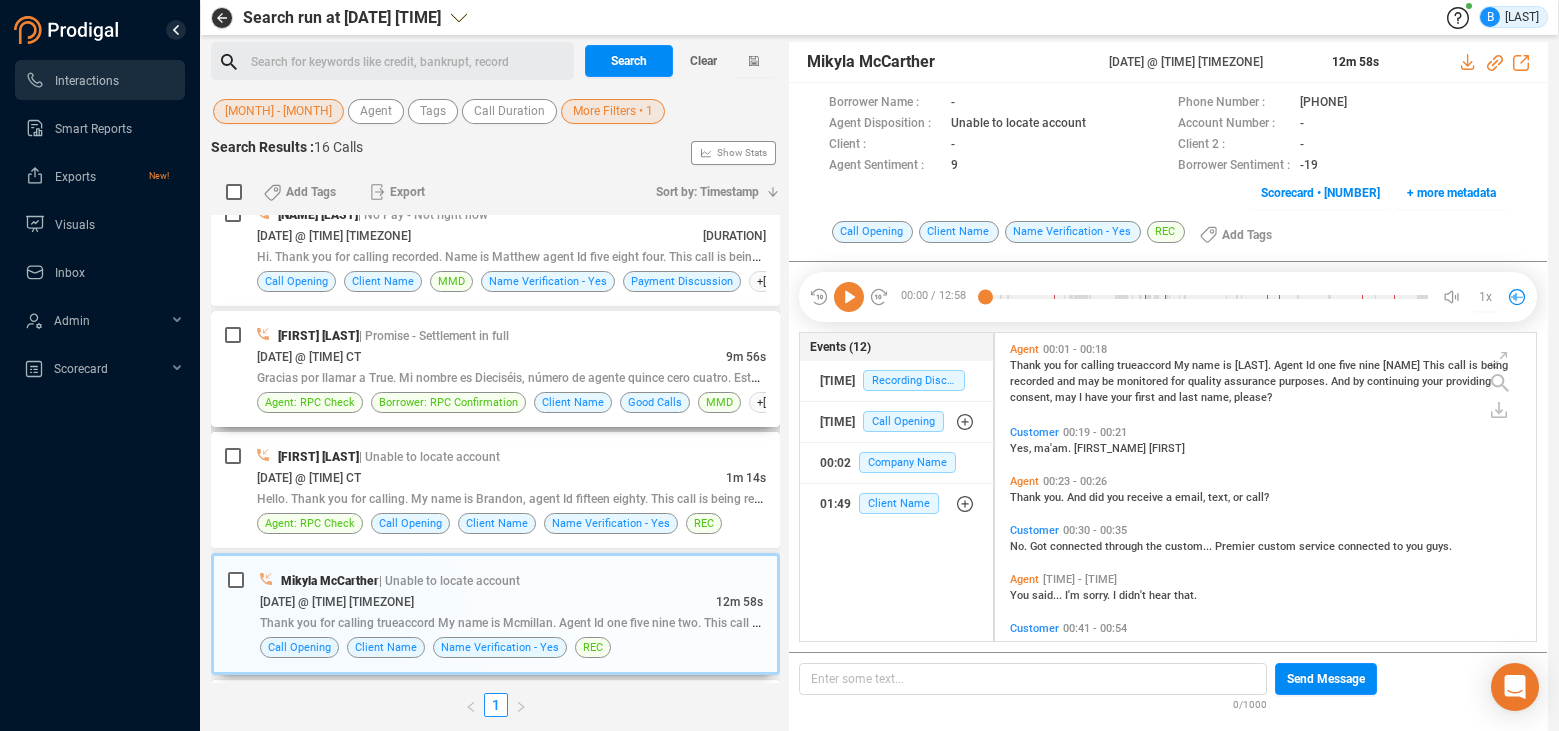 click on "[DATE] @ [TIME] CT" at bounding box center (309, 357) 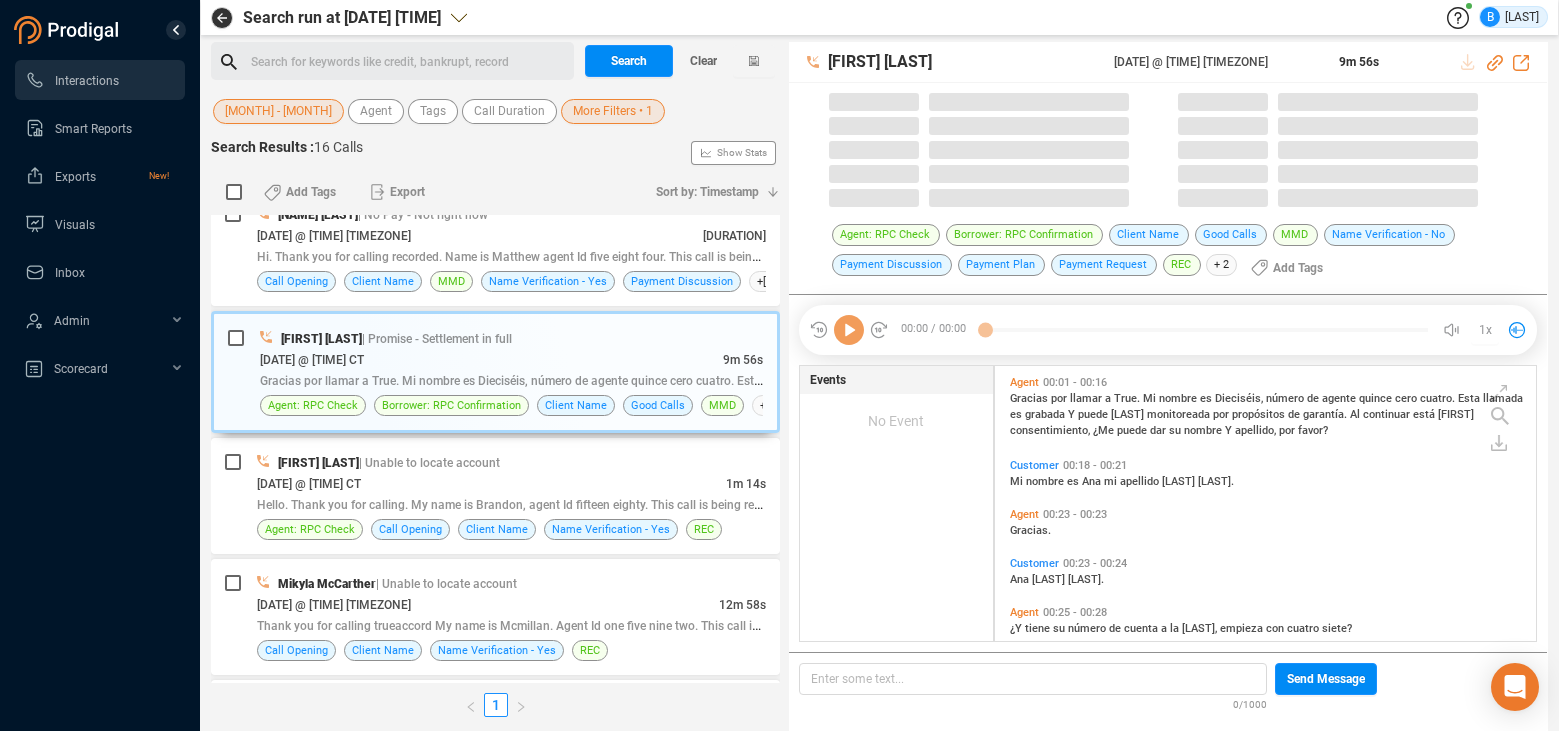 scroll, scrollTop: 6, scrollLeft: 11, axis: both 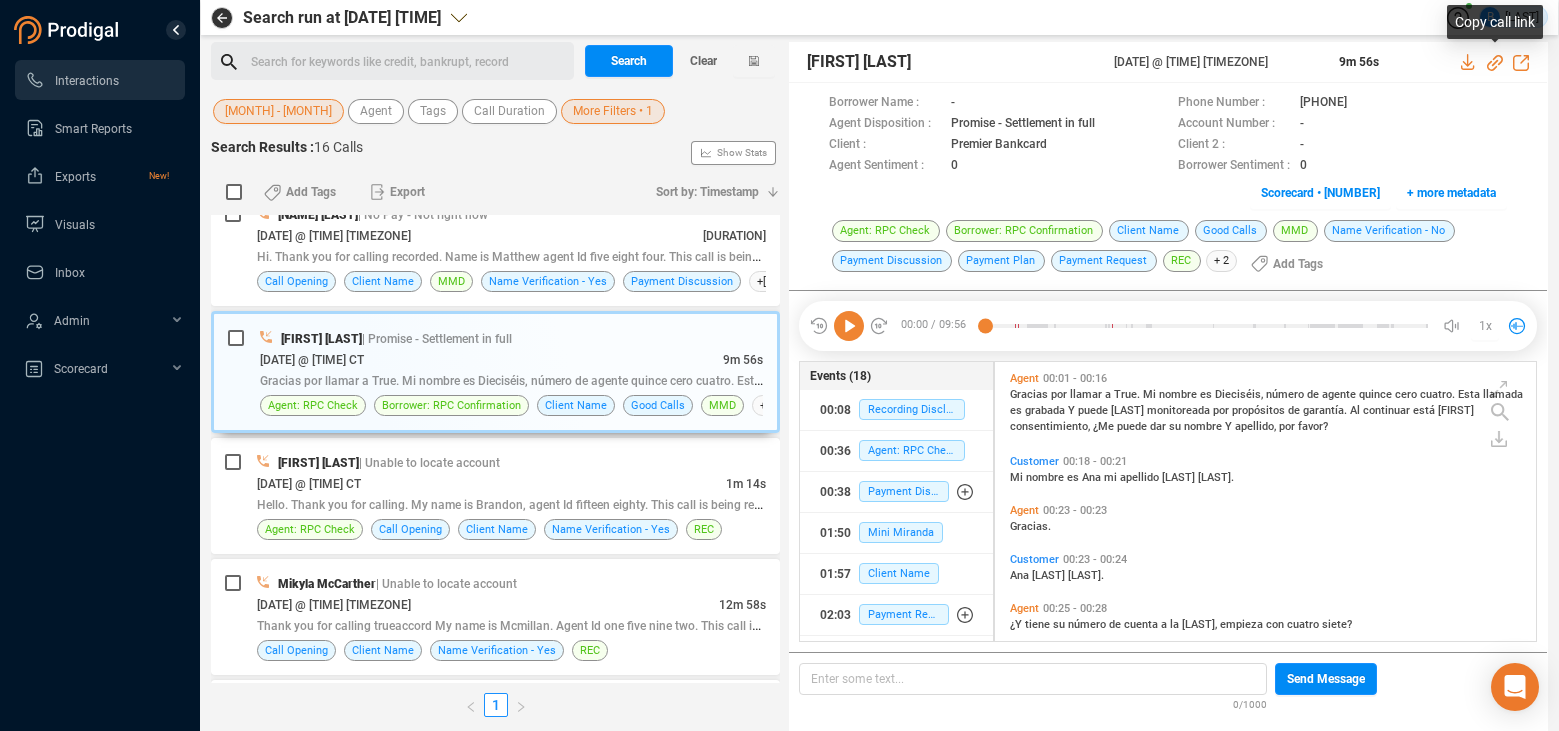 drag, startPoint x: 1491, startPoint y: 66, endPoint x: 1547, endPoint y: 83, distance: 58.5235 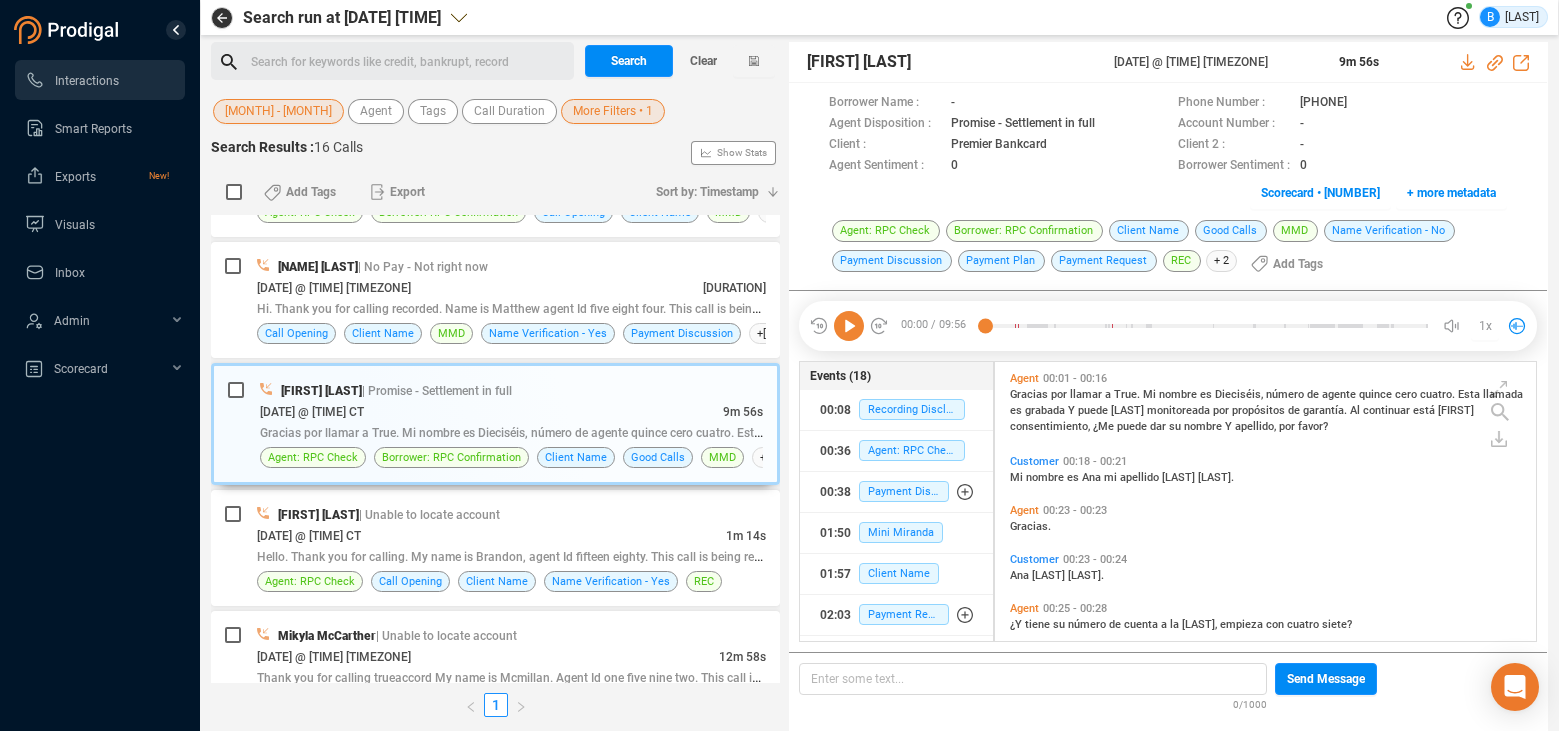 scroll, scrollTop: 551, scrollLeft: 0, axis: vertical 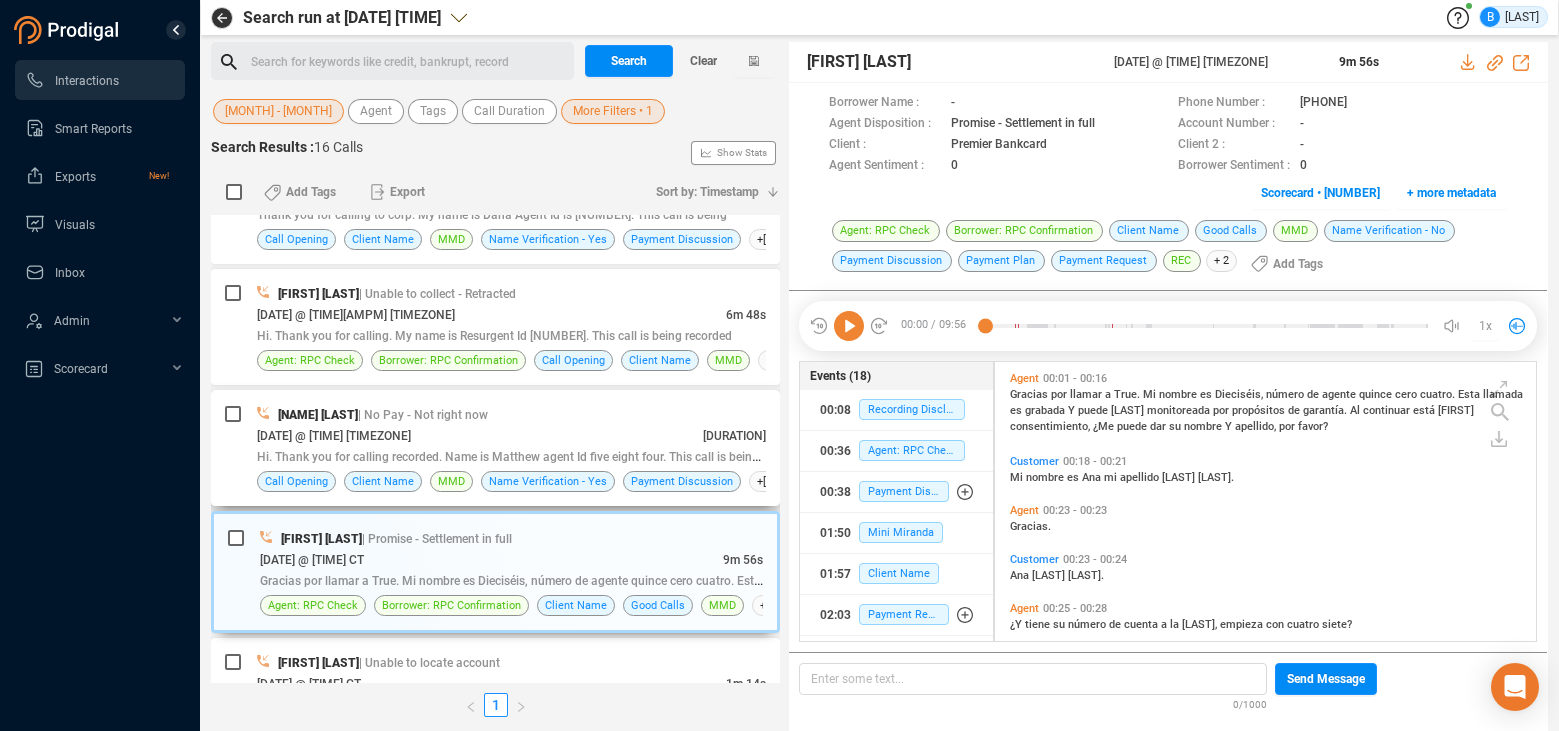 click on "[DATE] @ [TIME] [TIMEZONE]" at bounding box center (334, 436) 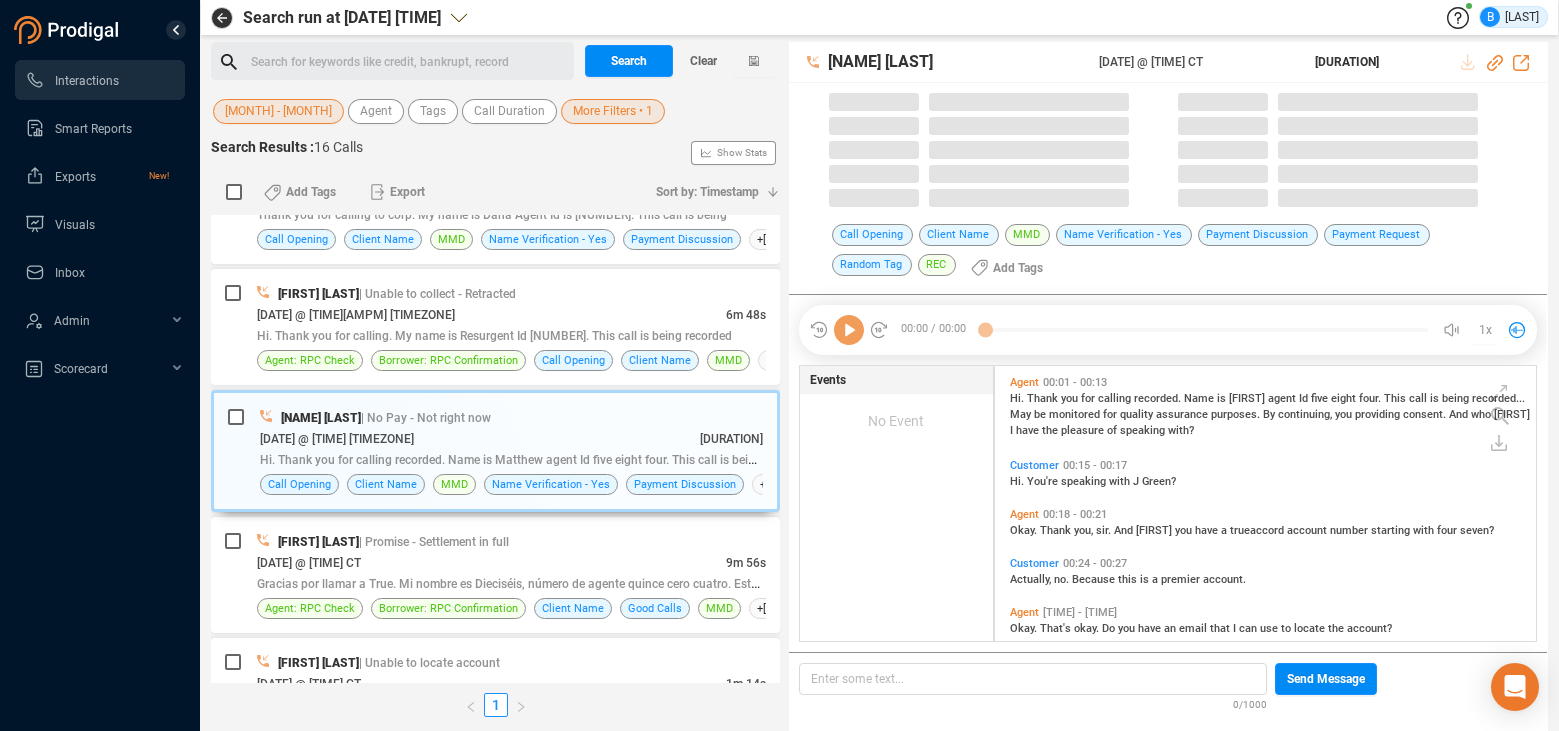 scroll, scrollTop: 6, scrollLeft: 11, axis: both 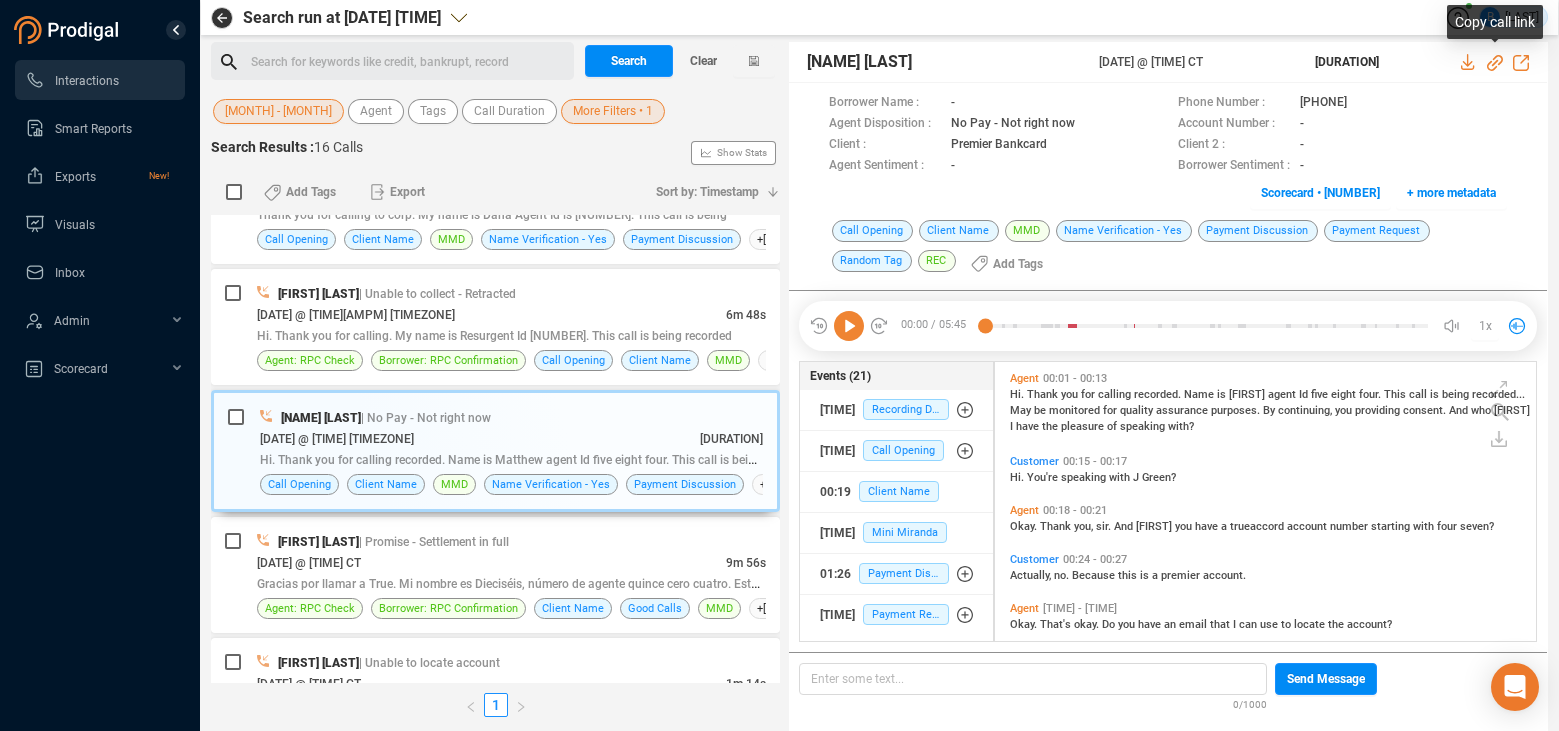 click 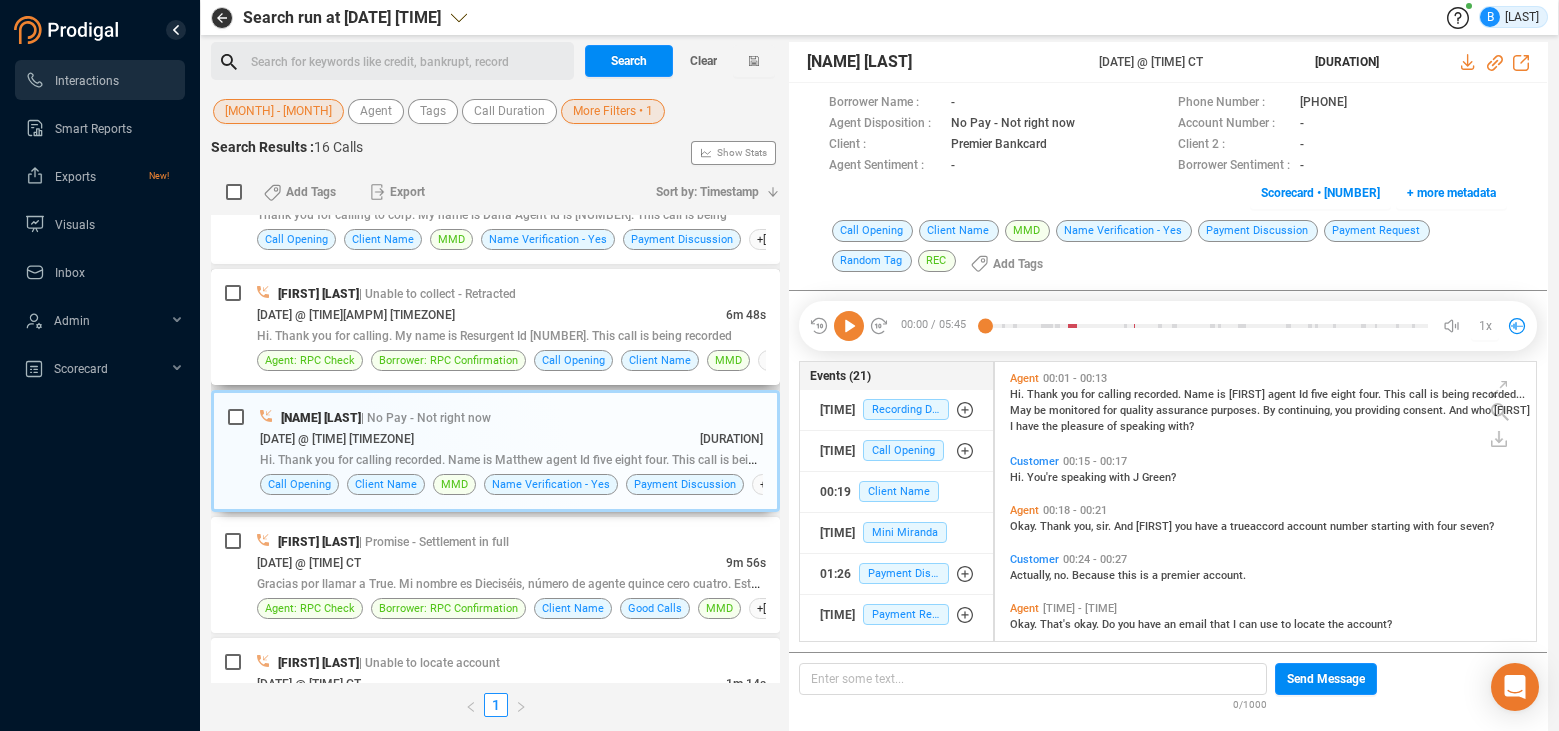 click on "[DATE] @ [TIME][AMPM] [TIMEZONE]" at bounding box center [356, 315] 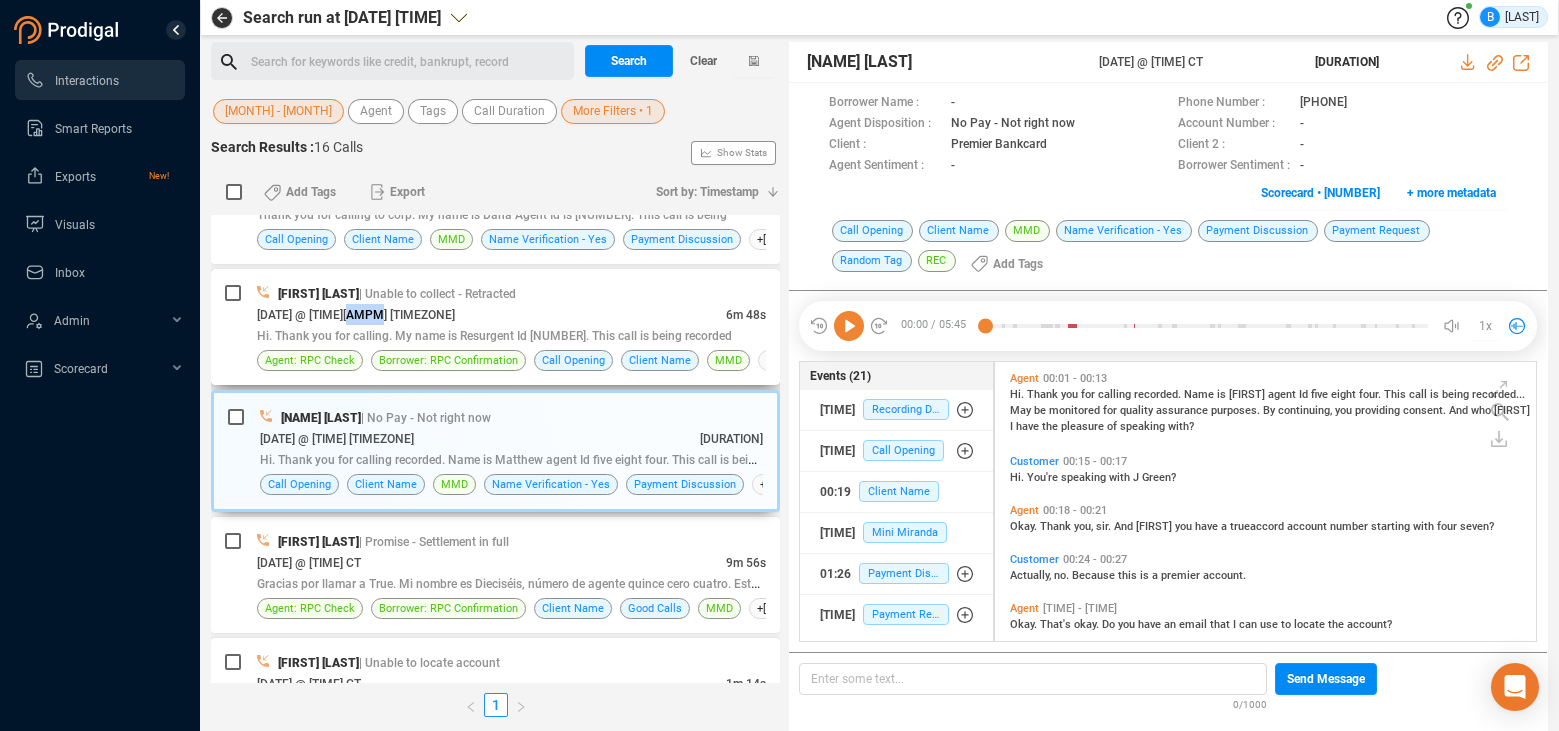 click on "[DATE] @ [TIME][AMPM] [TIMEZONE]" at bounding box center [356, 315] 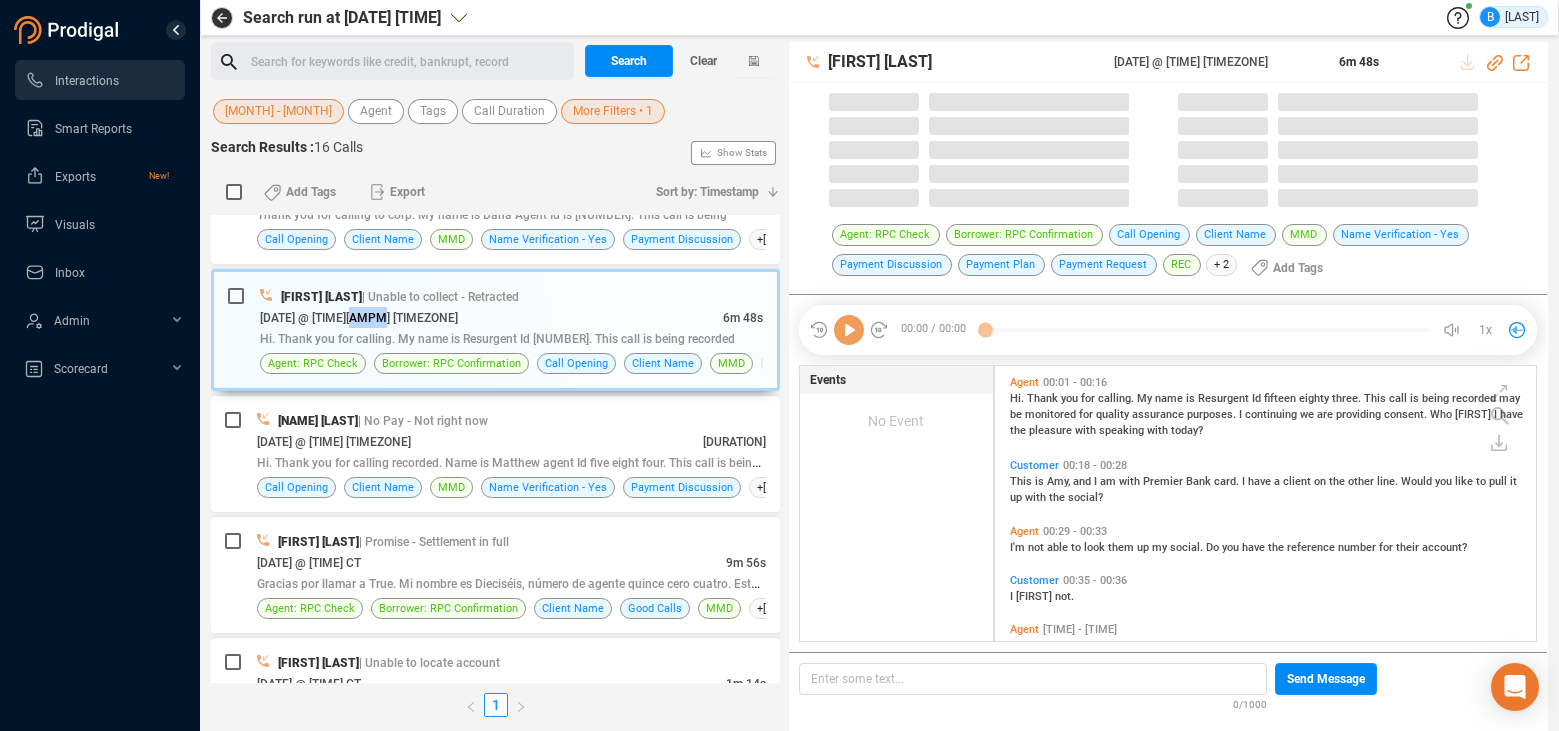 scroll, scrollTop: 6, scrollLeft: 11, axis: both 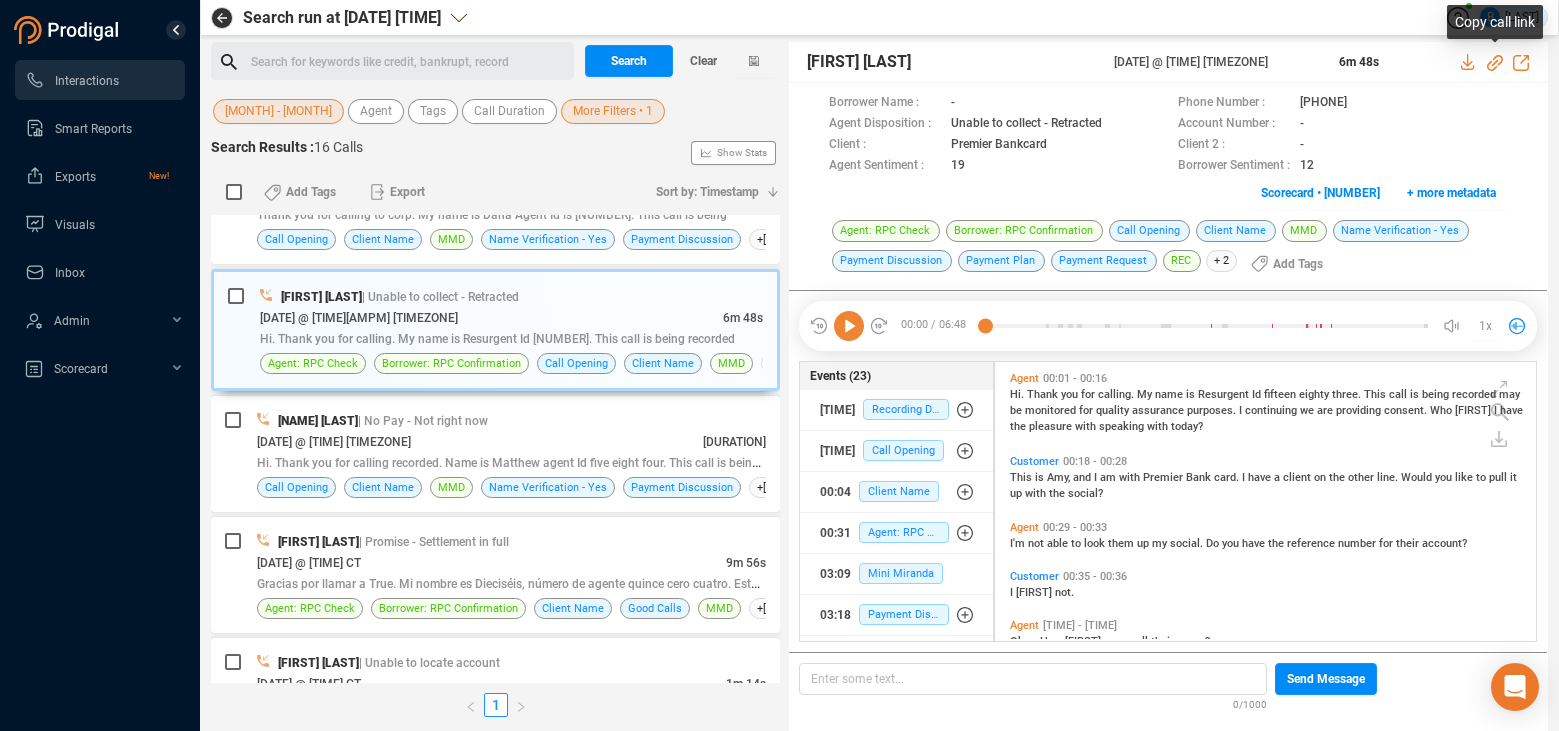 click 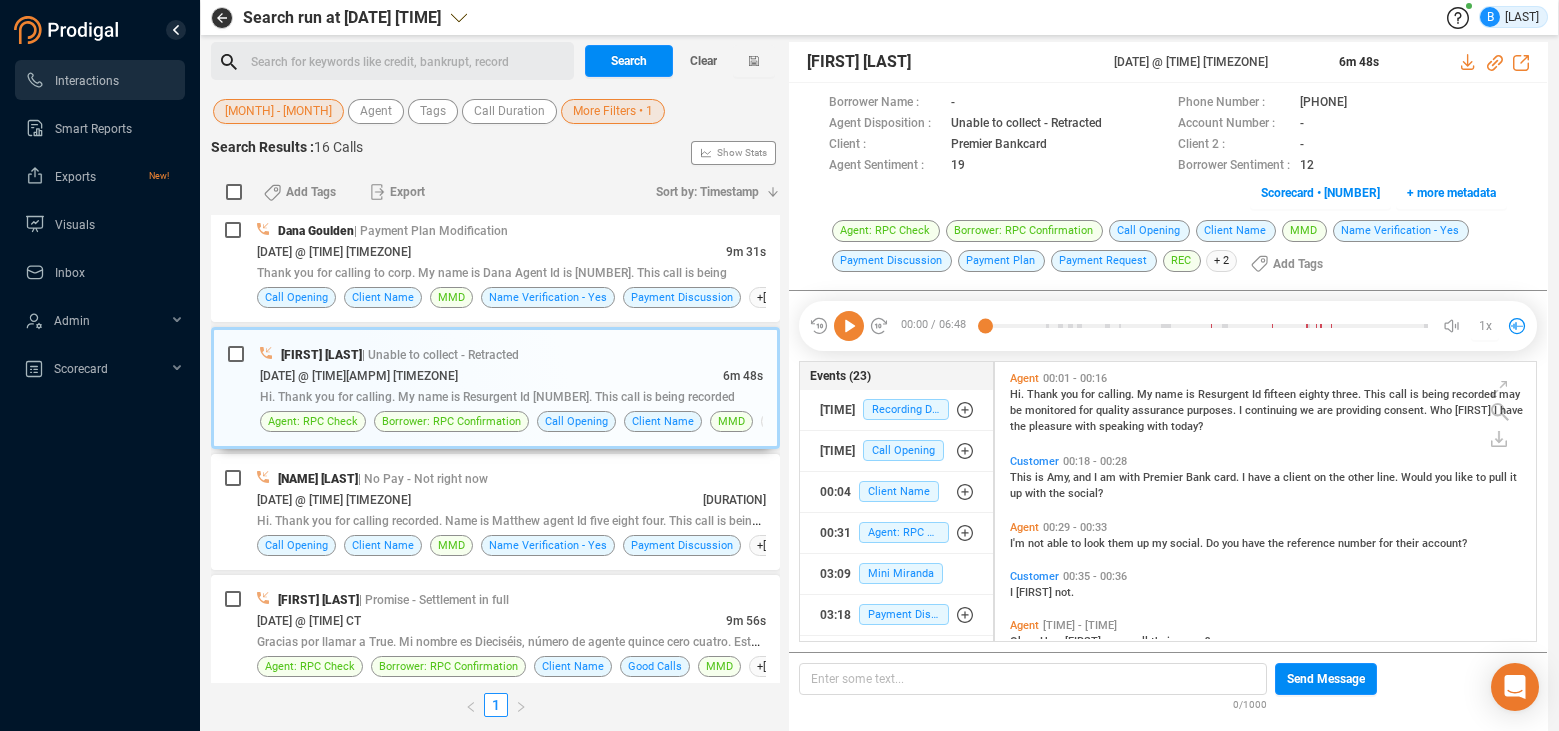 scroll, scrollTop: 366, scrollLeft: 0, axis: vertical 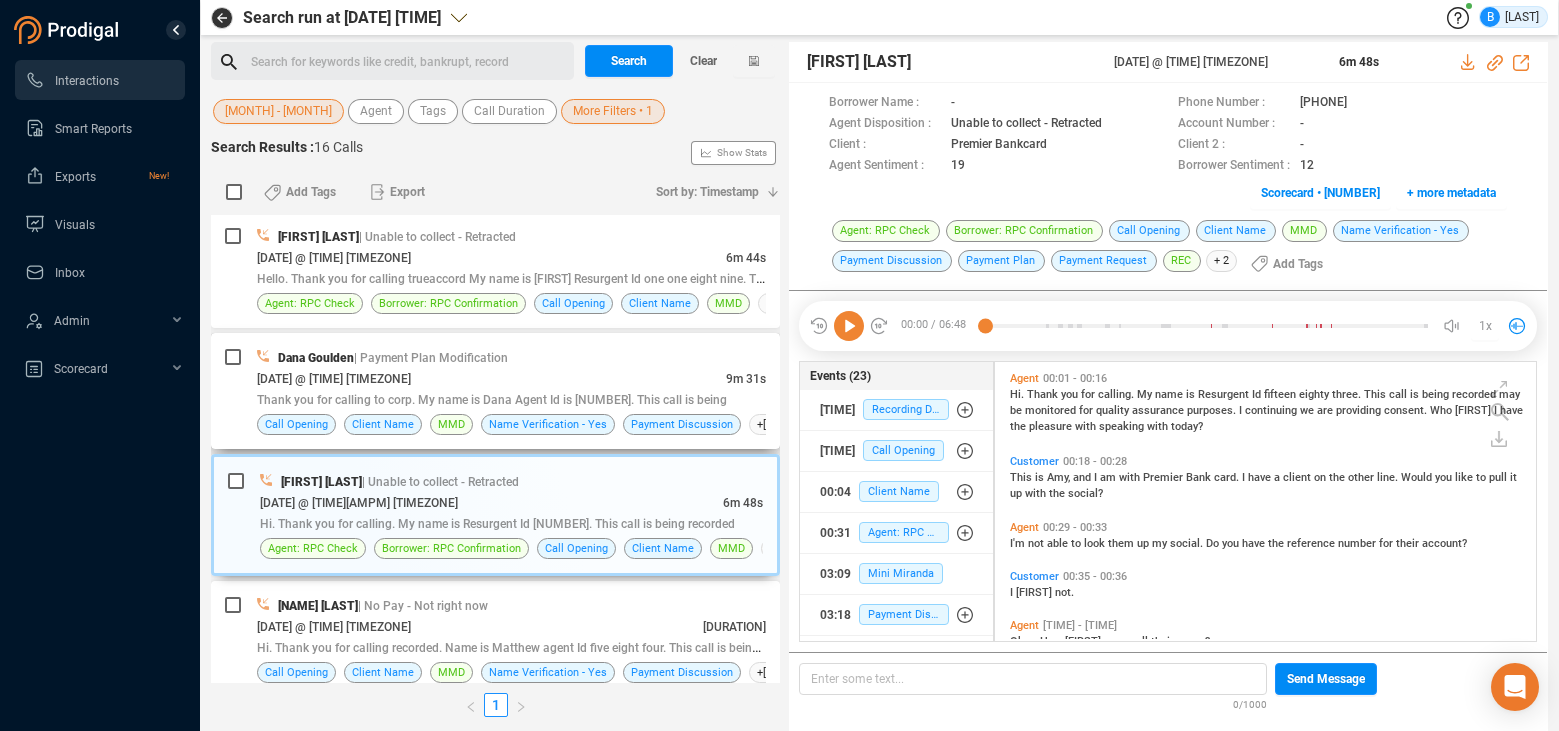 click on "[DATE] @ [TIME] [TIMEZONE]" at bounding box center (491, 378) 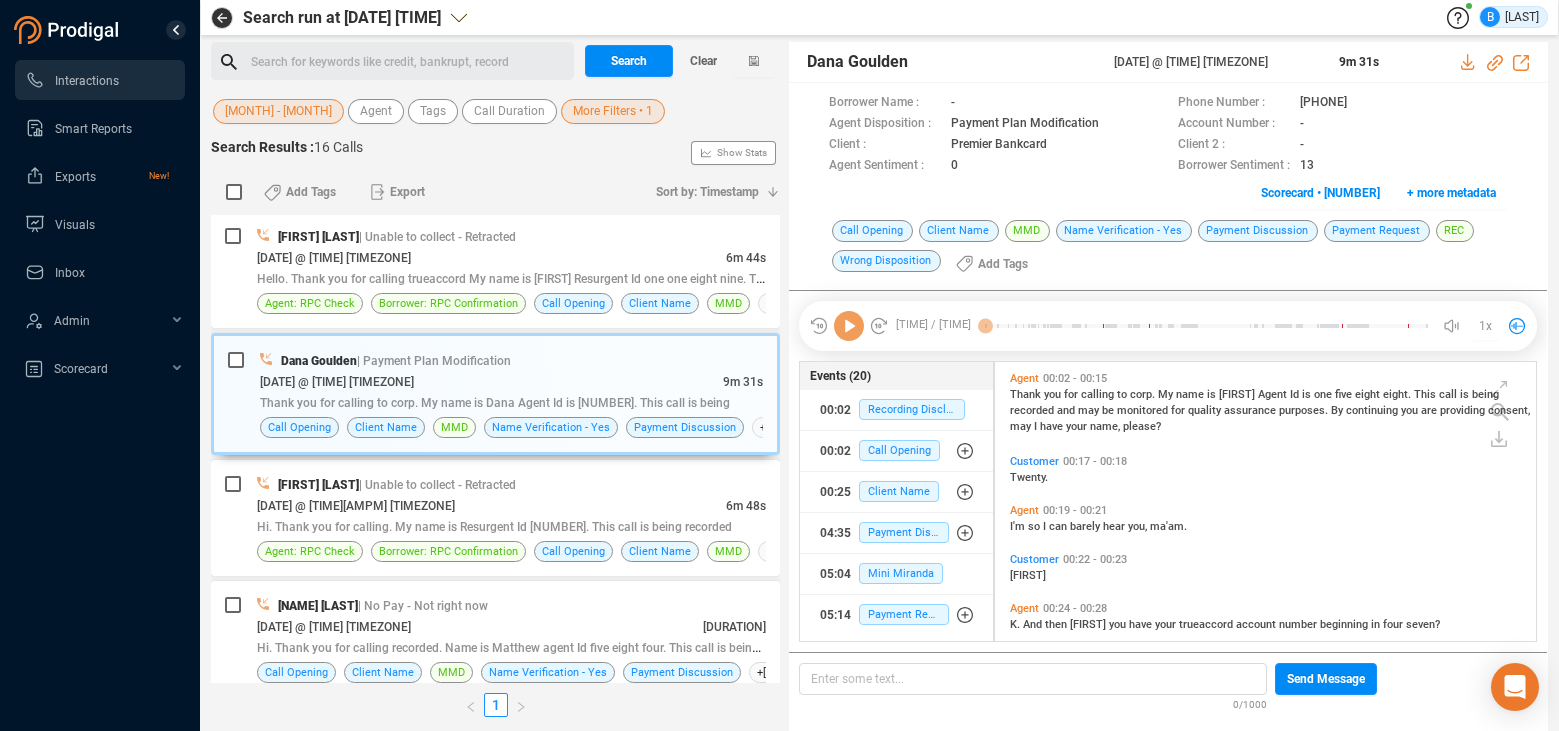 scroll, scrollTop: 6, scrollLeft: 11, axis: both 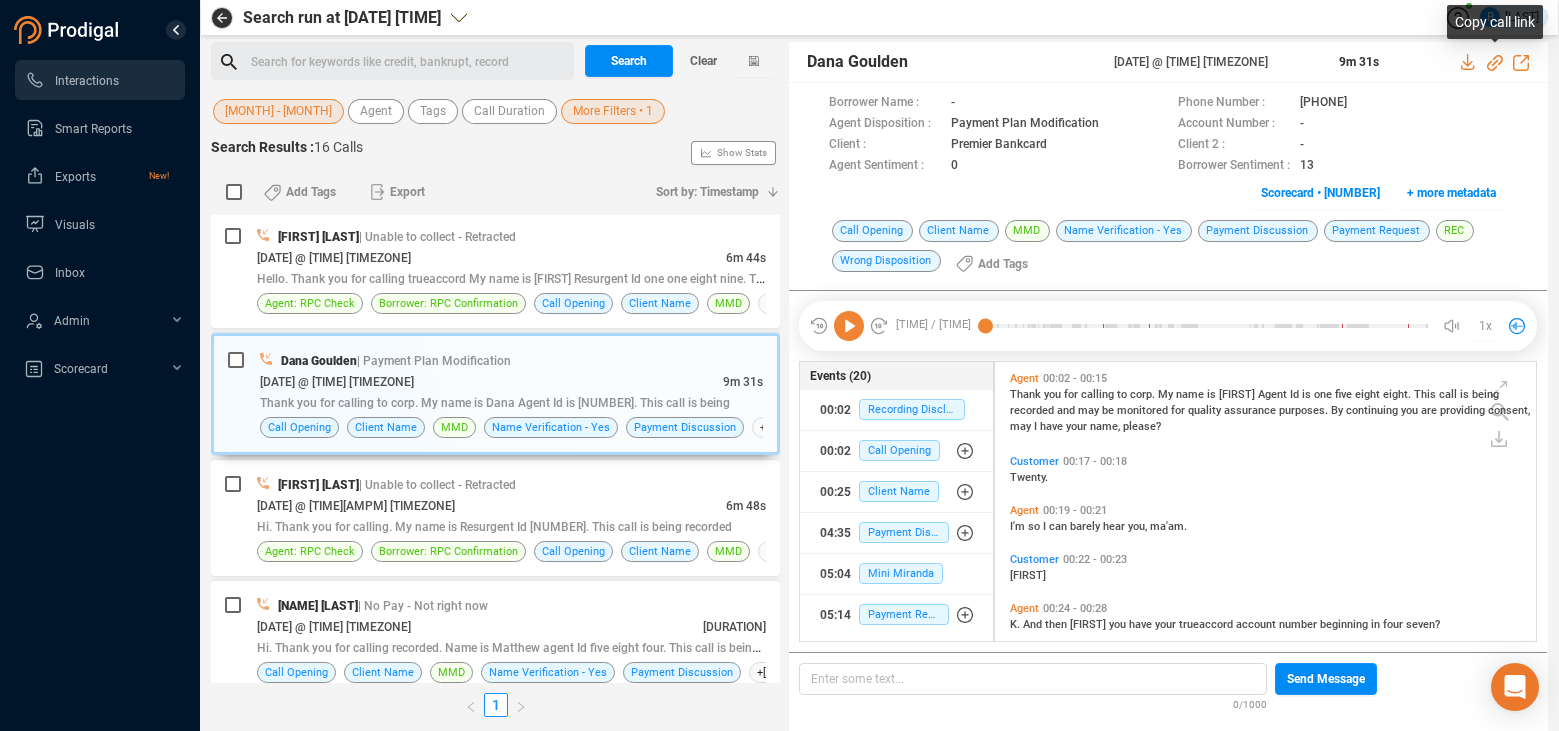 click 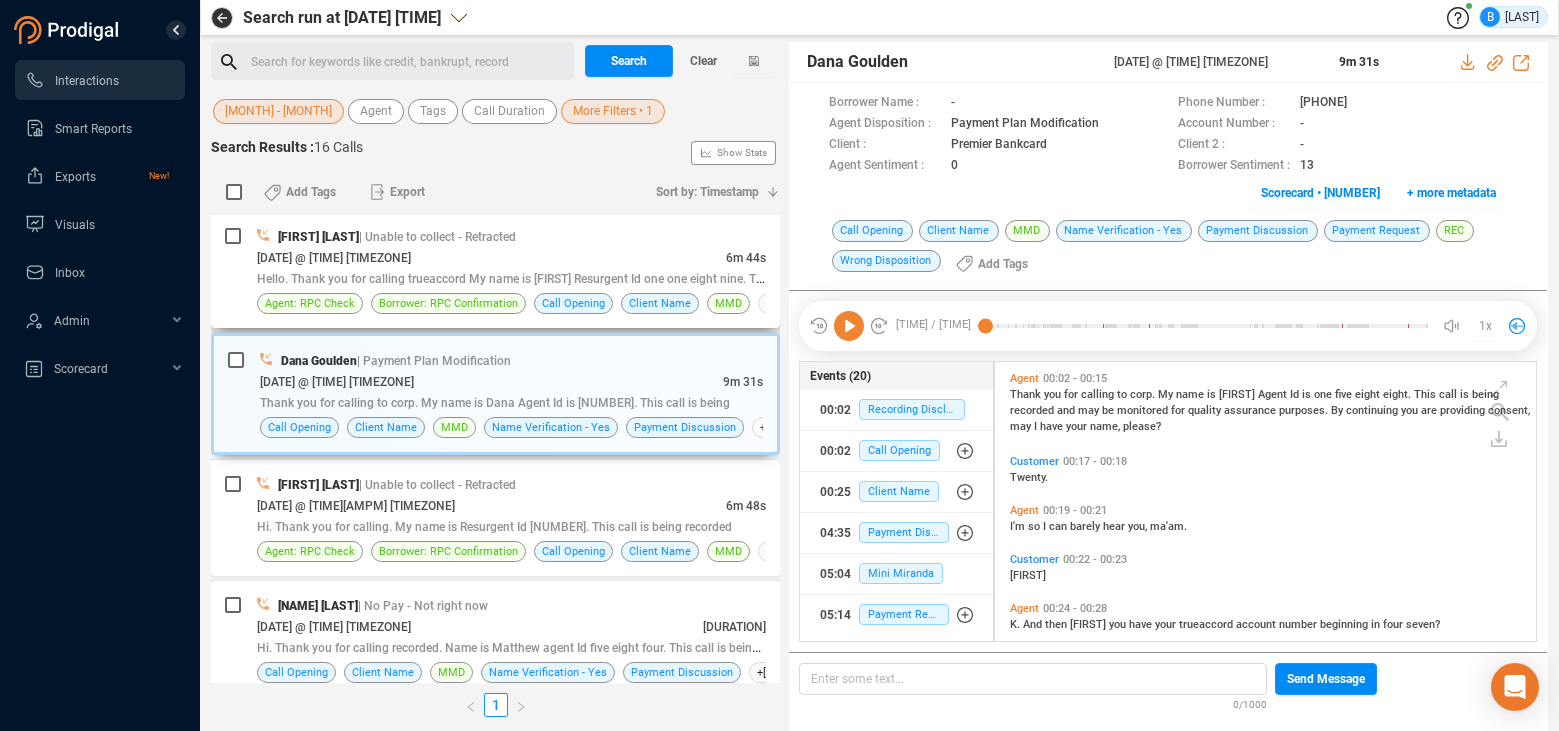 click on "[DATE] @ [TIME] [TIMEZONE]" at bounding box center [491, 257] 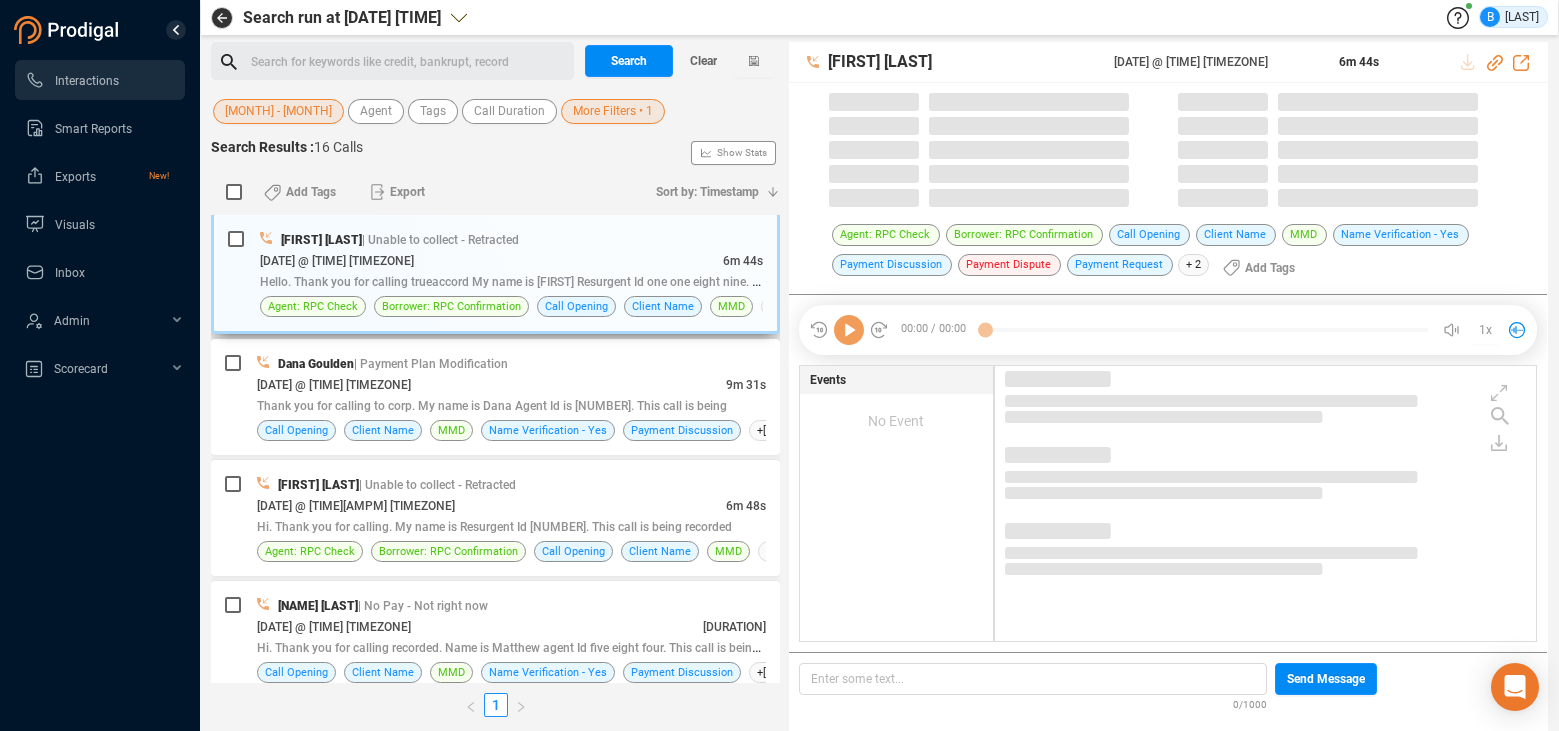 scroll, scrollTop: 369, scrollLeft: 0, axis: vertical 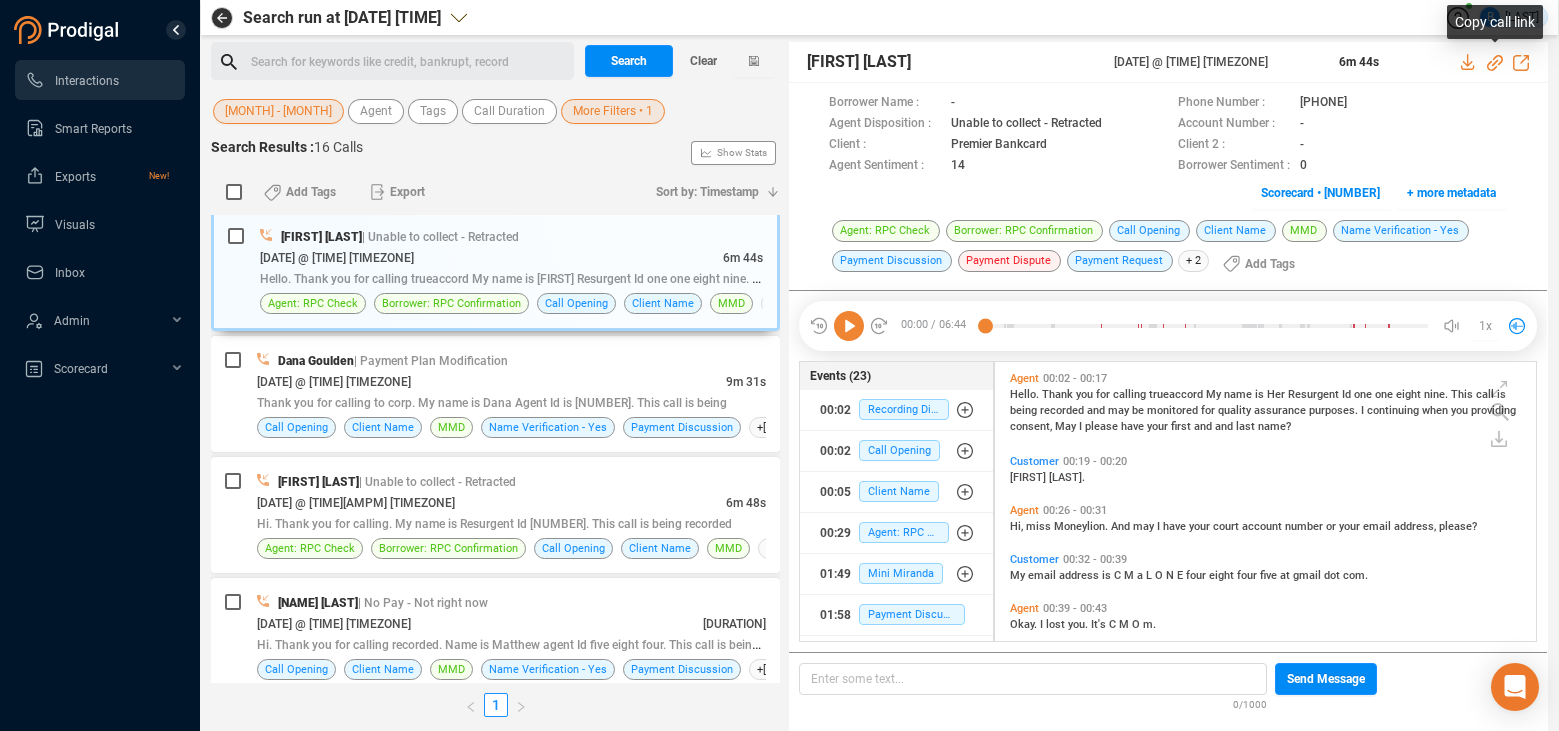 click 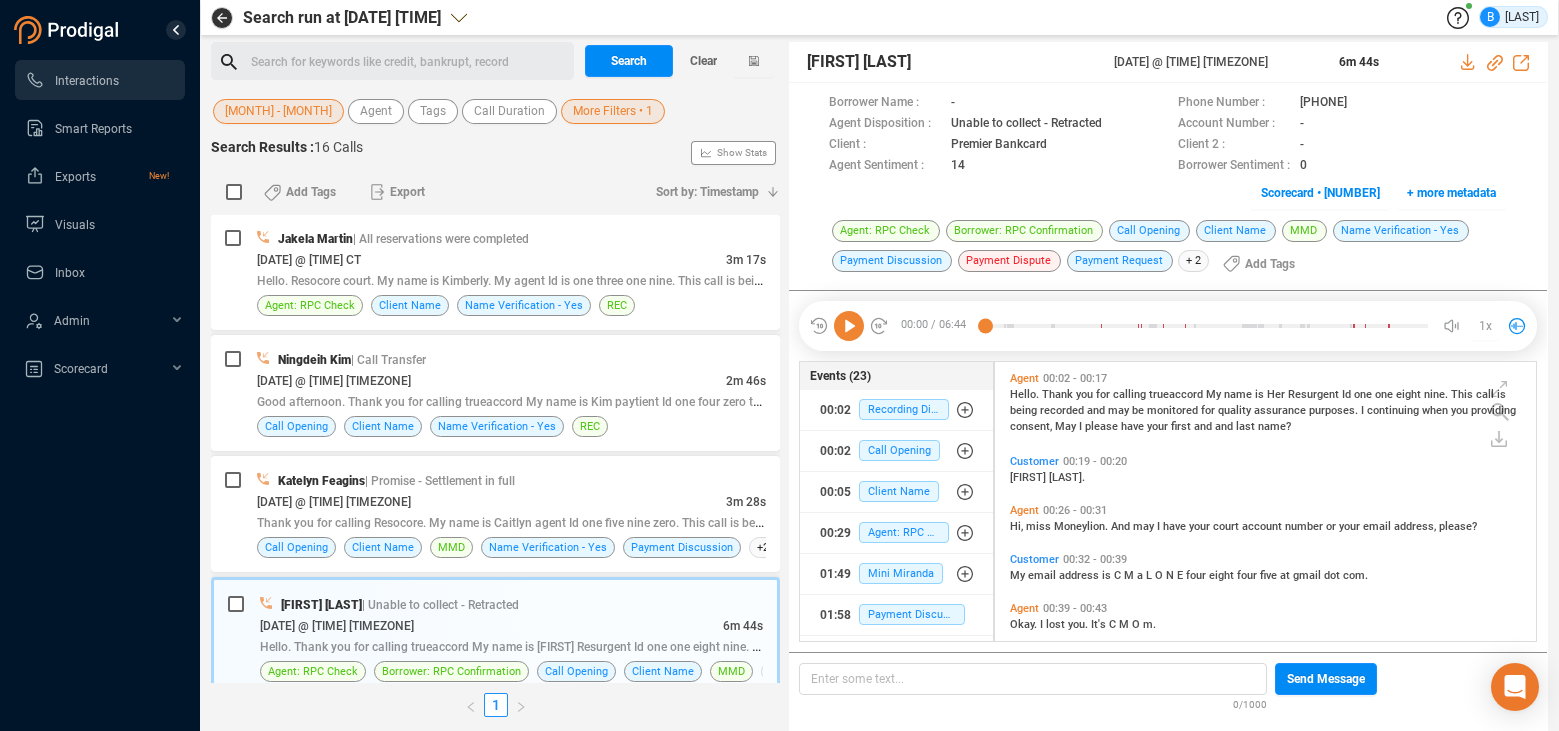 scroll, scrollTop: 0, scrollLeft: 0, axis: both 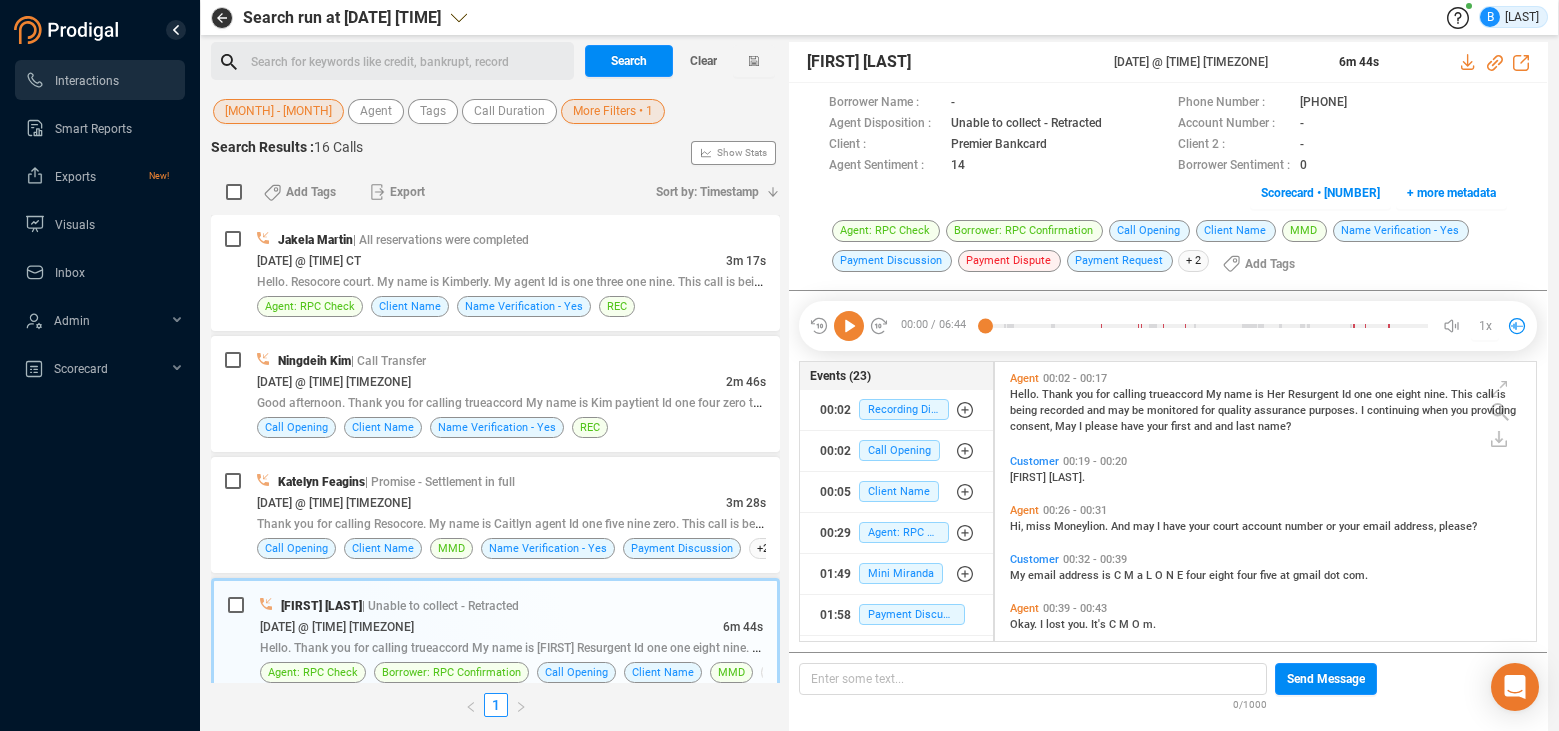 click on "More Filters • 1" at bounding box center [613, 111] 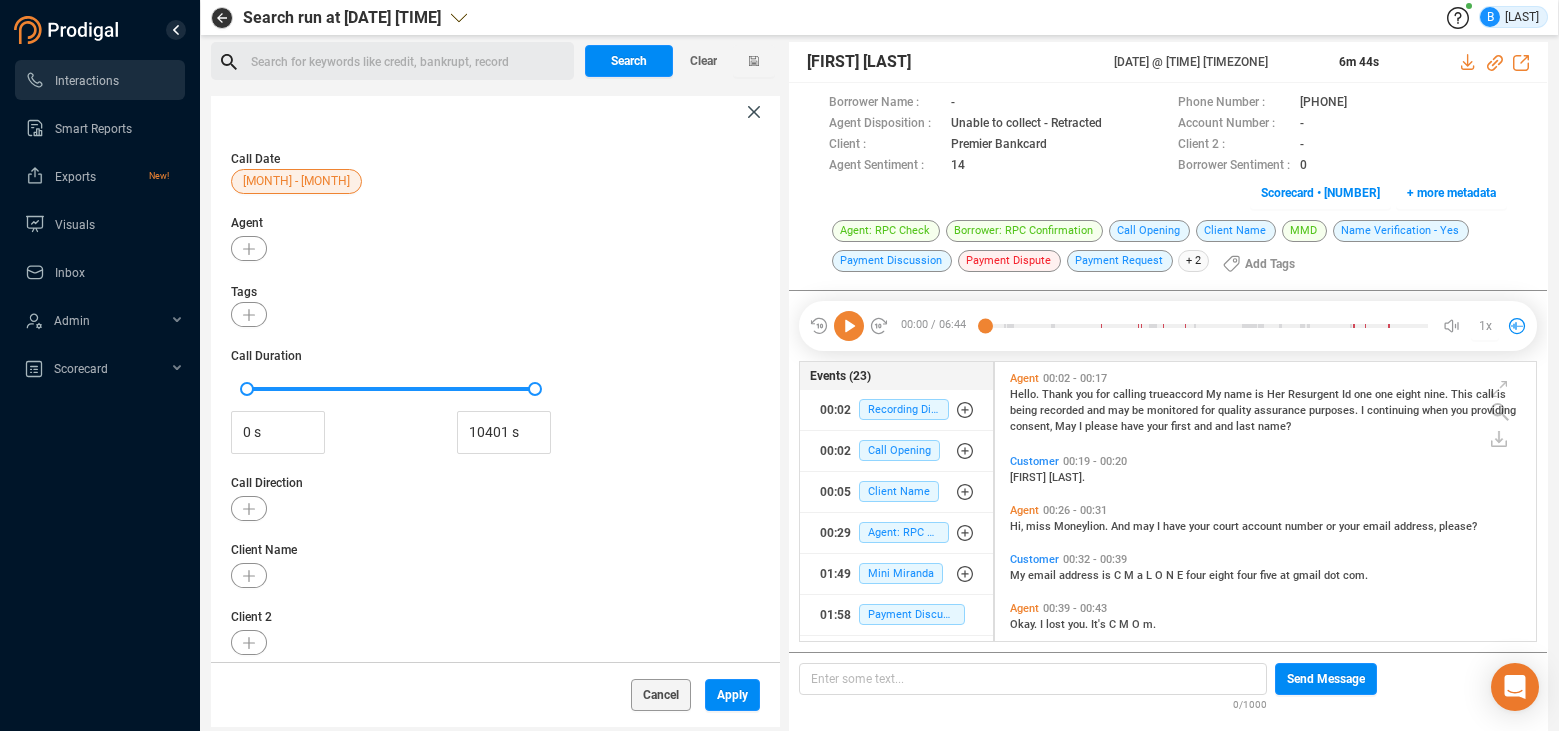 scroll, scrollTop: 383, scrollLeft: 0, axis: vertical 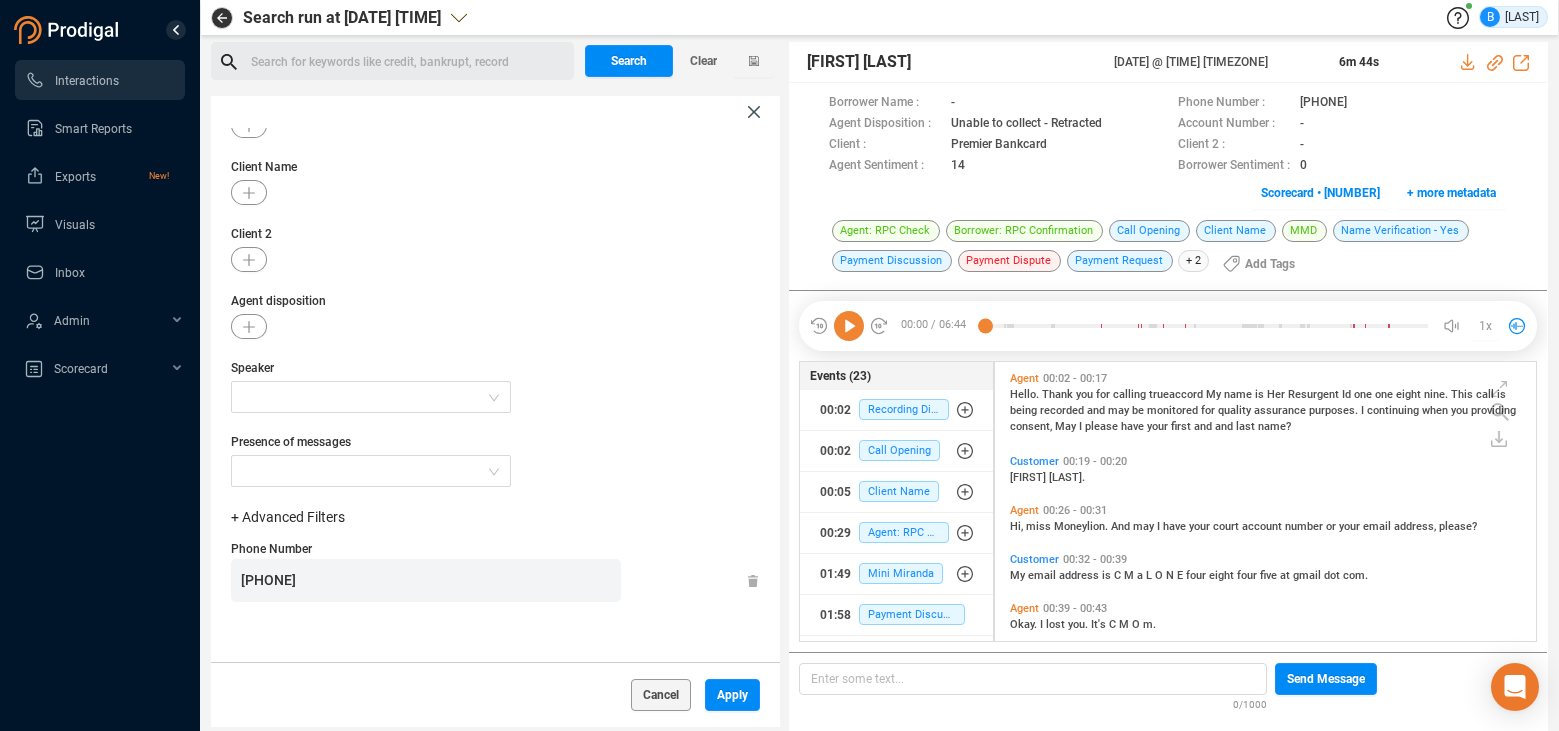 drag, startPoint x: 409, startPoint y: 575, endPoint x: 214, endPoint y: 559, distance: 195.6553 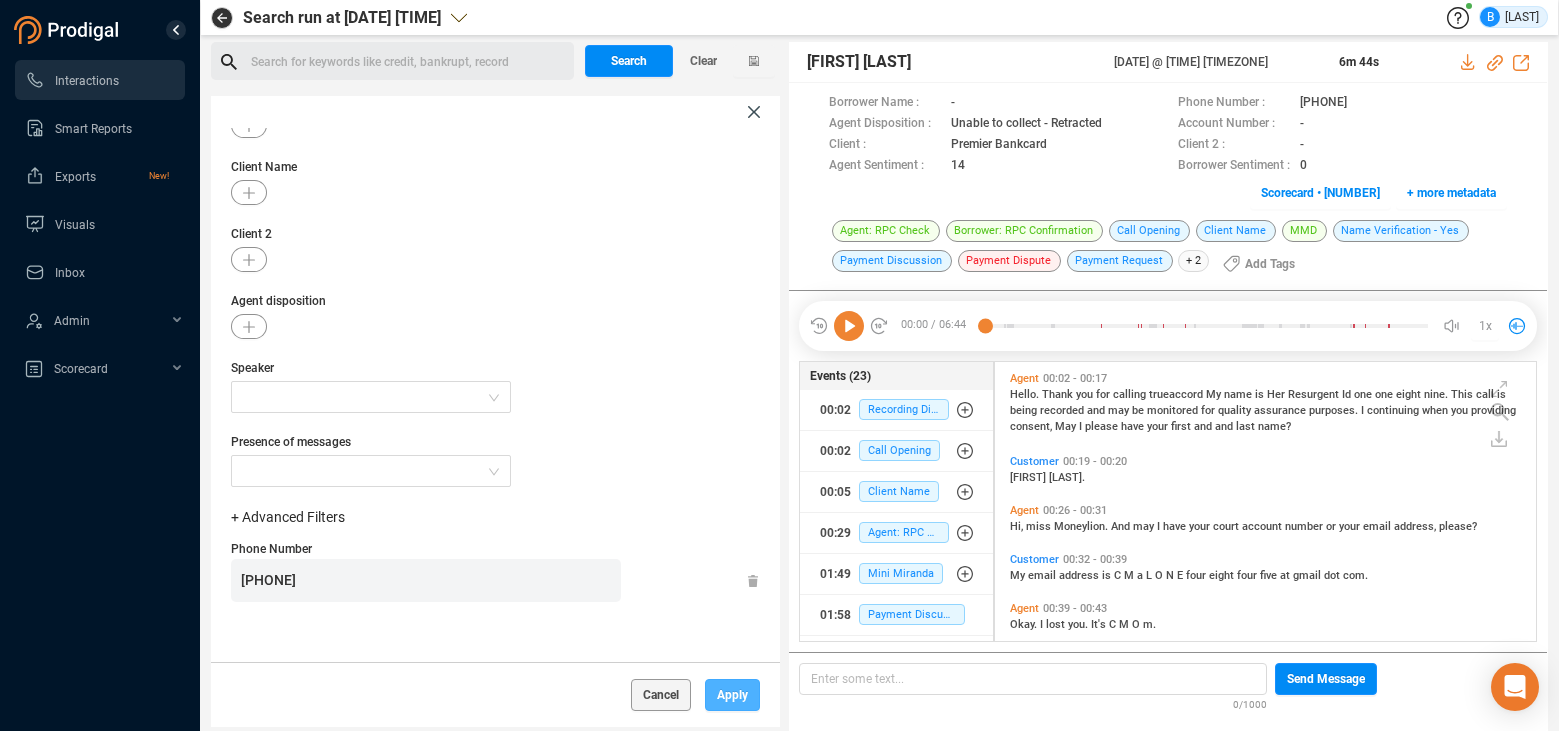 click on "Apply" at bounding box center [732, 695] 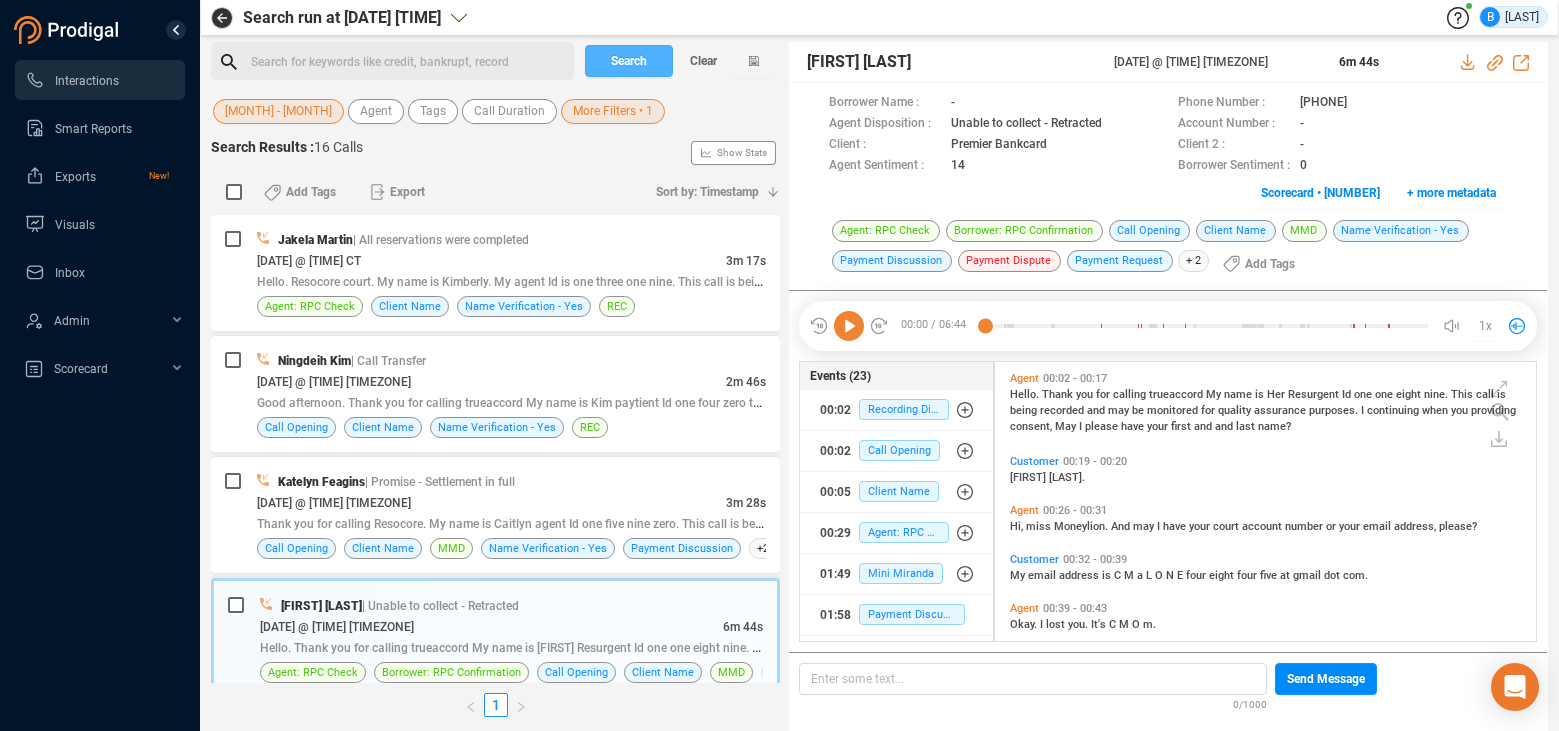 click on "Search" at bounding box center (629, 61) 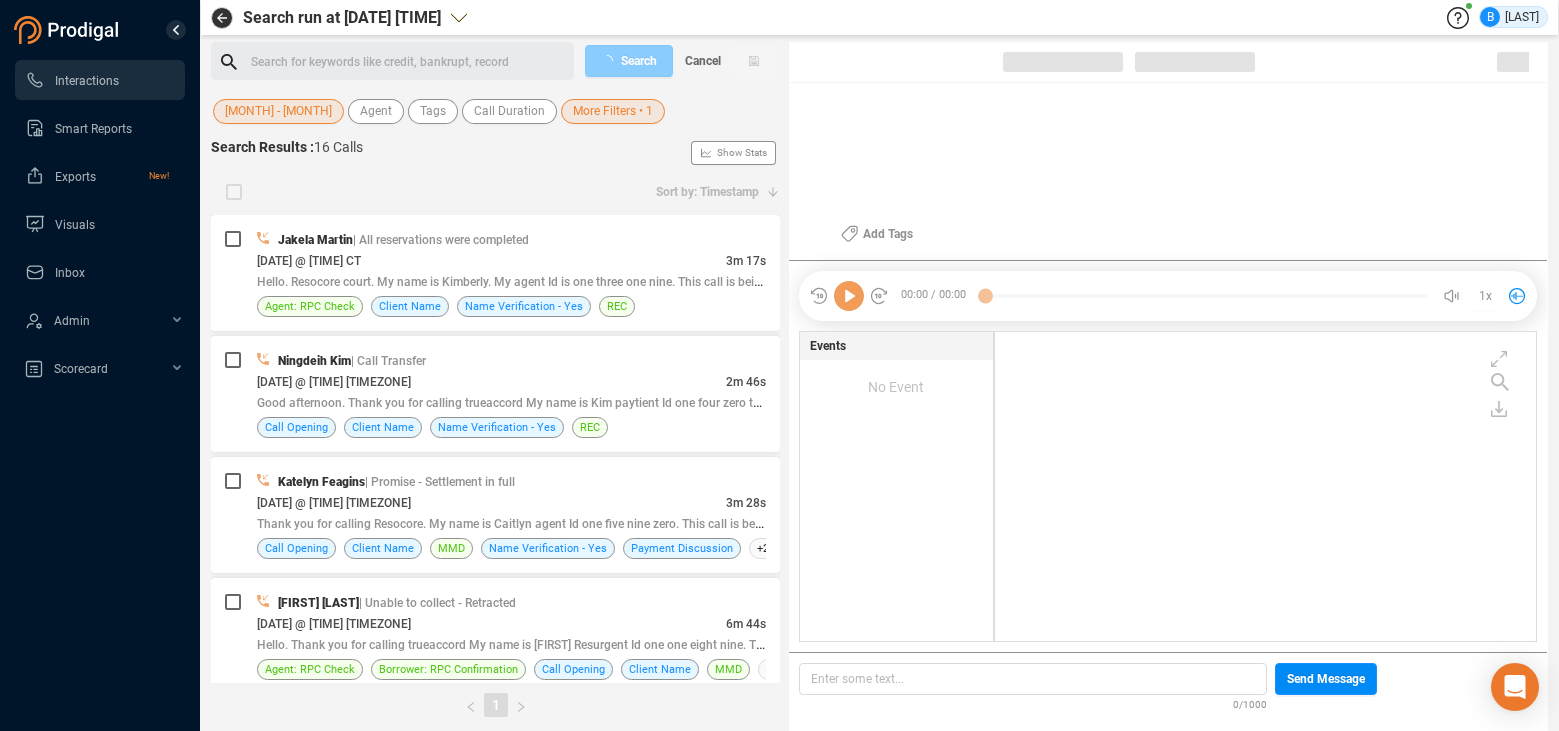 scroll, scrollTop: 6, scrollLeft: 11, axis: both 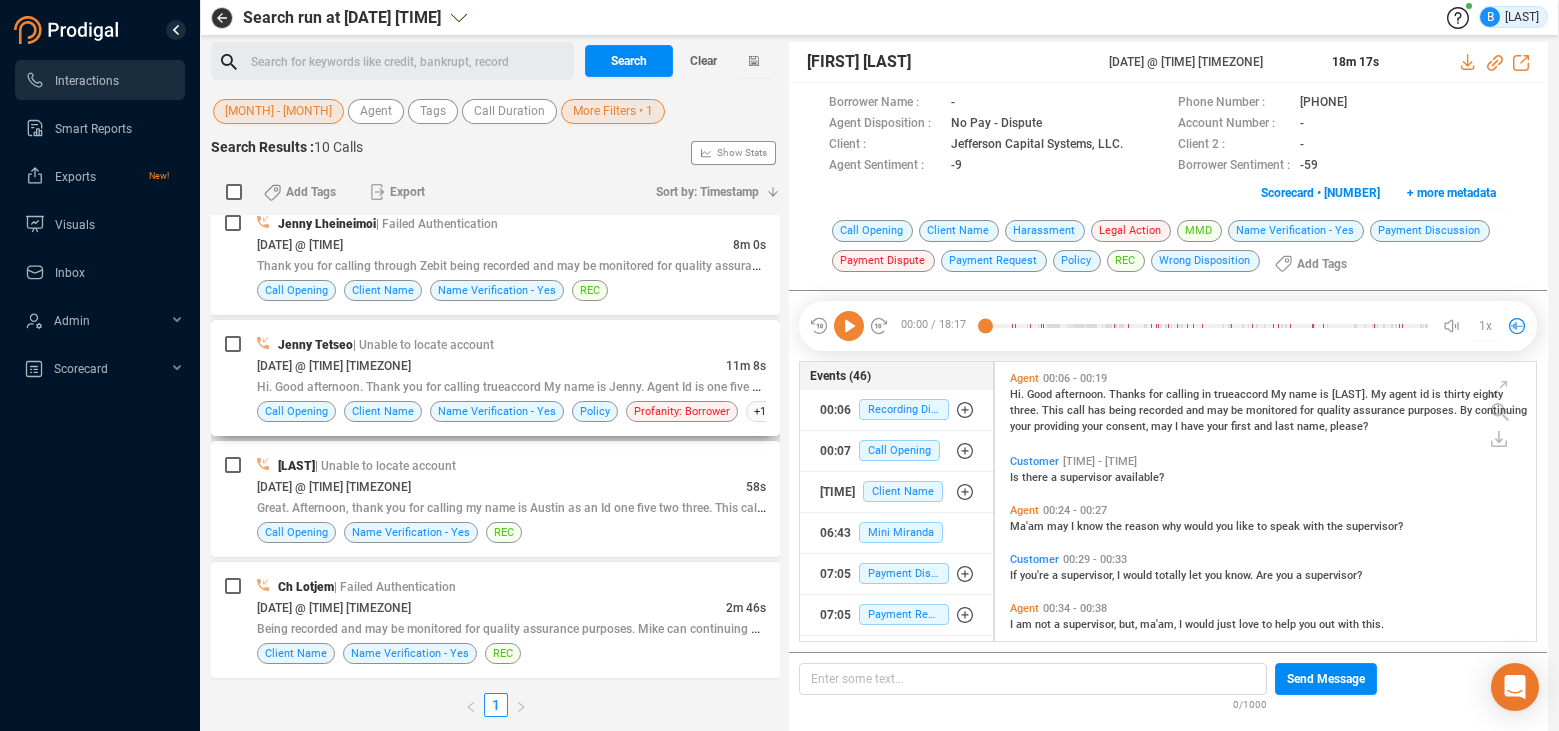 click on "[NAME] [LAST]  | Unable to locate account" at bounding box center [511, 344] 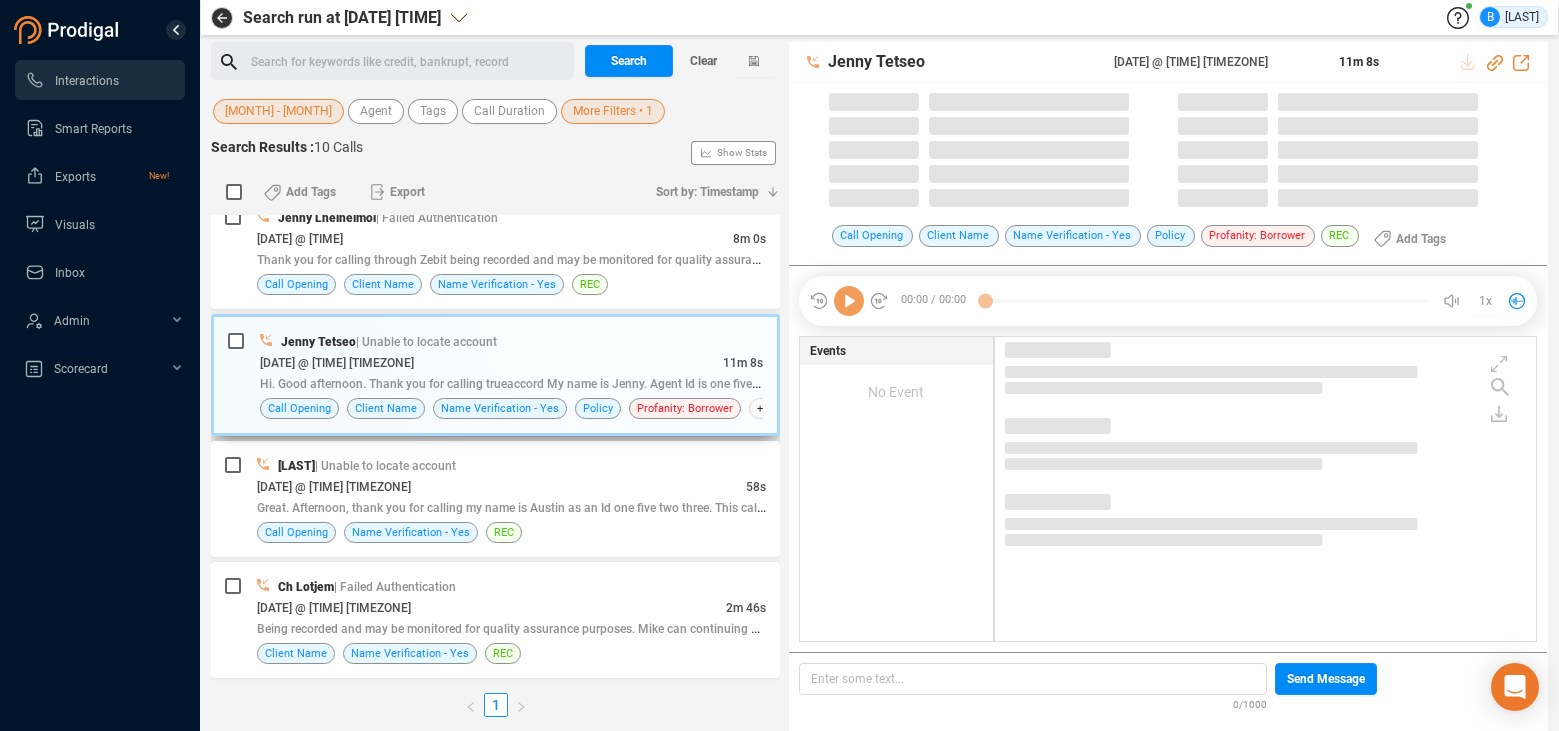 scroll, scrollTop: 742, scrollLeft: 0, axis: vertical 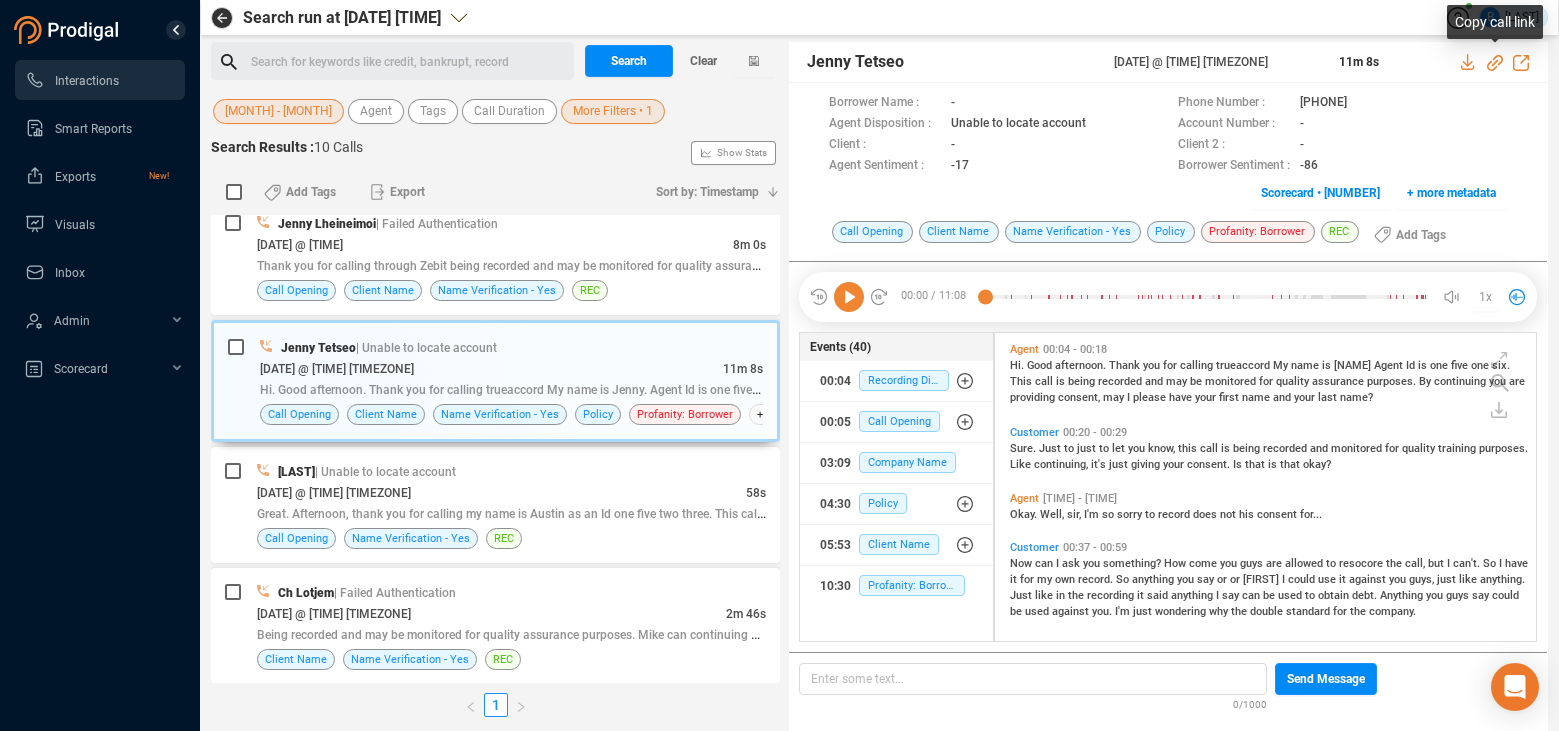click 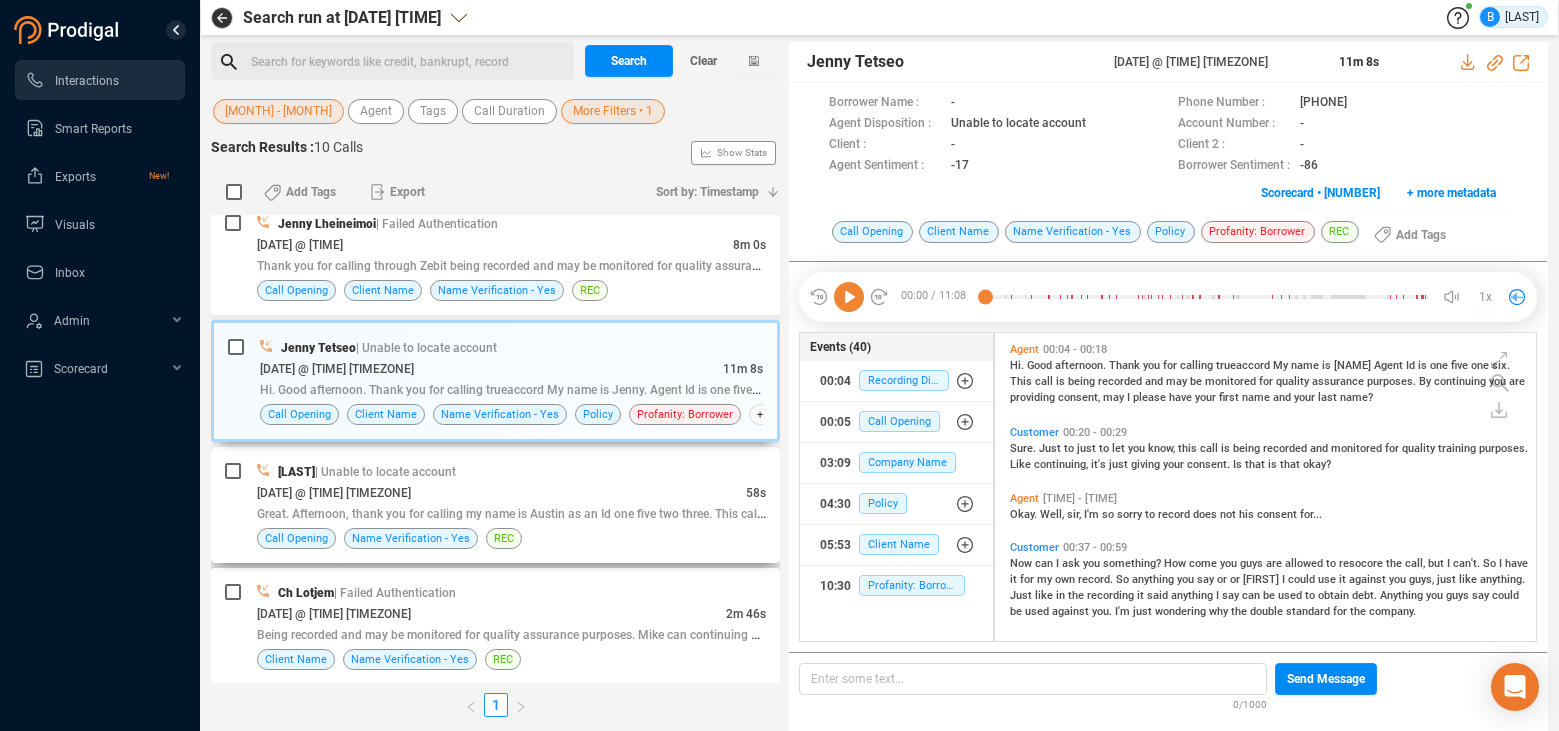 click on "[DATE] @ [TIME] [TIMEZONE]" at bounding box center [334, 493] 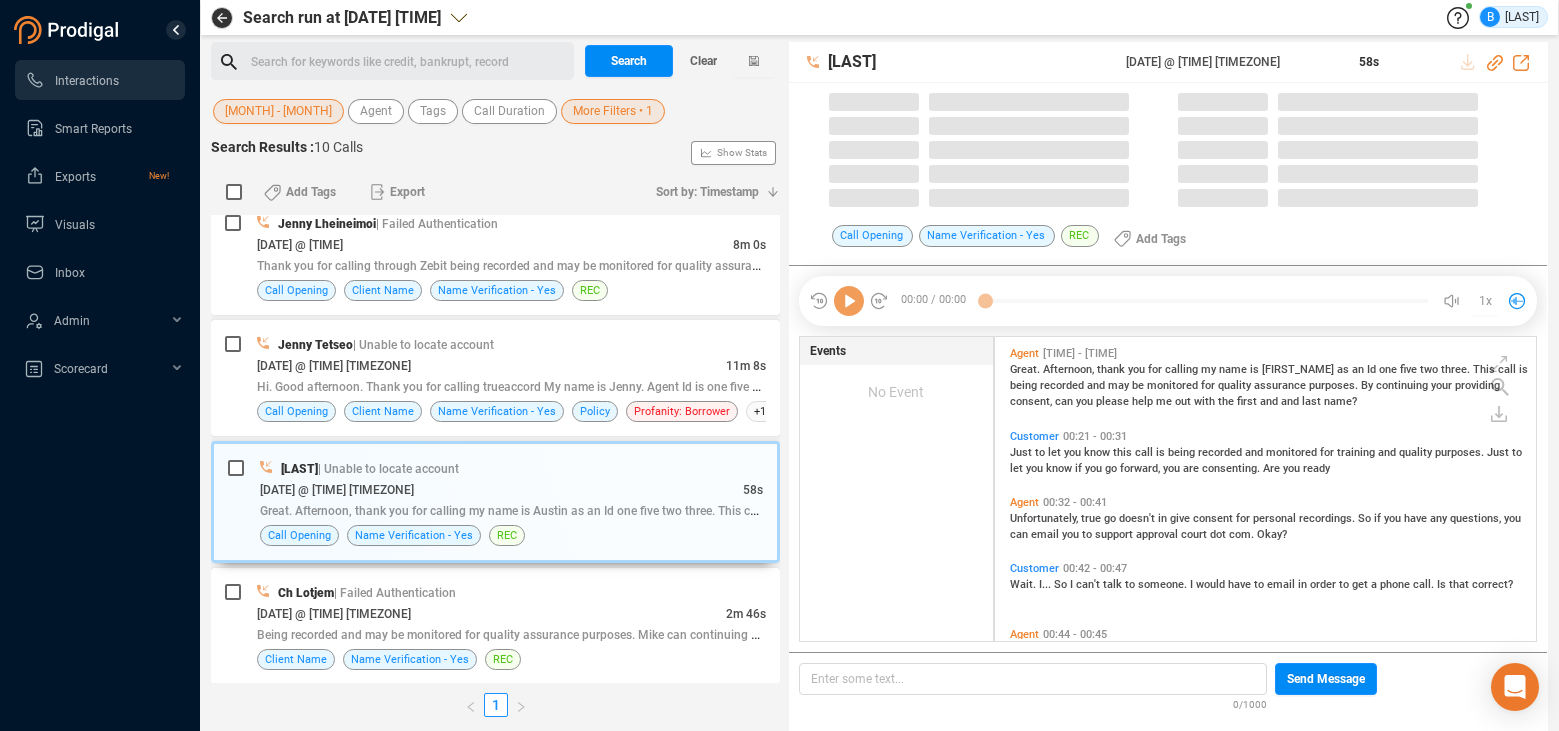 scroll, scrollTop: 6, scrollLeft: 11, axis: both 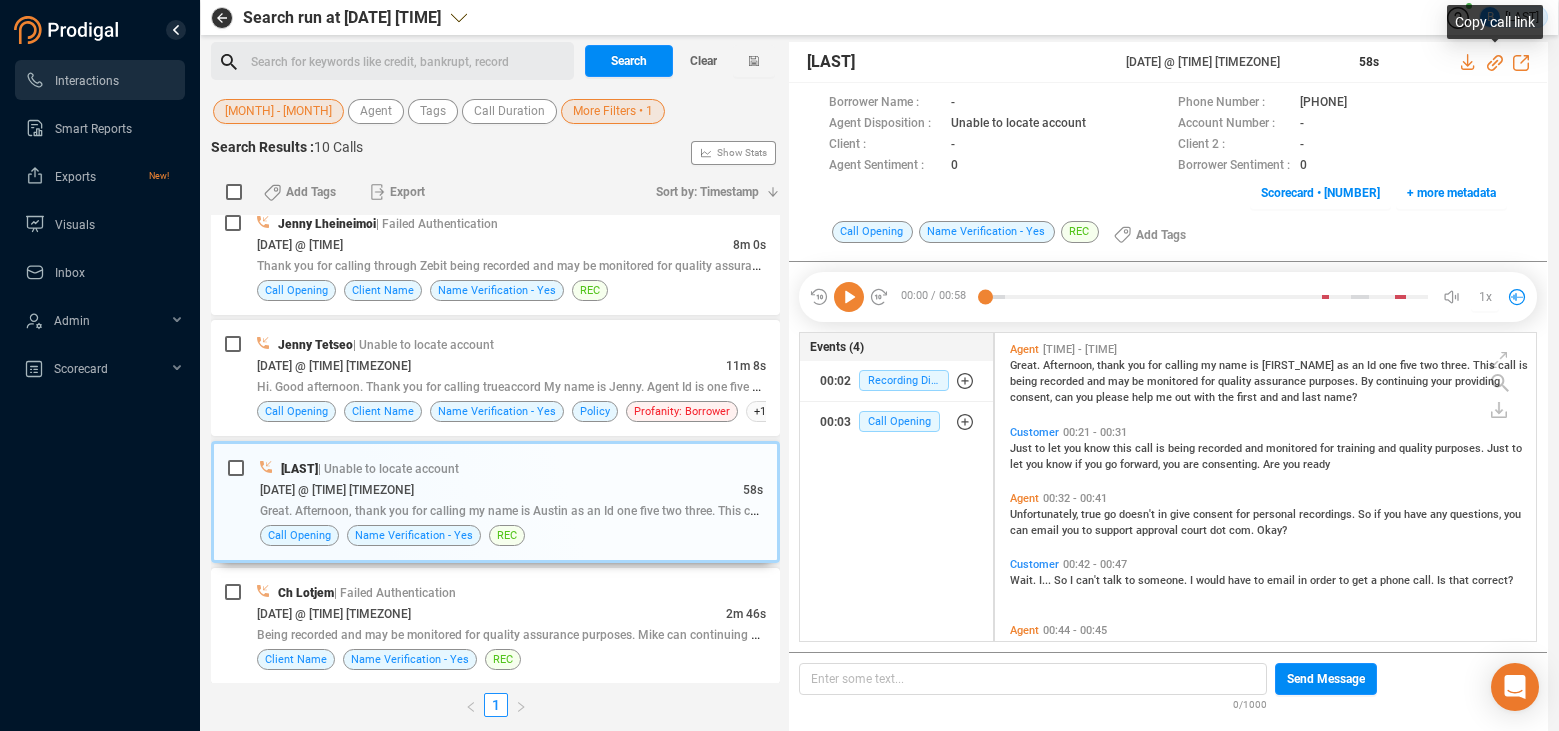 click 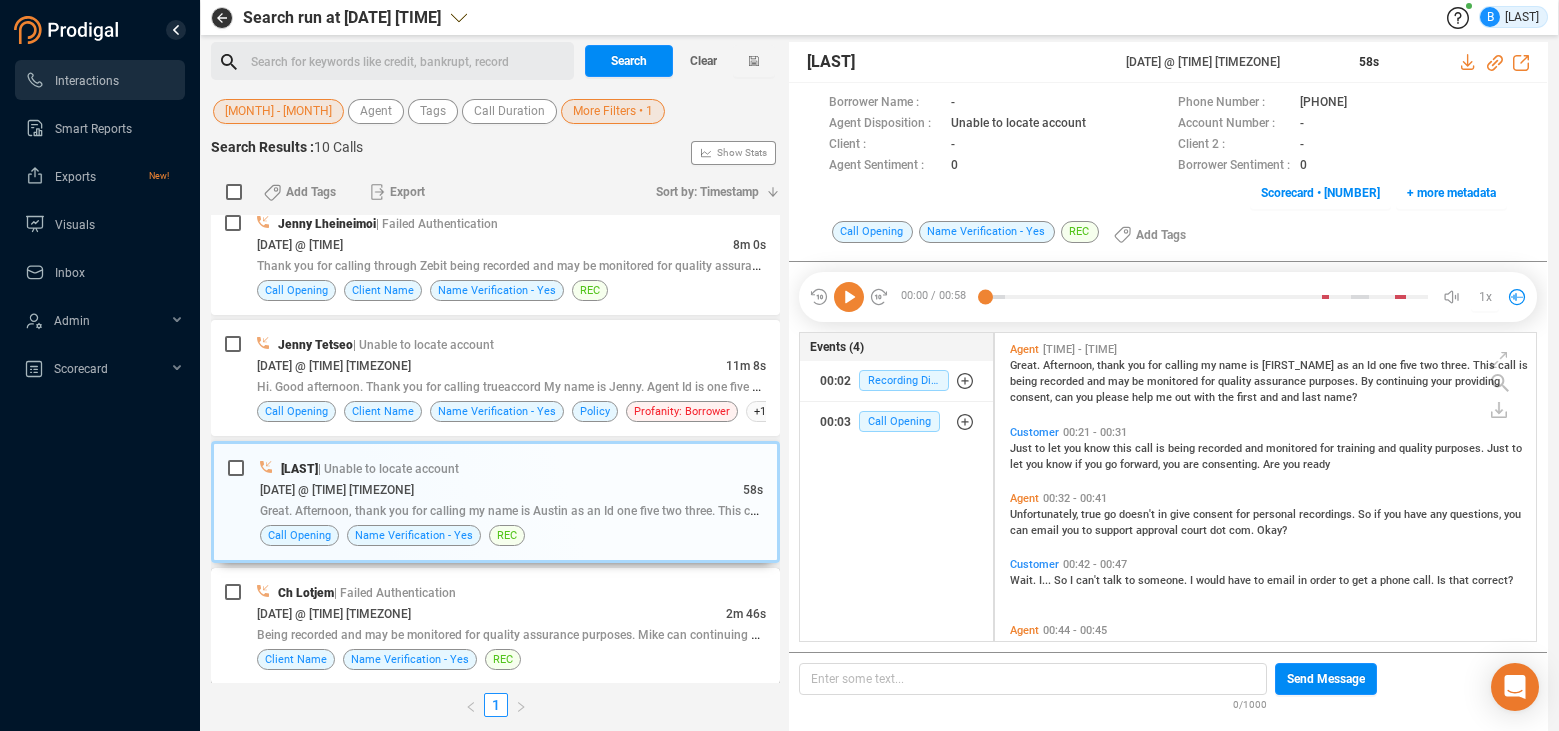 click on "[DATE] @ [TIME] [TIMEZONE]" at bounding box center [491, 613] 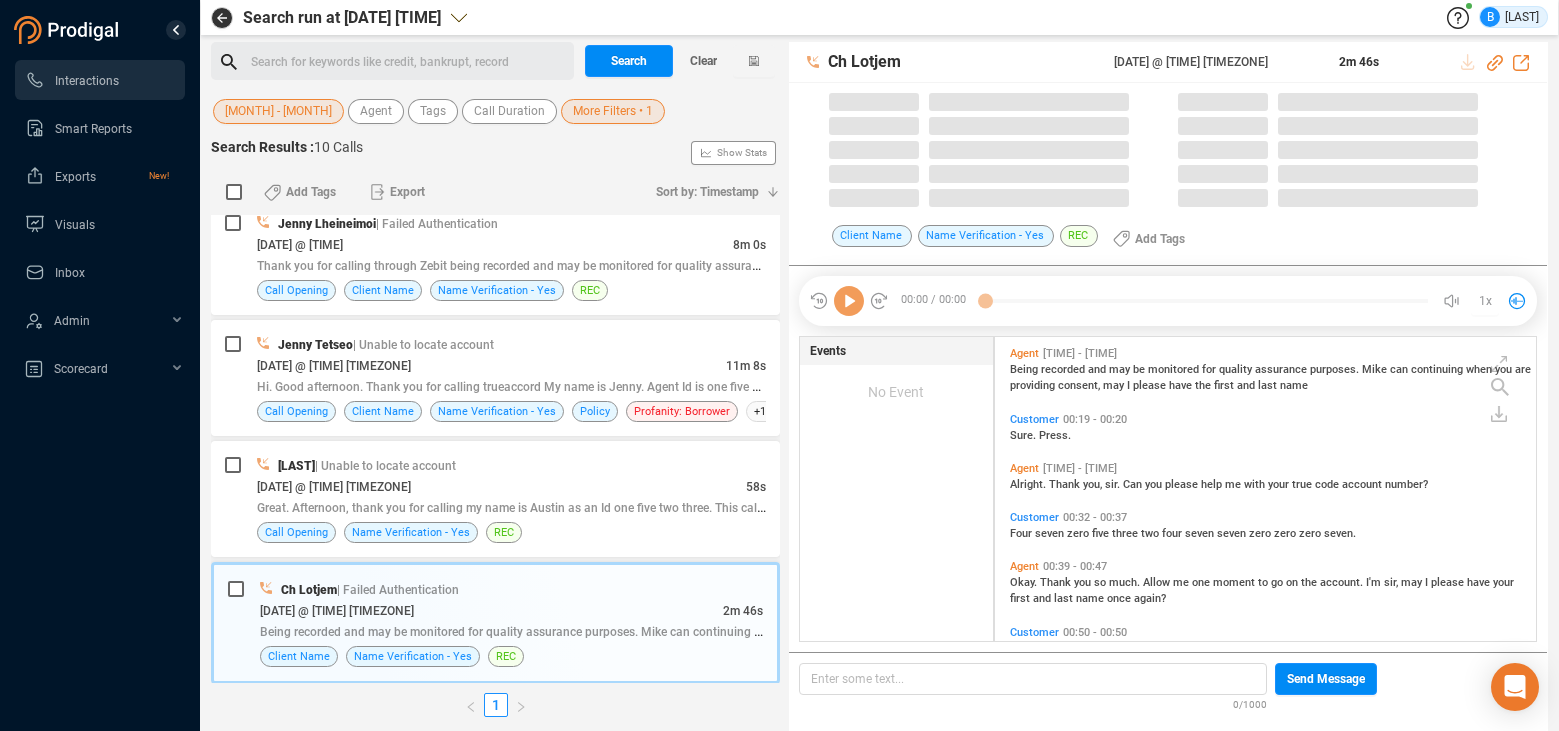 scroll, scrollTop: 6, scrollLeft: 11, axis: both 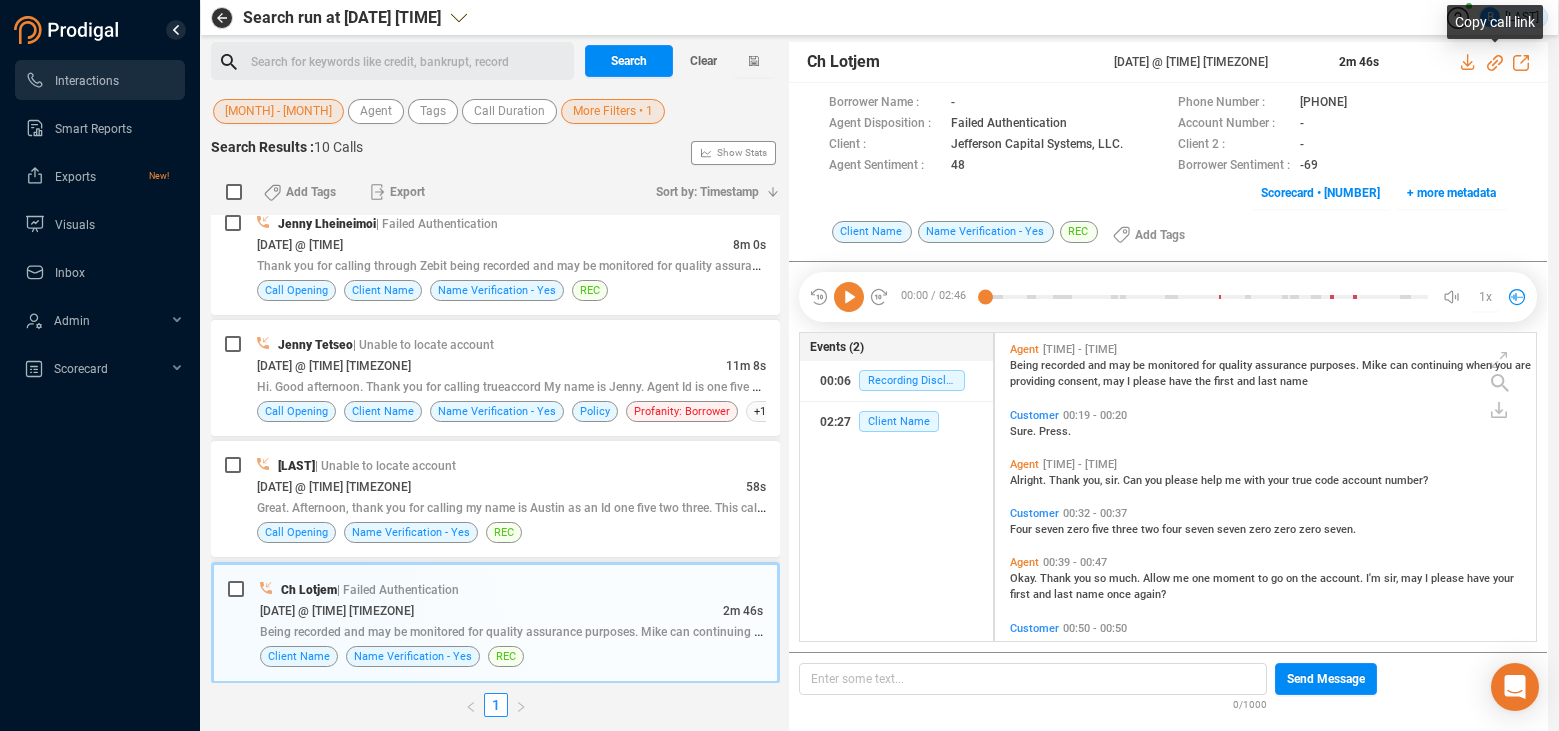 click 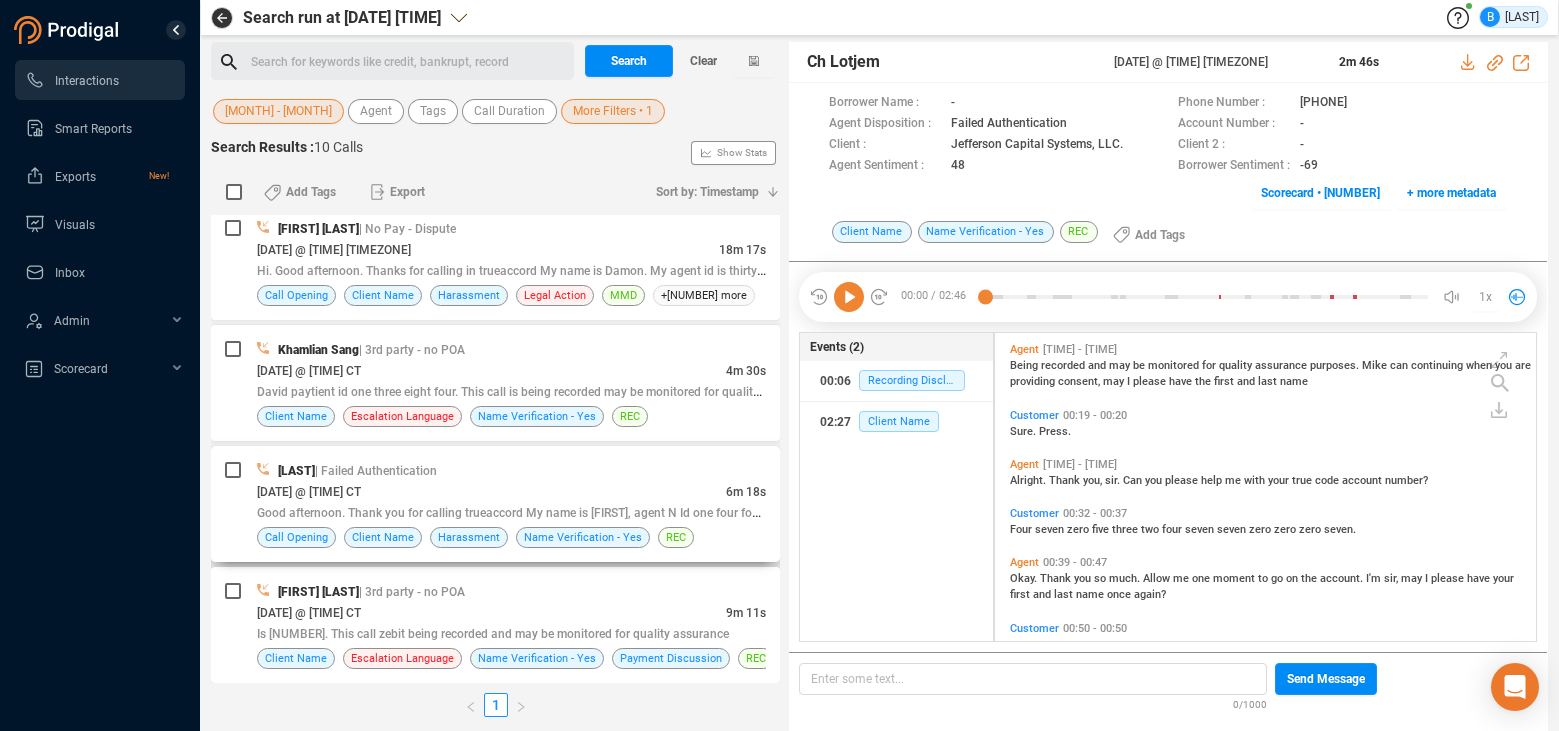 scroll, scrollTop: 0, scrollLeft: 0, axis: both 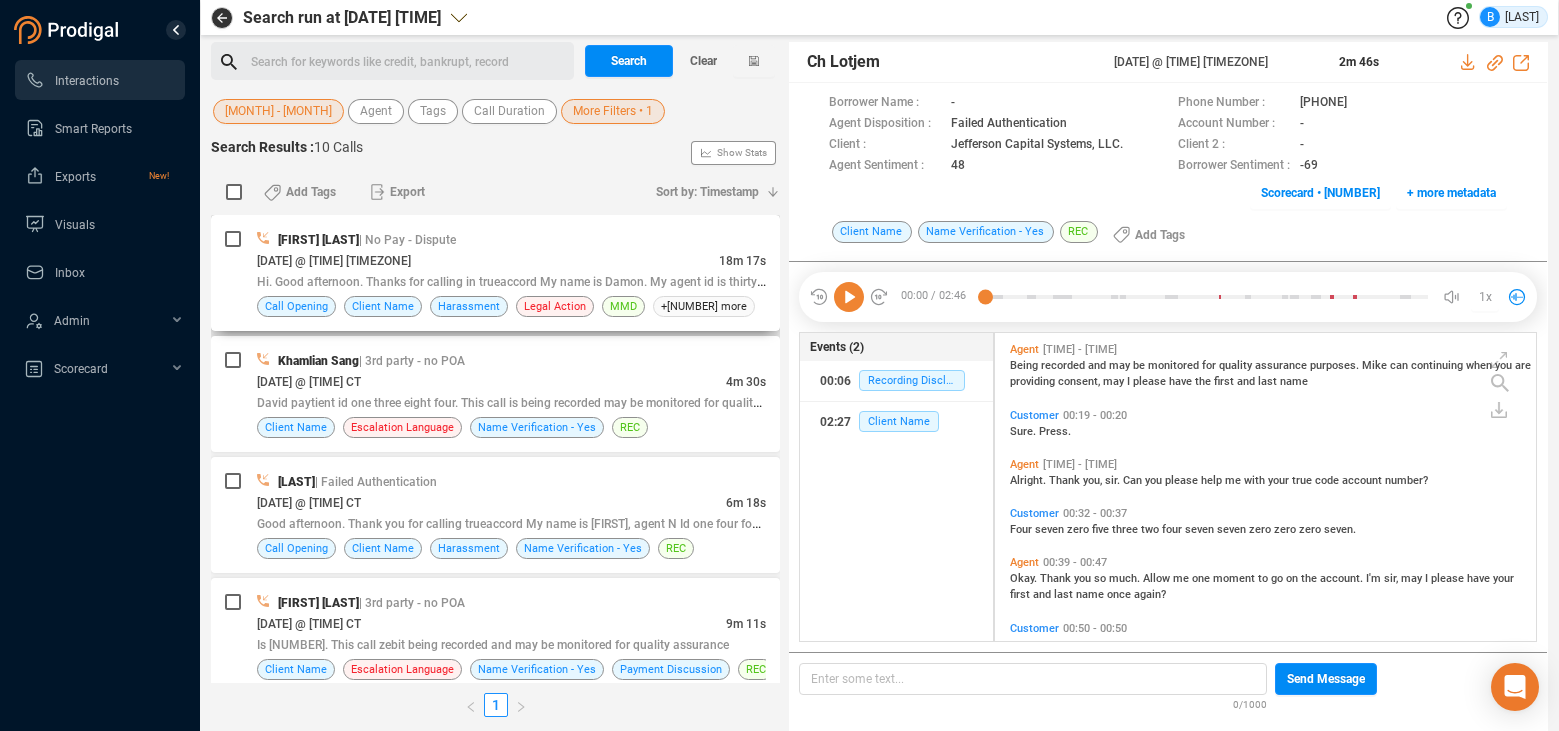 click on "[DATE] @ [TIME] [TIMEZONE]" at bounding box center (488, 260) 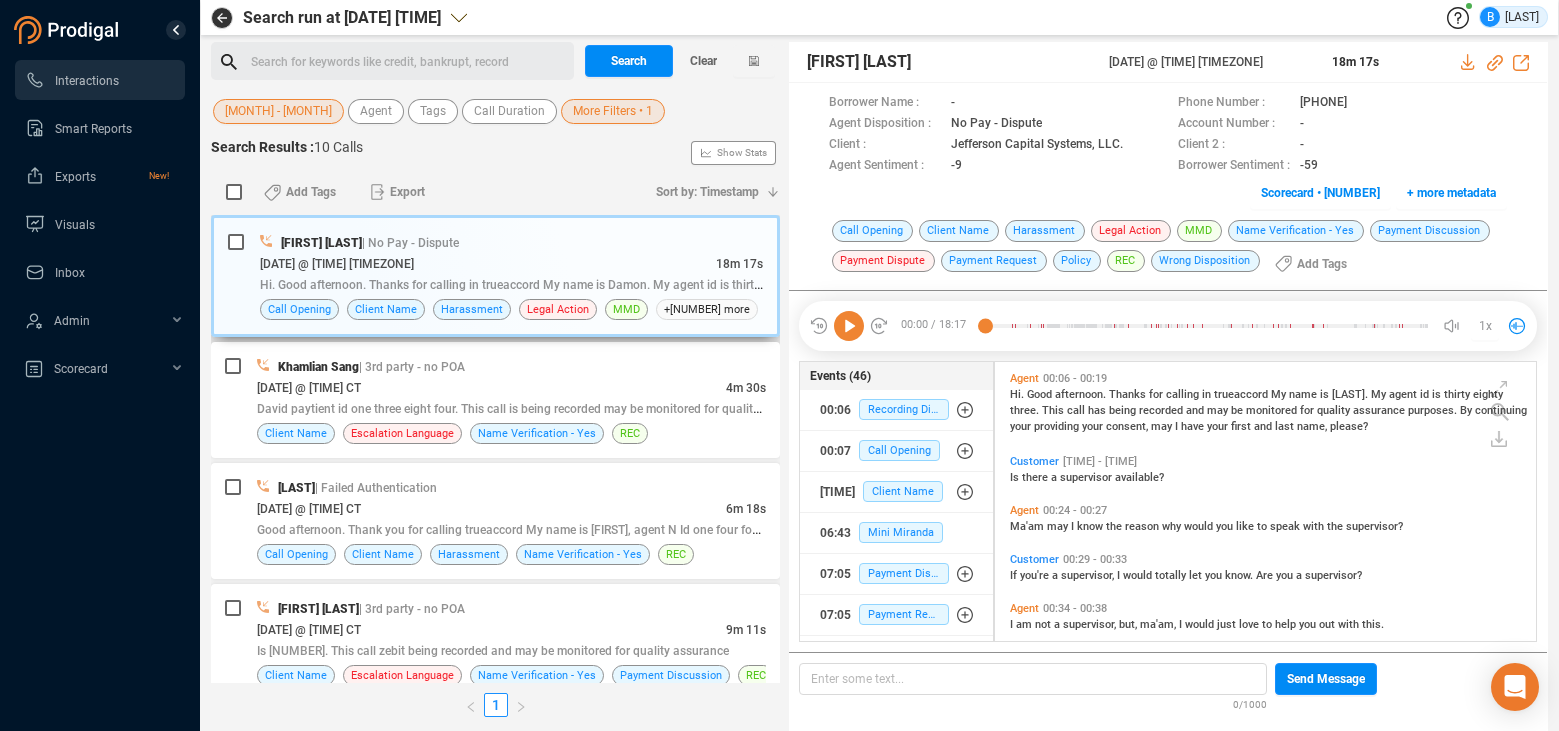 scroll, scrollTop: 6, scrollLeft: 11, axis: both 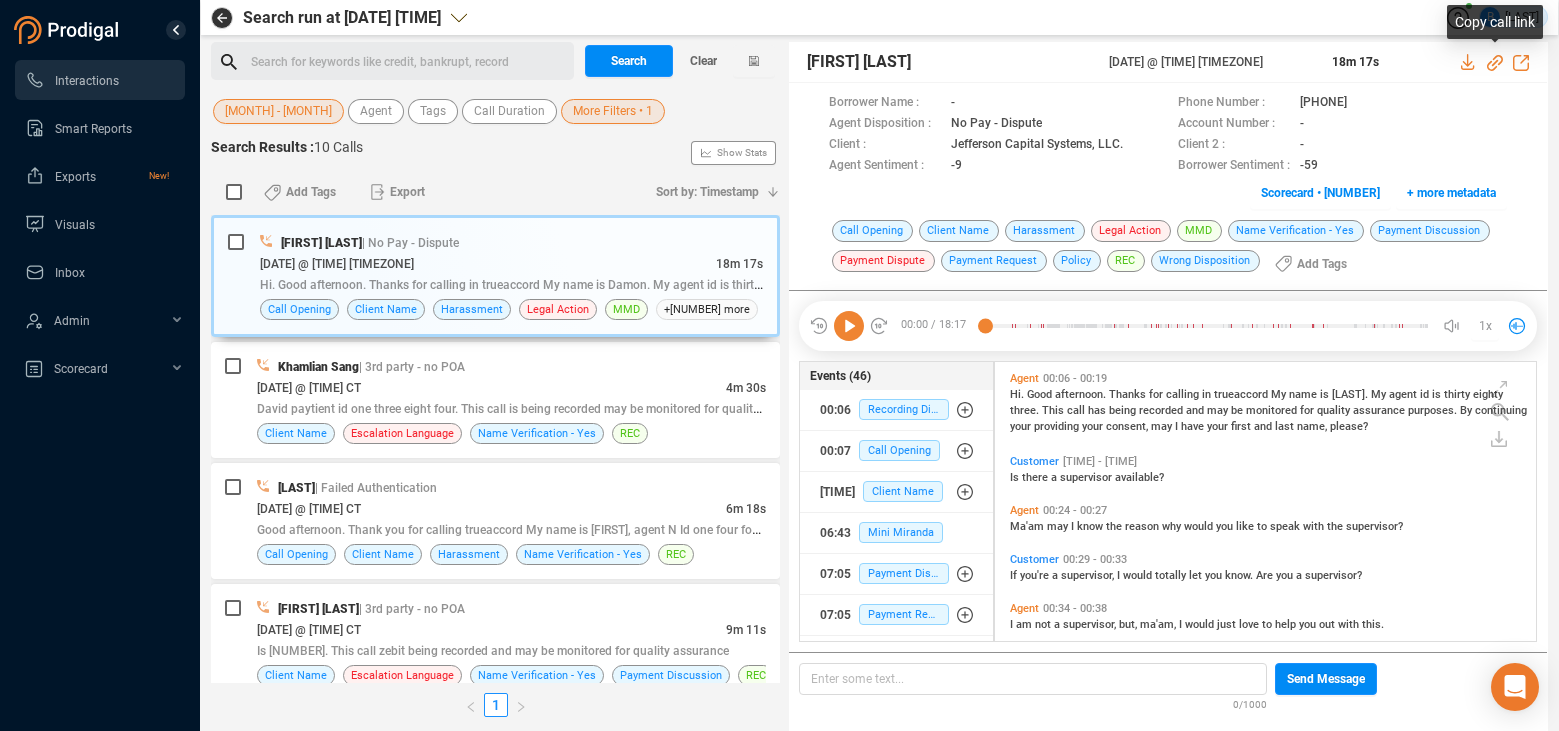 click 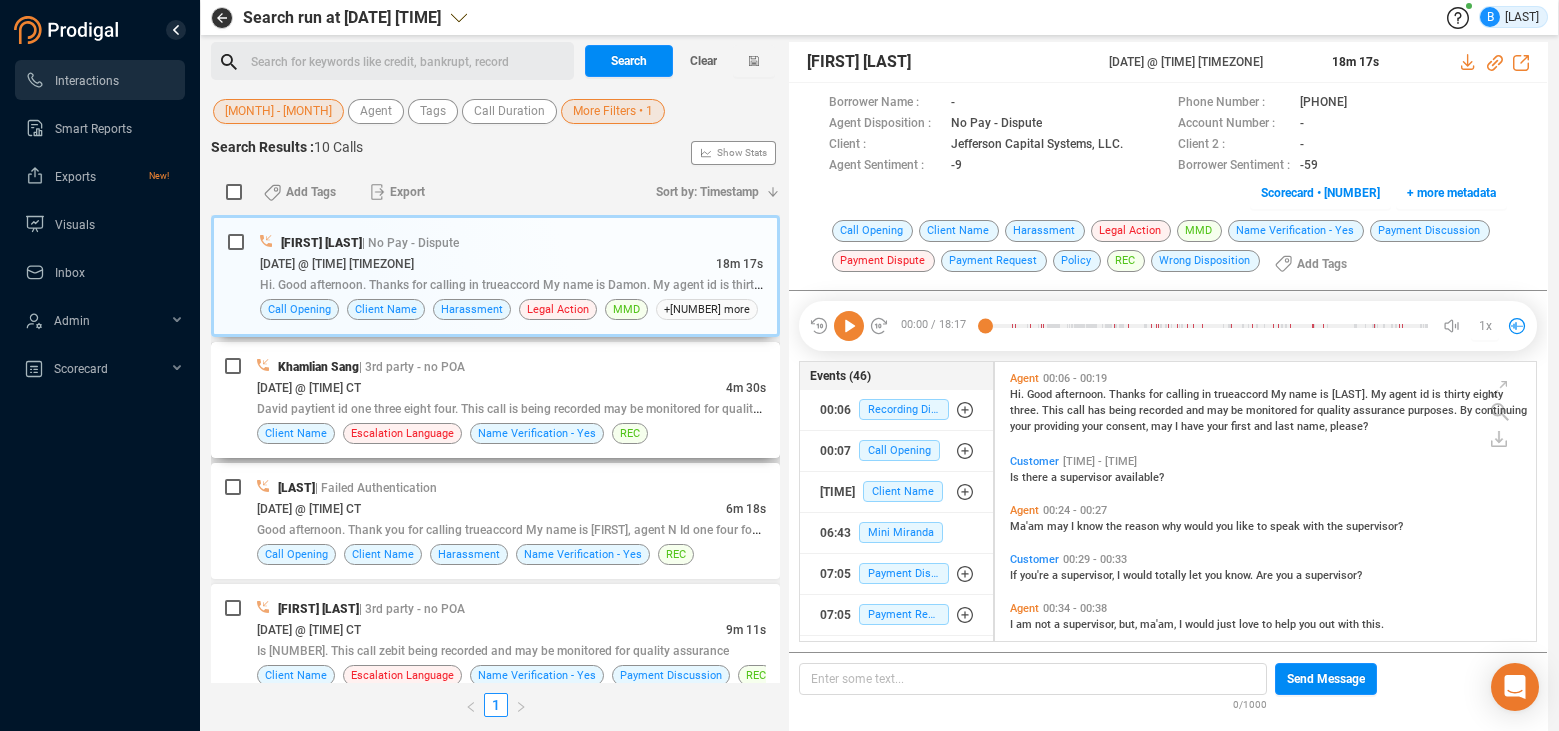 click on "[DATE] @ [TIME] CT" at bounding box center [491, 387] 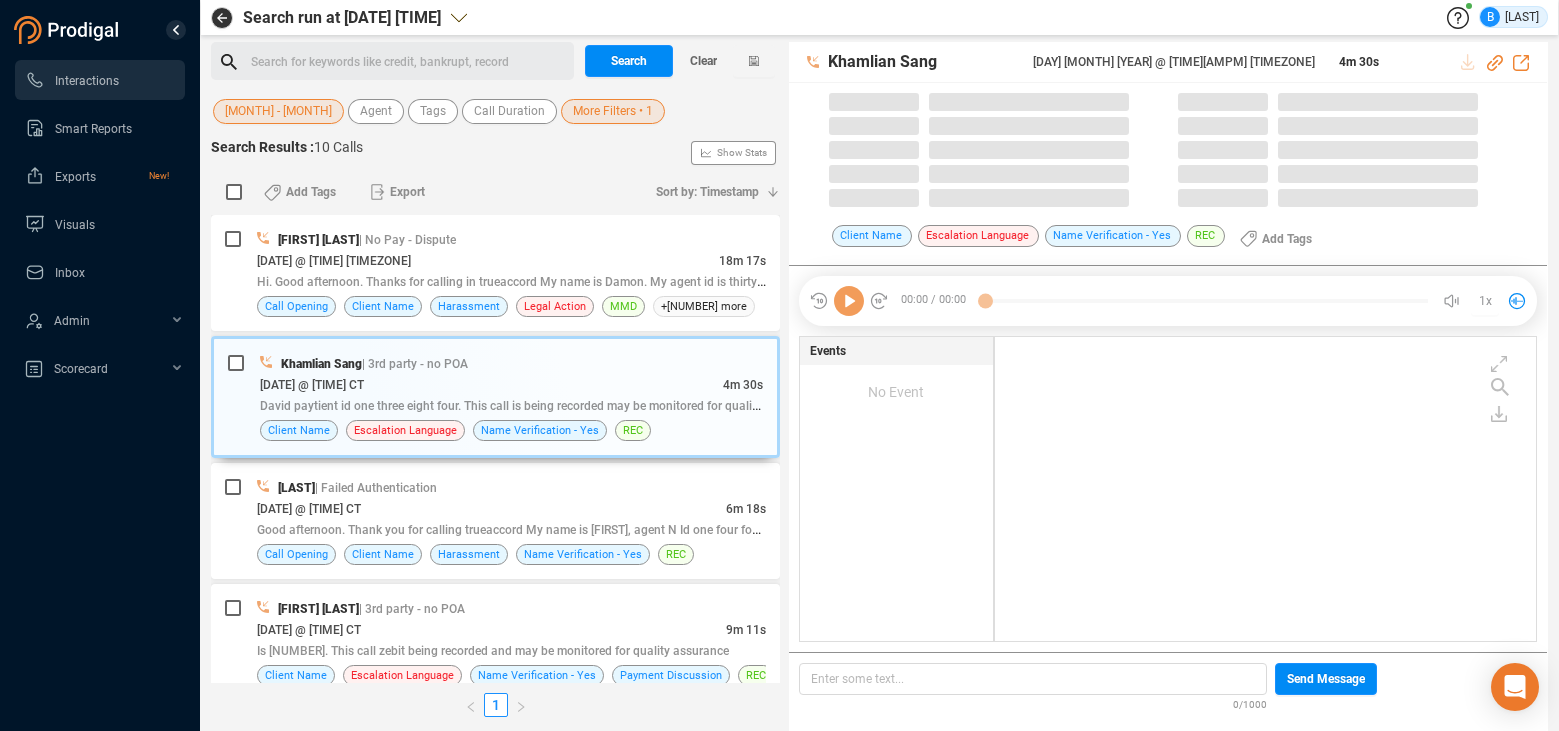 scroll, scrollTop: 6, scrollLeft: 11, axis: both 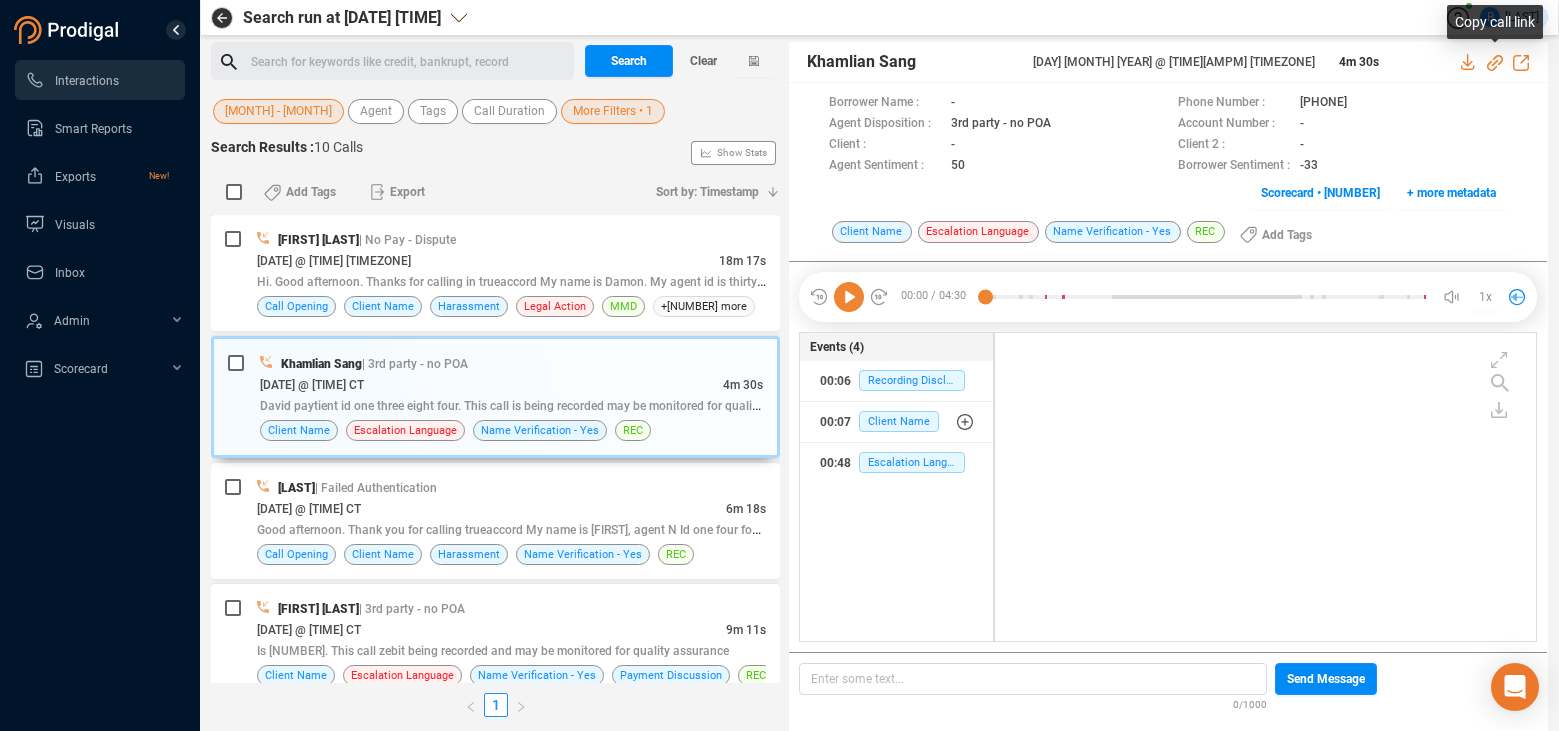 click 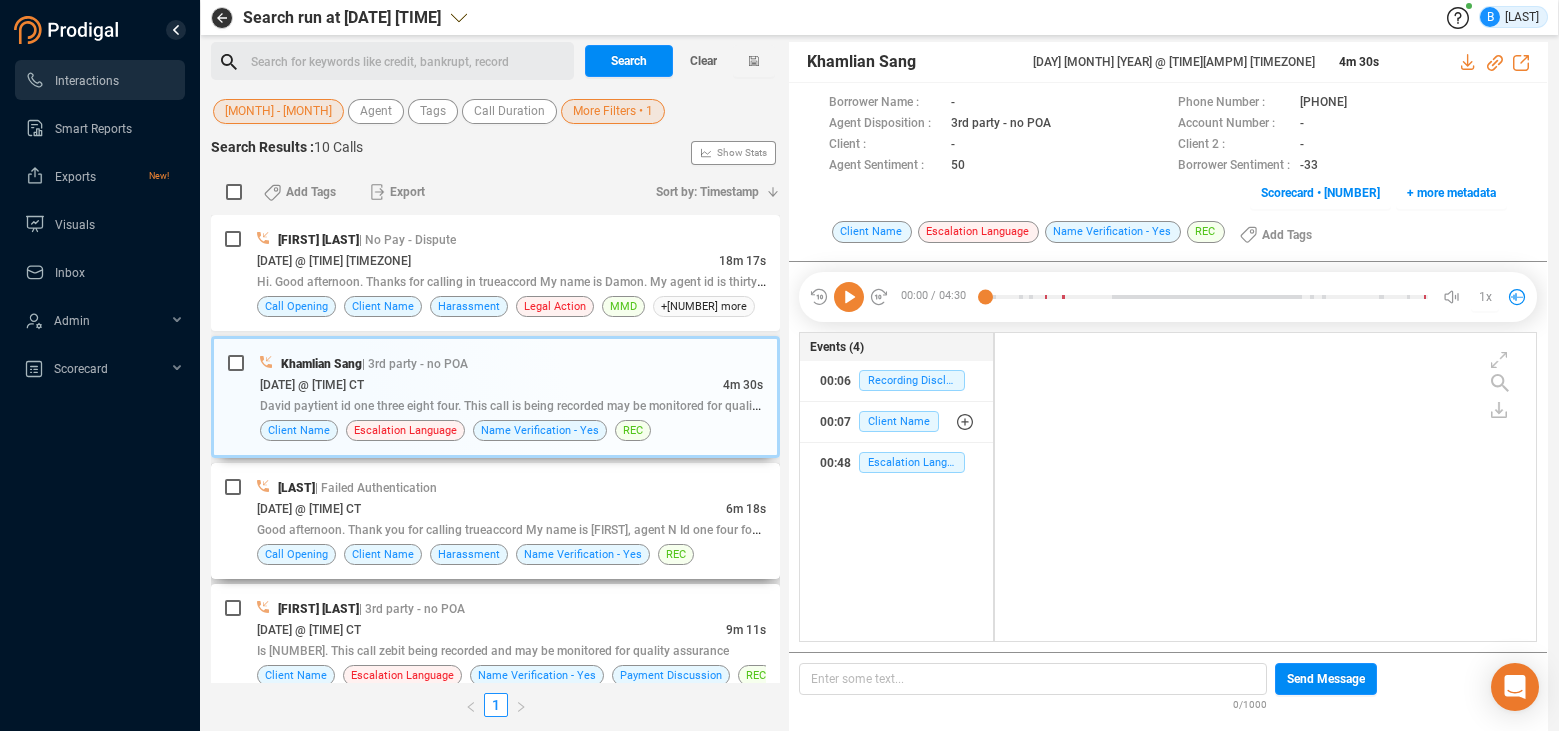 click on "[DATE] @ [TIME] CT" at bounding box center [491, 508] 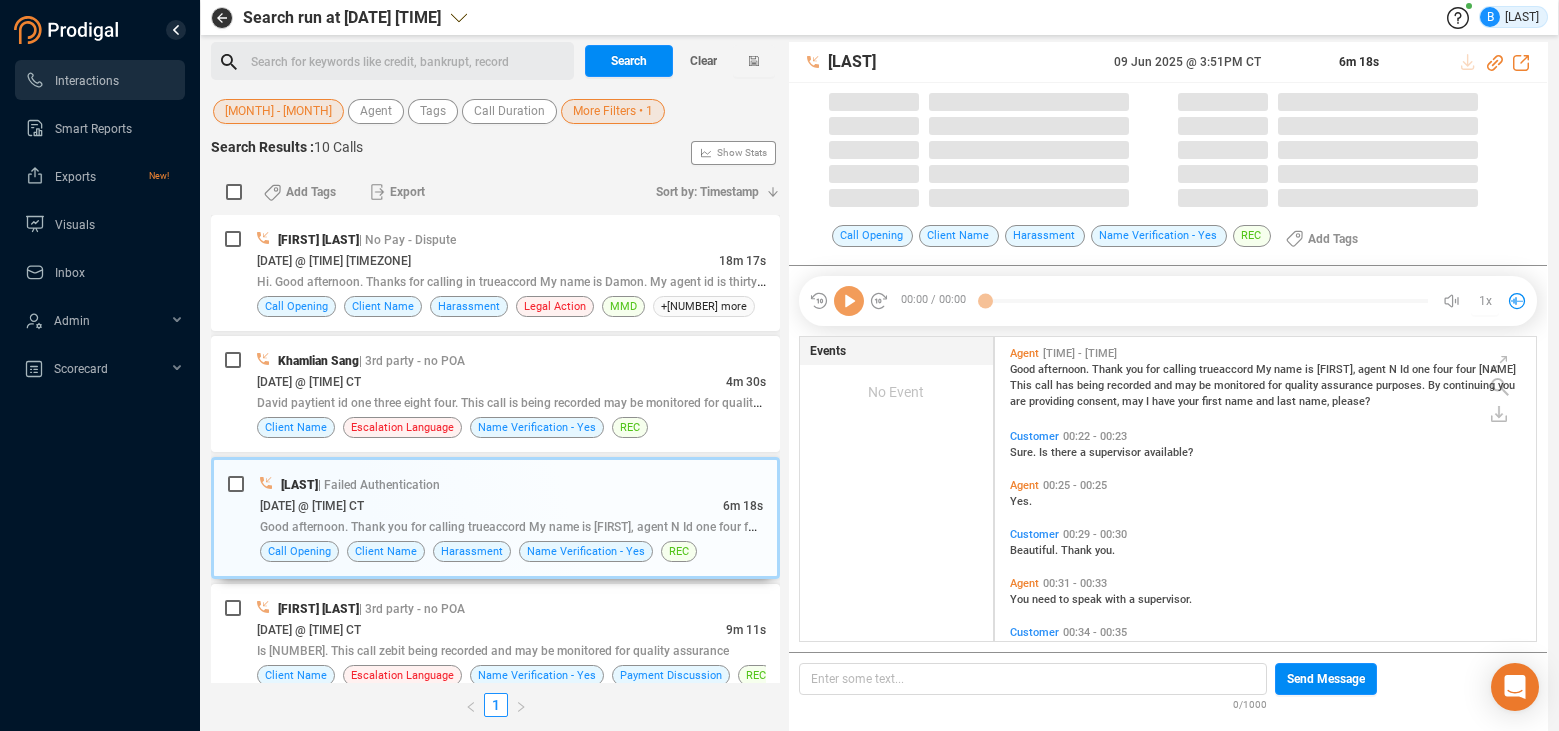 scroll, scrollTop: 6, scrollLeft: 11, axis: both 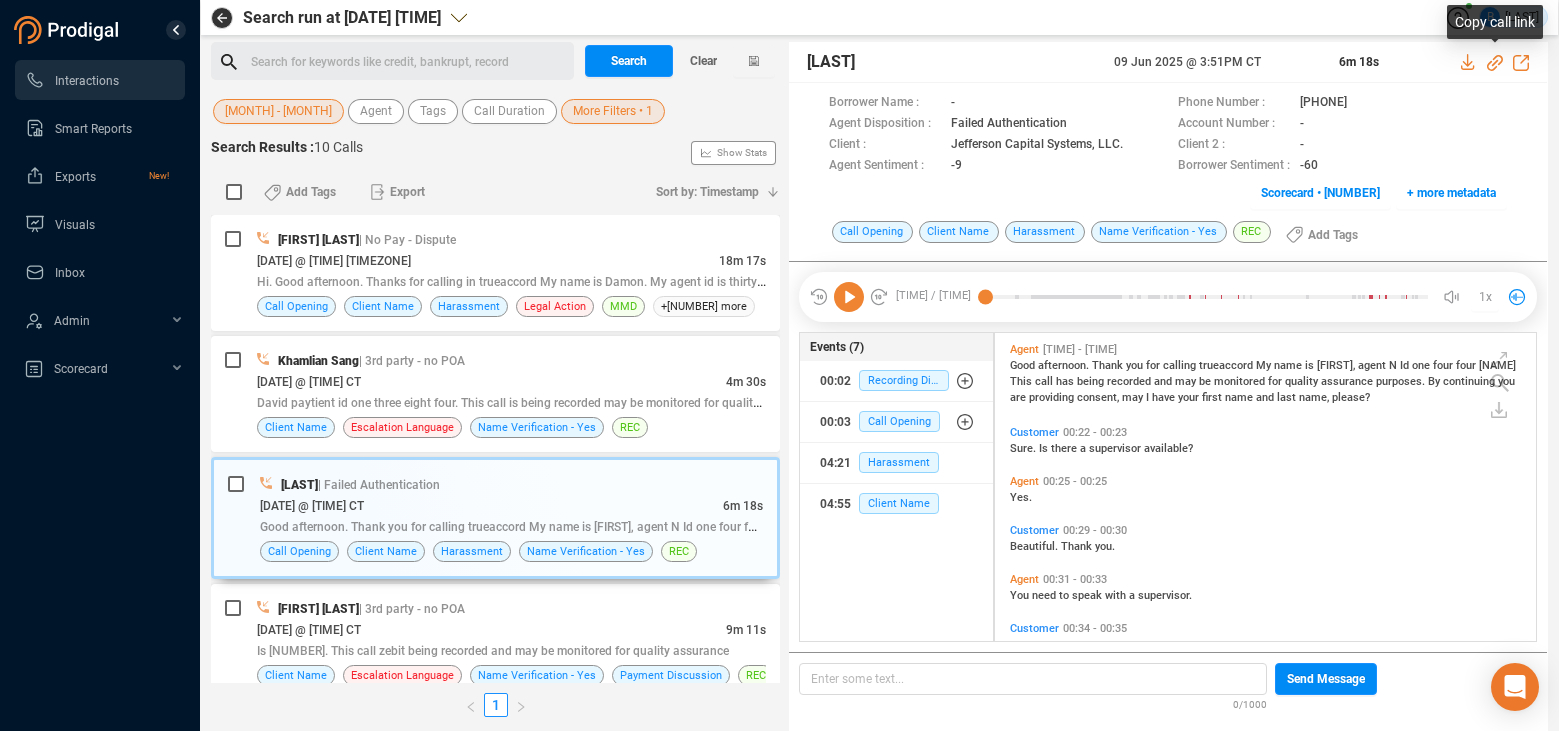 click 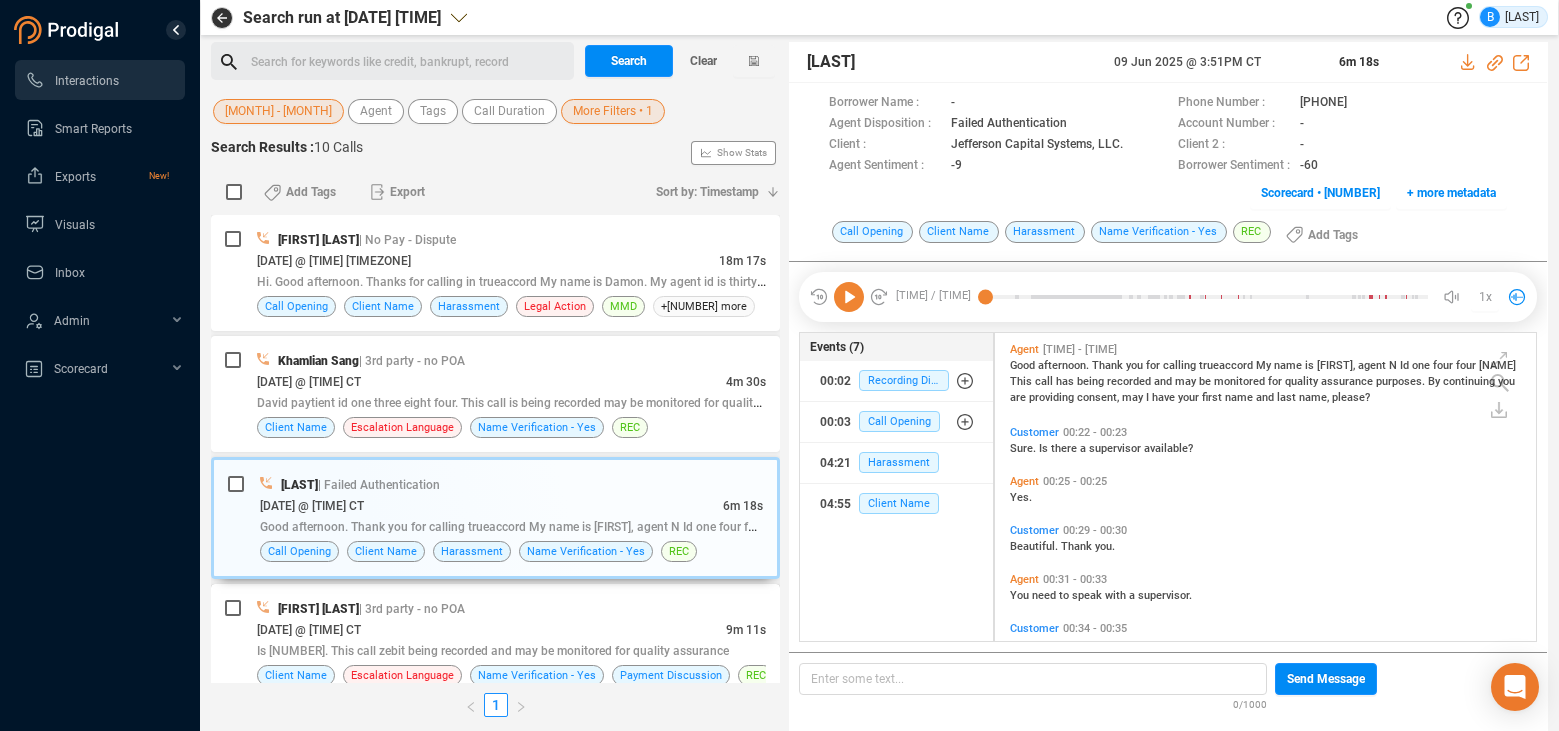click on "[DATE] @ [TIME] CT" at bounding box center (309, 630) 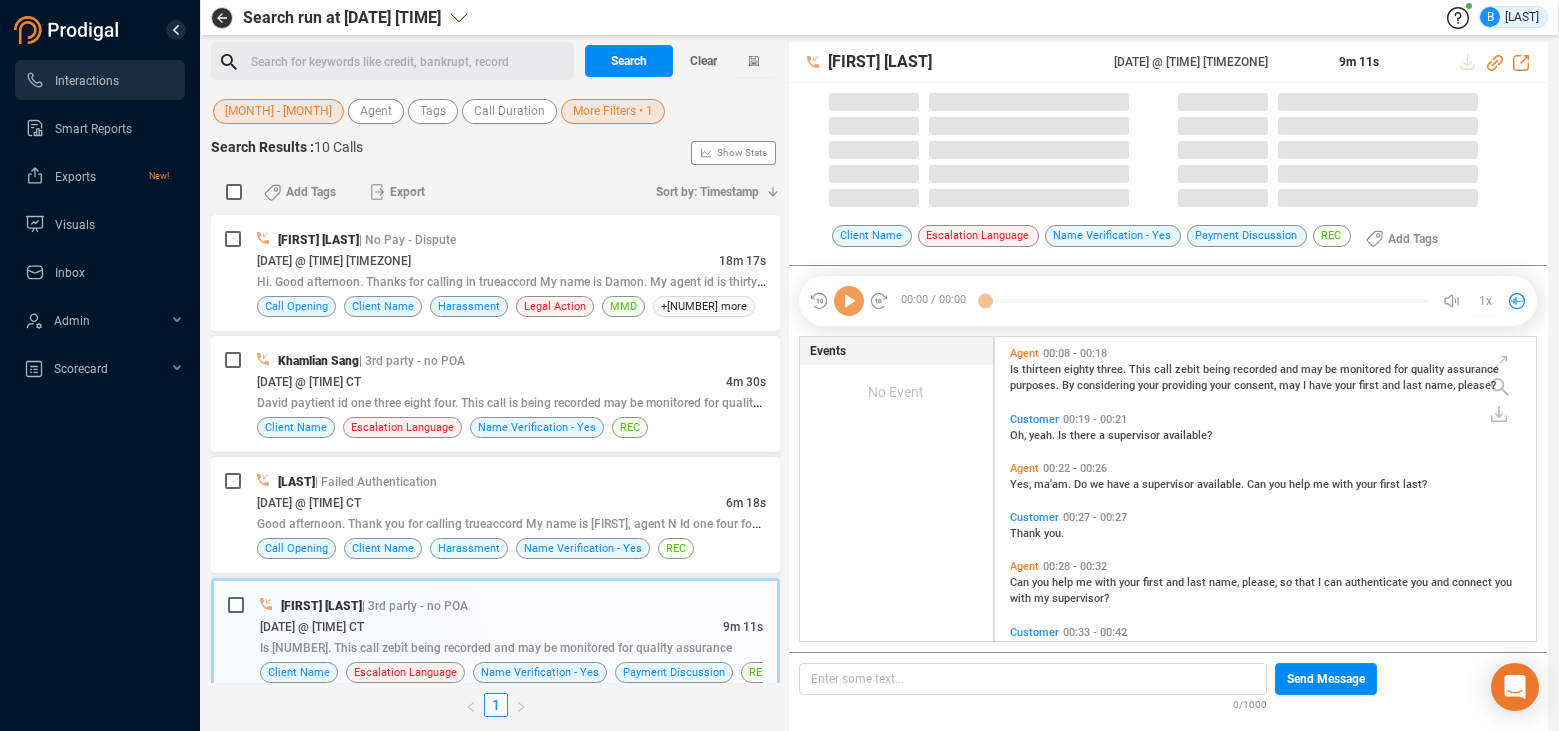 scroll, scrollTop: 6, scrollLeft: 11, axis: both 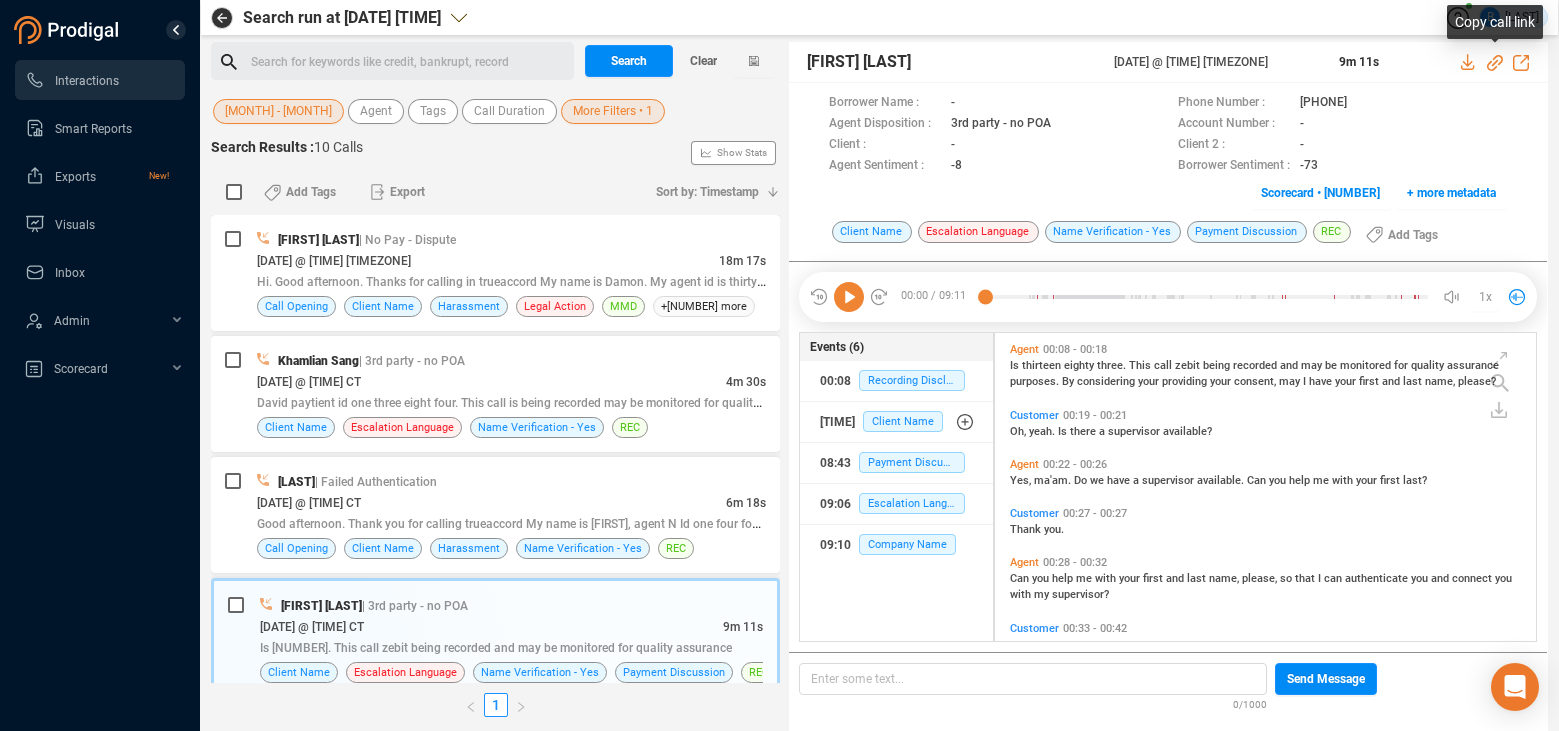 drag, startPoint x: 1493, startPoint y: 63, endPoint x: 1550, endPoint y: 60, distance: 57.07889 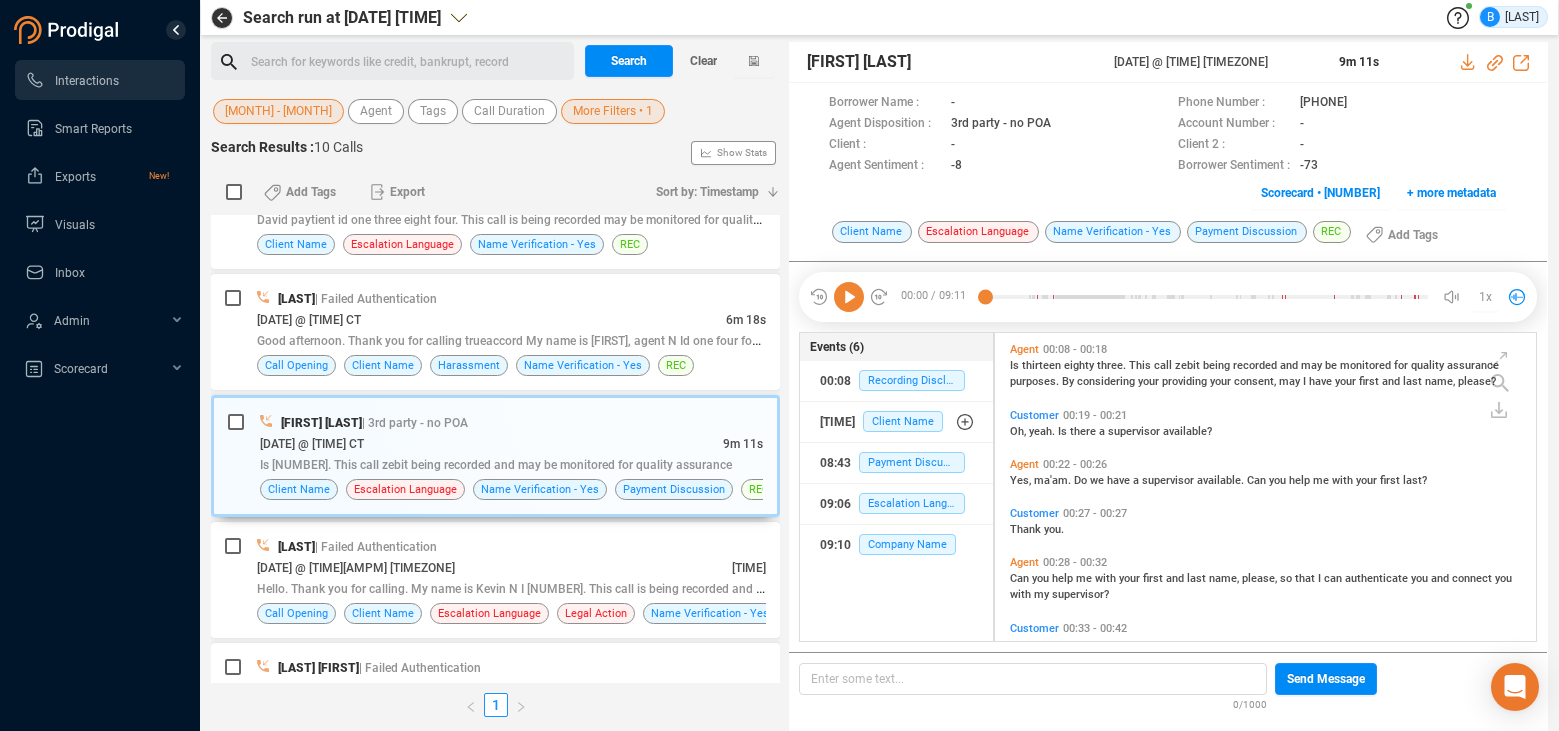 scroll, scrollTop: 187, scrollLeft: 0, axis: vertical 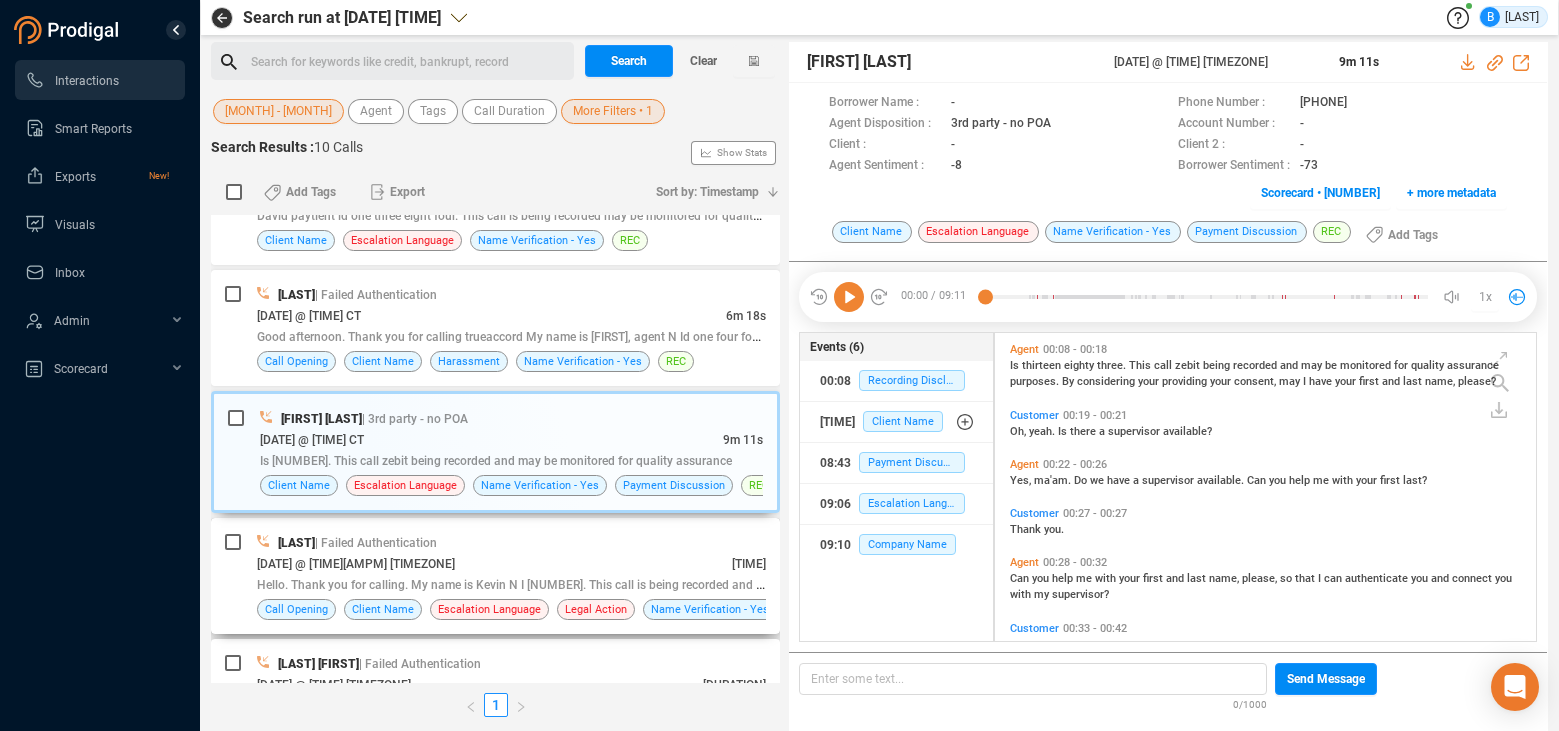 click on "[DATE] @ [TIME][AMPM] [TIMEZONE]" at bounding box center (494, 563) 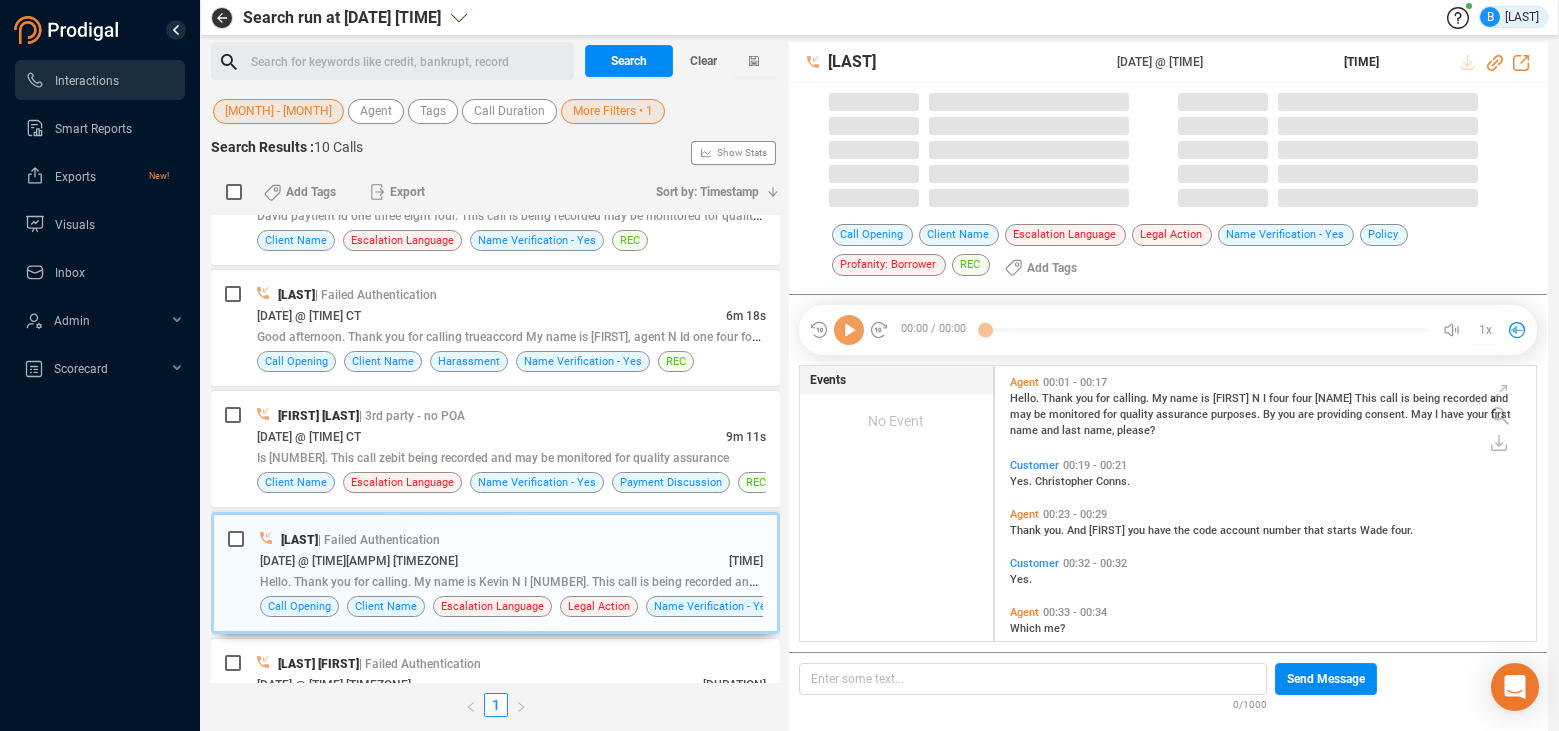 scroll, scrollTop: 6, scrollLeft: 11, axis: both 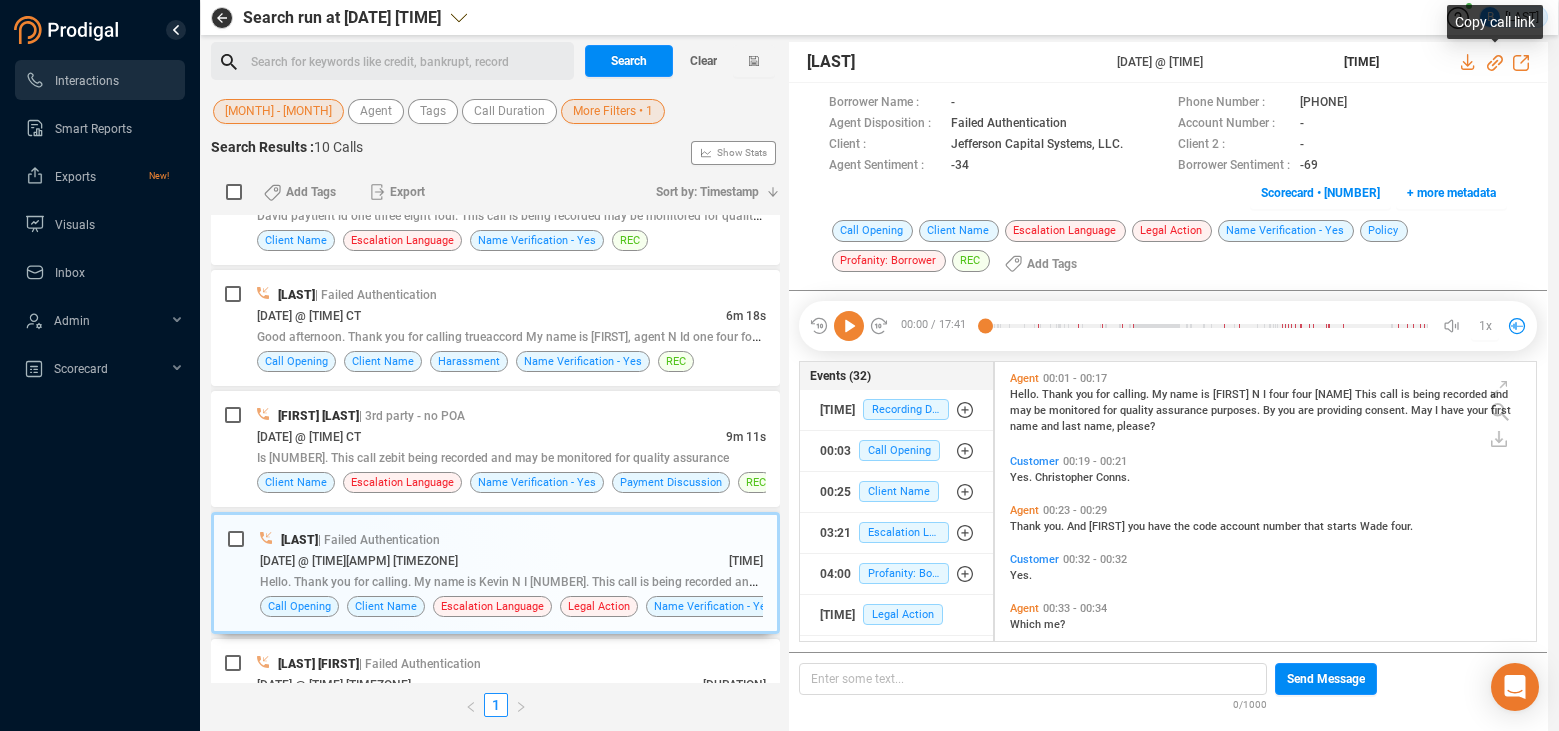 drag, startPoint x: 1495, startPoint y: 65, endPoint x: 1548, endPoint y: 73, distance: 53.600372 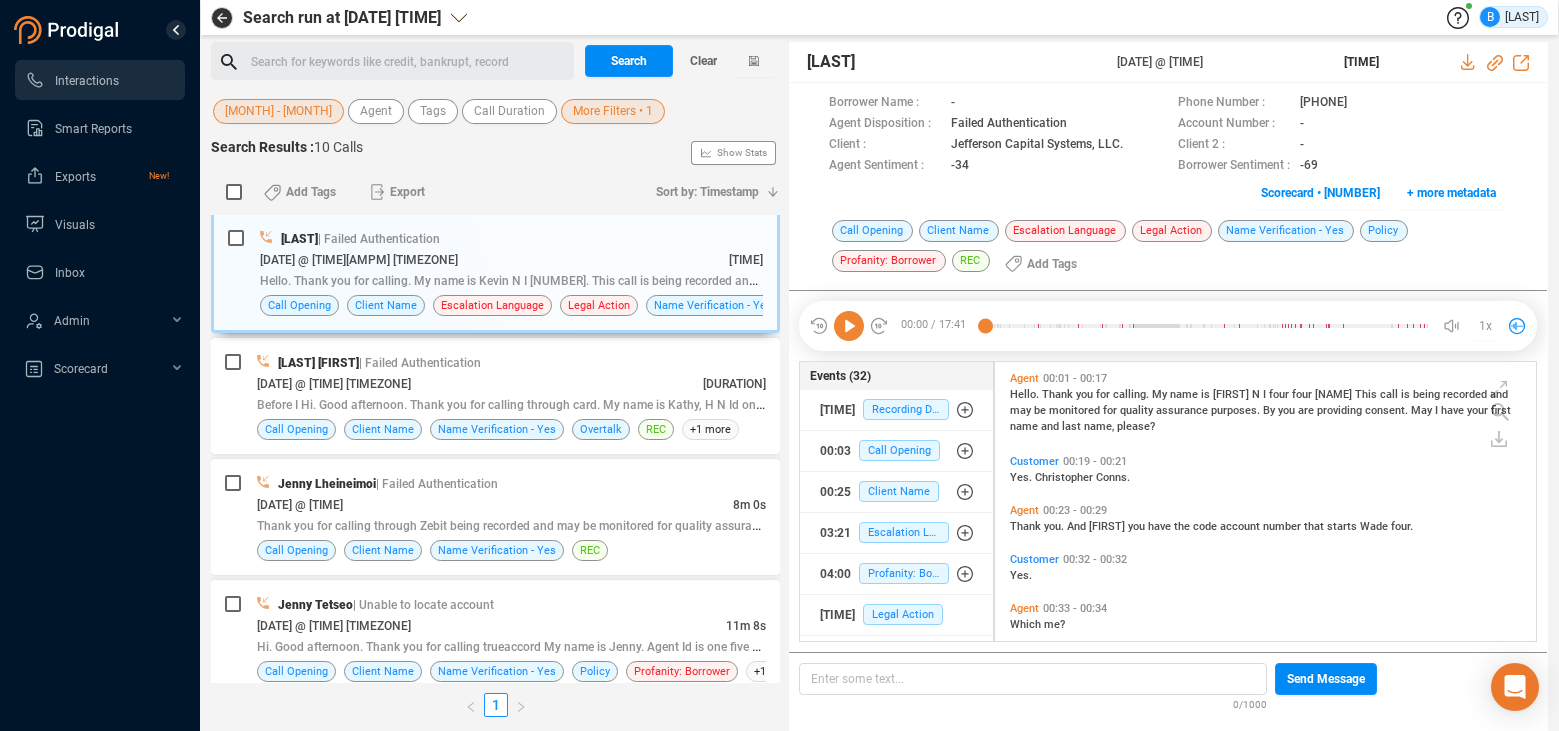 scroll, scrollTop: 517, scrollLeft: 0, axis: vertical 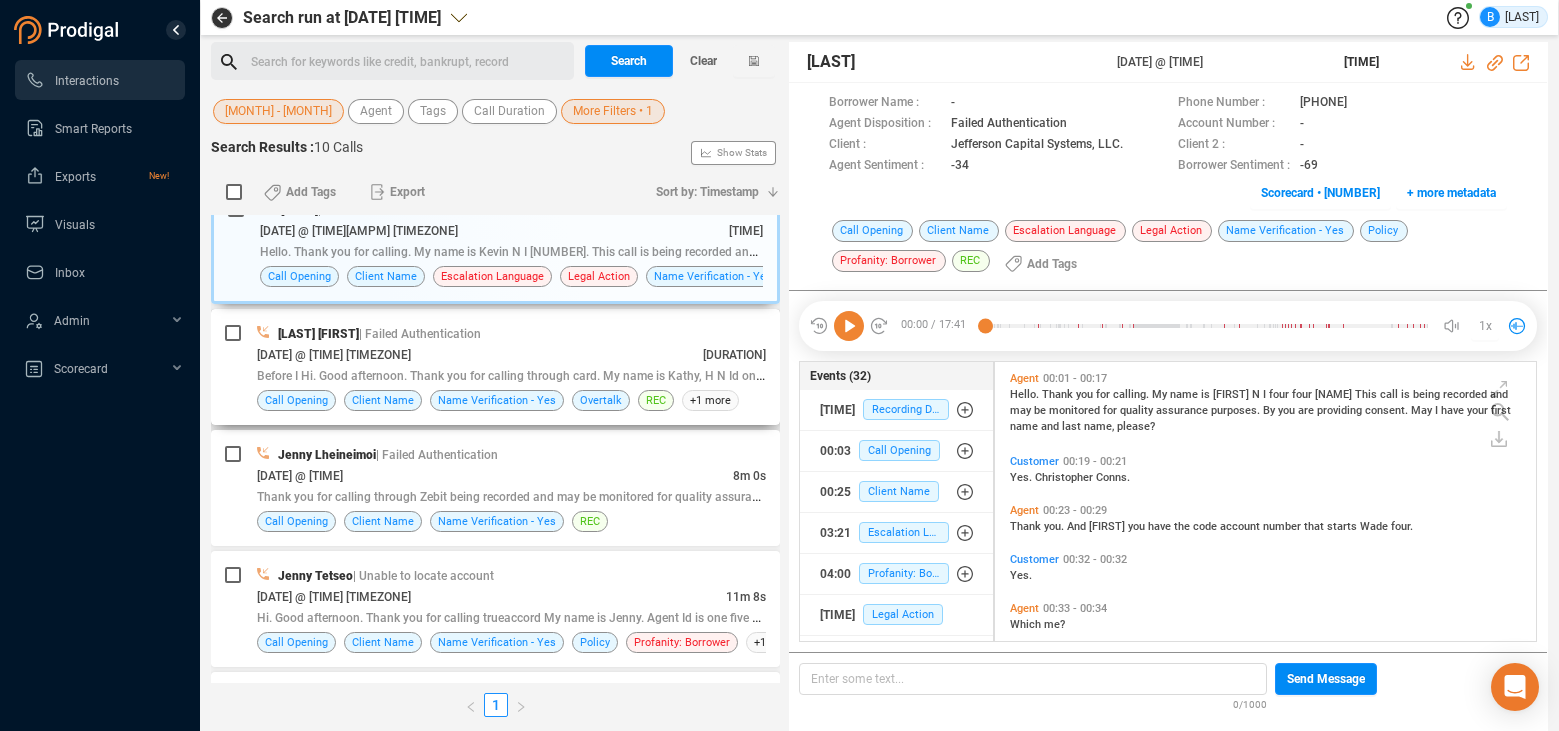click on "[DATE] @ [TIME] [TIMEZONE]" at bounding box center (480, 354) 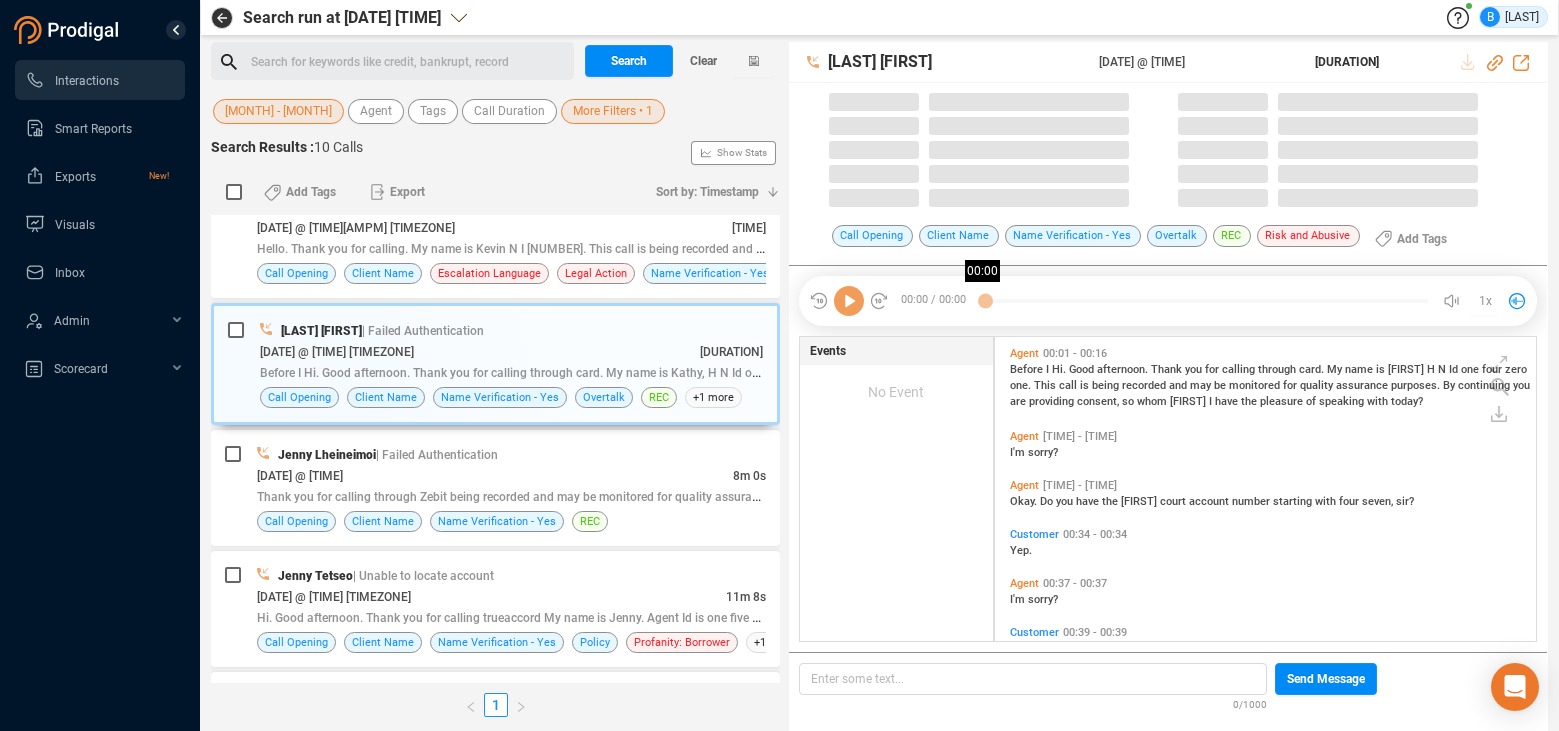 scroll, scrollTop: 6, scrollLeft: 11, axis: both 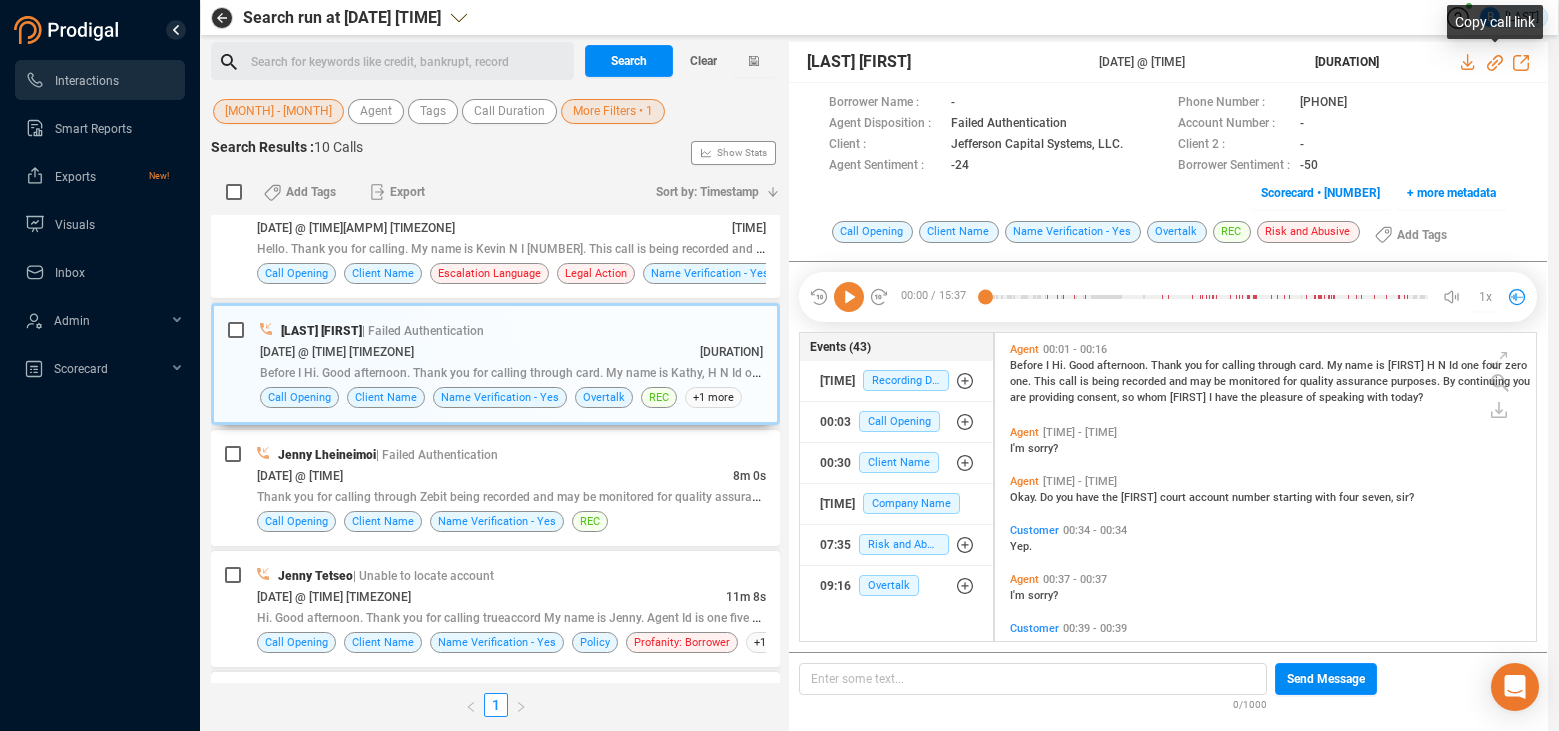 drag, startPoint x: 1488, startPoint y: 64, endPoint x: 1504, endPoint y: 68, distance: 16.492422 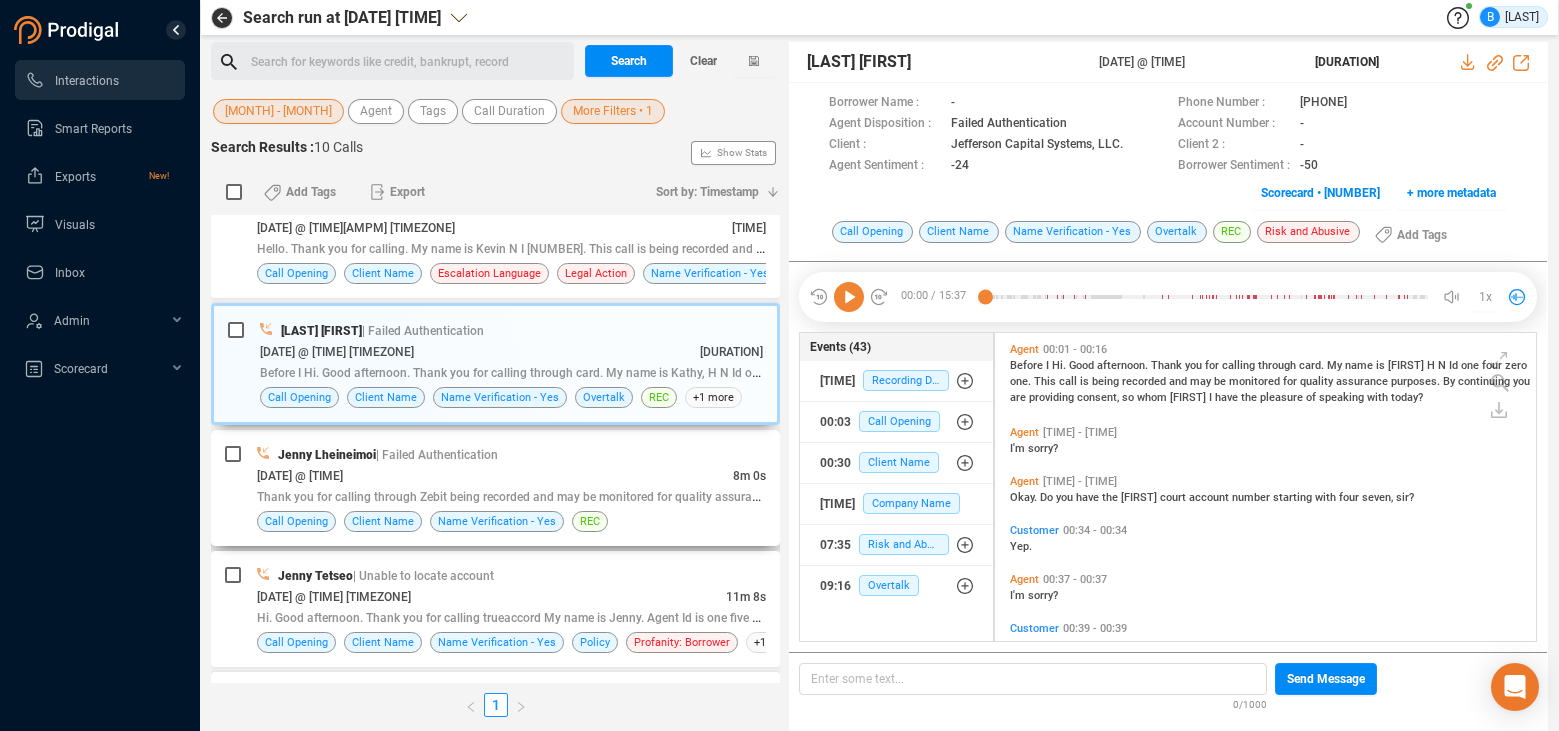 click on "[DATE] @ [TIME]" at bounding box center [495, 475] 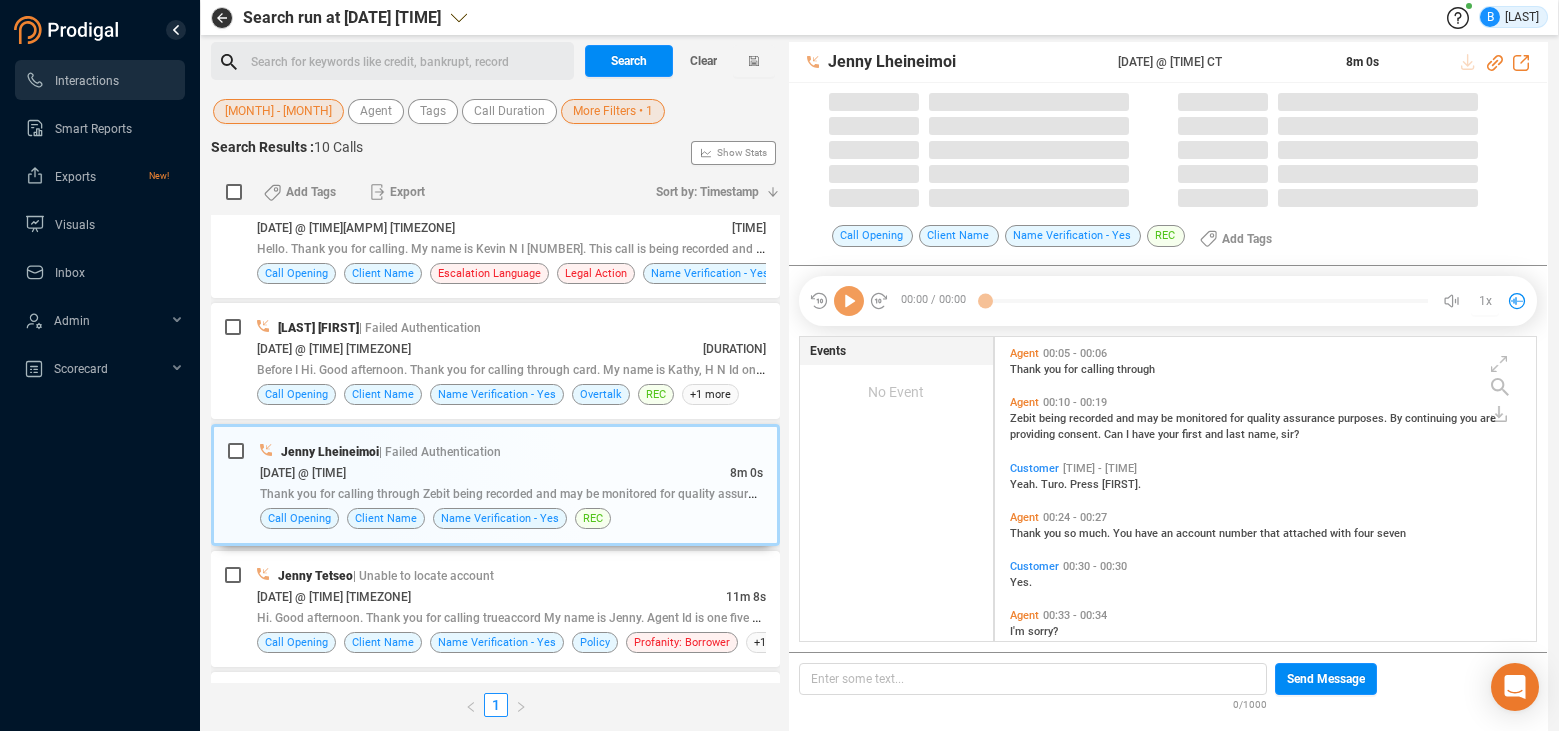 scroll, scrollTop: 6, scrollLeft: 11, axis: both 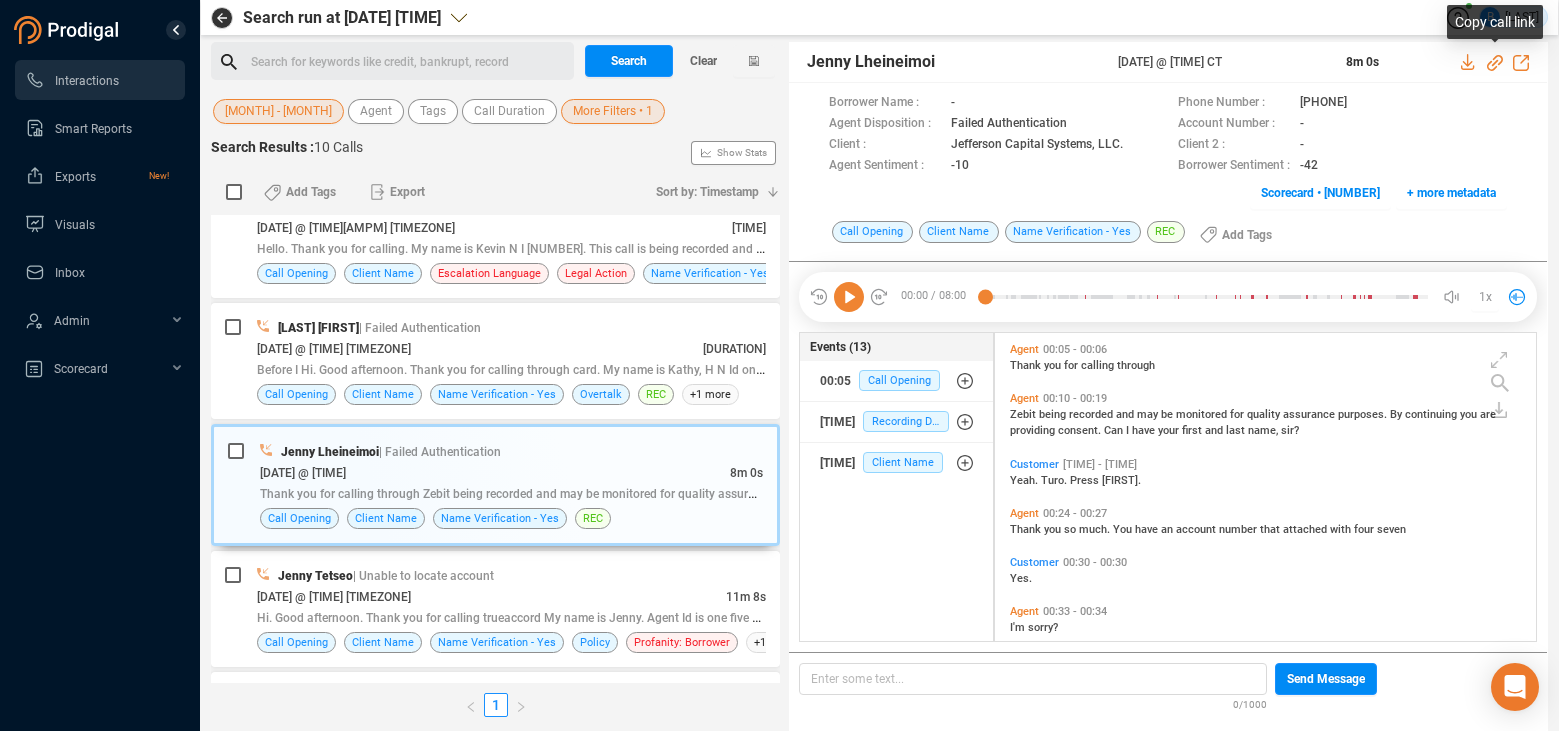 drag, startPoint x: 1496, startPoint y: 61, endPoint x: 1509, endPoint y: 59, distance: 13.152946 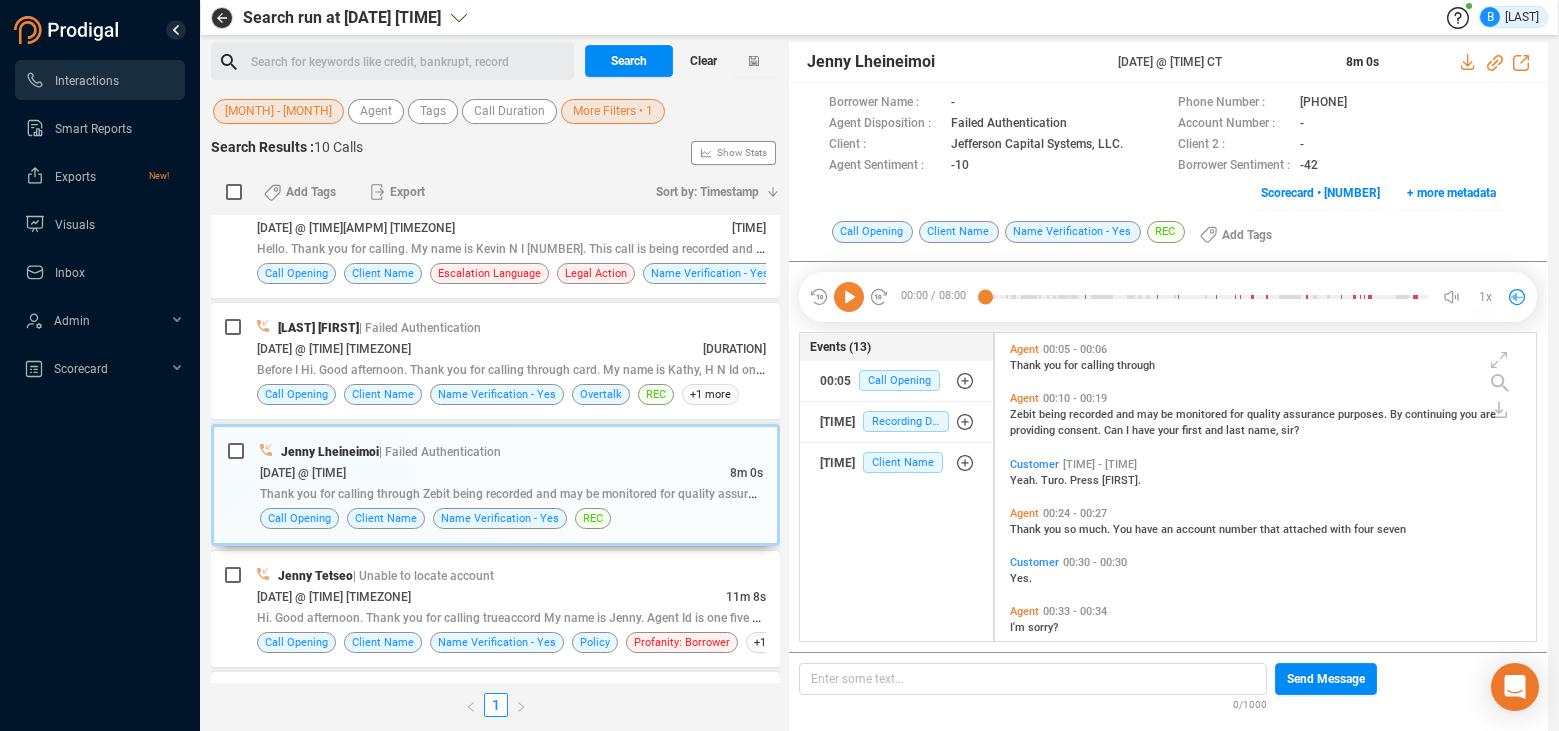 click on "Clear" at bounding box center [703, 61] 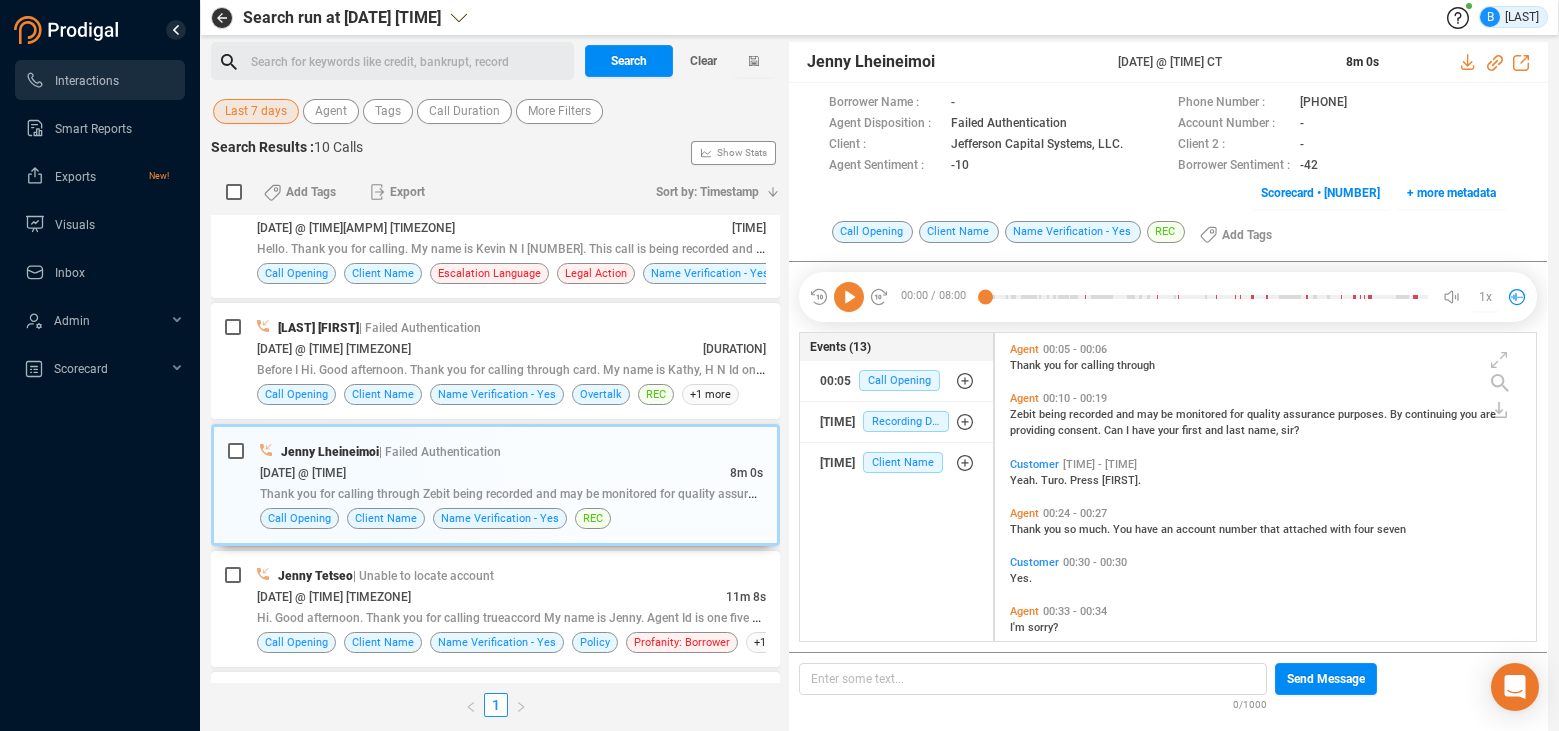 click on "Last 7 days" at bounding box center [256, 111] 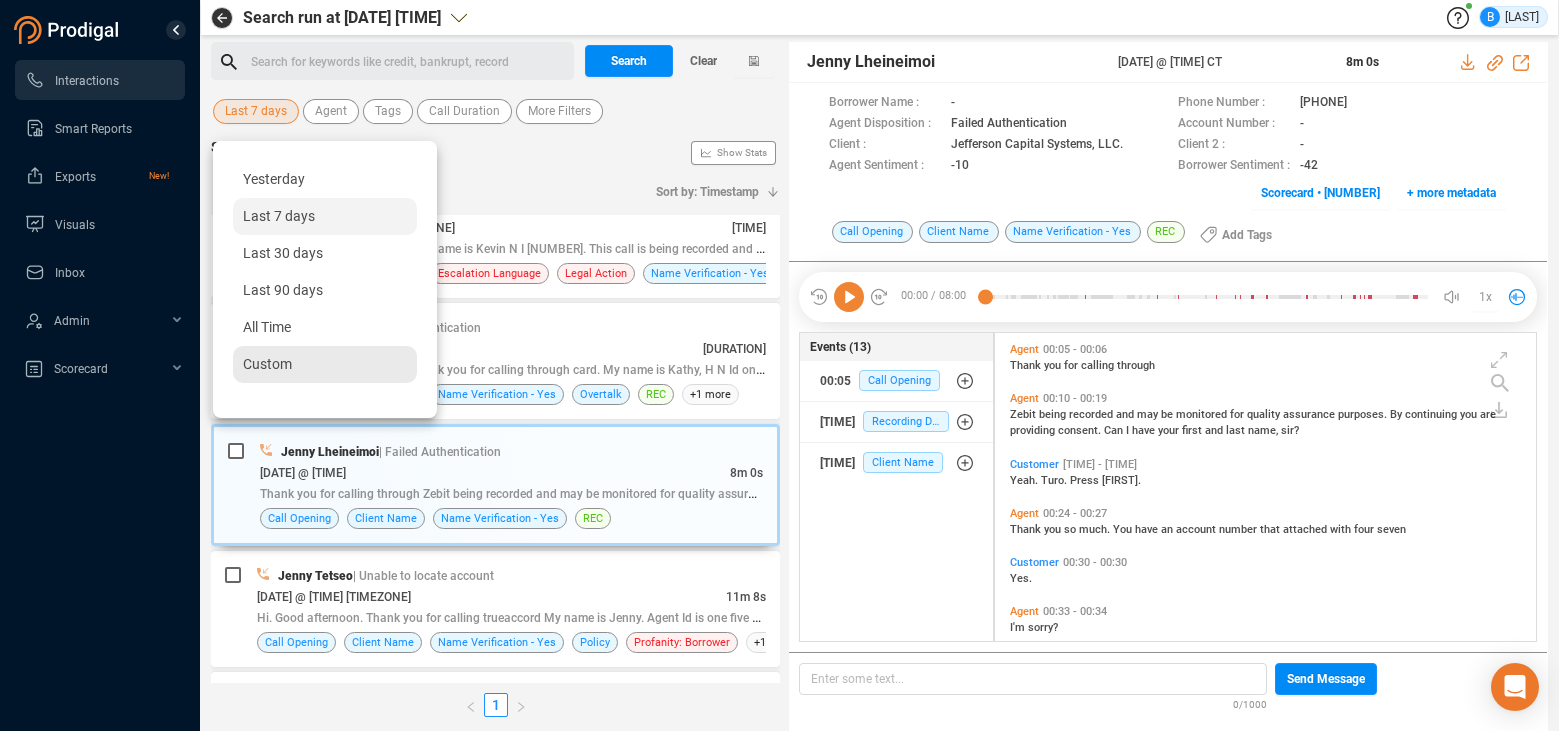 click on "Custom" at bounding box center (325, 364) 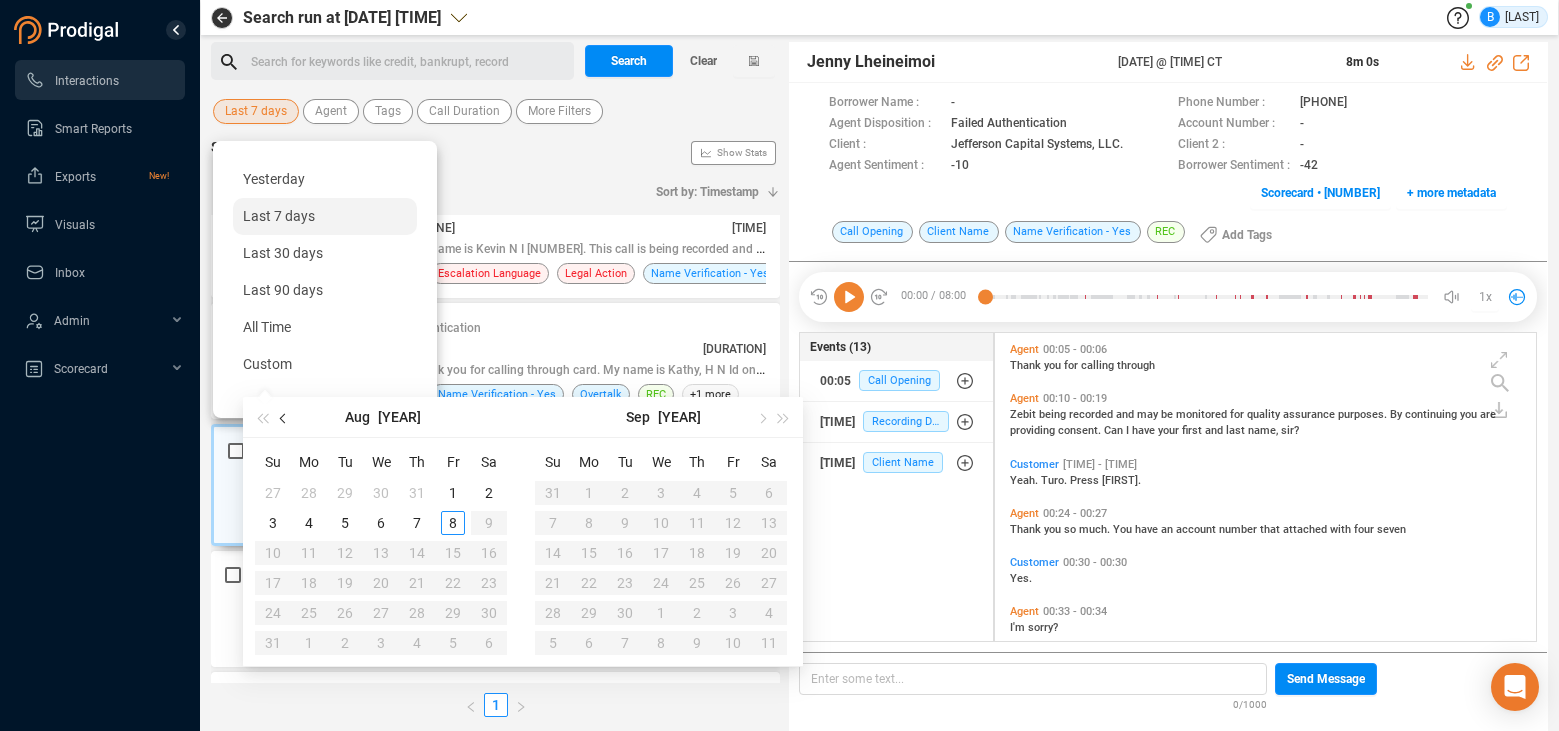 click at bounding box center (285, 418) 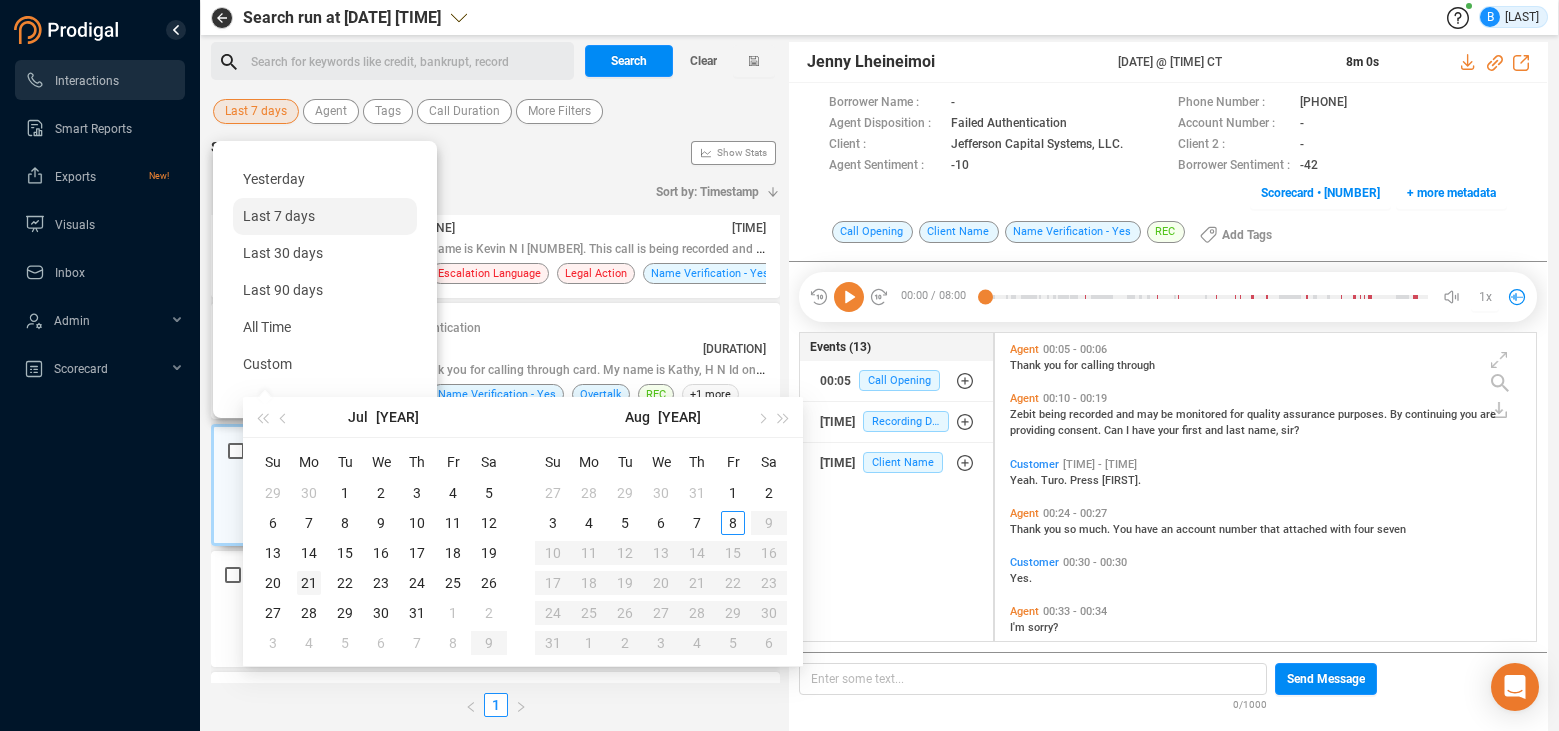 type on "2025-07-21" 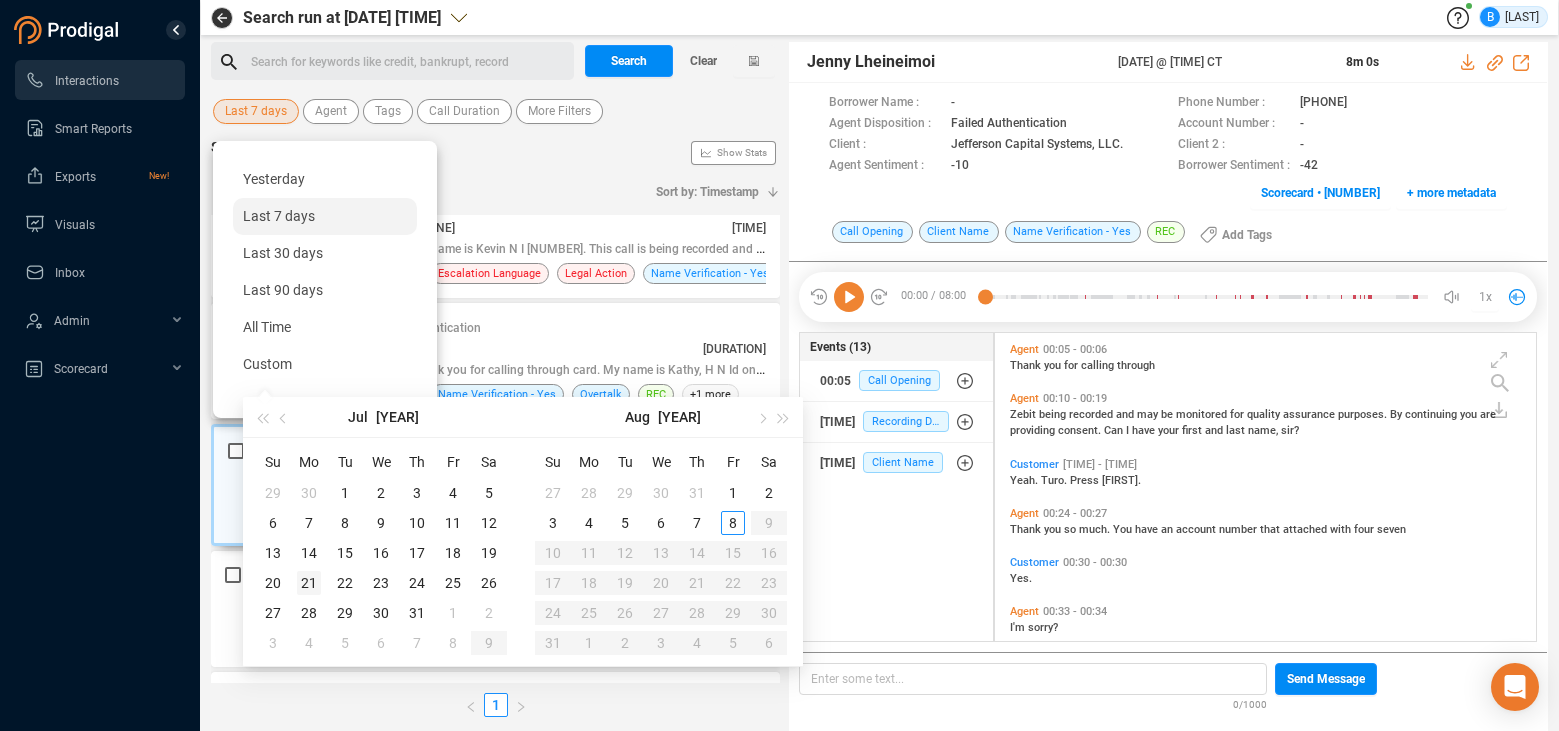 click on "21" at bounding box center [309, 583] 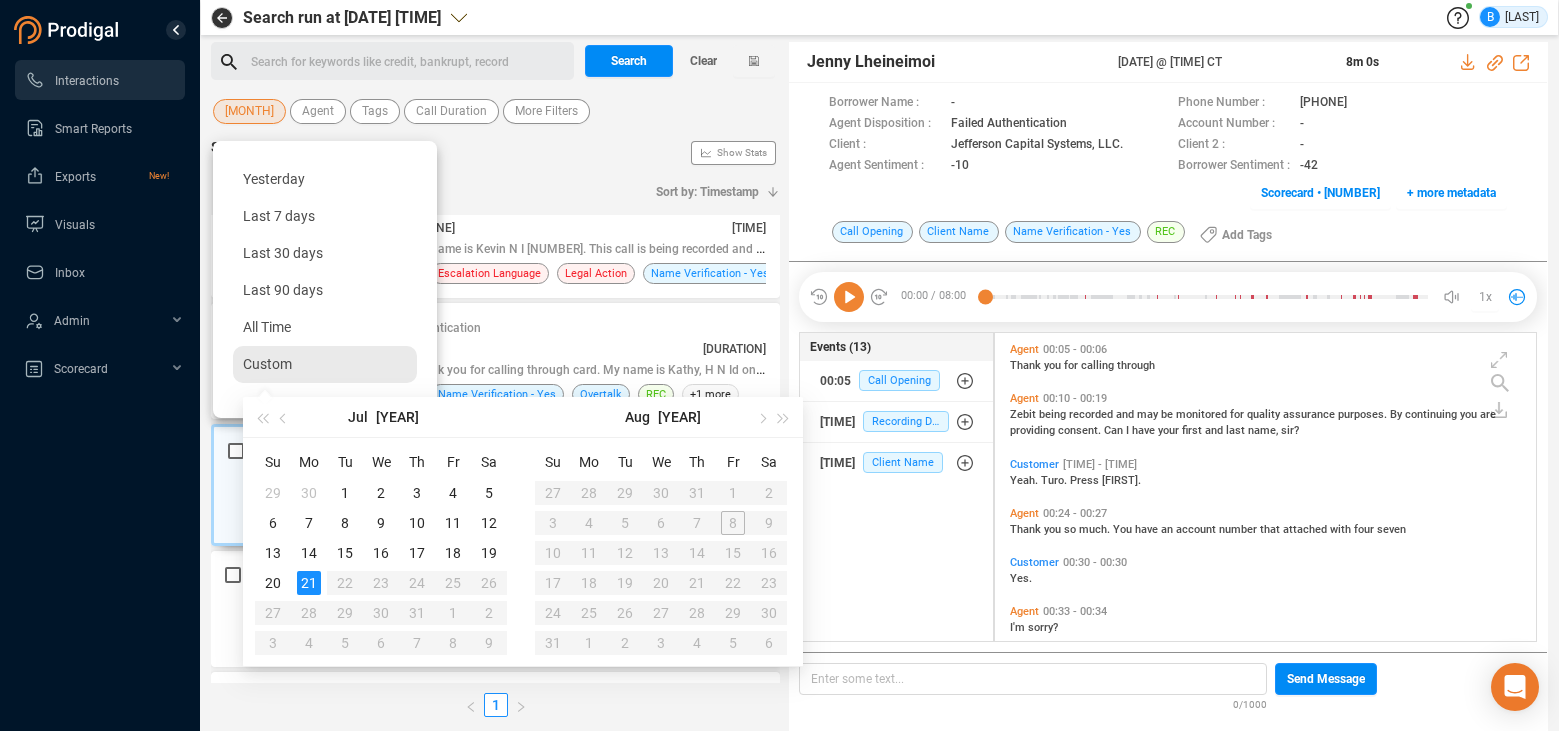 type on "2025-07-21" 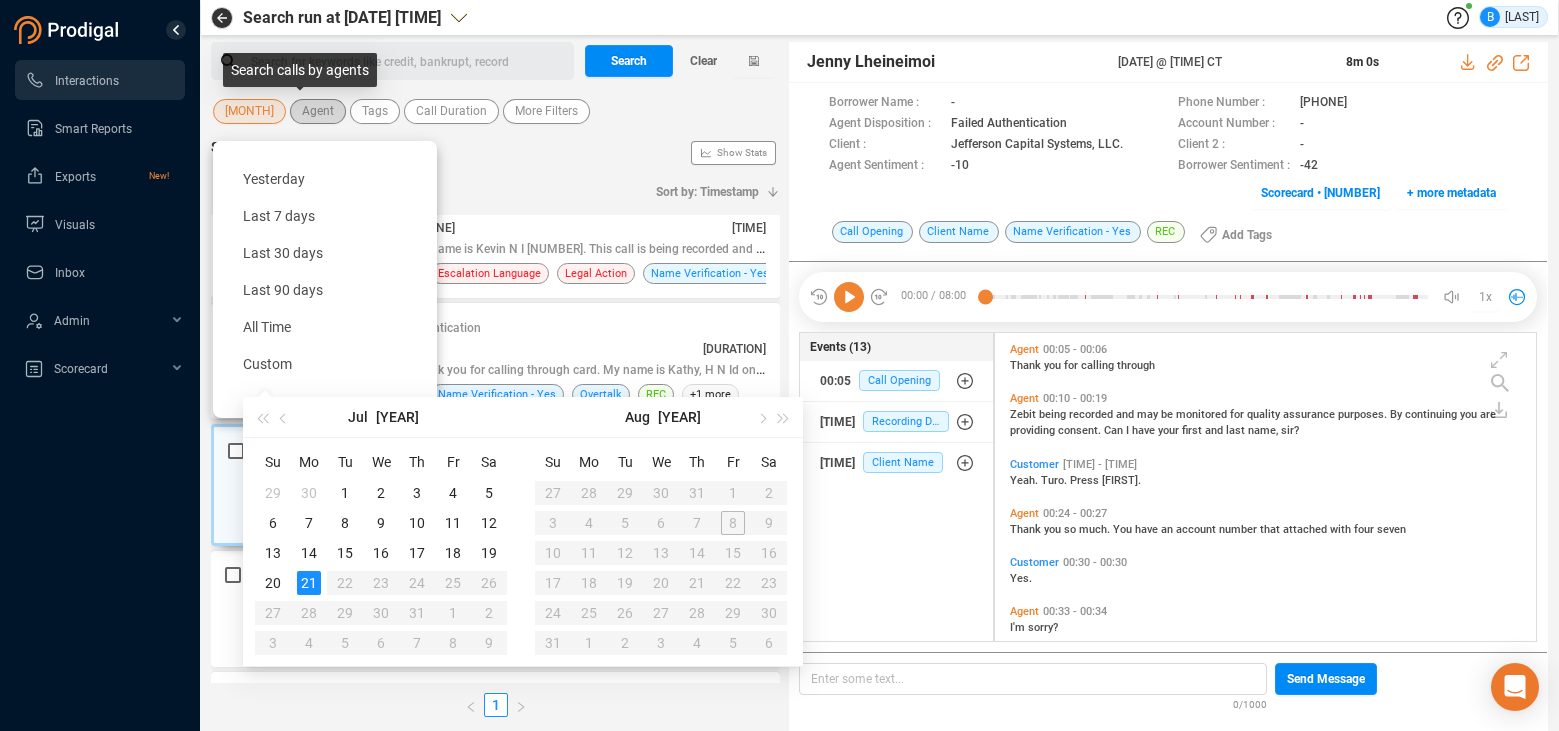 click on "Agent" at bounding box center (318, 111) 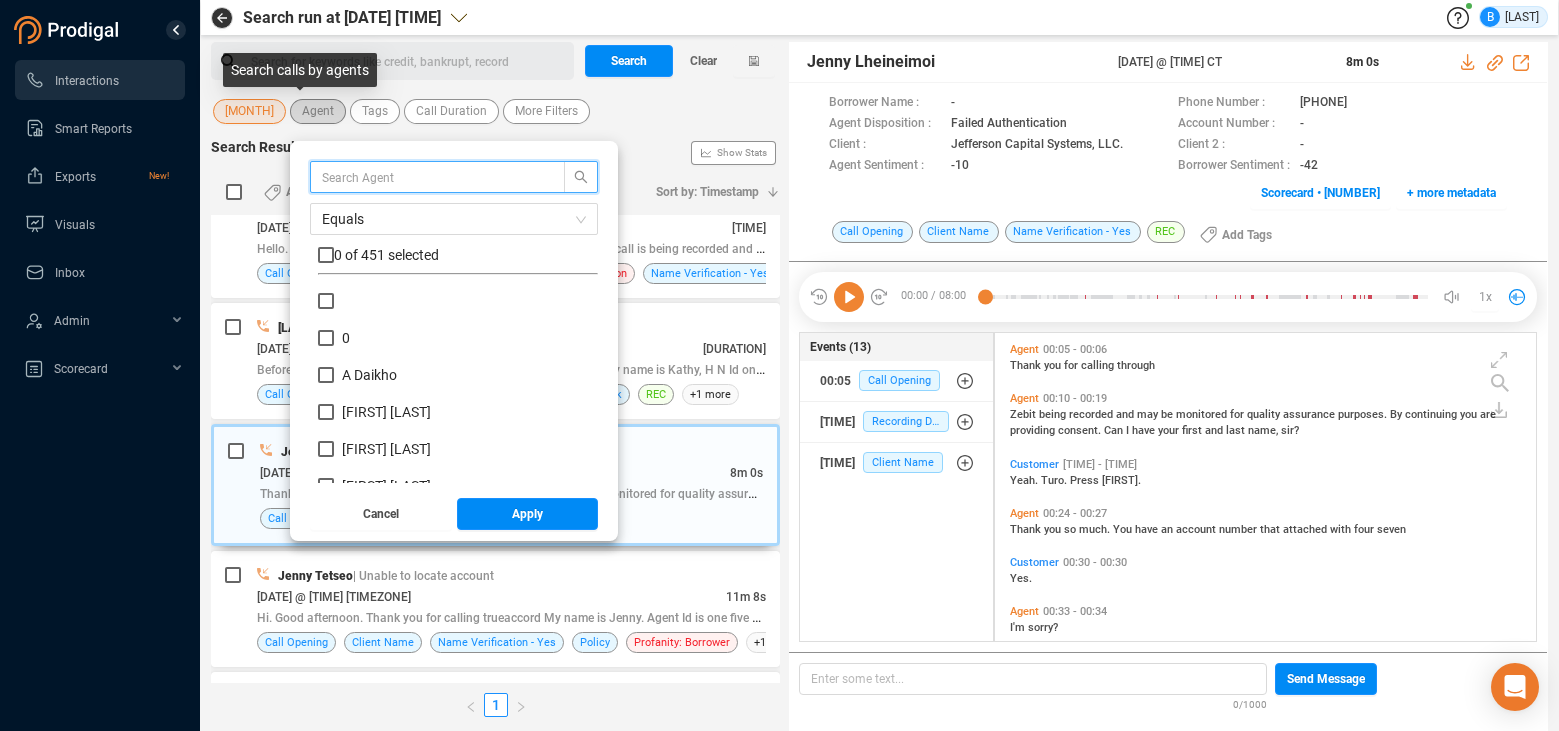 scroll, scrollTop: 6, scrollLeft: 11, axis: both 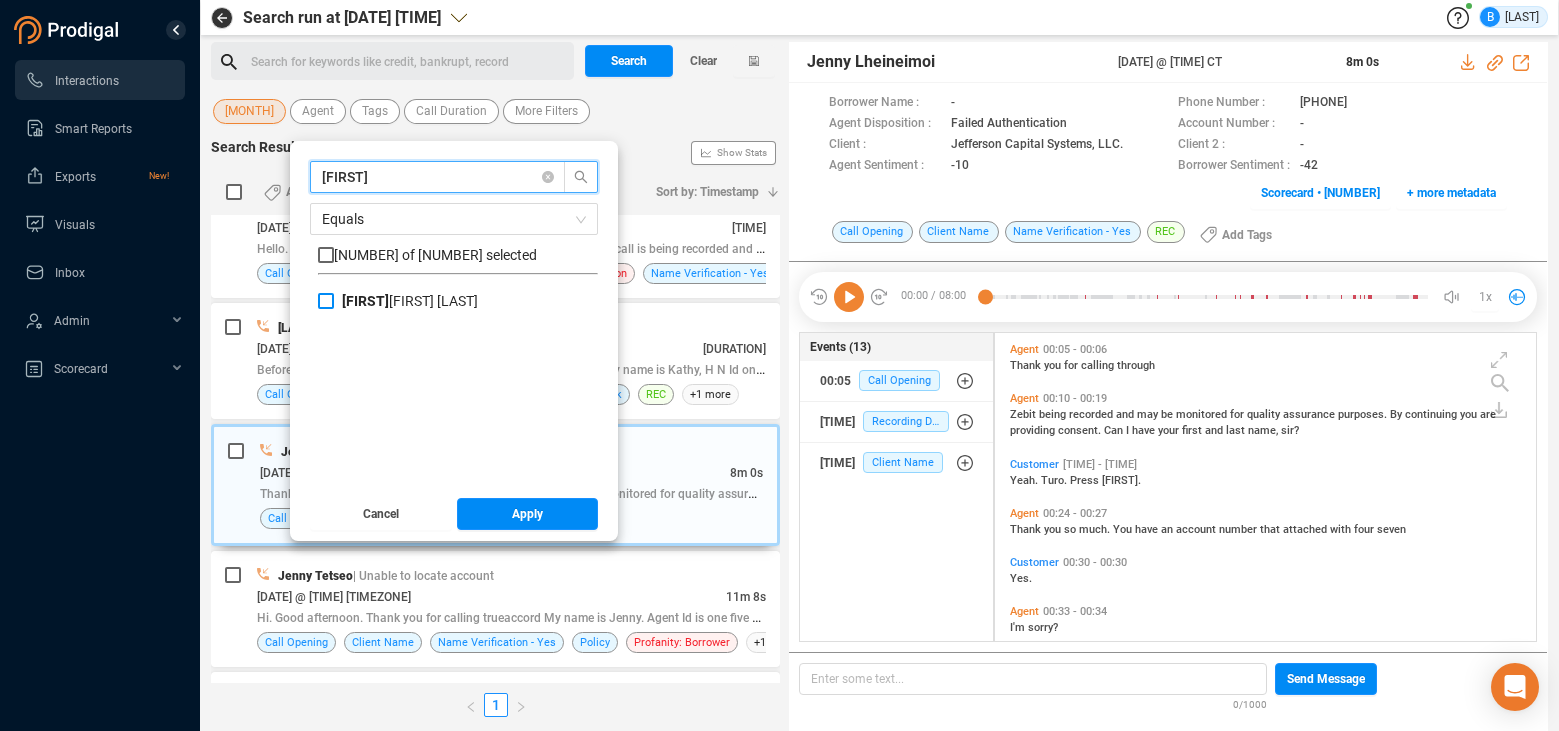 type on "[FIRST]" 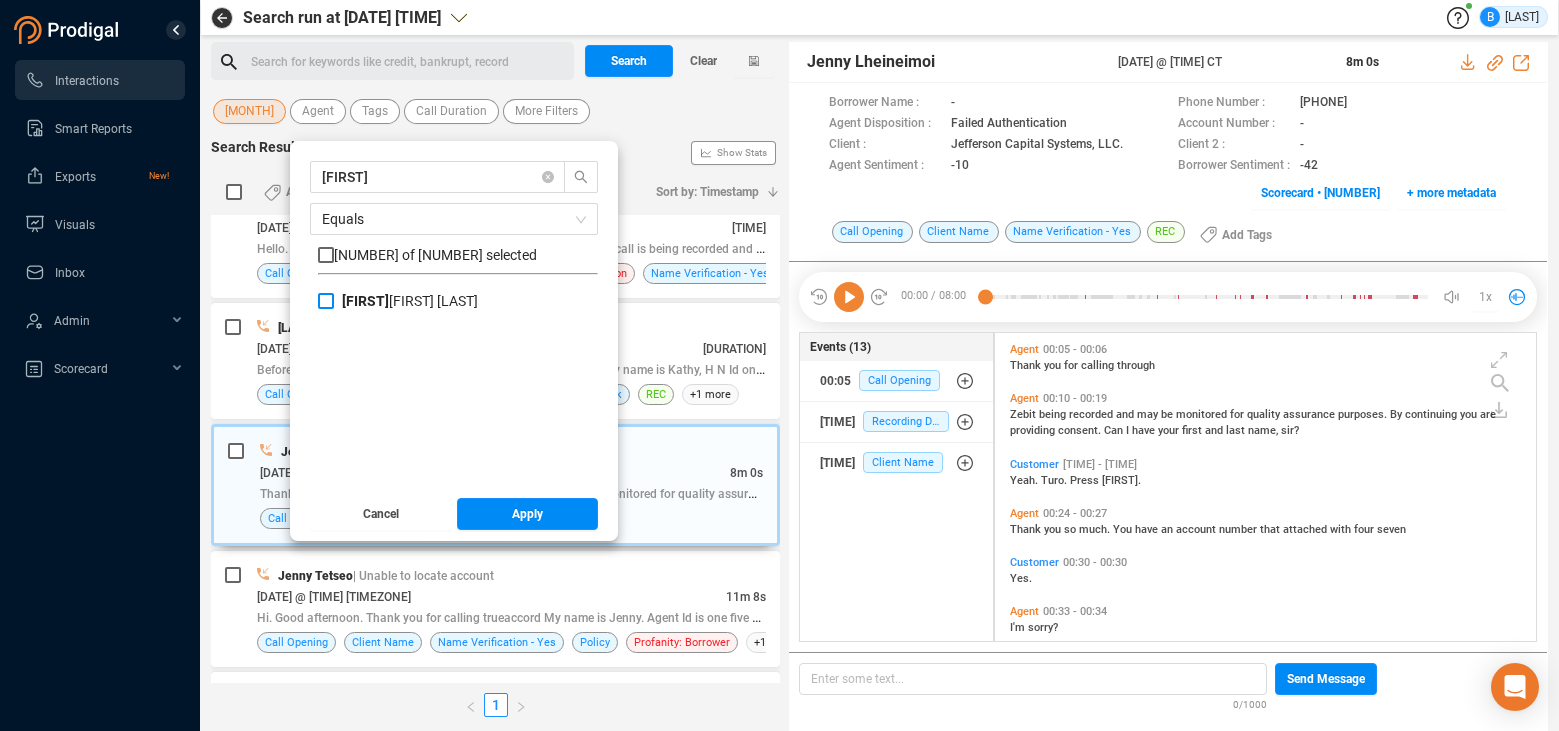 drag, startPoint x: 312, startPoint y: 299, endPoint x: 351, endPoint y: 328, distance: 48.60041 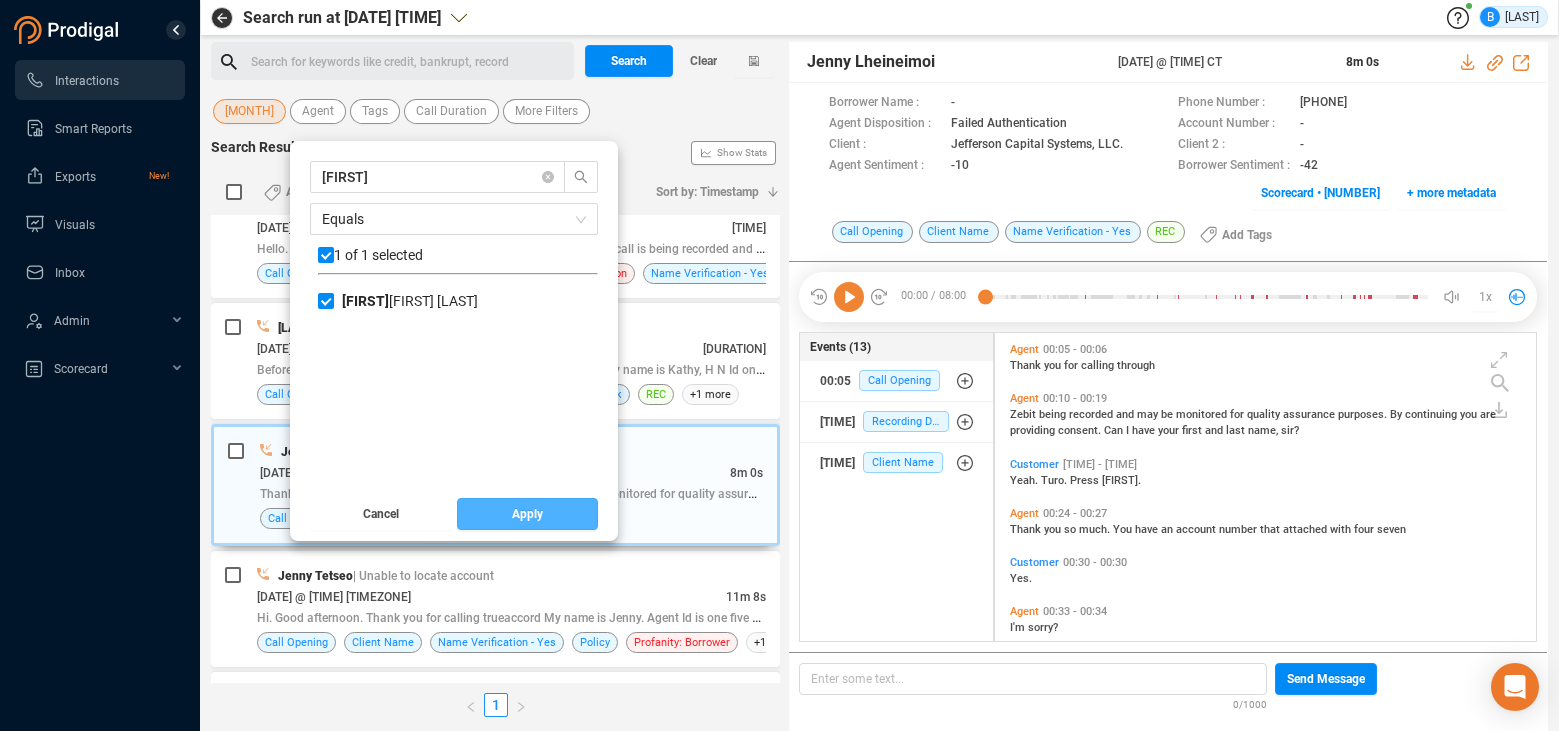 click on "Apply" at bounding box center [528, 514] 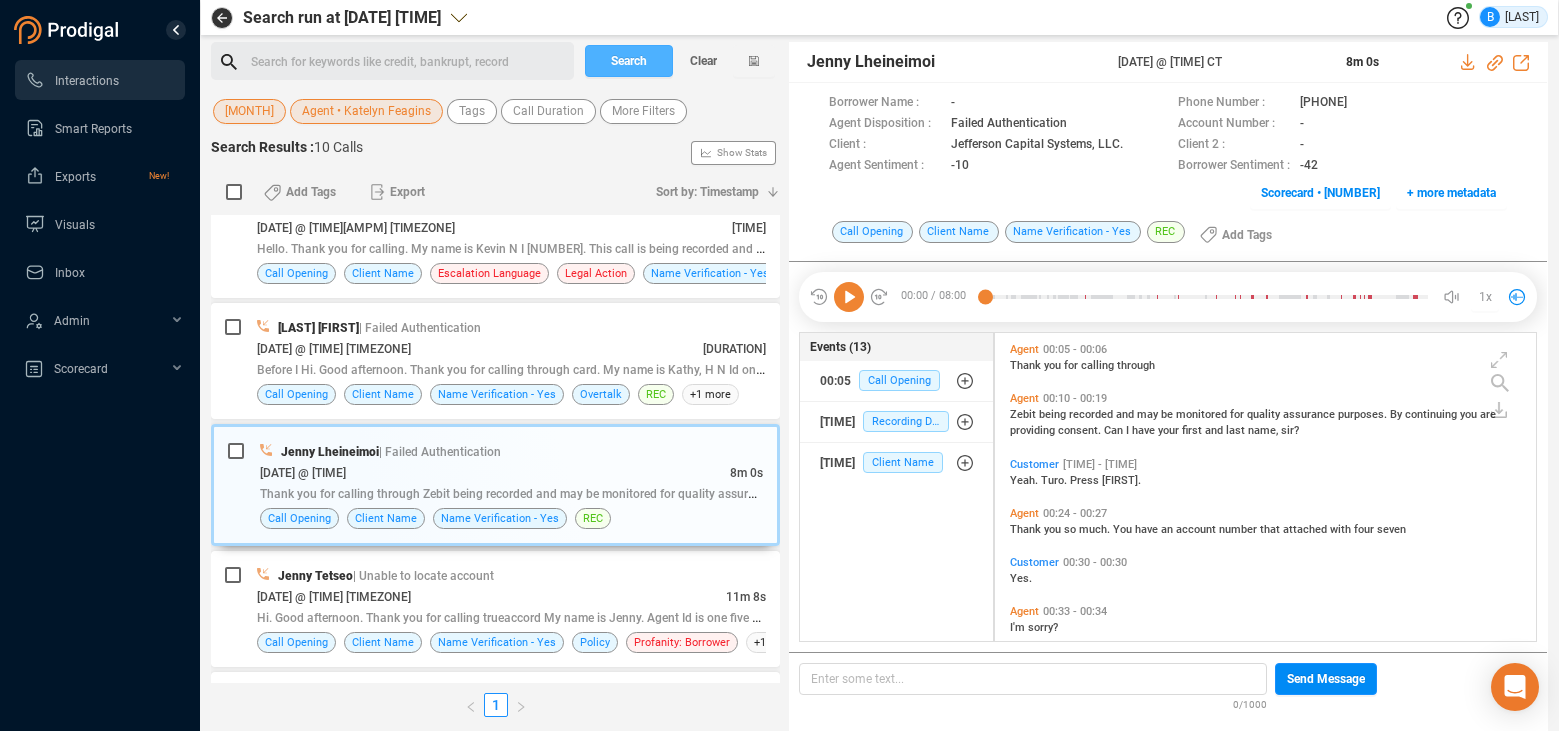 click on "Search" at bounding box center [629, 61] 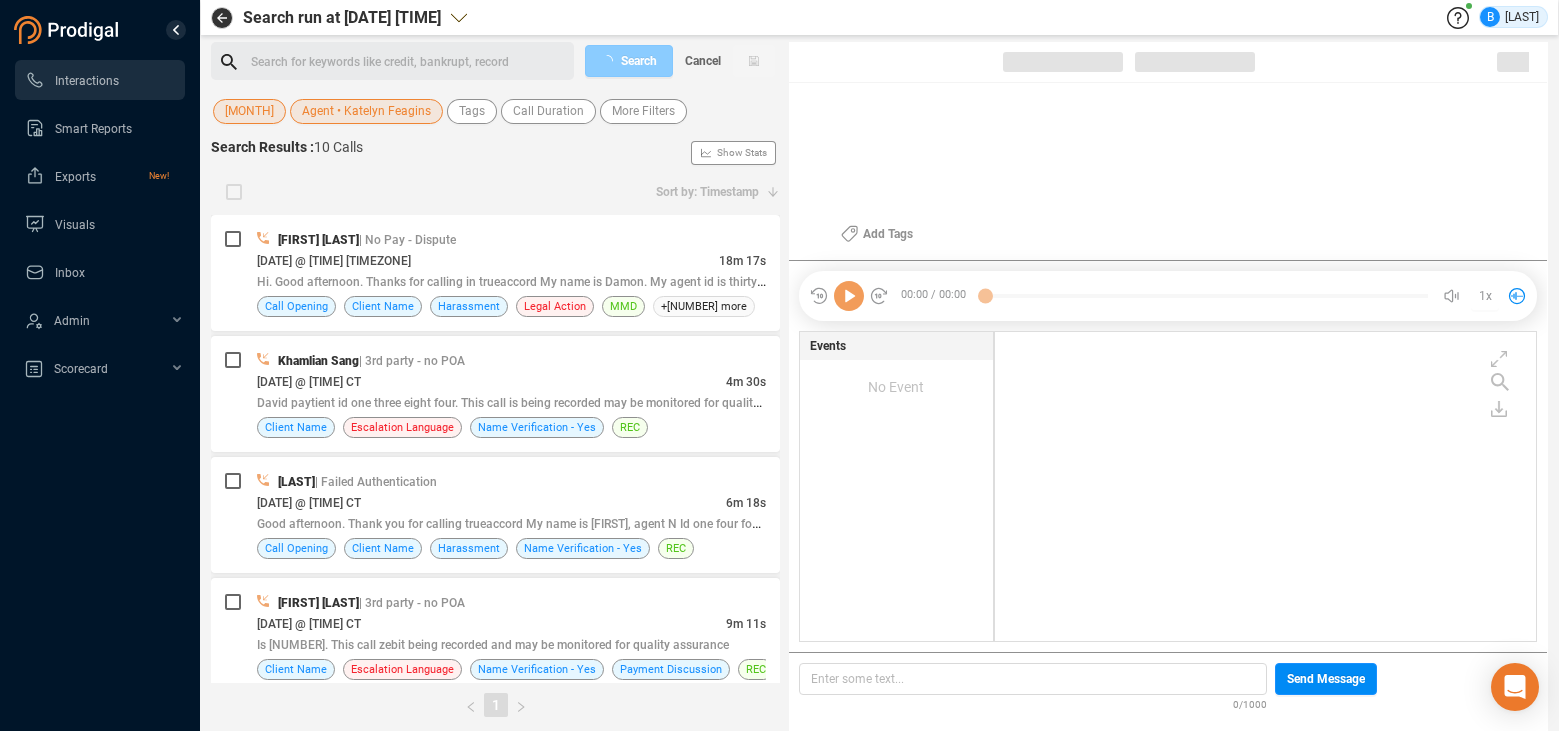 scroll, scrollTop: 6, scrollLeft: 11, axis: both 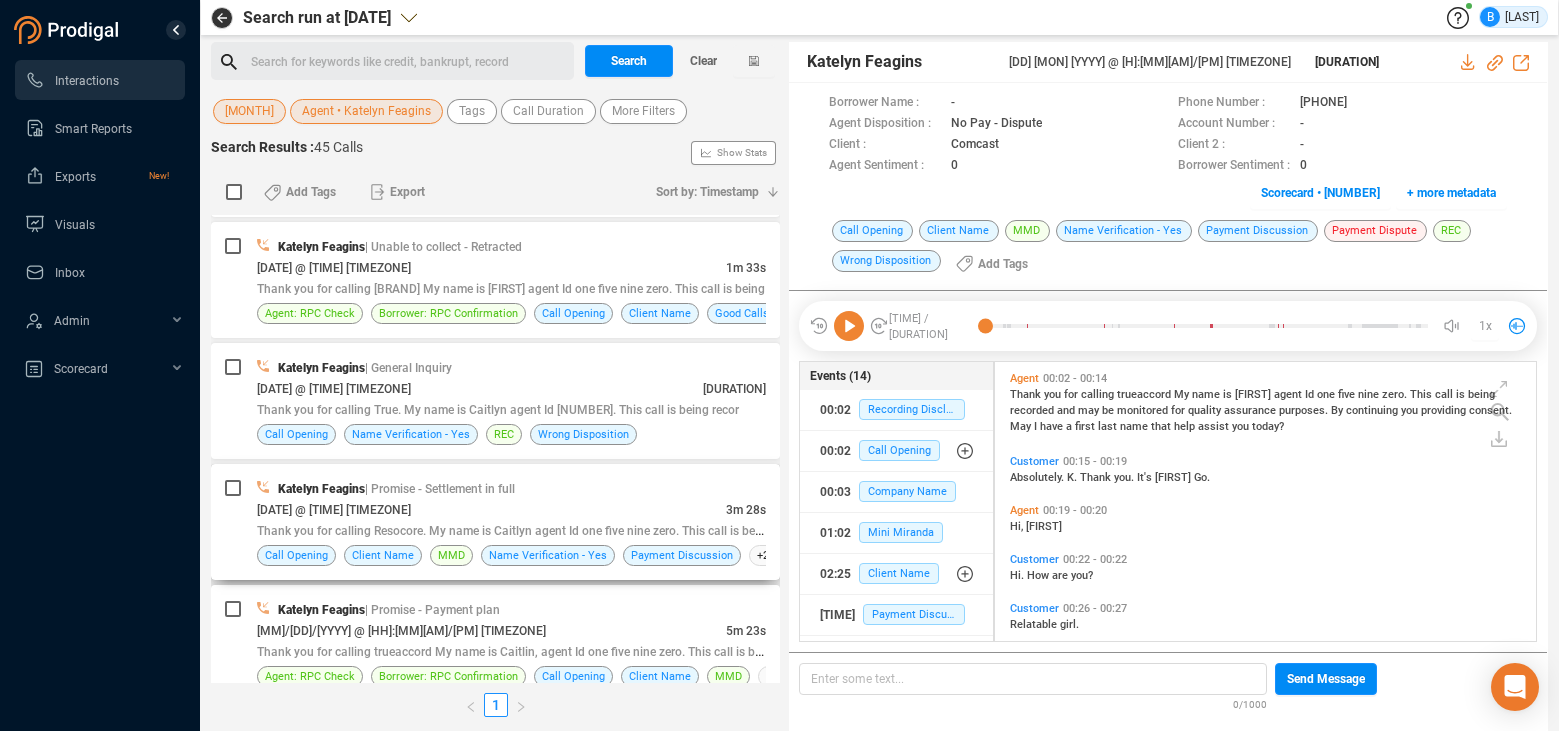 click on "[DATE] @ [TIME] [TIMEZONE]" at bounding box center (491, 509) 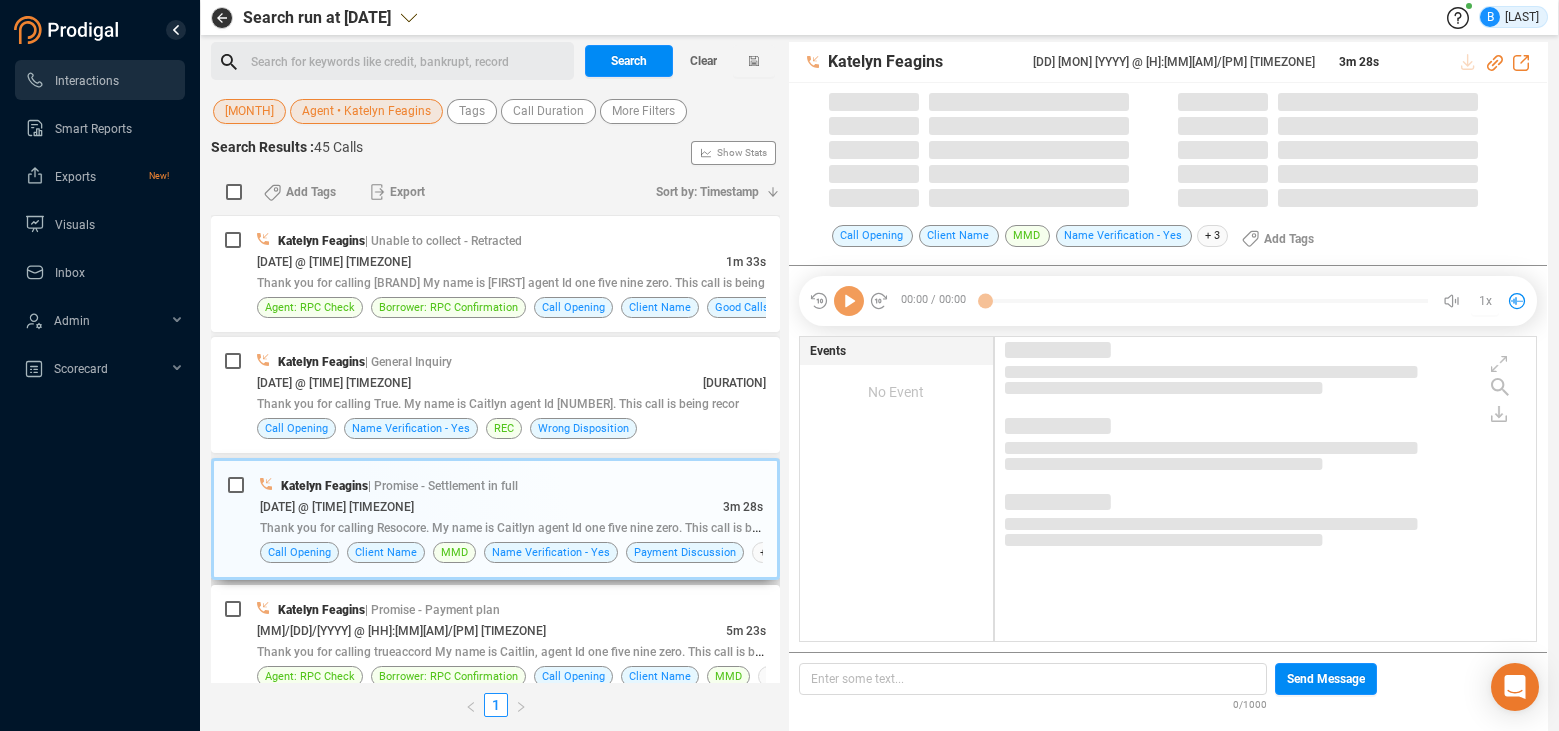 scroll, scrollTop: 235, scrollLeft: 0, axis: vertical 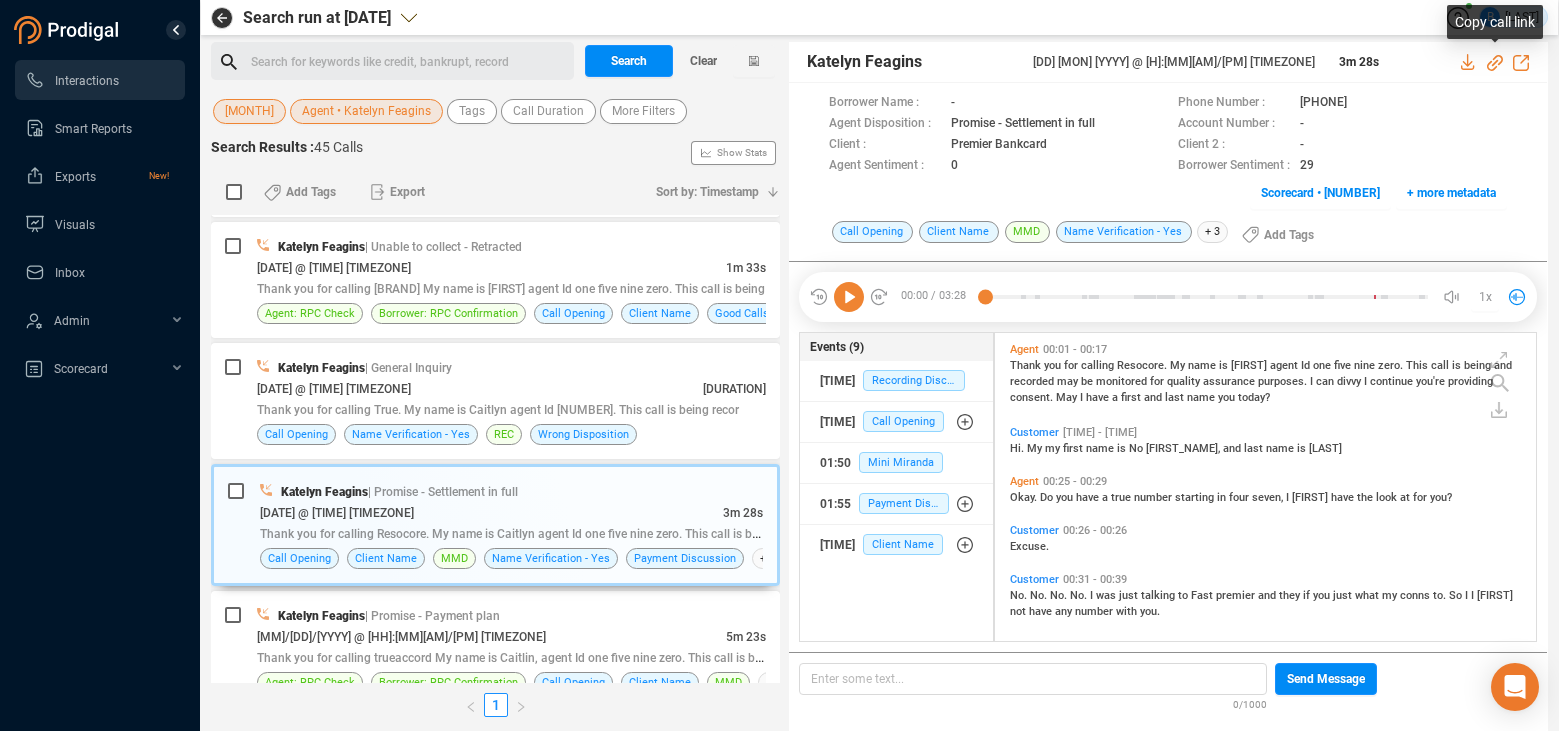click 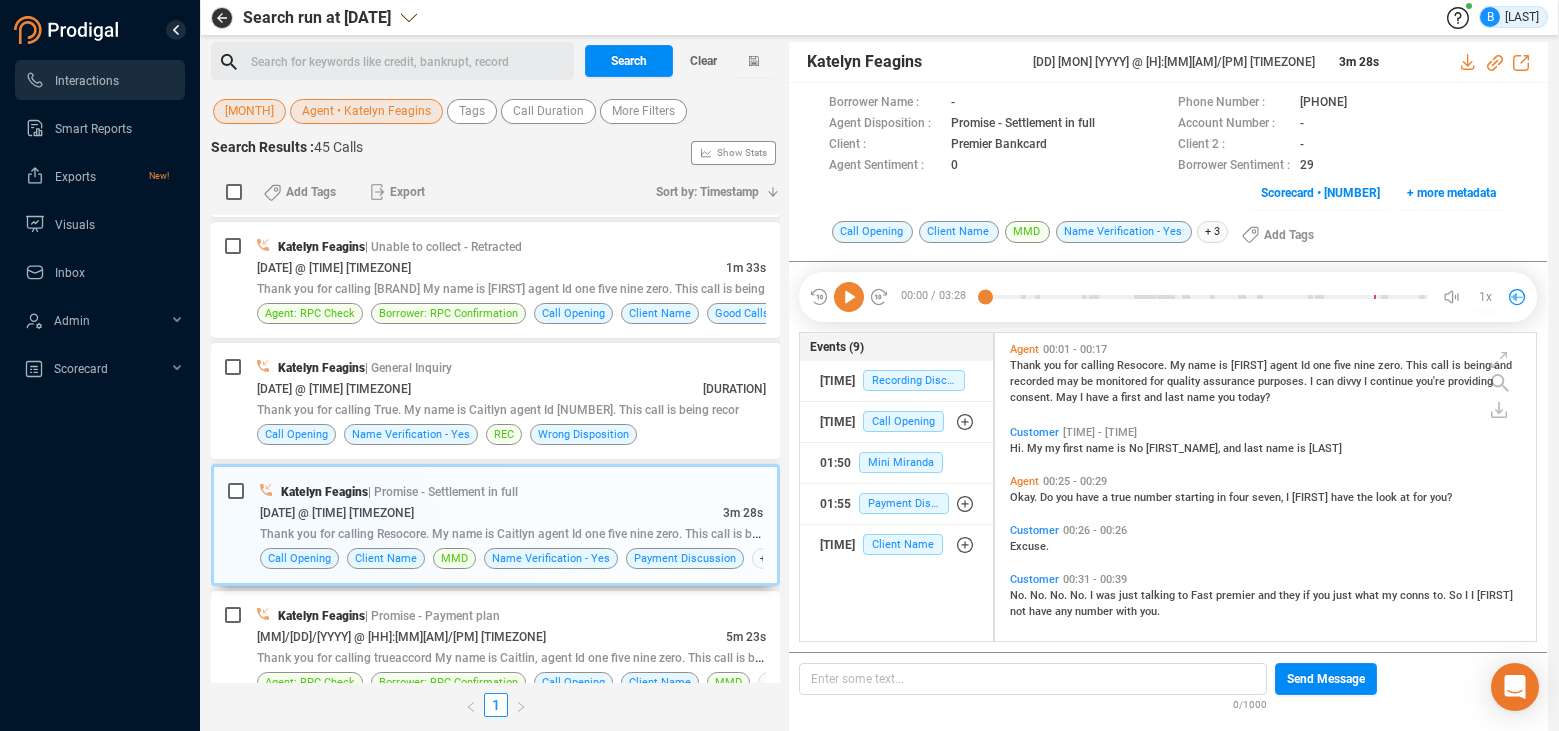 click on "[MONTH]" at bounding box center (249, 111) 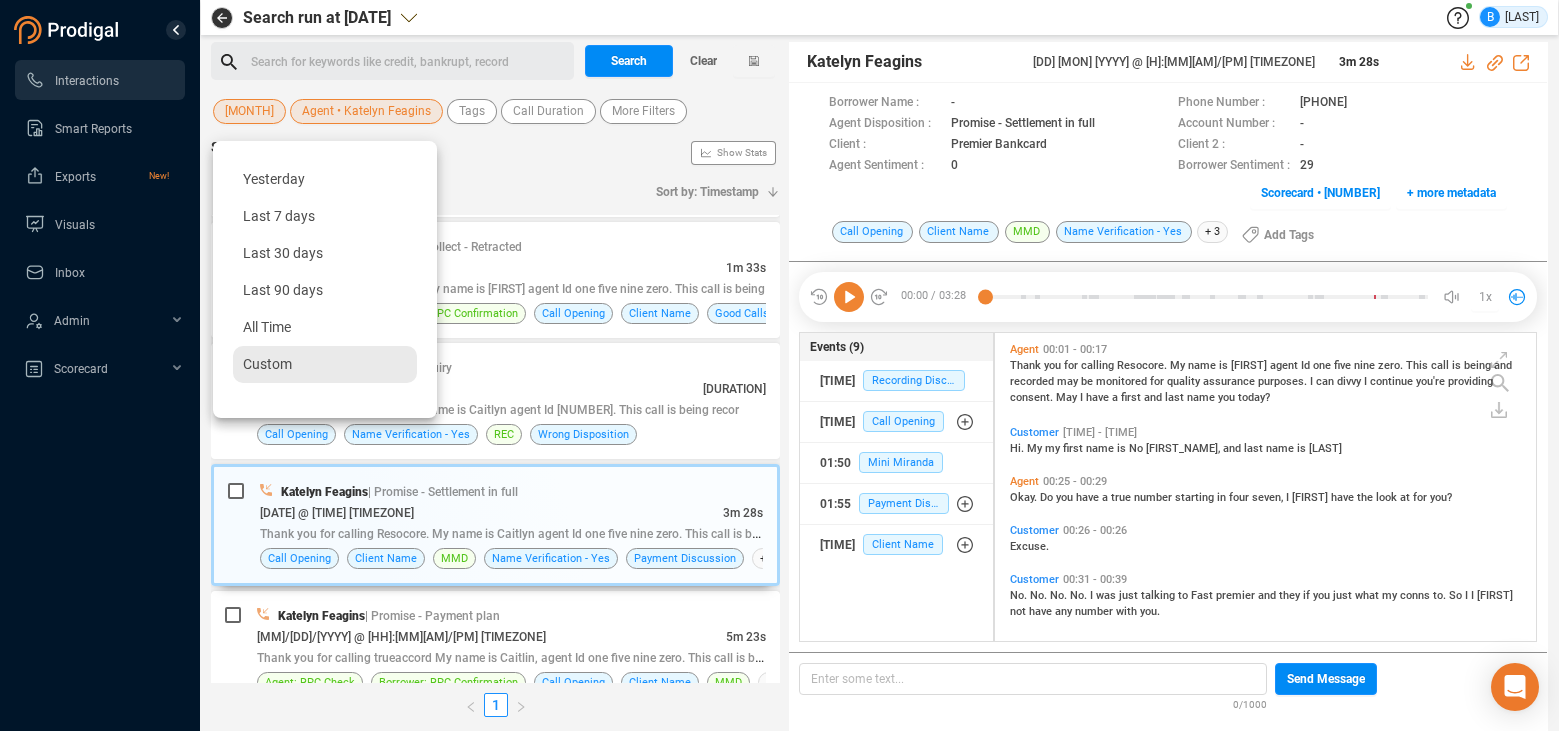 click on "Custom" at bounding box center [267, 364] 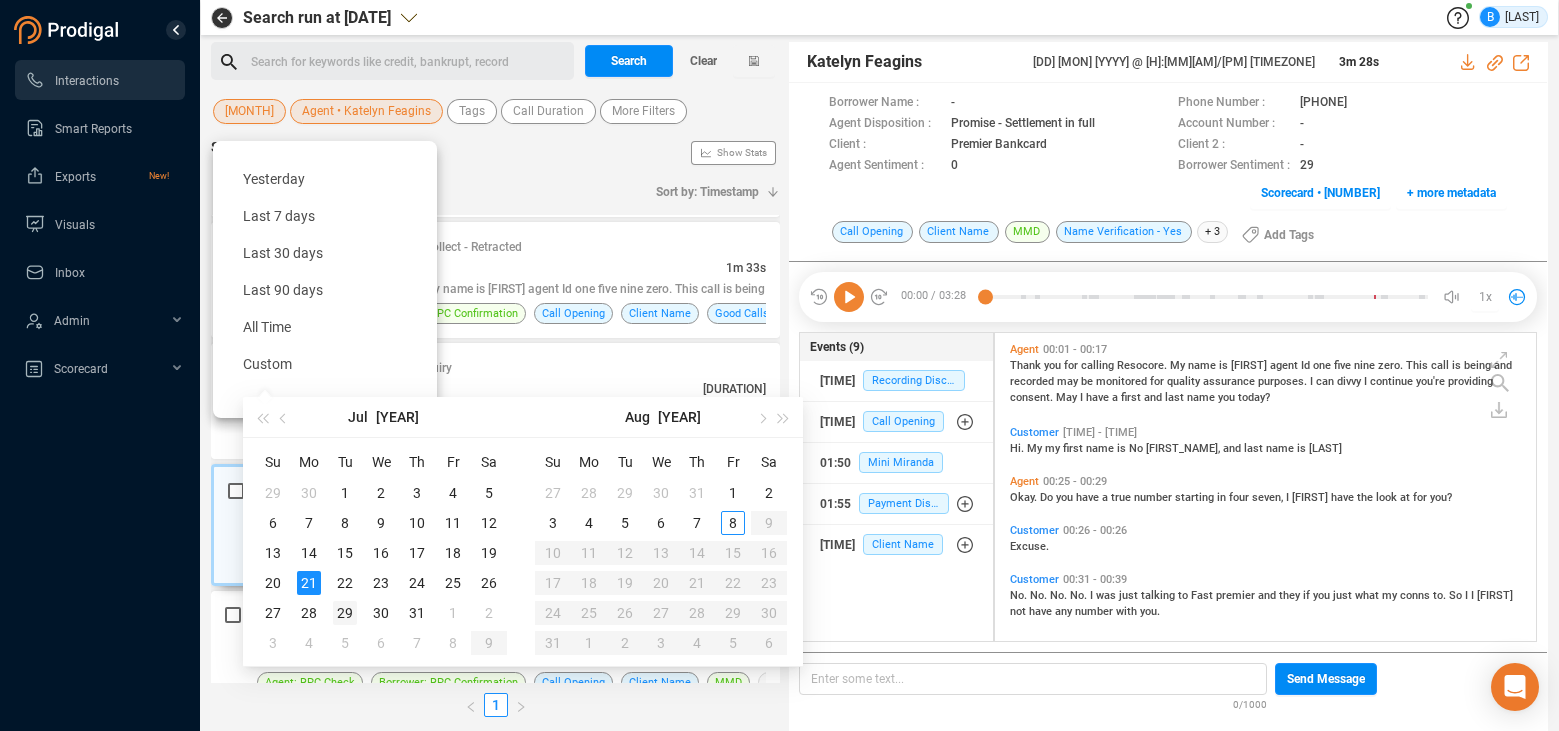type on "[DATE]" 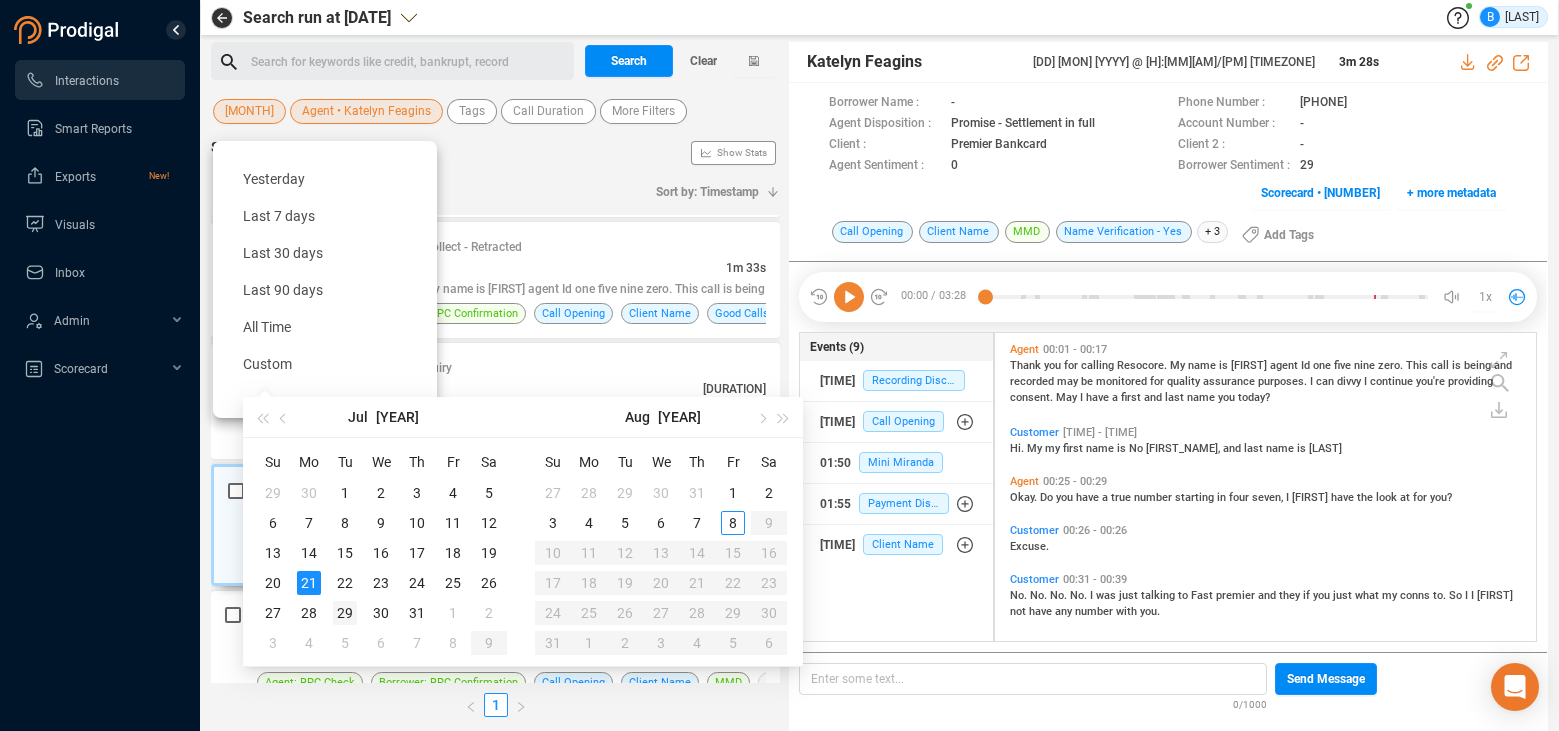 click on "29" at bounding box center [345, 613] 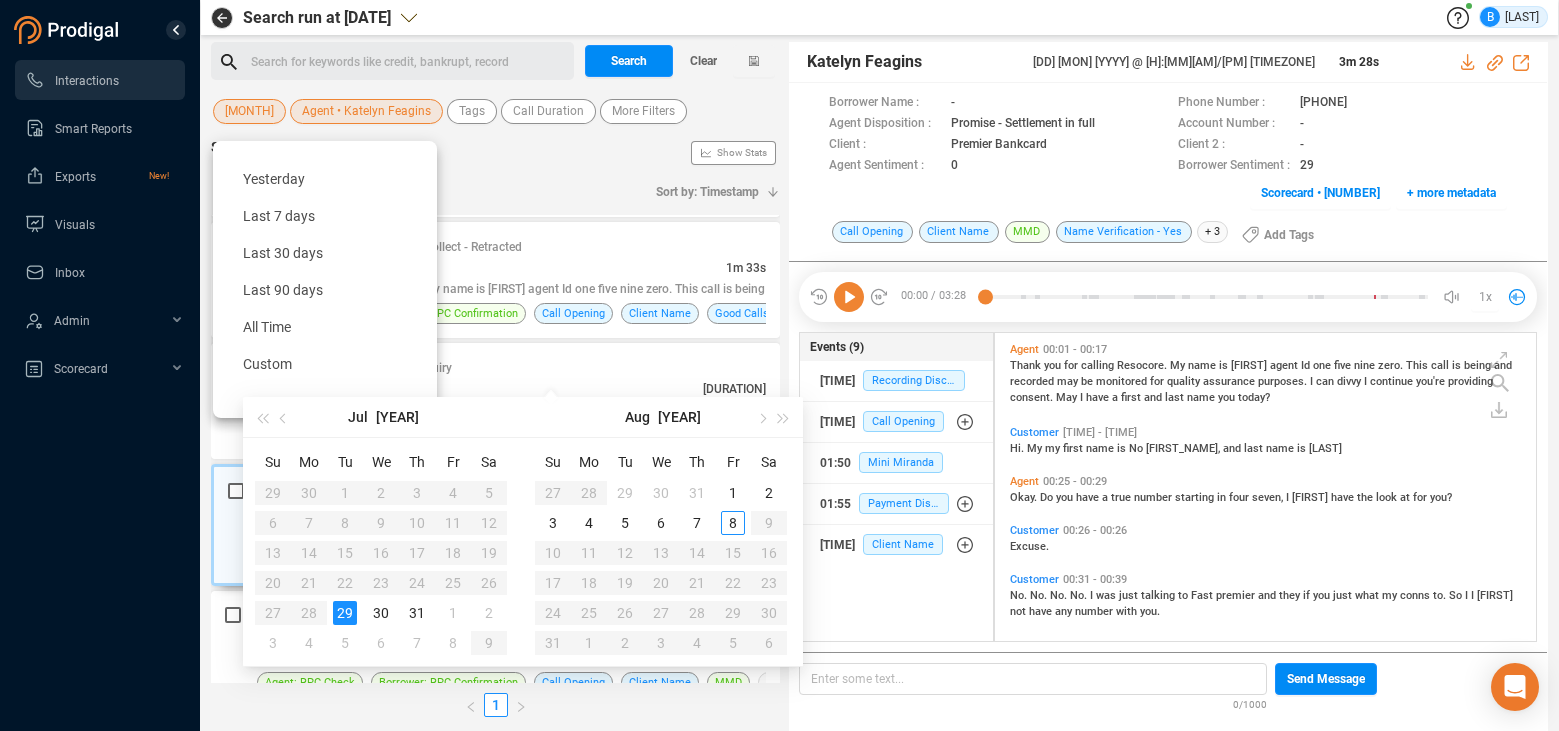 click on "29" at bounding box center (345, 613) 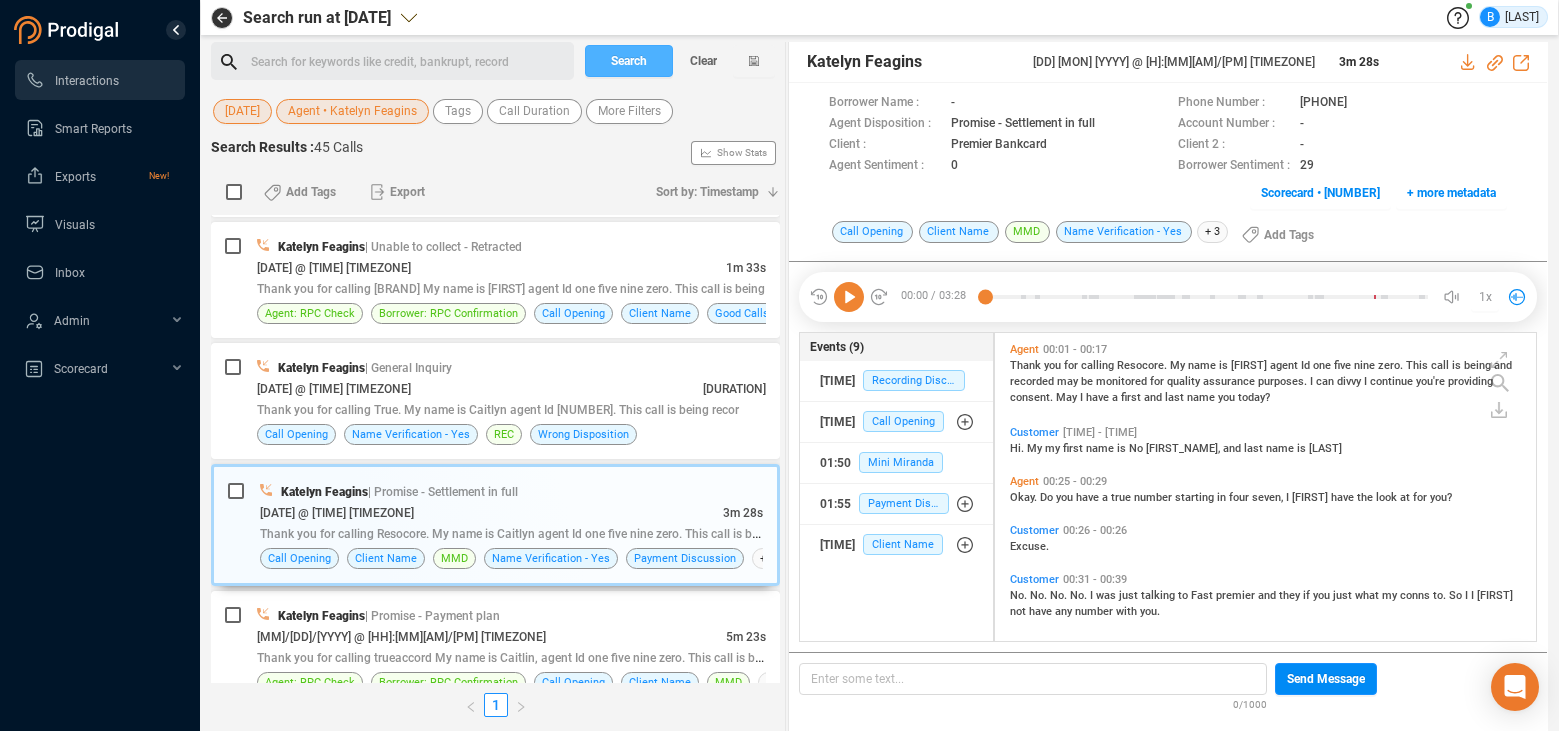 click on "Search" at bounding box center [629, 61] 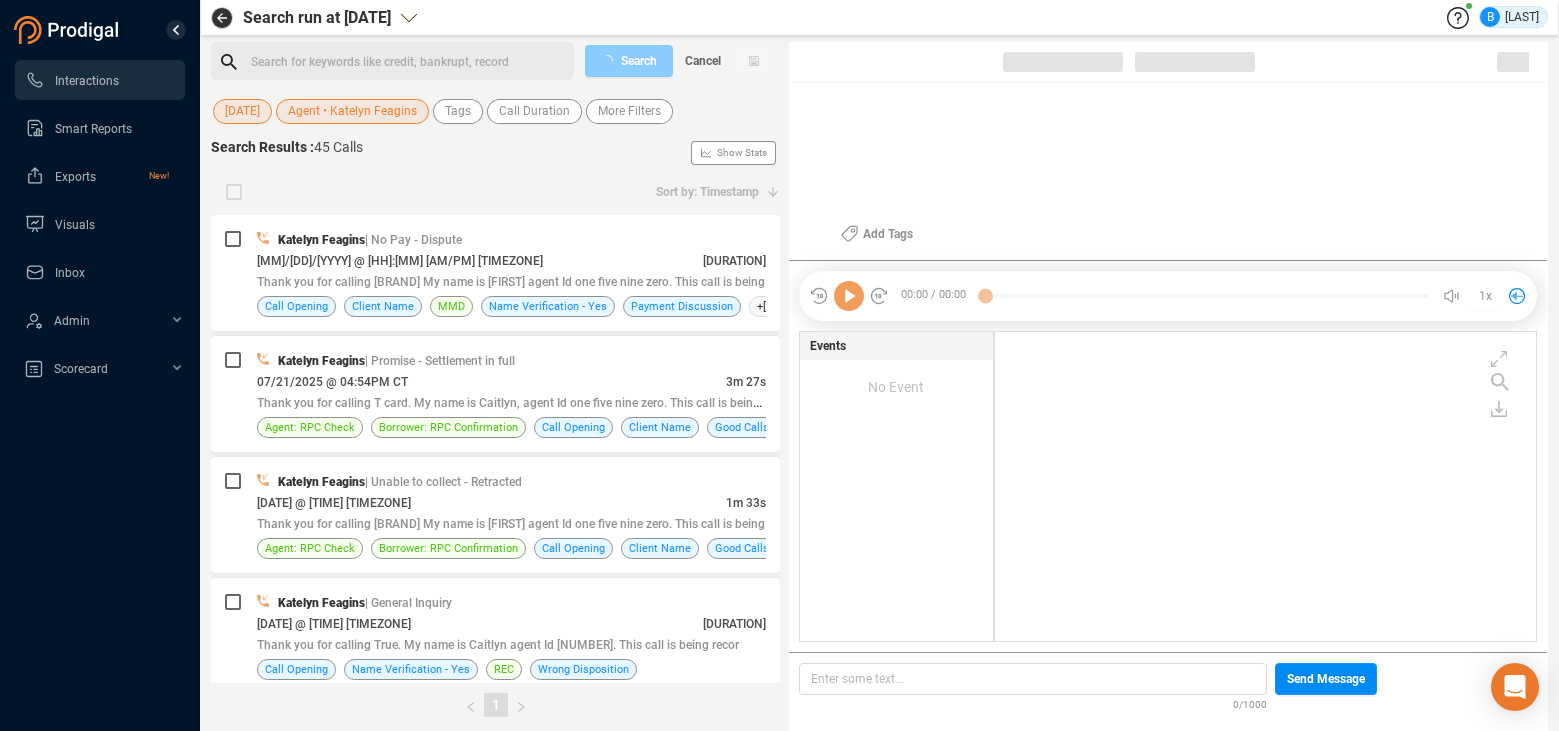 scroll, scrollTop: 6, scrollLeft: 11, axis: both 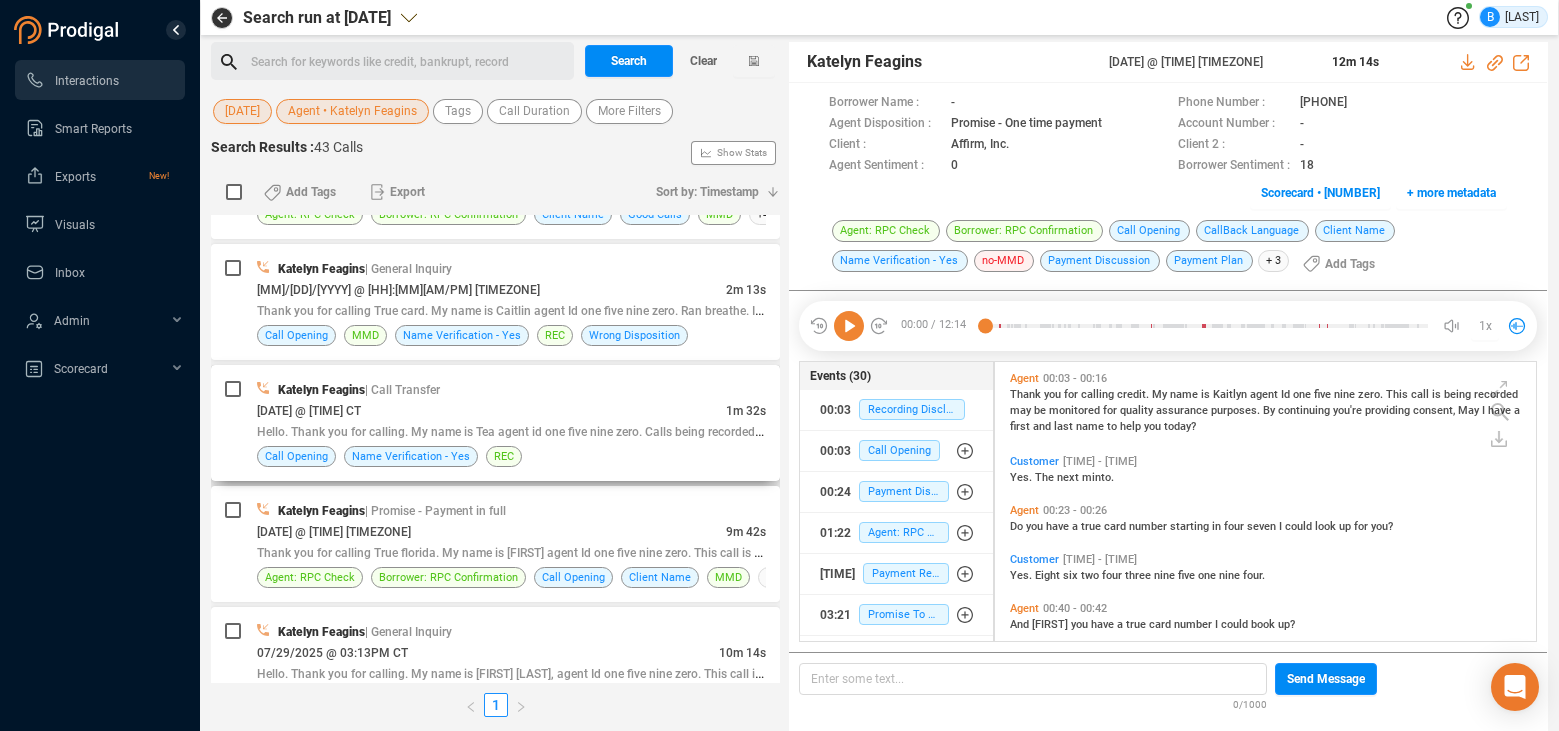click on "[DATE] @ [TIME] CT" at bounding box center [309, 411] 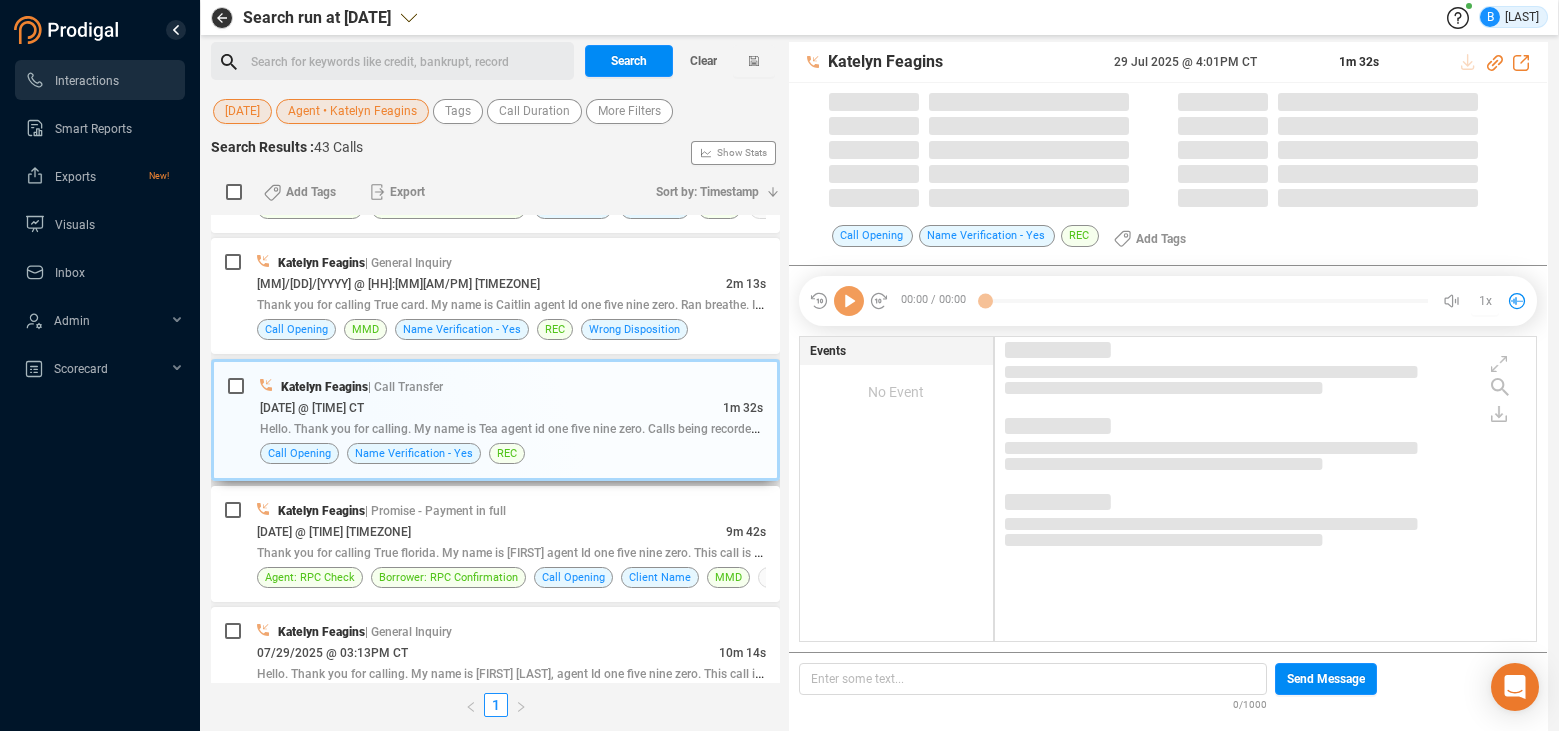 scroll, scrollTop: 1181, scrollLeft: 0, axis: vertical 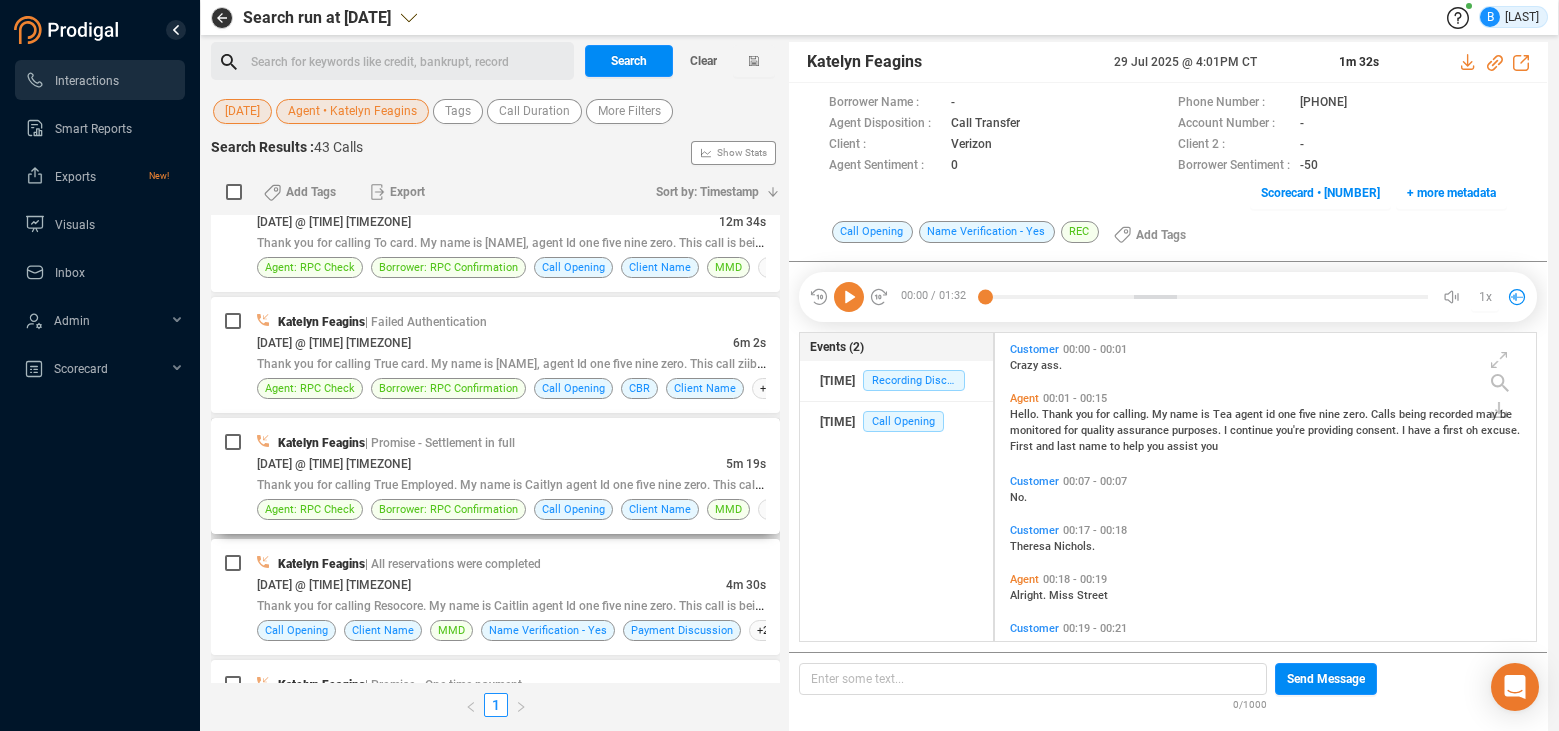click on "[DATE] @ [TIME] [TIMEZONE]" at bounding box center [491, 463] 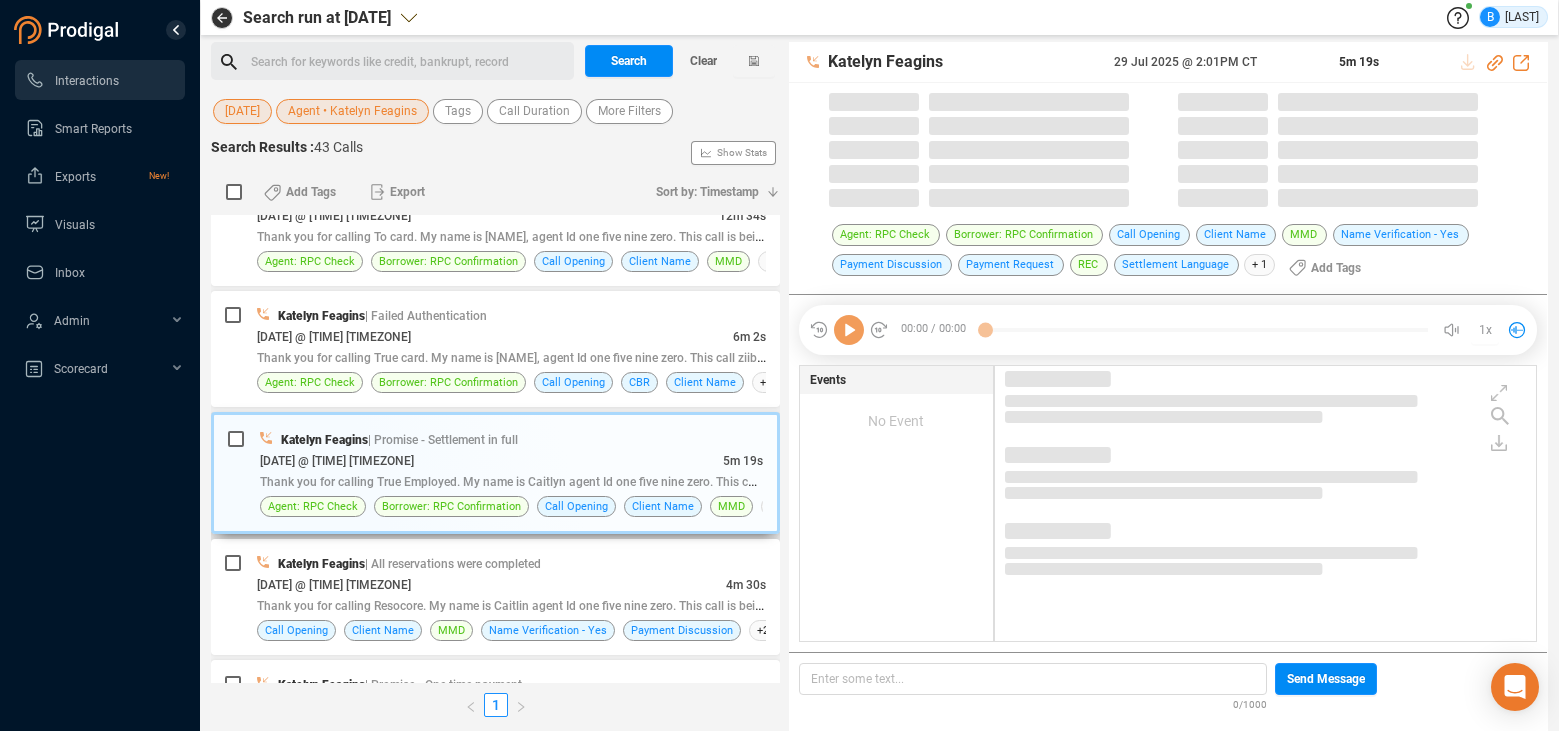 scroll, scrollTop: 2217, scrollLeft: 0, axis: vertical 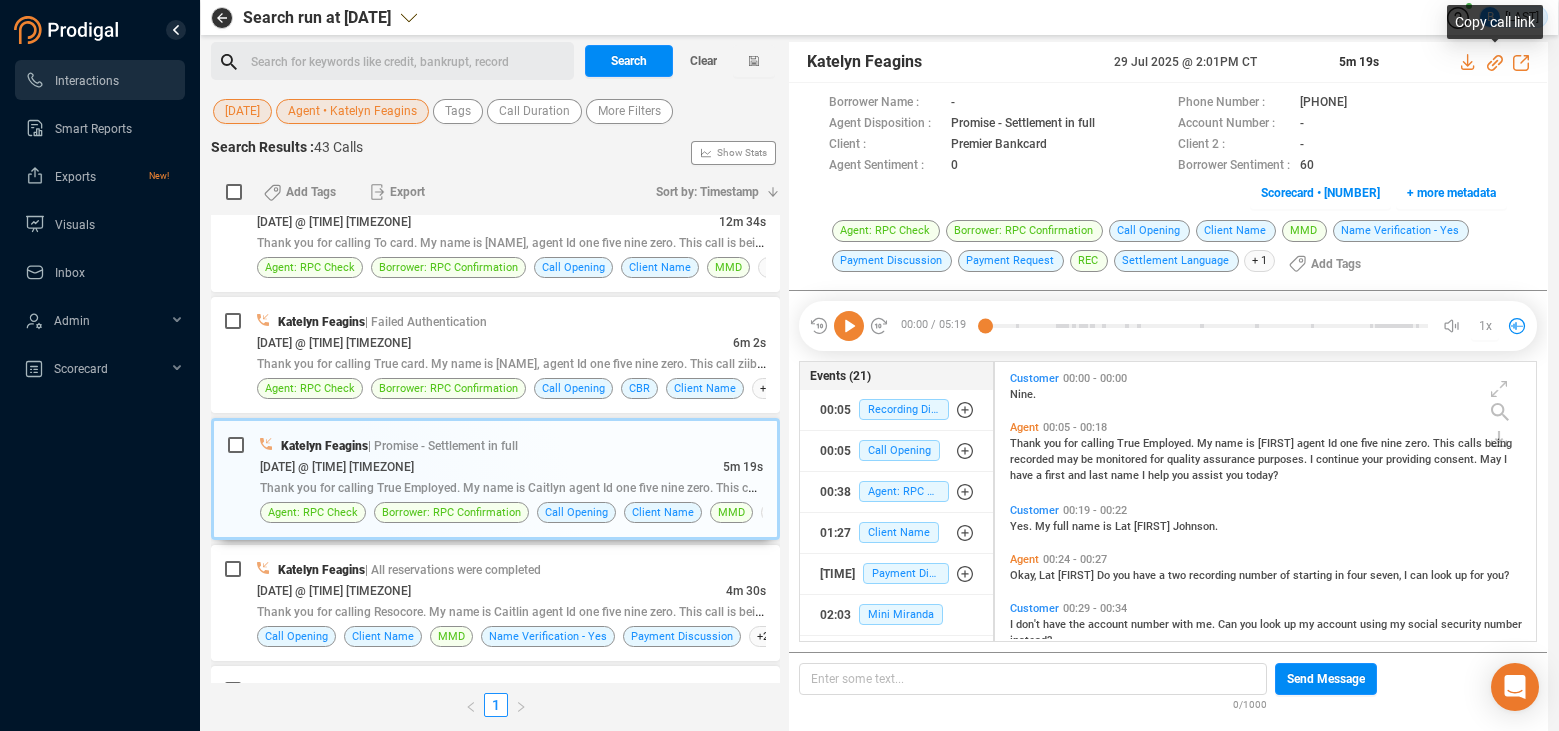 click 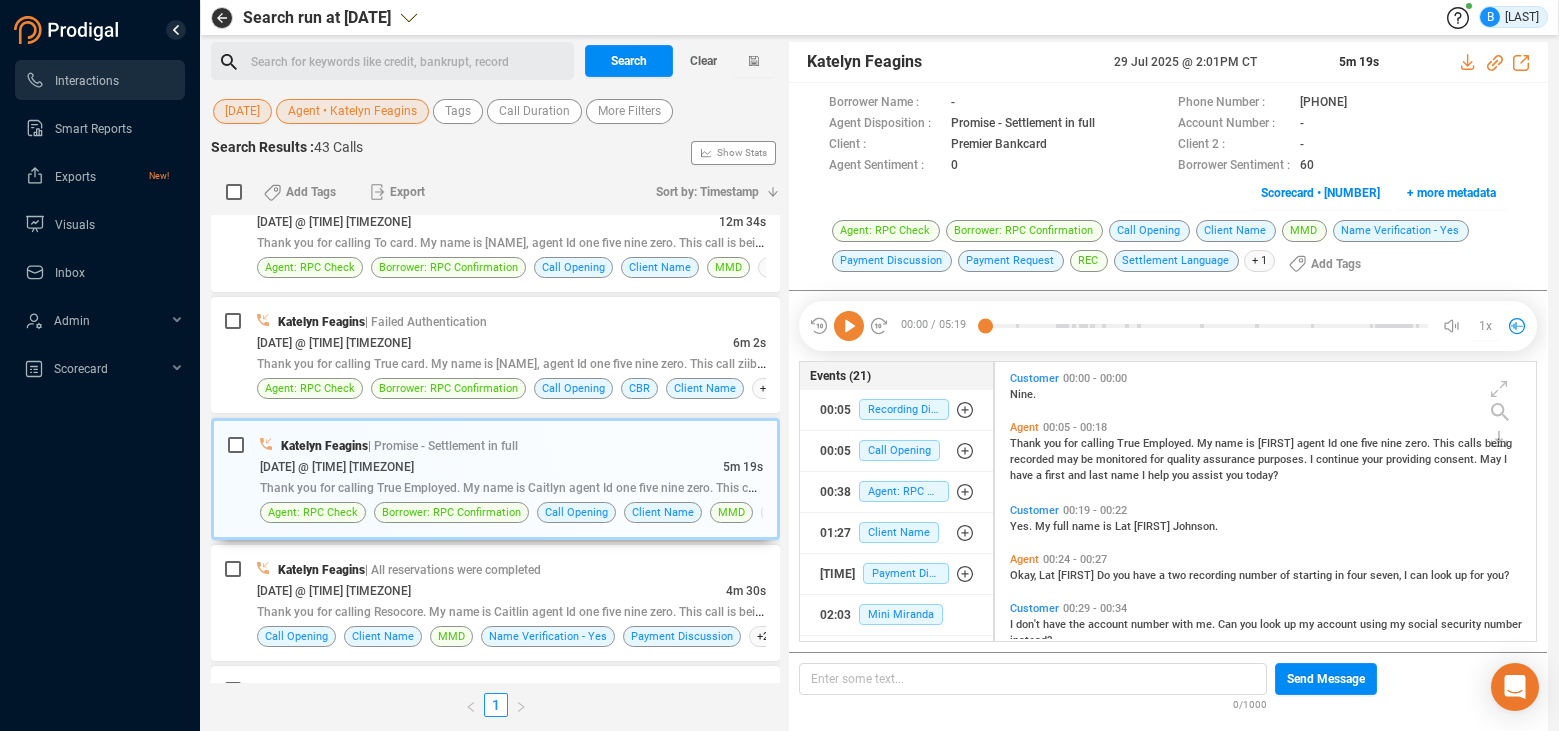 scroll, scrollTop: 6, scrollLeft: 11, axis: both 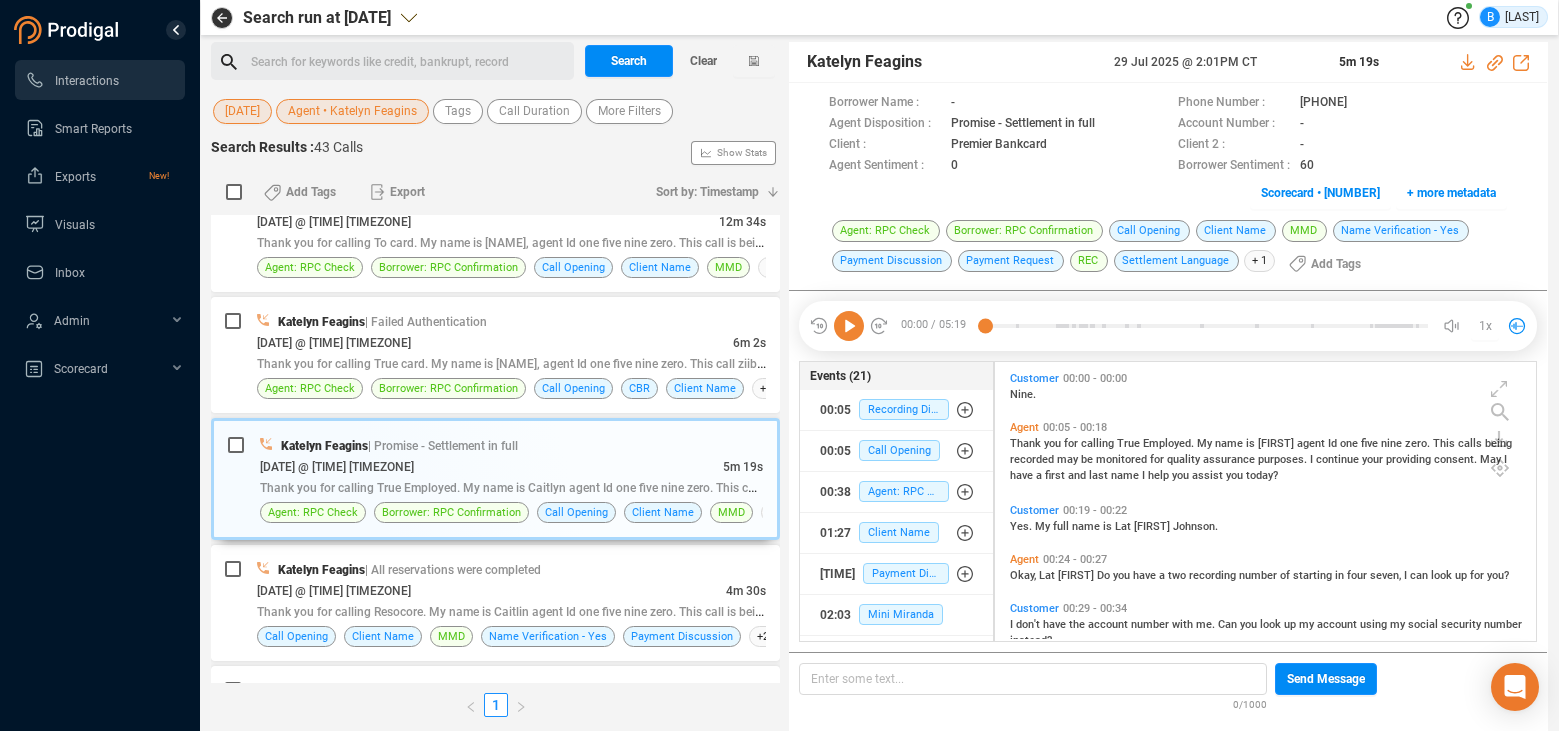 click on "[DATE]" at bounding box center [242, 111] 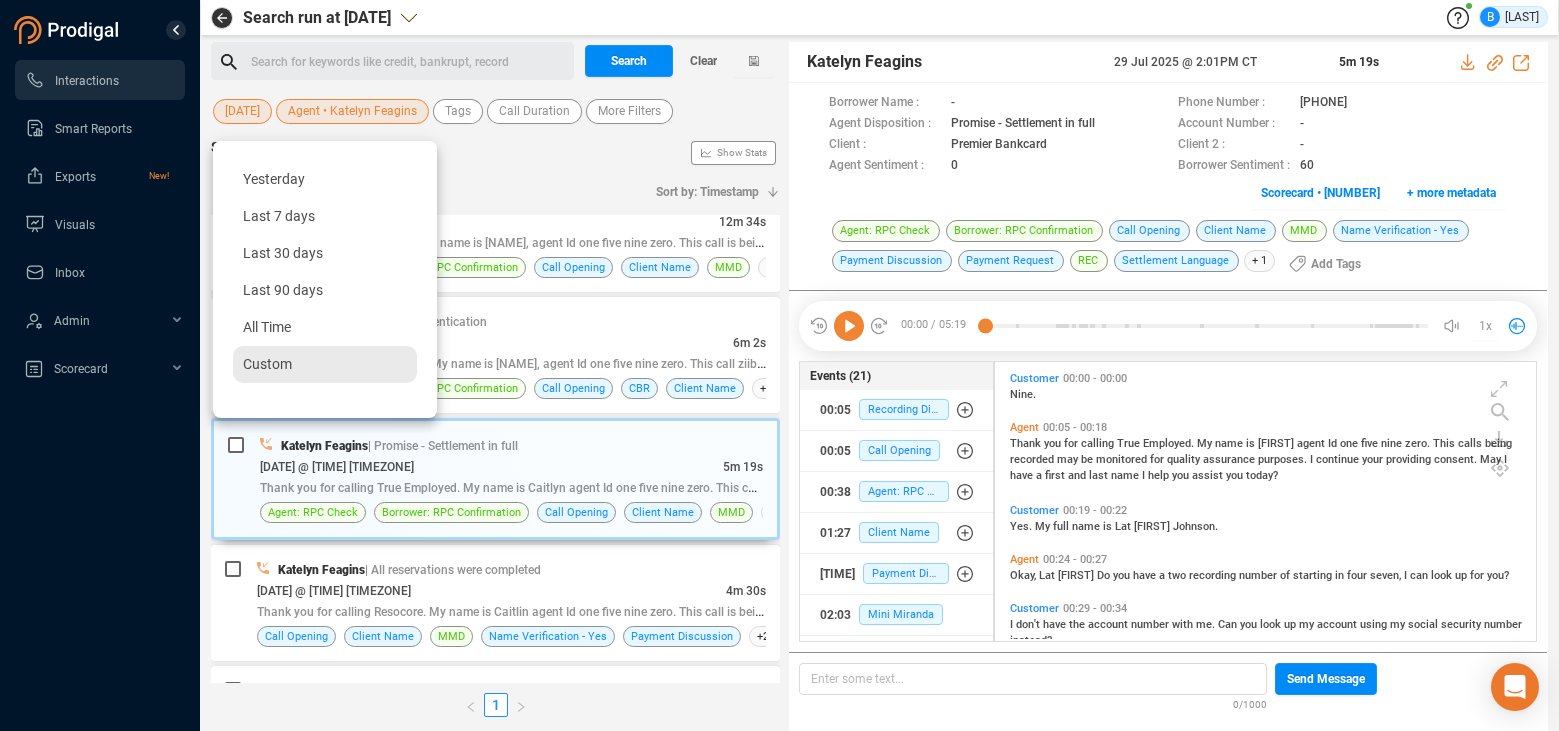 click on "Custom" at bounding box center [267, 364] 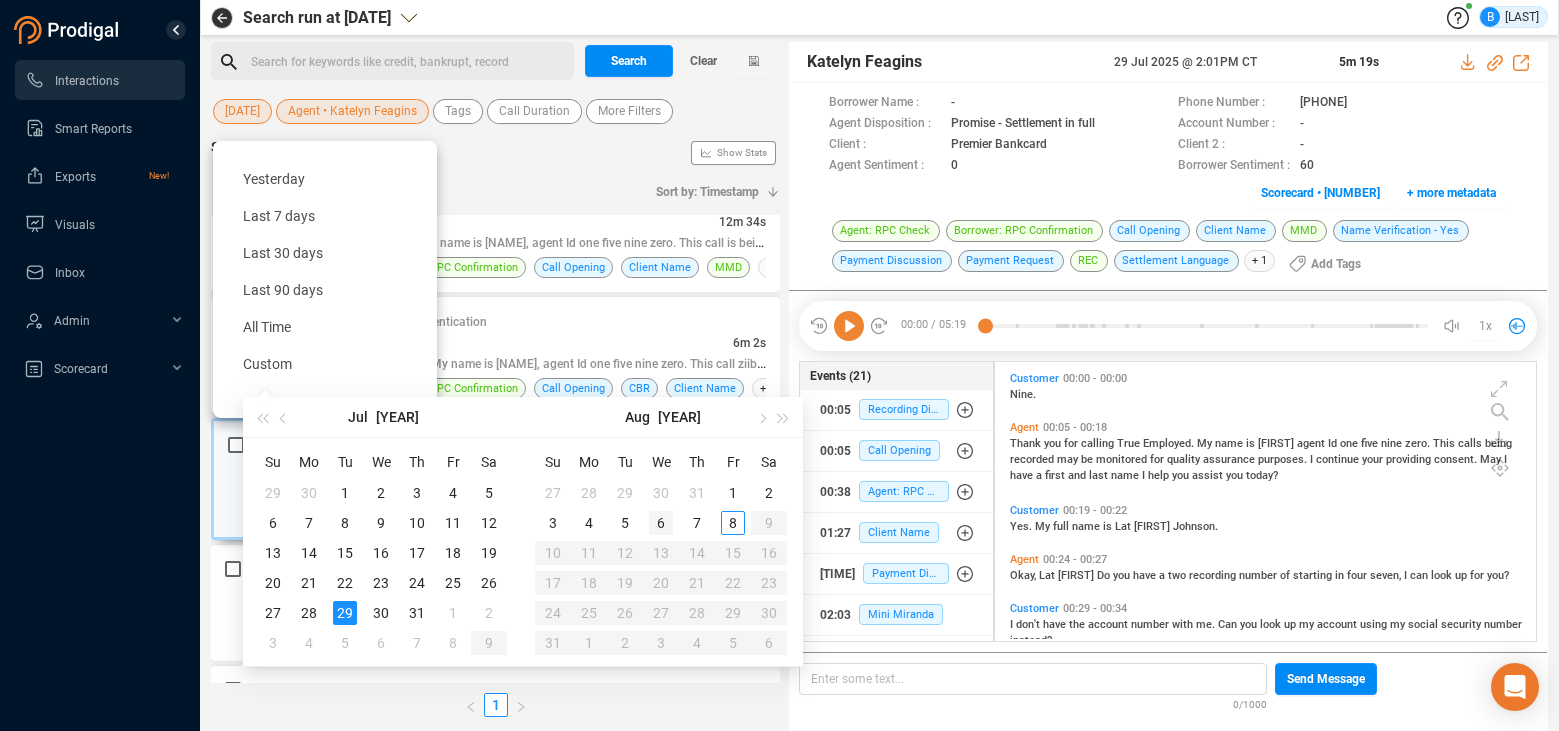 type on "[DATE]" 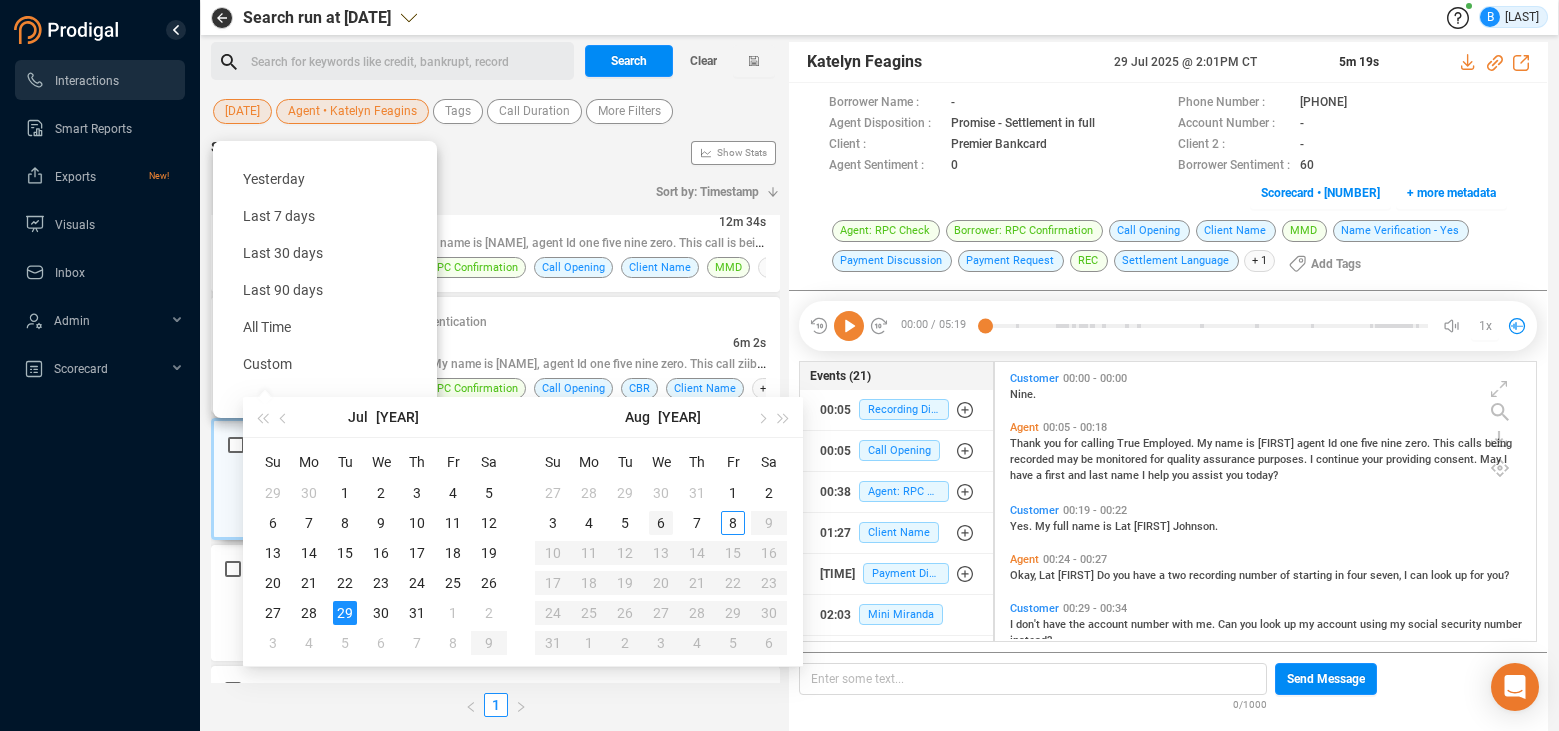 click on "6" at bounding box center [661, 523] 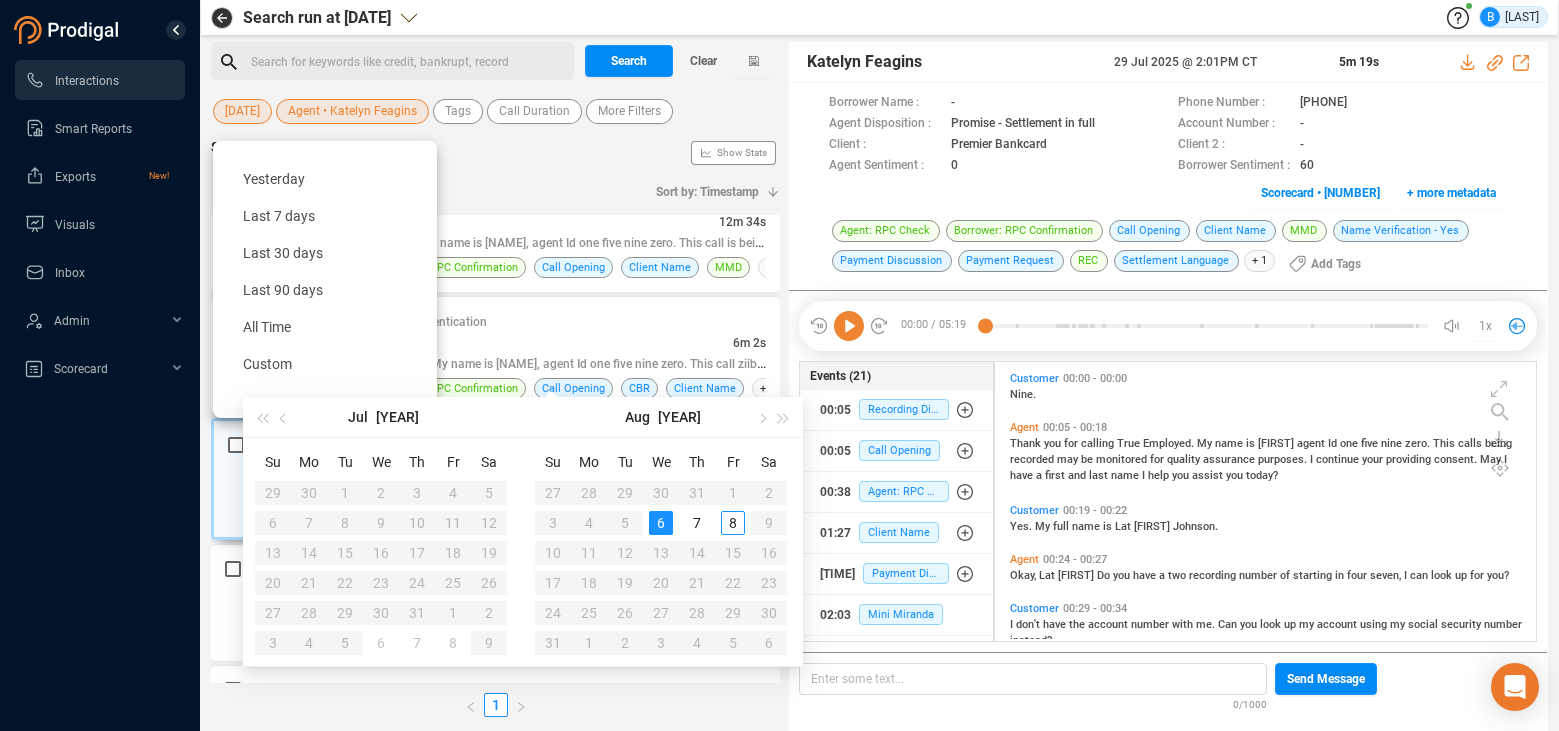 click on "6" at bounding box center (661, 523) 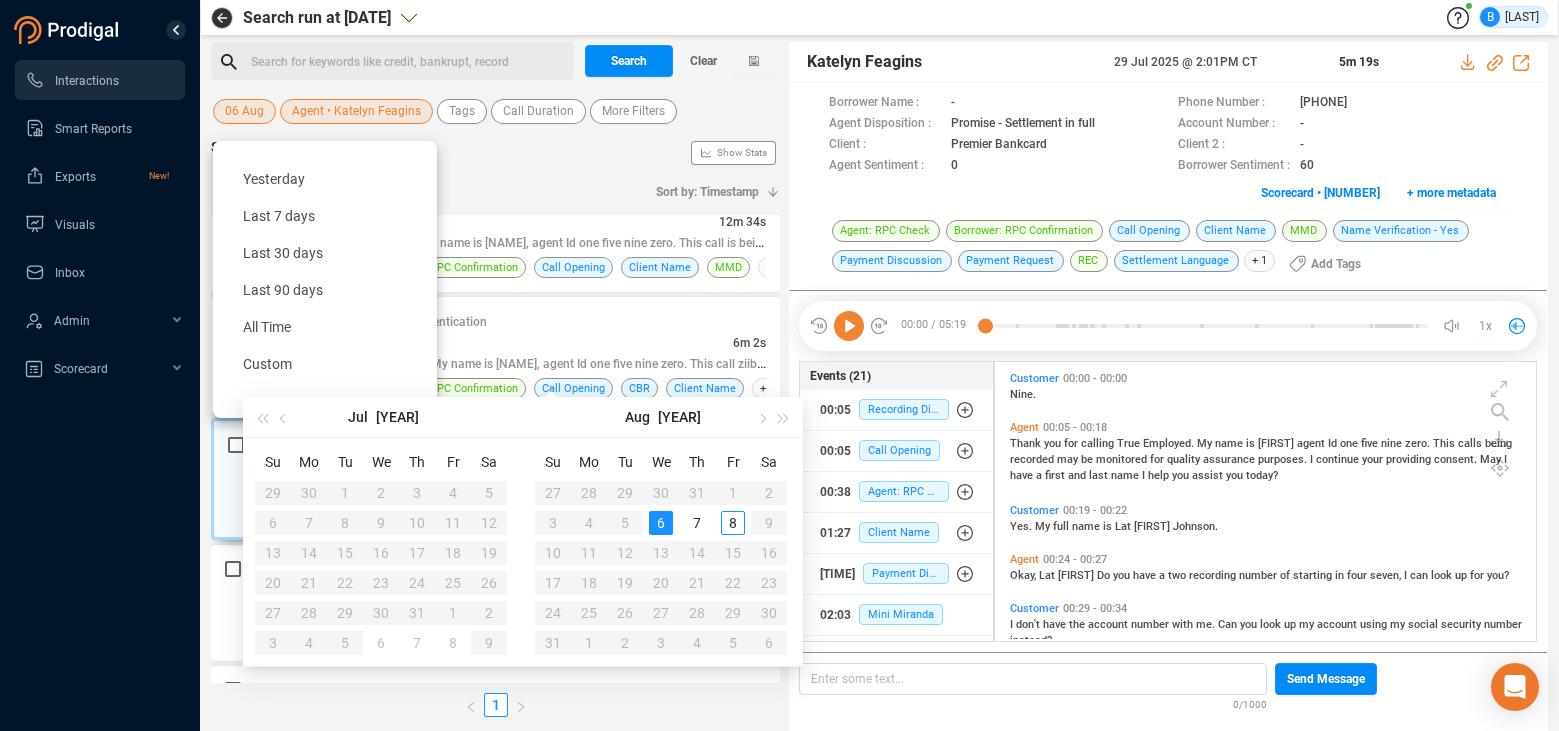 click on "6" at bounding box center [661, 523] 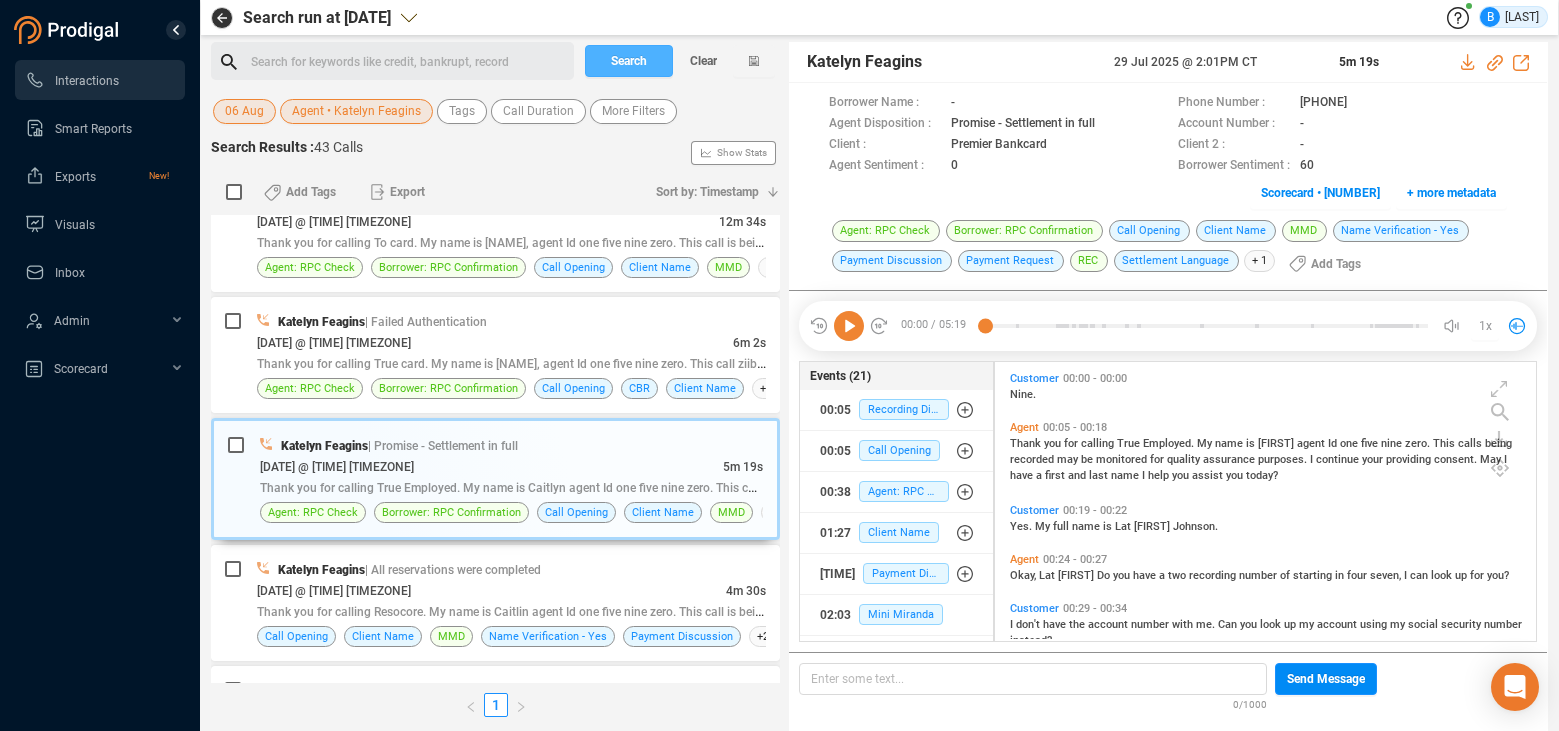 click on "Search" at bounding box center (629, 61) 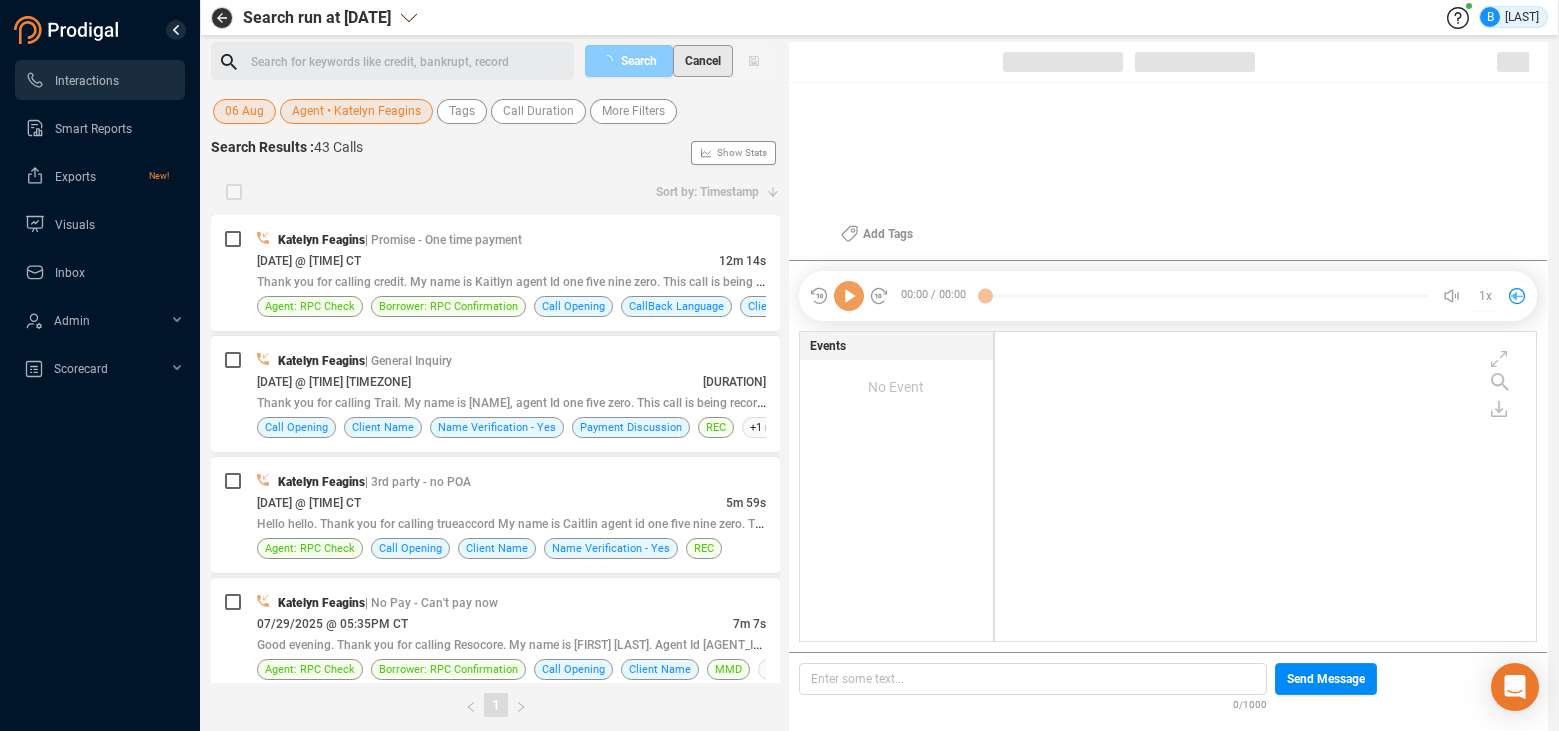 scroll, scrollTop: 6, scrollLeft: 11, axis: both 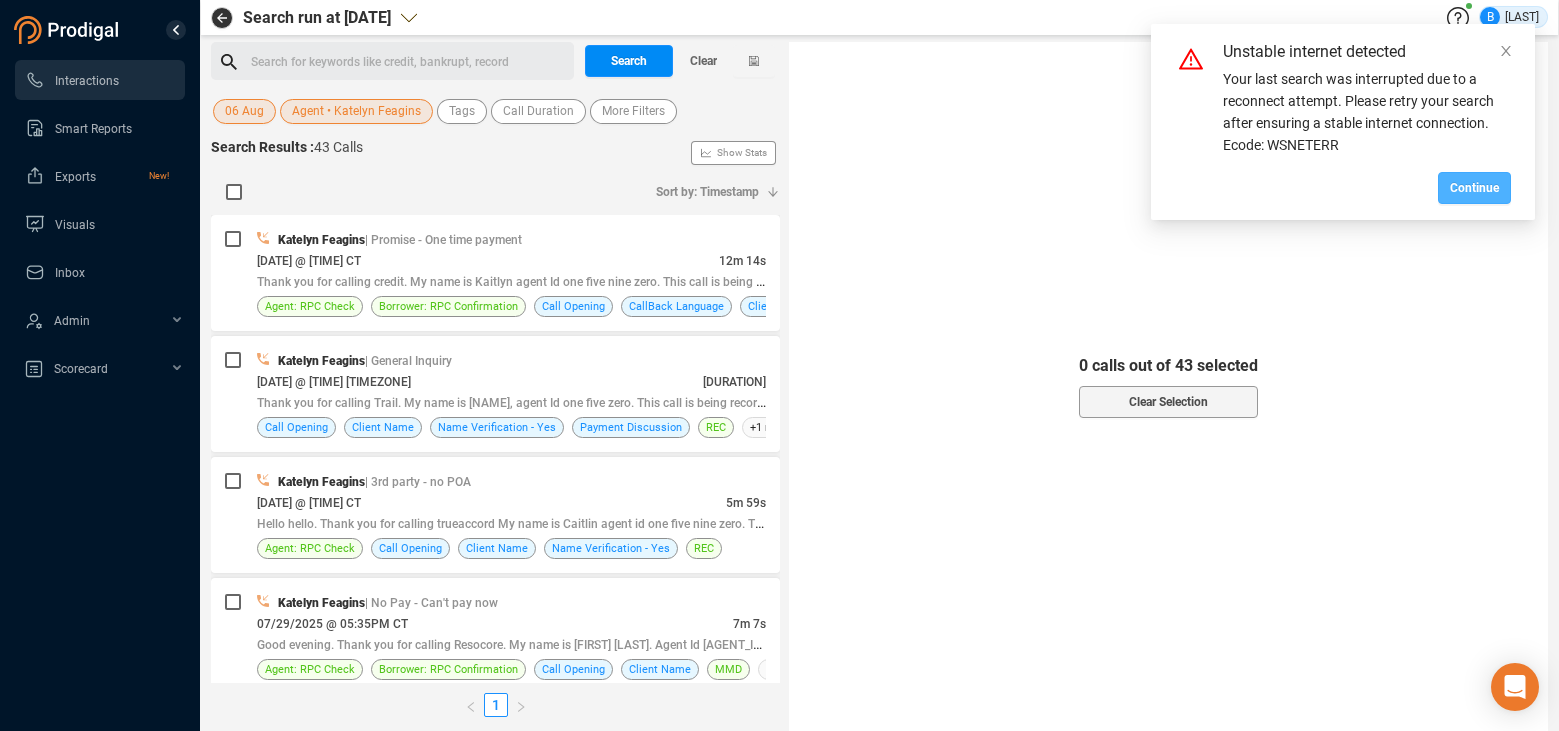 click on "Continue" at bounding box center (1474, 188) 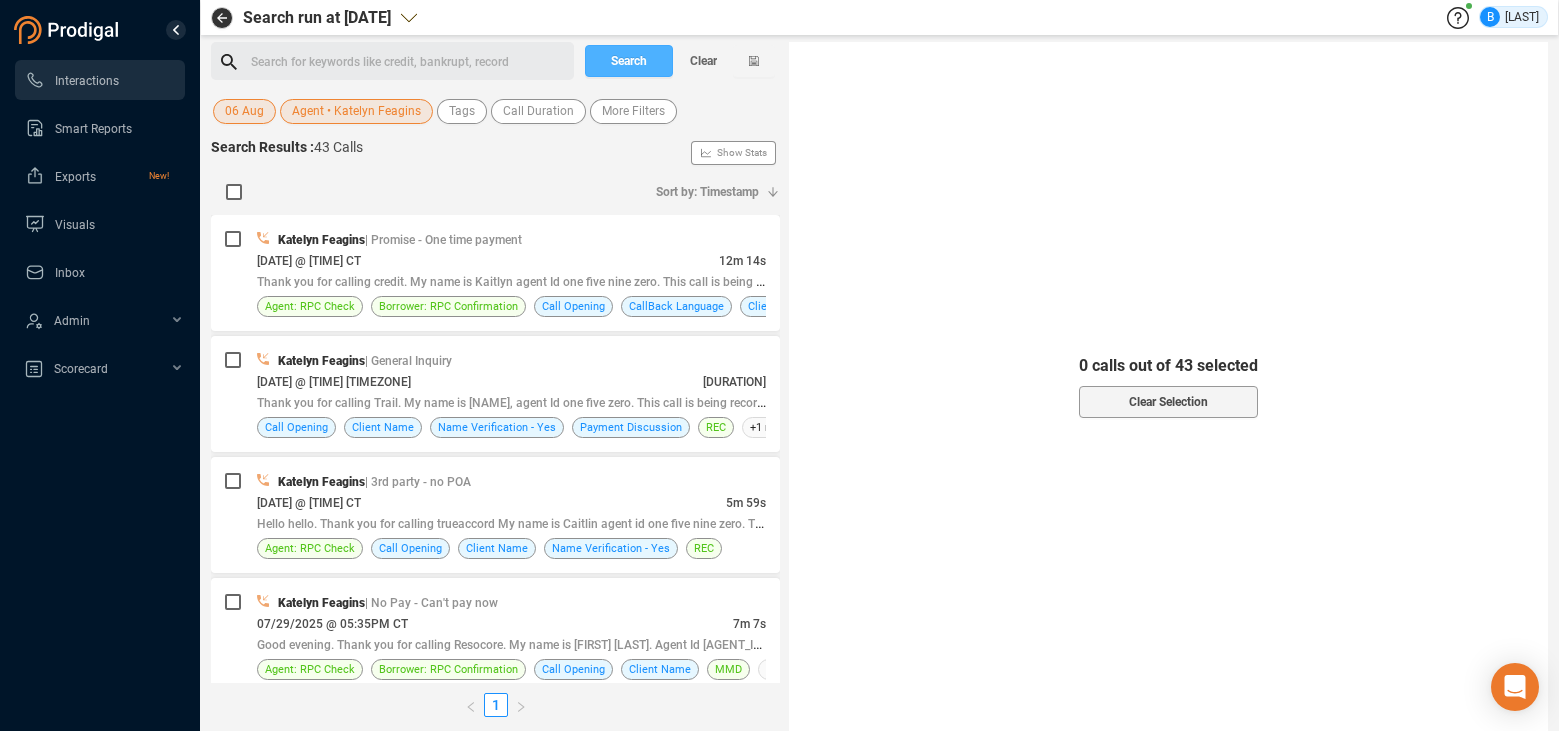 click on "Search" at bounding box center [629, 61] 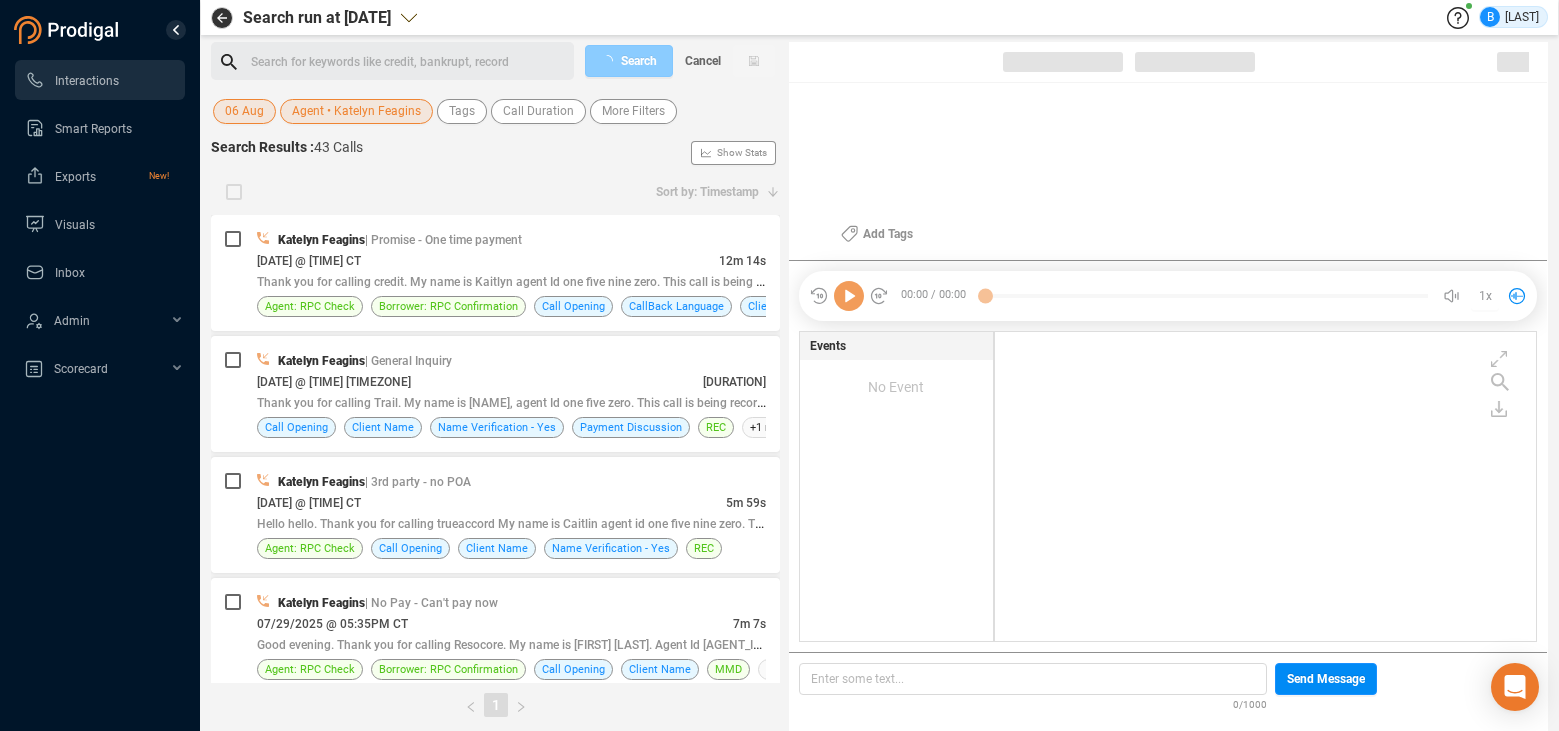 scroll, scrollTop: 6, scrollLeft: 11, axis: both 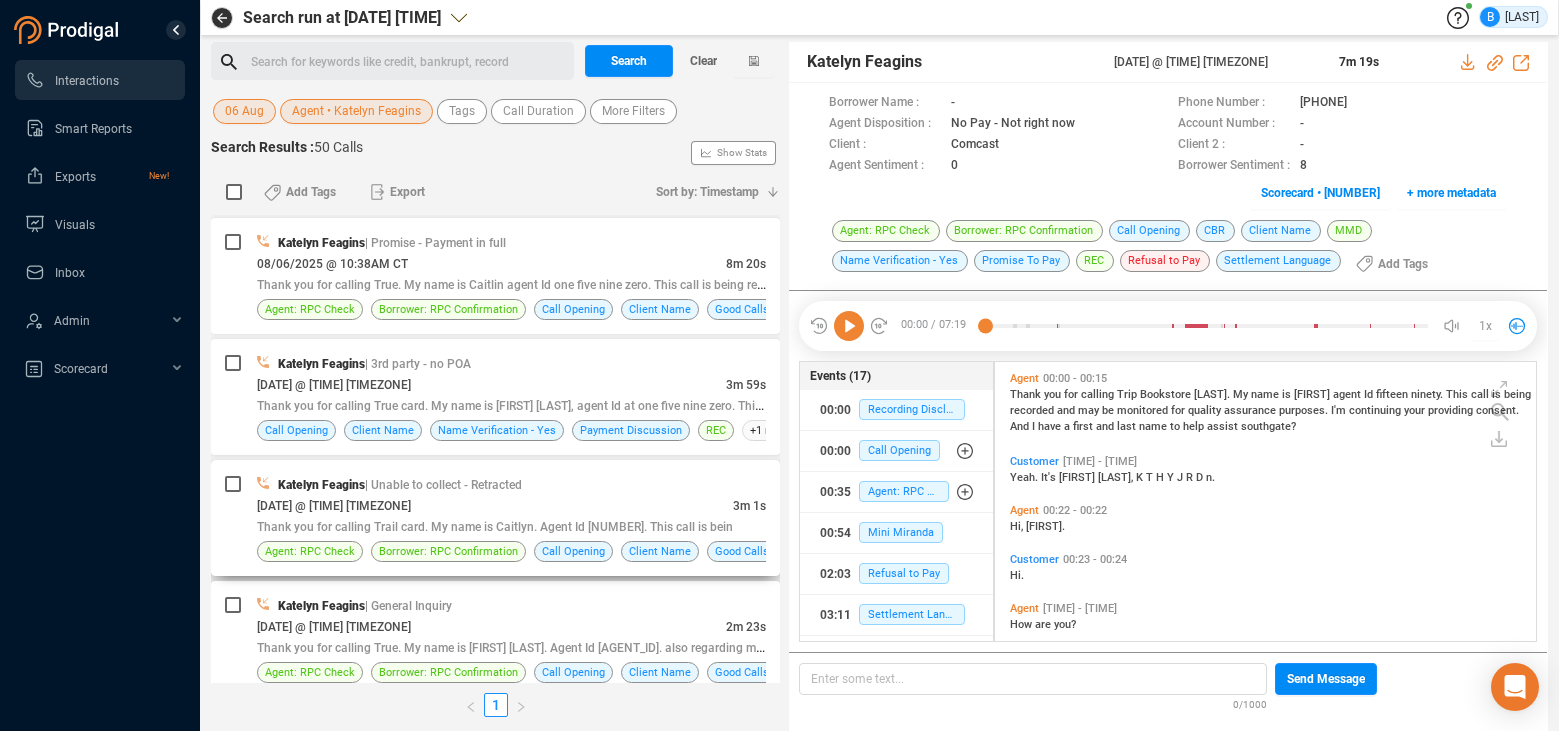 click on "[DATE] @ [TIME] [TIMEZONE]" at bounding box center [495, 505] 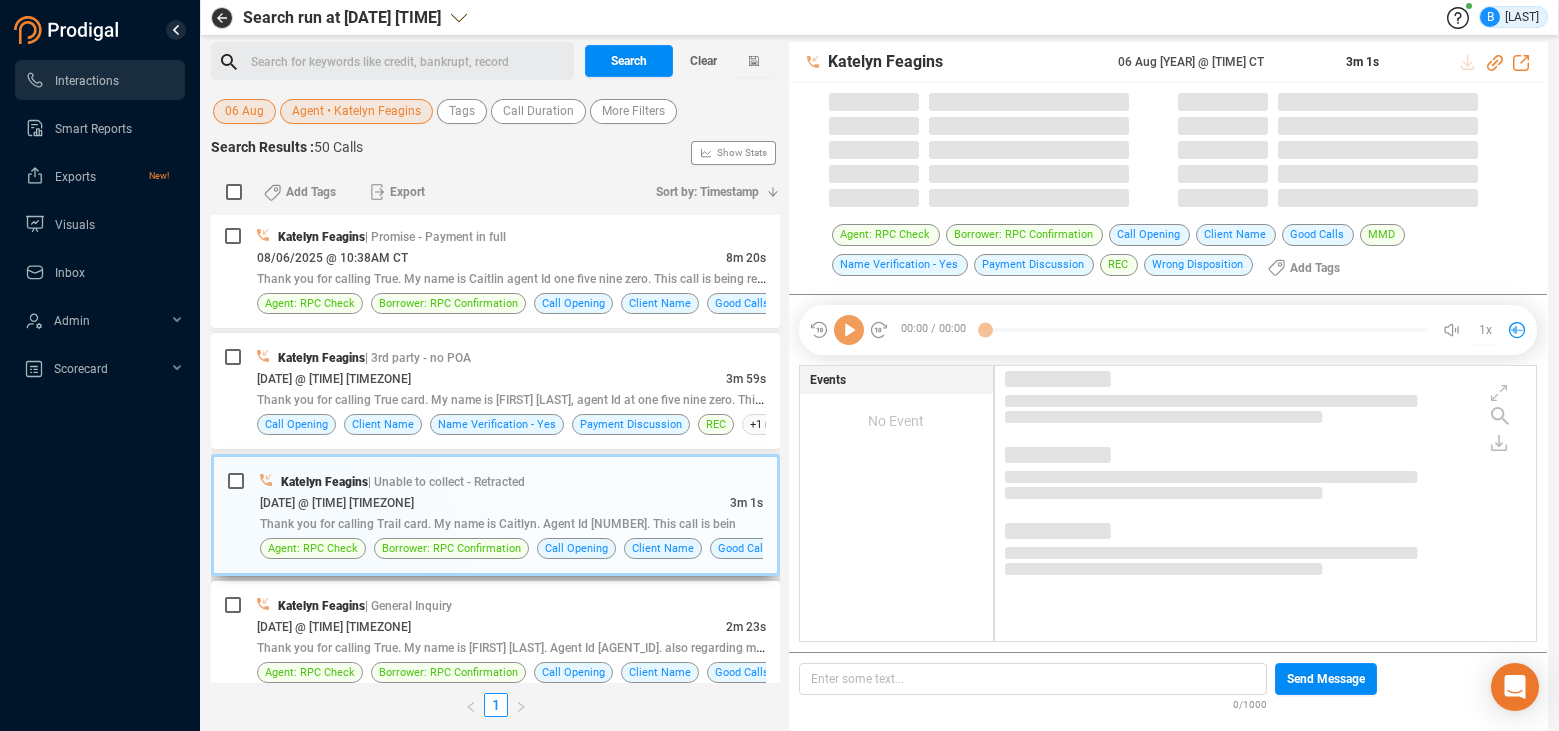 scroll, scrollTop: 4958, scrollLeft: 0, axis: vertical 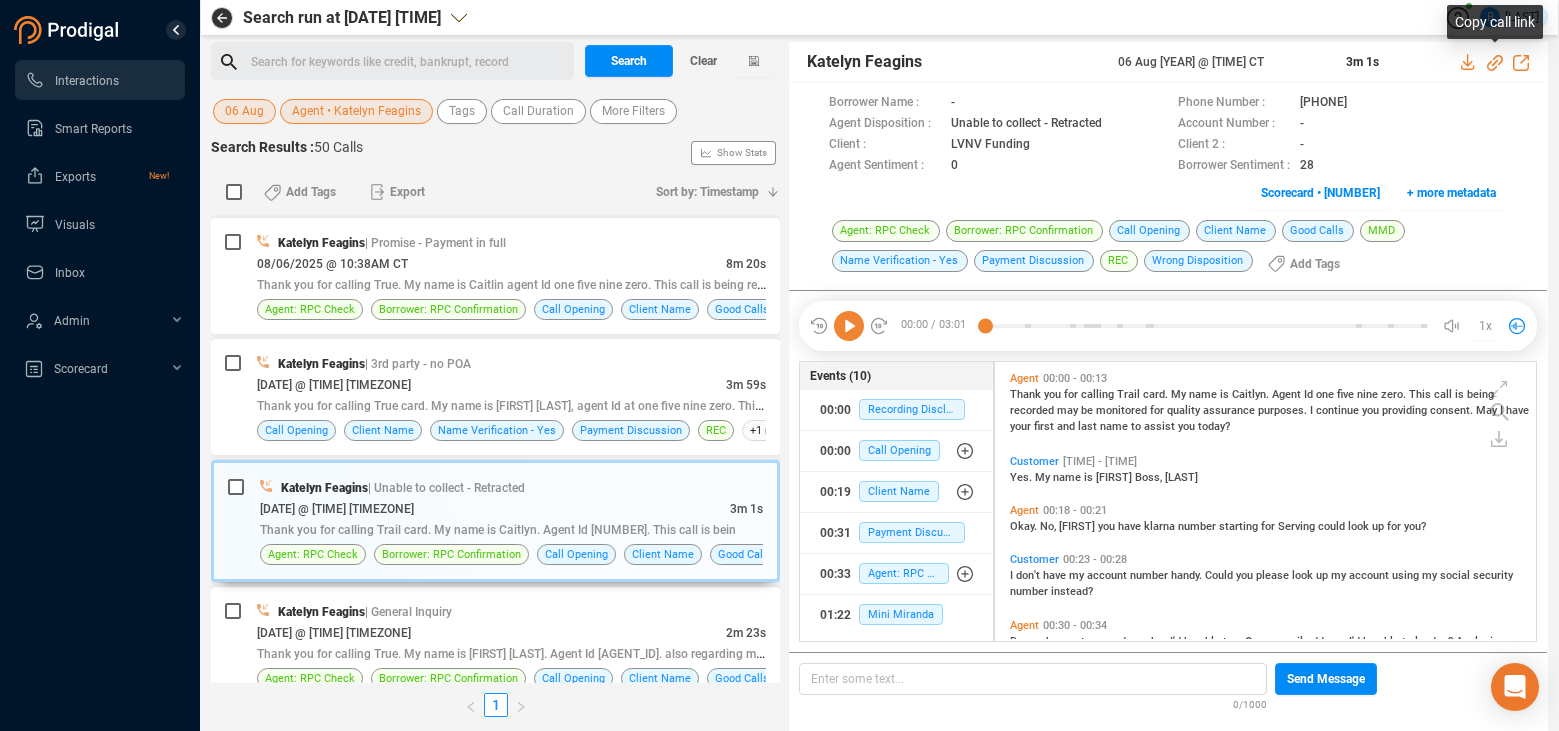 click 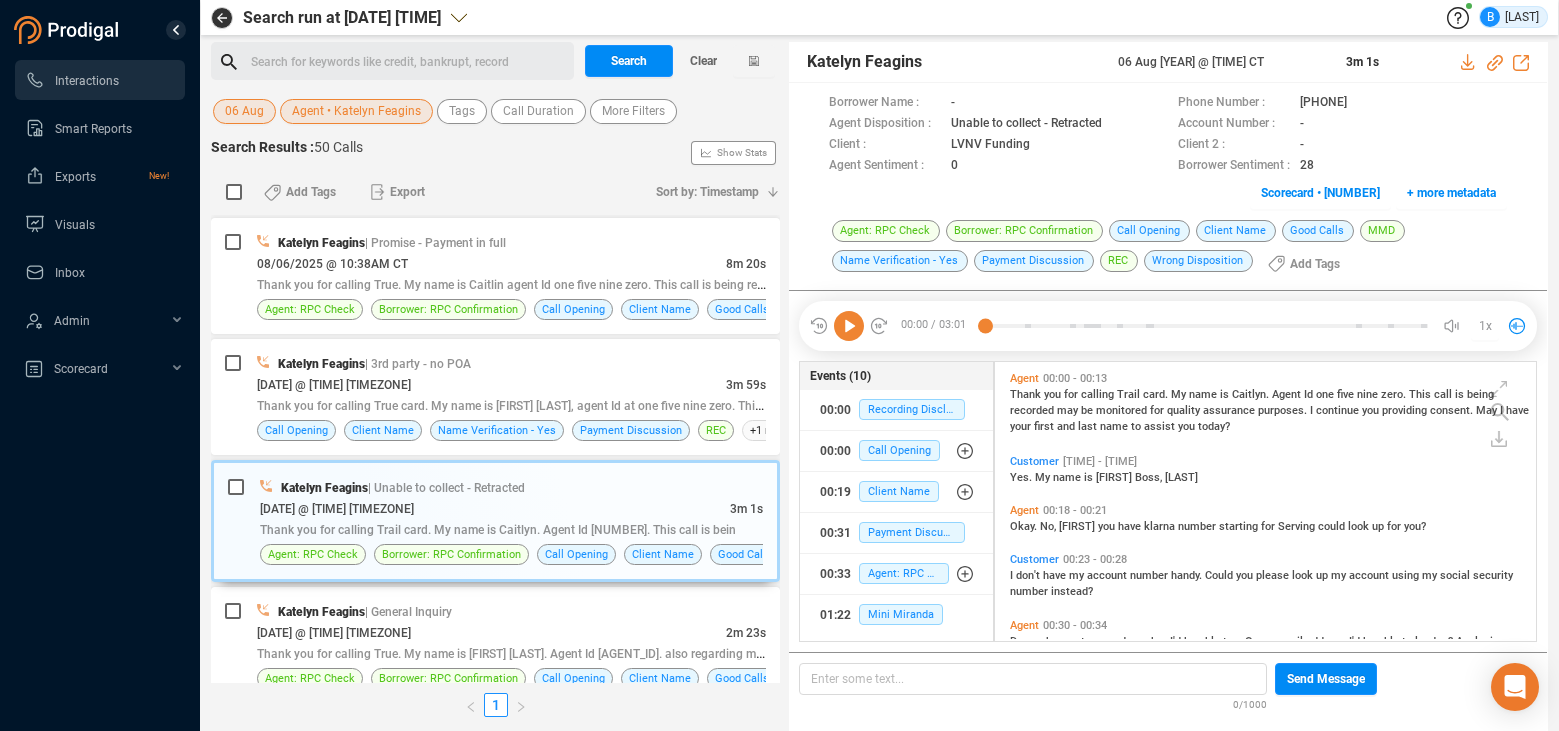 click on "06 Aug" at bounding box center (244, 111) 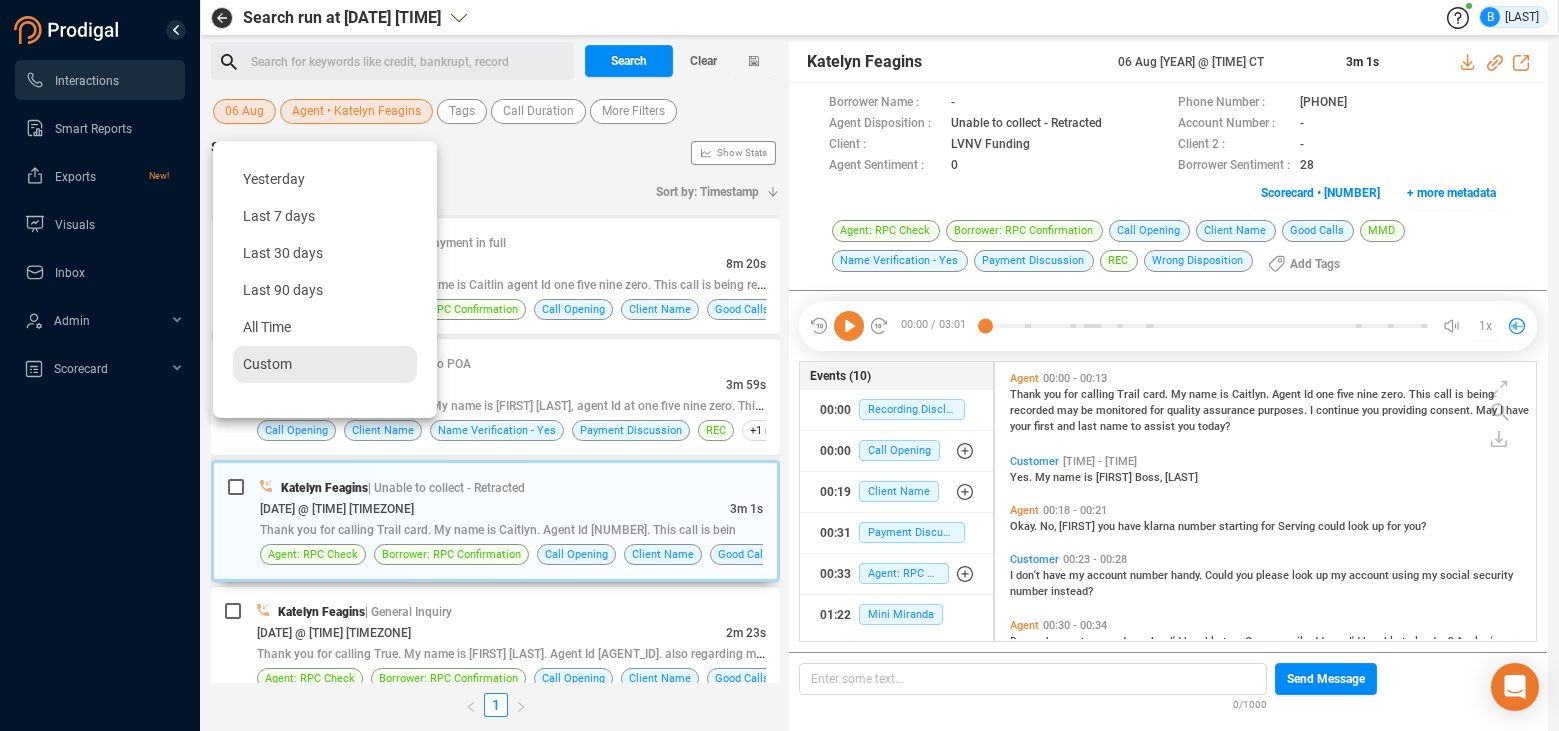 click on "Custom" at bounding box center (267, 364) 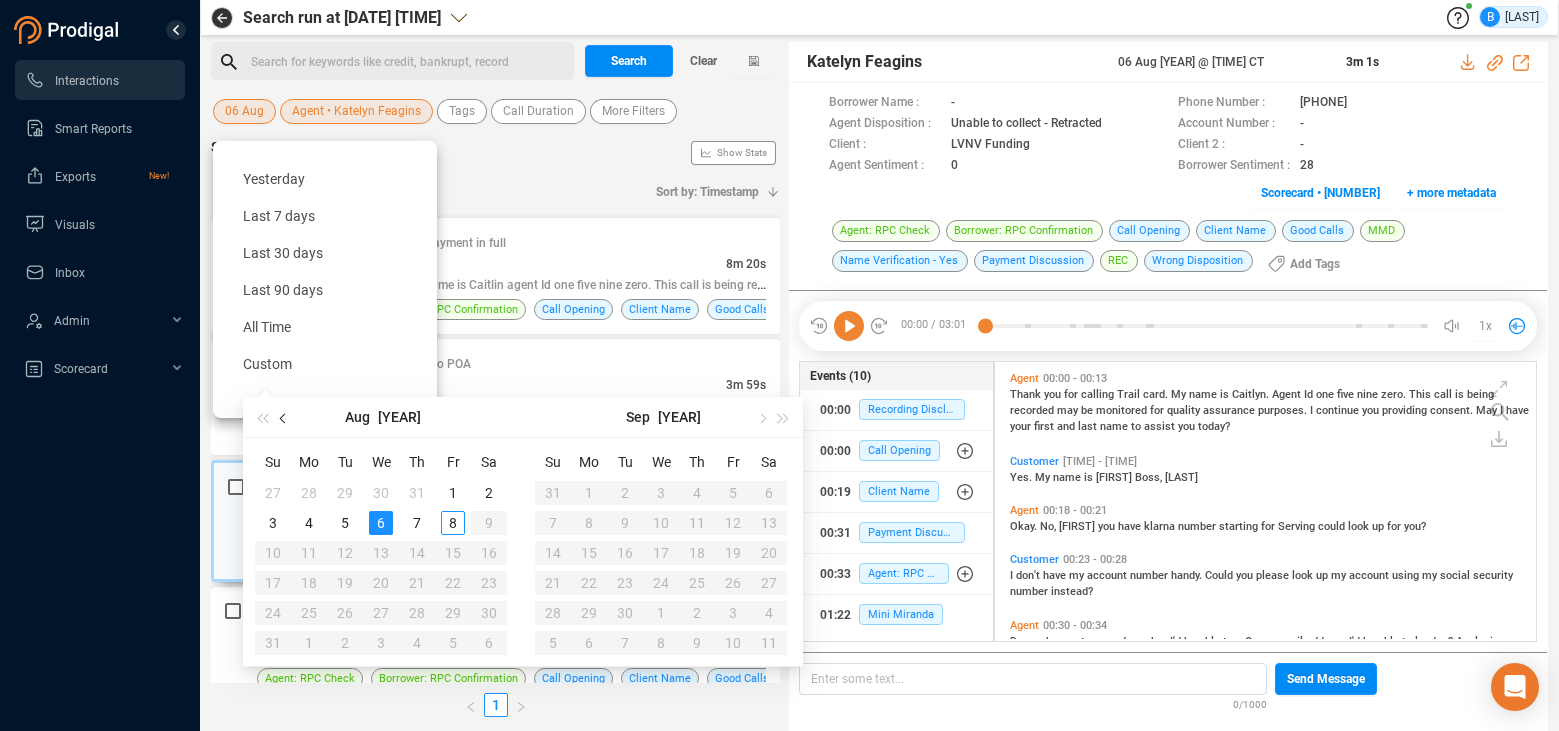 click at bounding box center [285, 418] 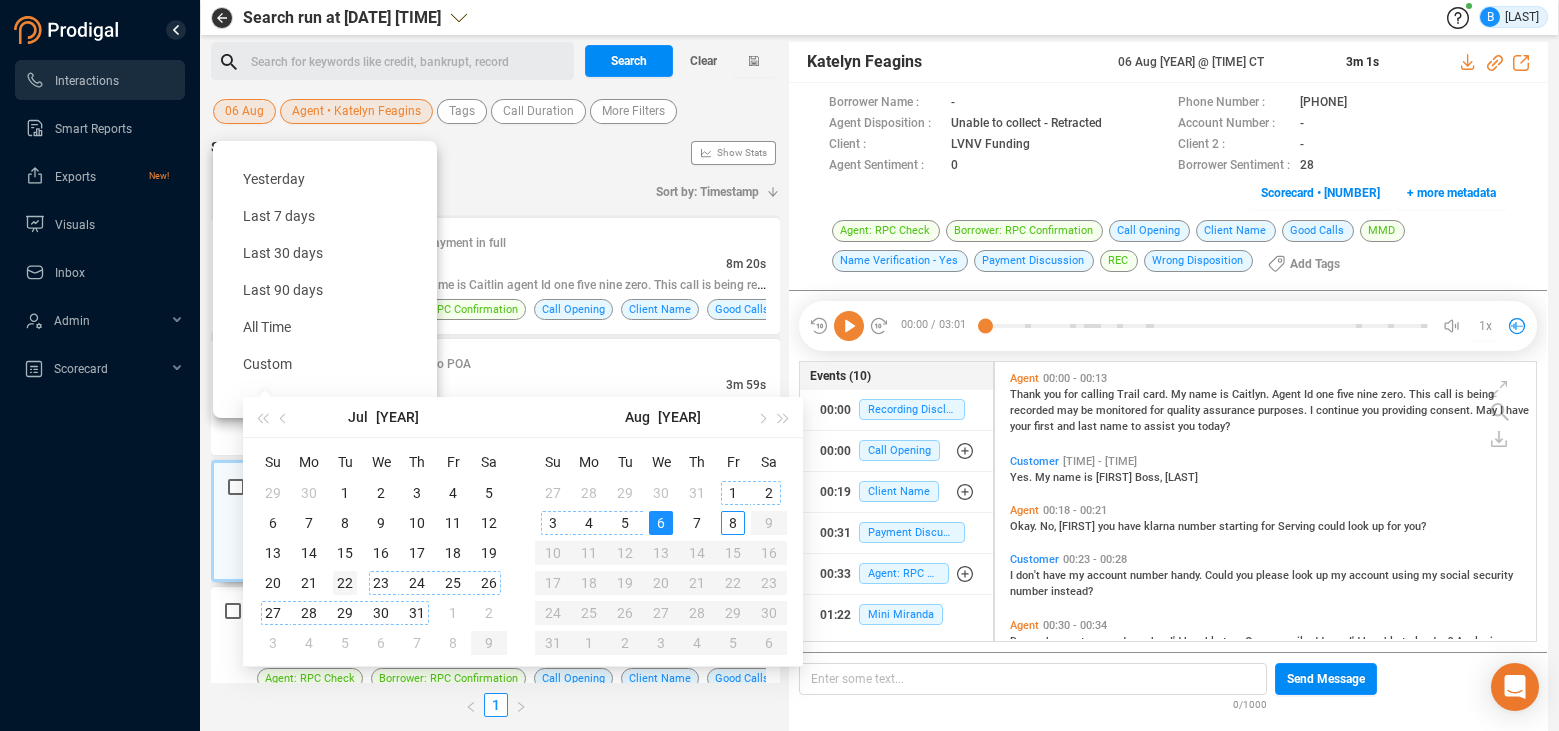 type on "2025-07-22" 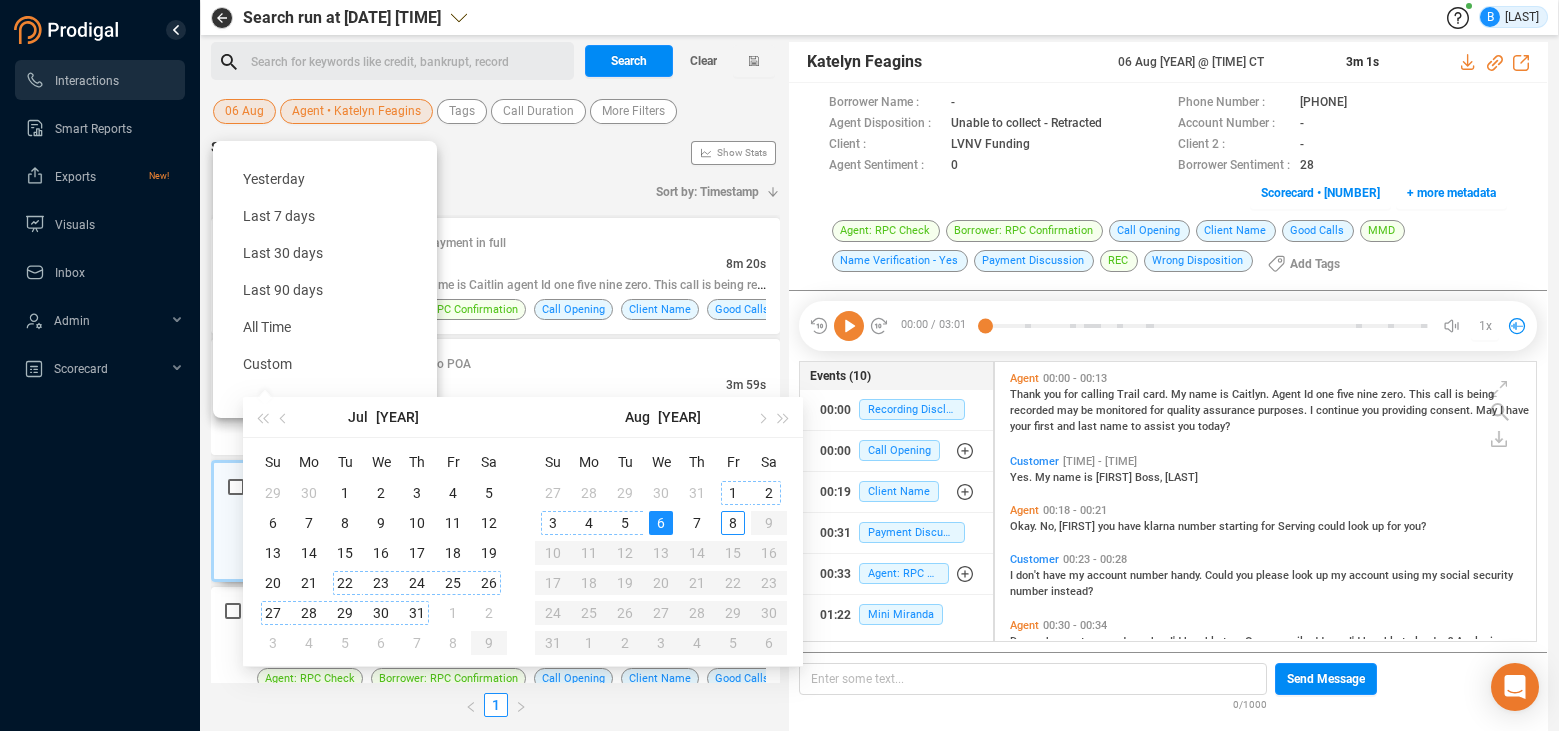 click on "22" at bounding box center [345, 583] 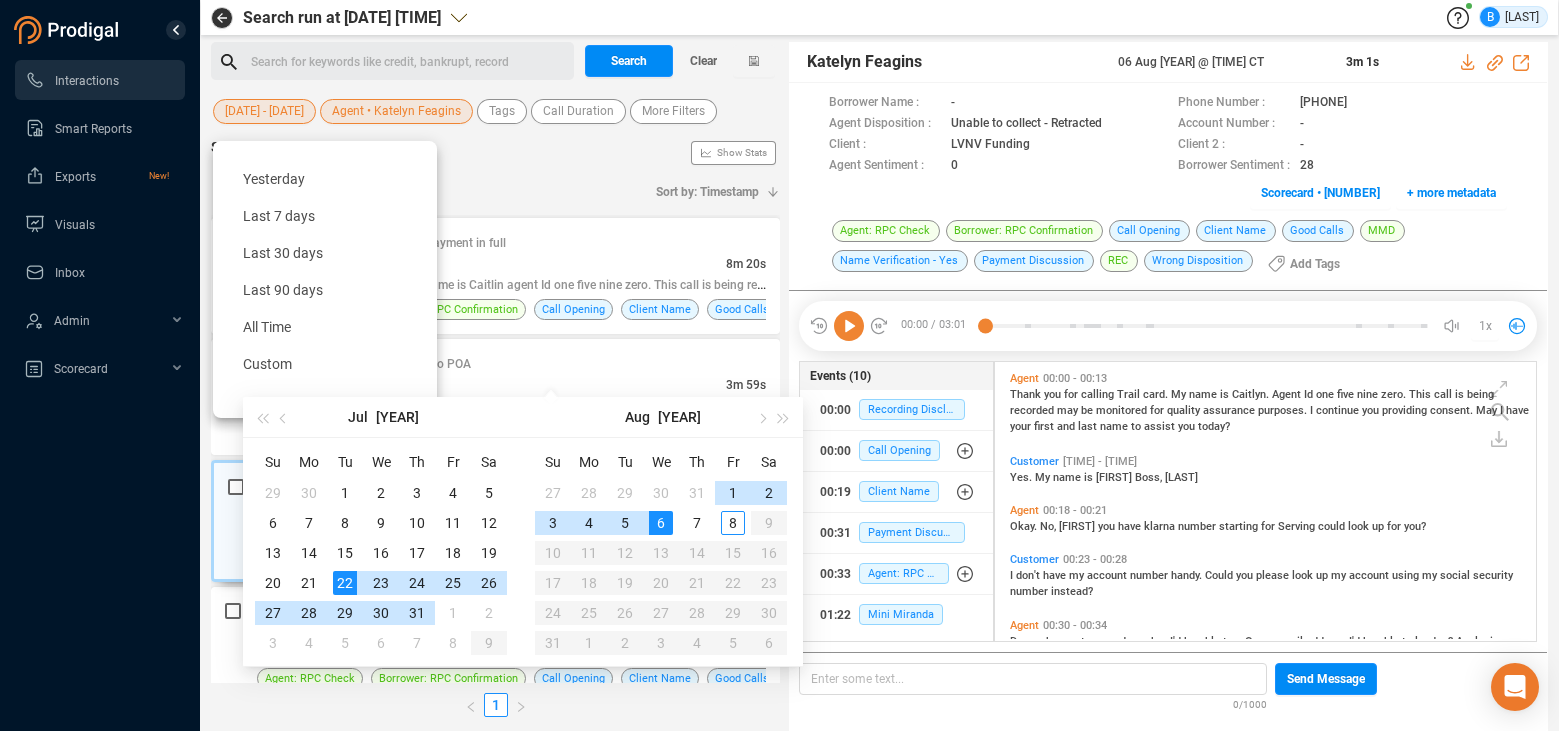 click on "22" at bounding box center [345, 583] 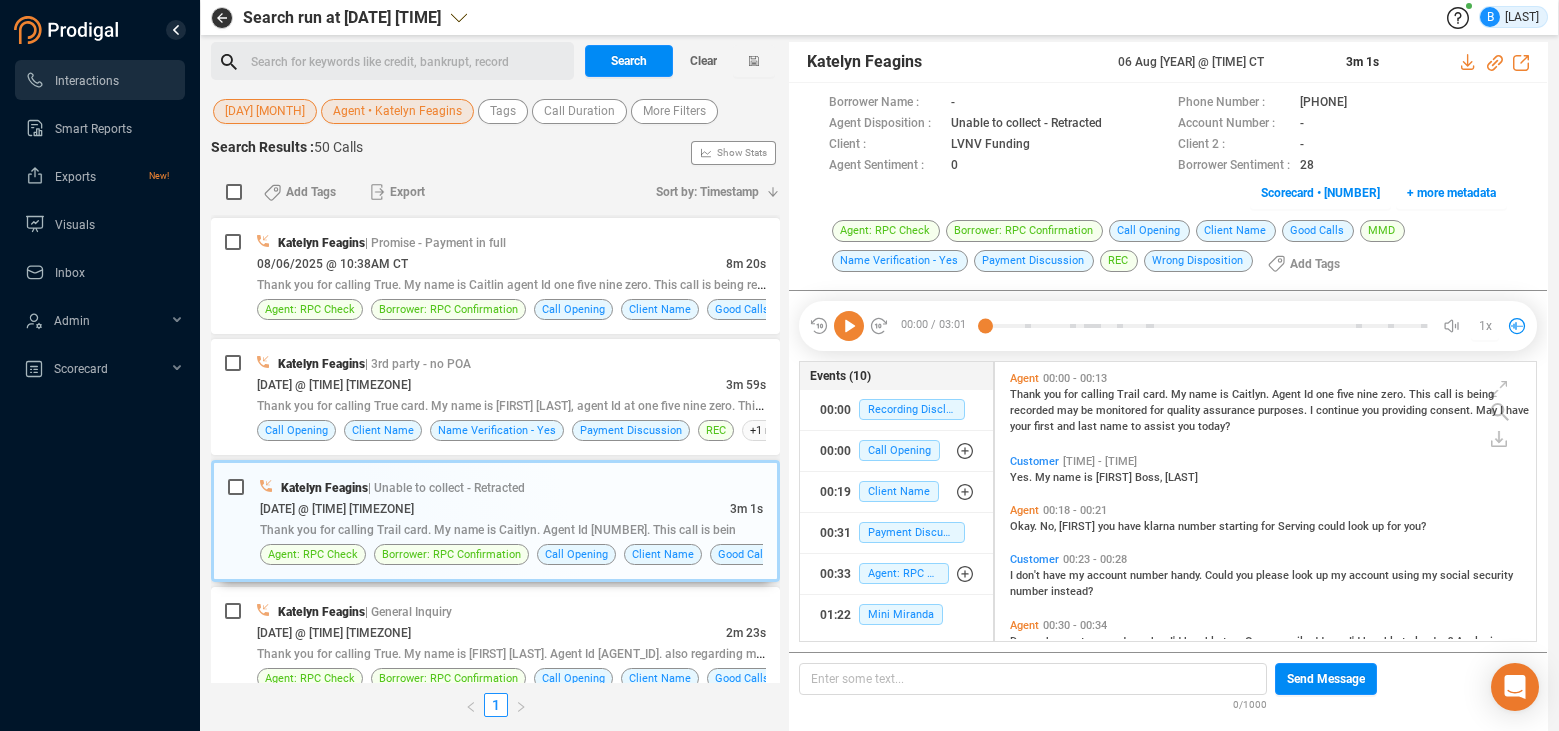 drag, startPoint x: 329, startPoint y: 112, endPoint x: 339, endPoint y: 123, distance: 14.866069 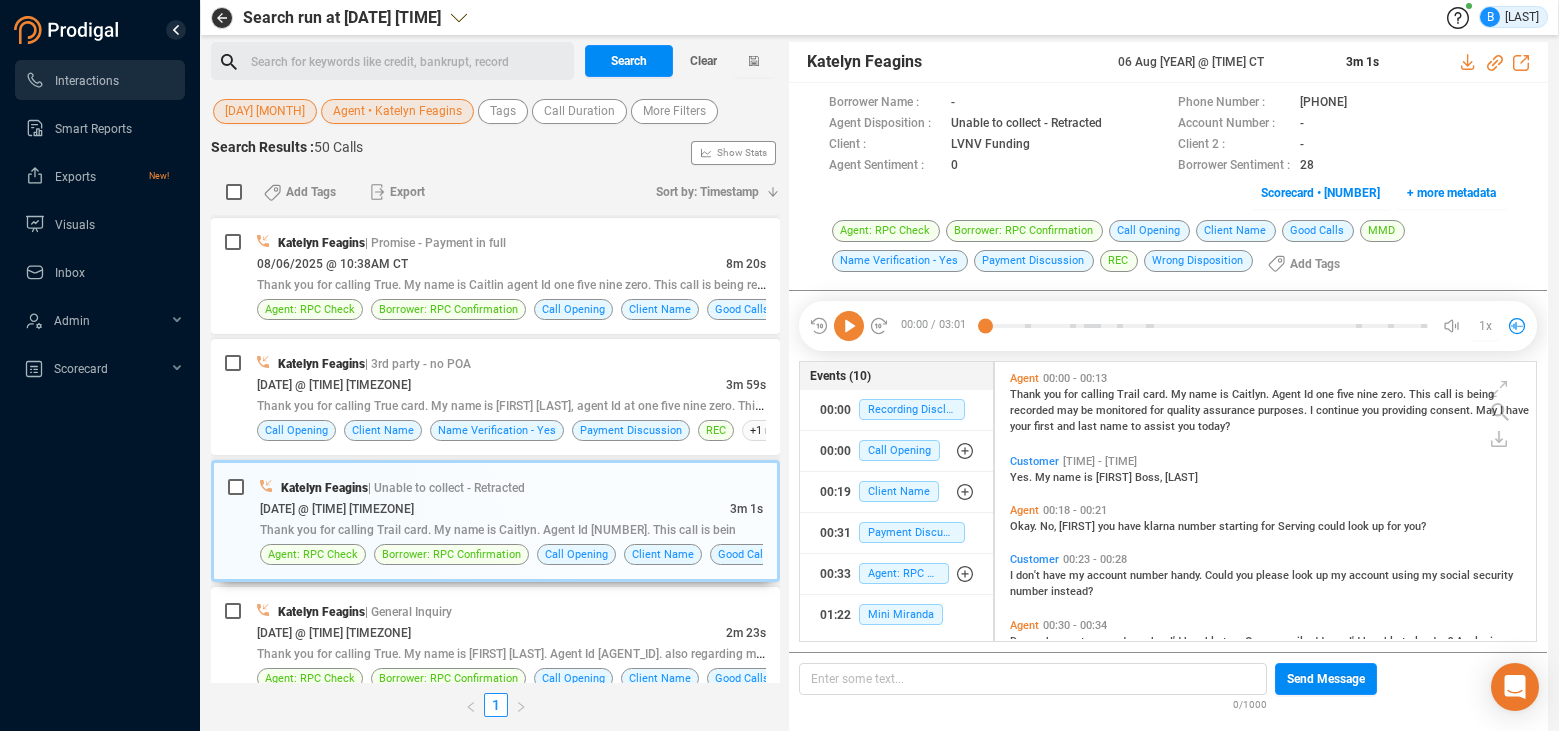 click on "Agent • Katelyn Feagins" at bounding box center (397, 111) 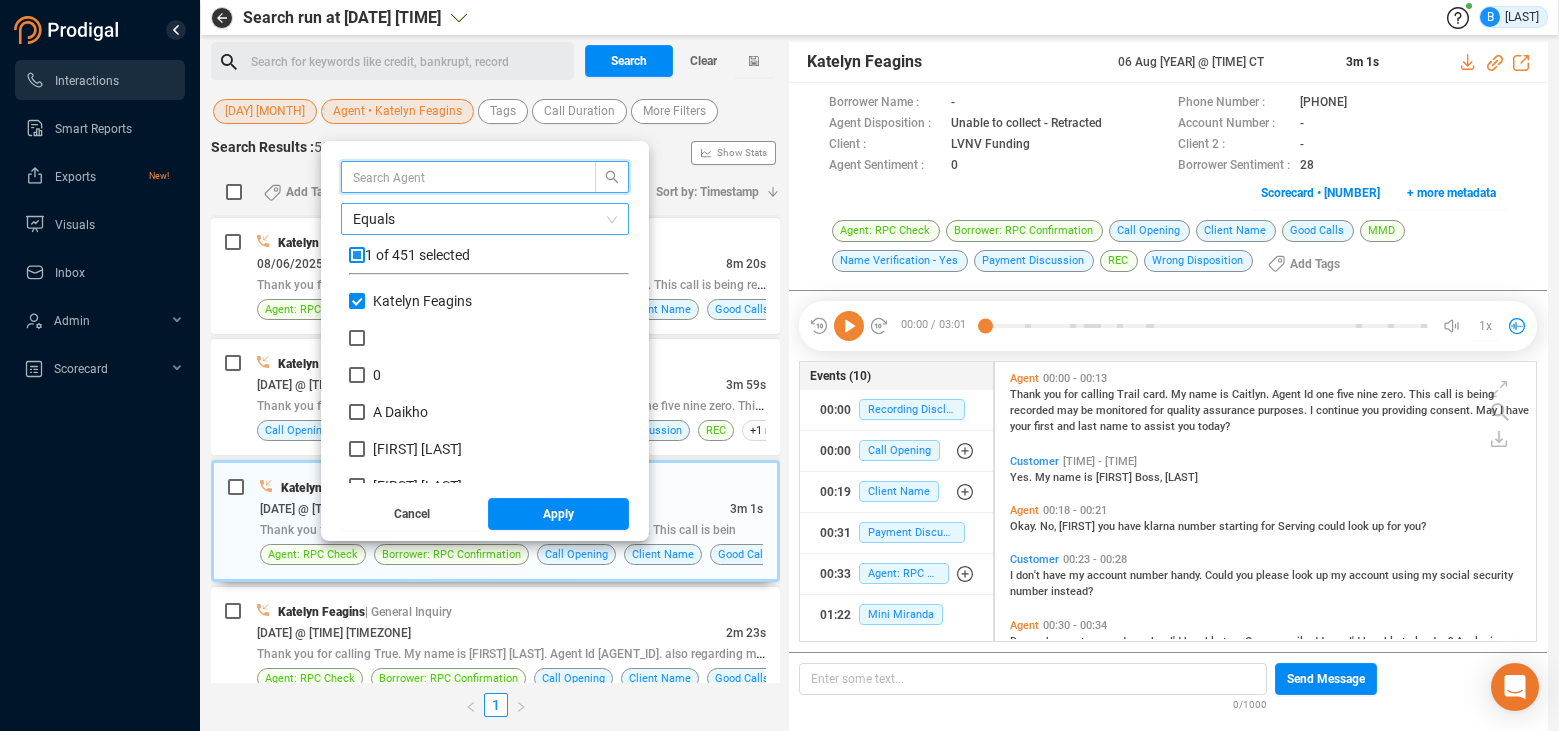 scroll, scrollTop: 6, scrollLeft: 11, axis: both 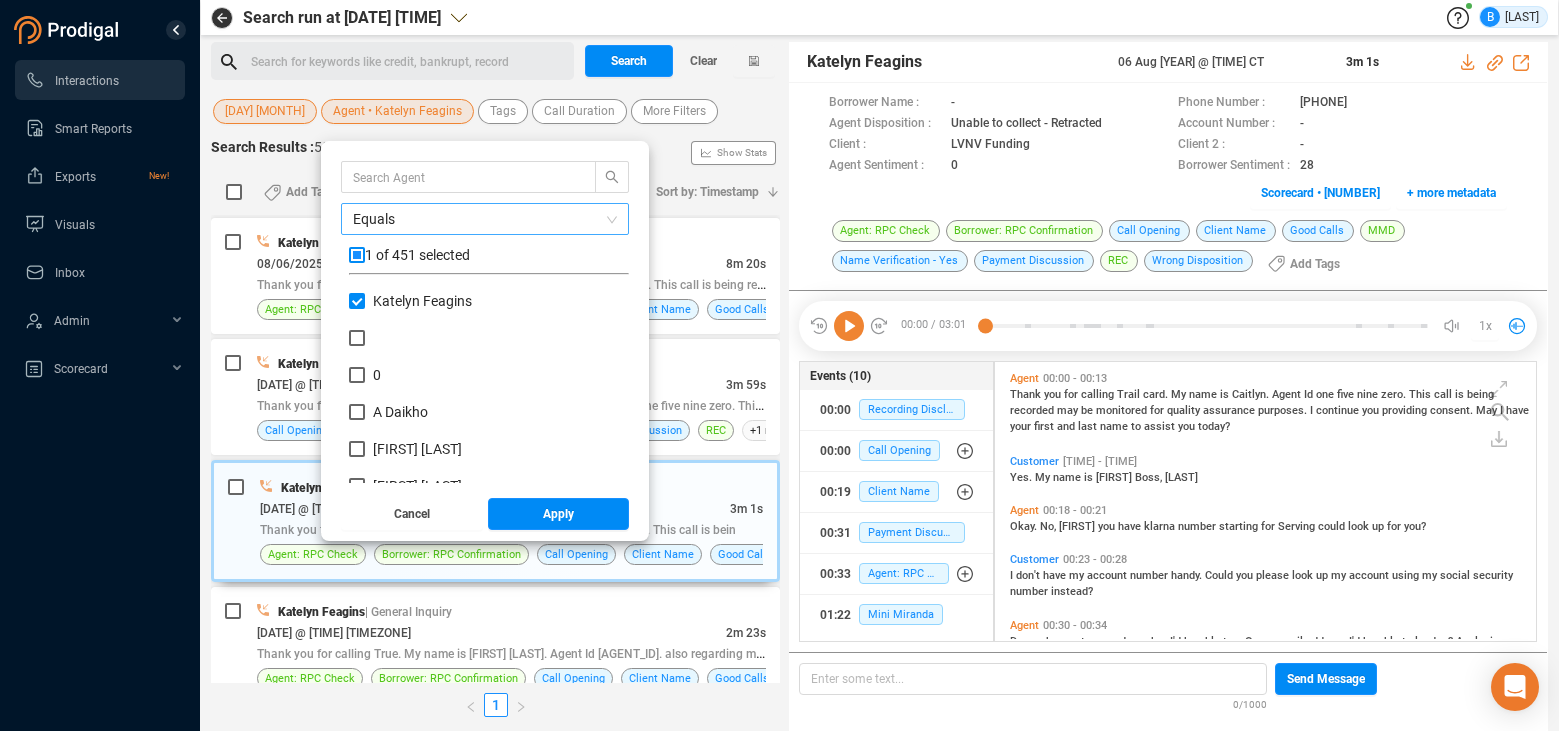 drag, startPoint x: 310, startPoint y: 302, endPoint x: 347, endPoint y: 223, distance: 87.23531 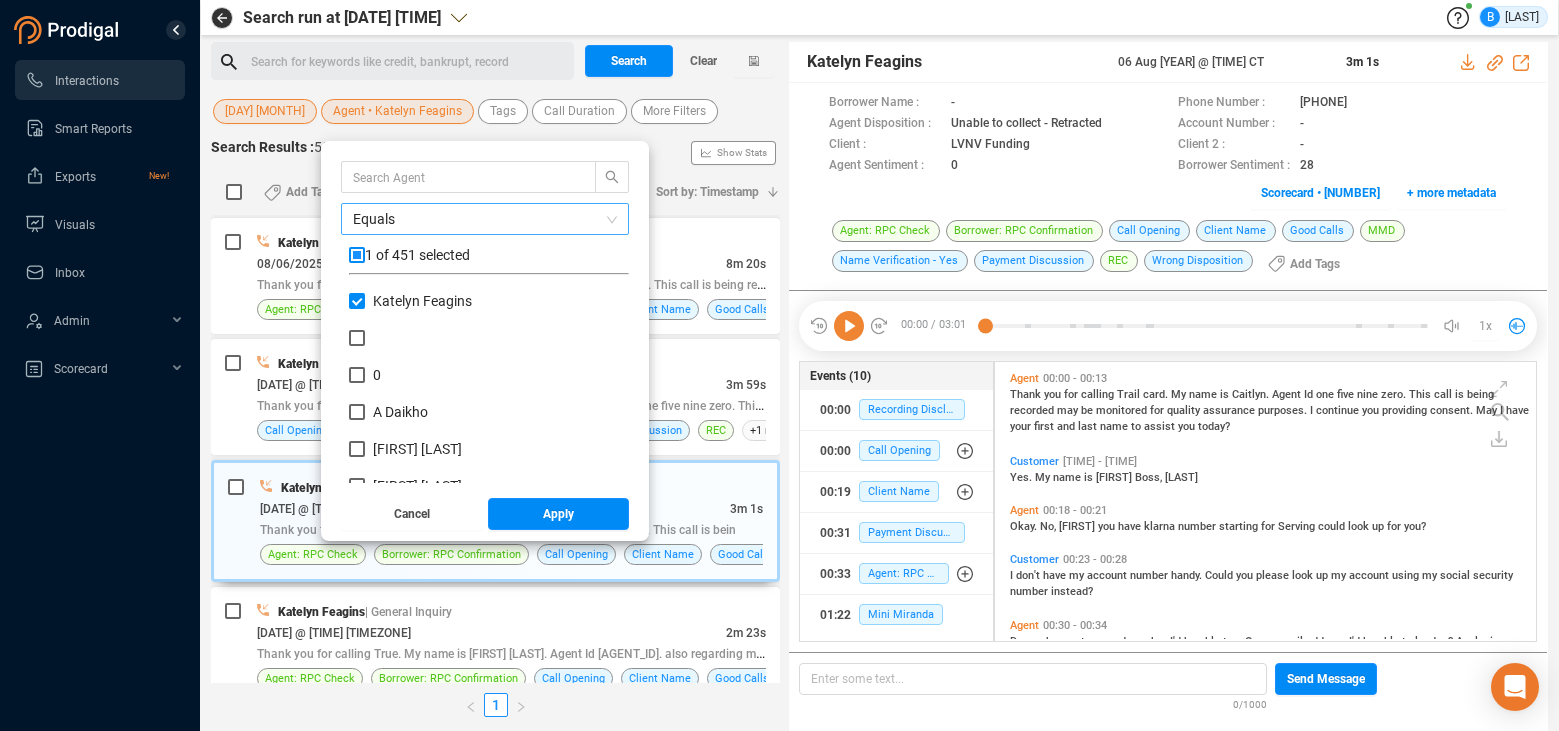 click on "Katelyn Feagins" at bounding box center [357, 301] 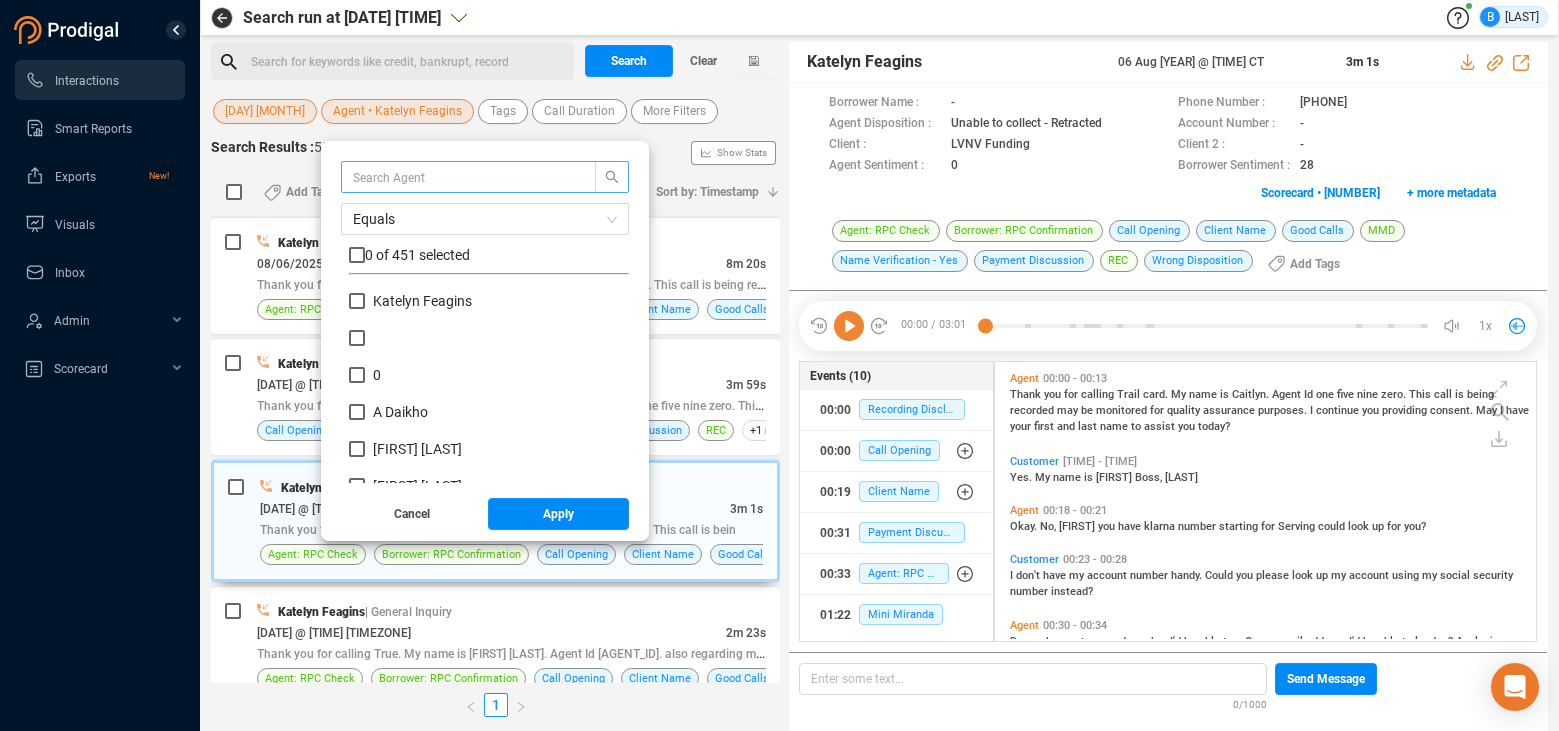 click at bounding box center (459, 177) 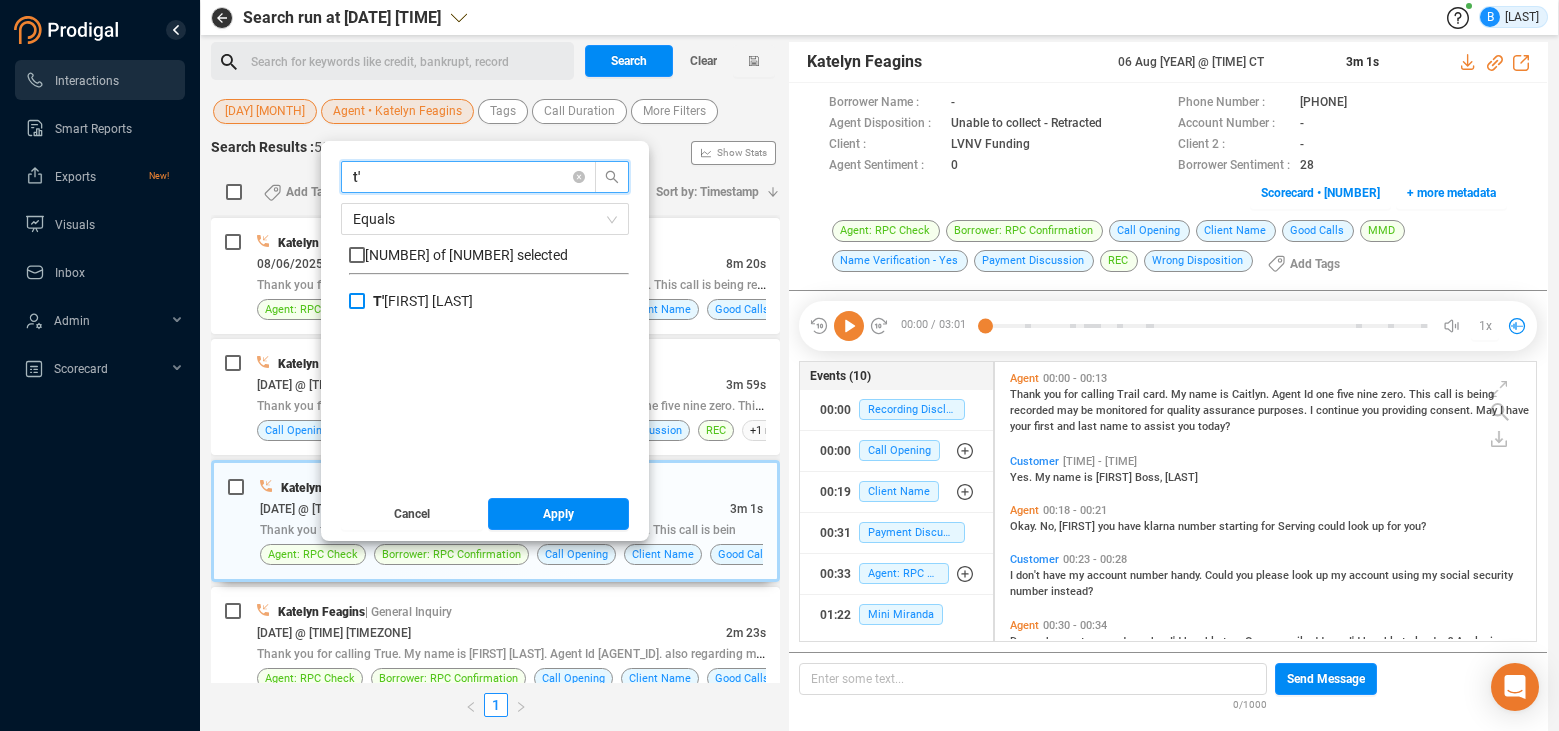 type on "t'" 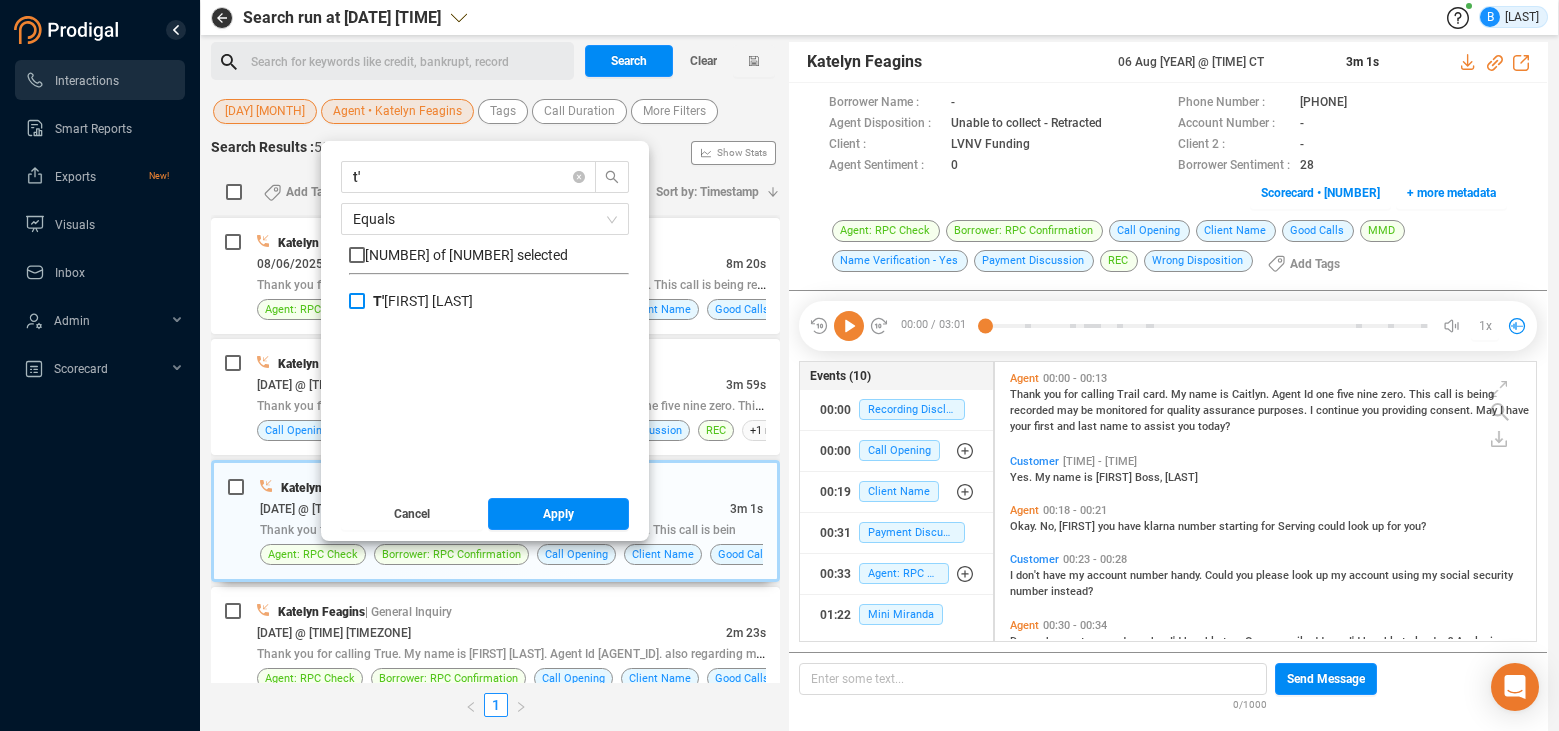 drag, startPoint x: 307, startPoint y: 302, endPoint x: 334, endPoint y: 324, distance: 34.828148 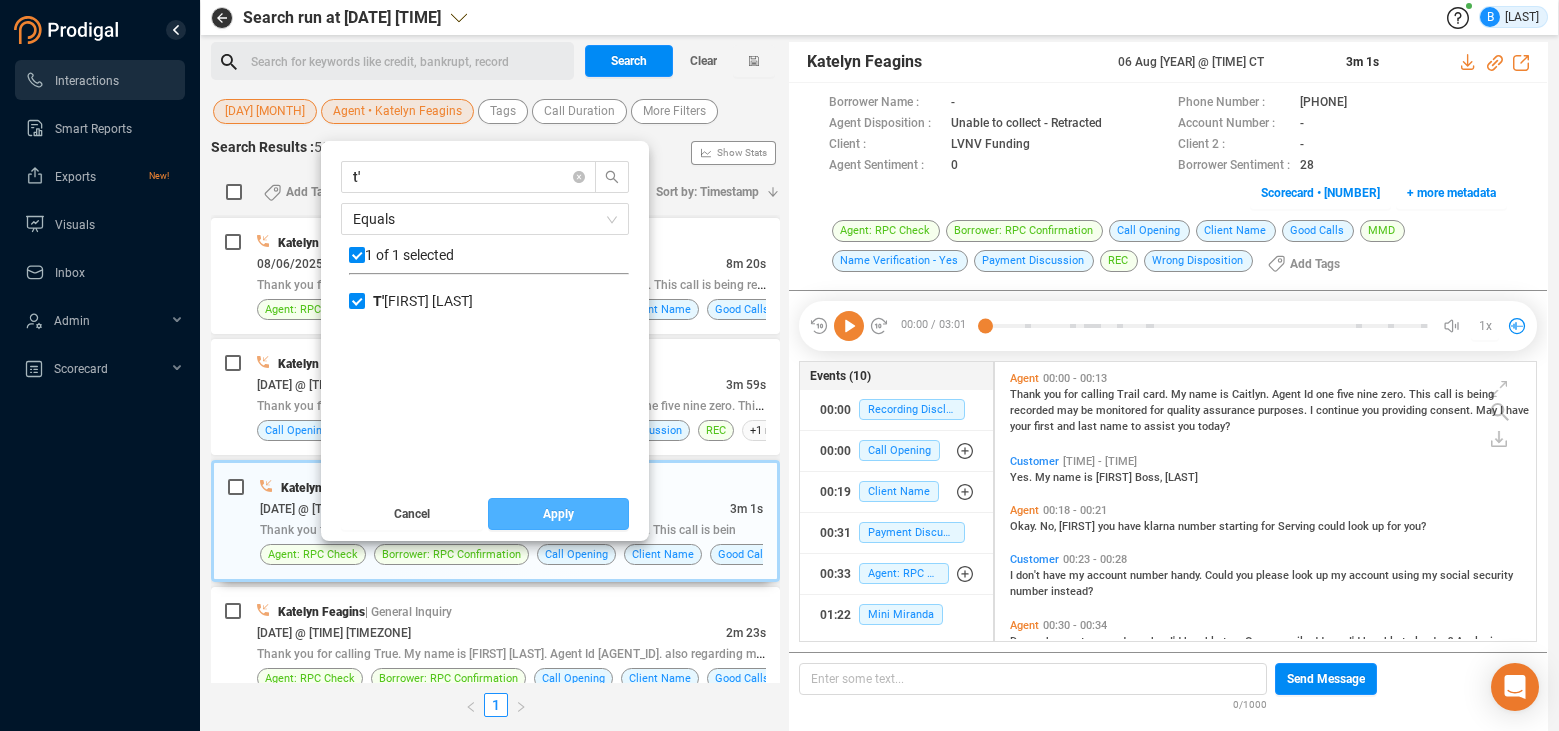 click on "Apply" at bounding box center [558, 514] 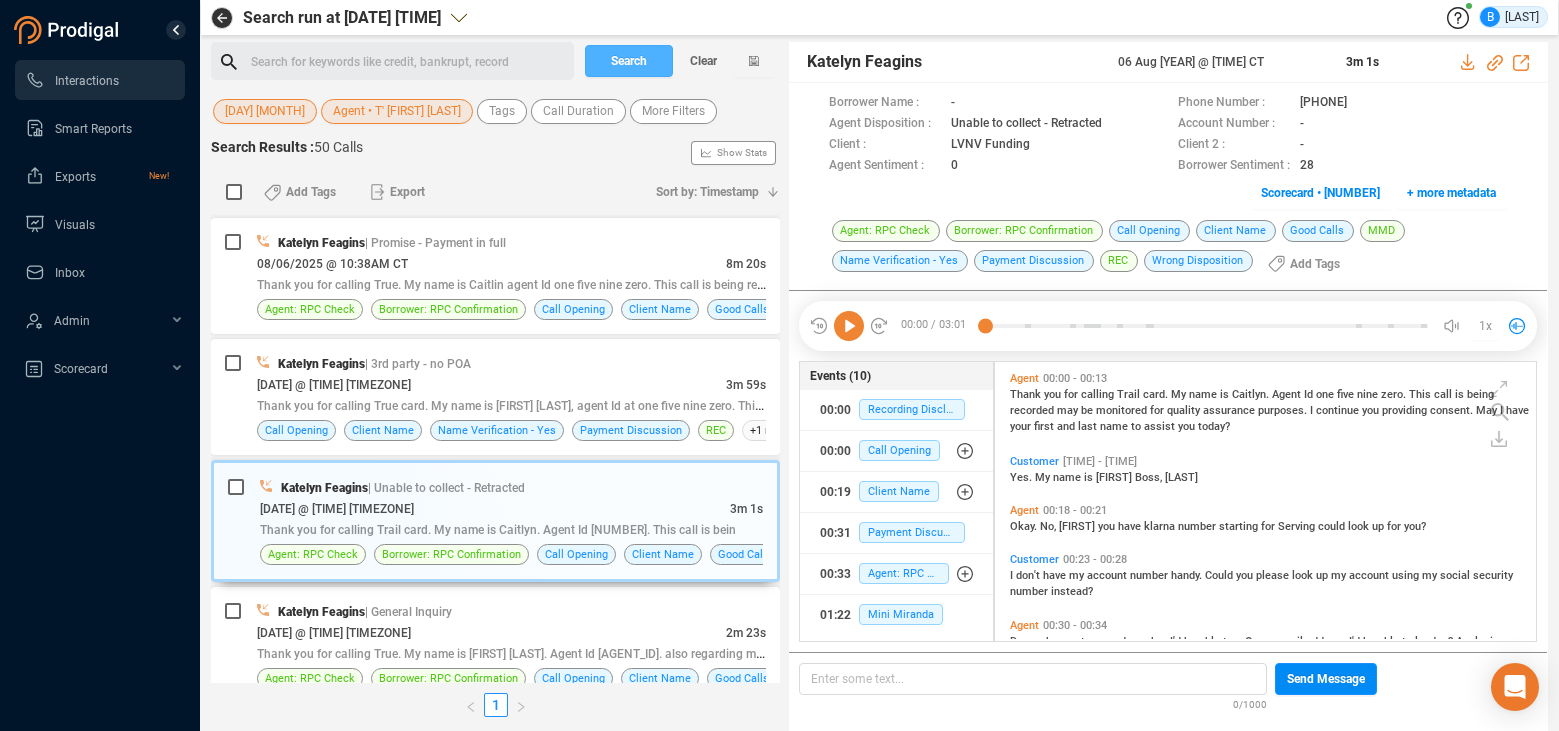 click on "Search" at bounding box center [629, 61] 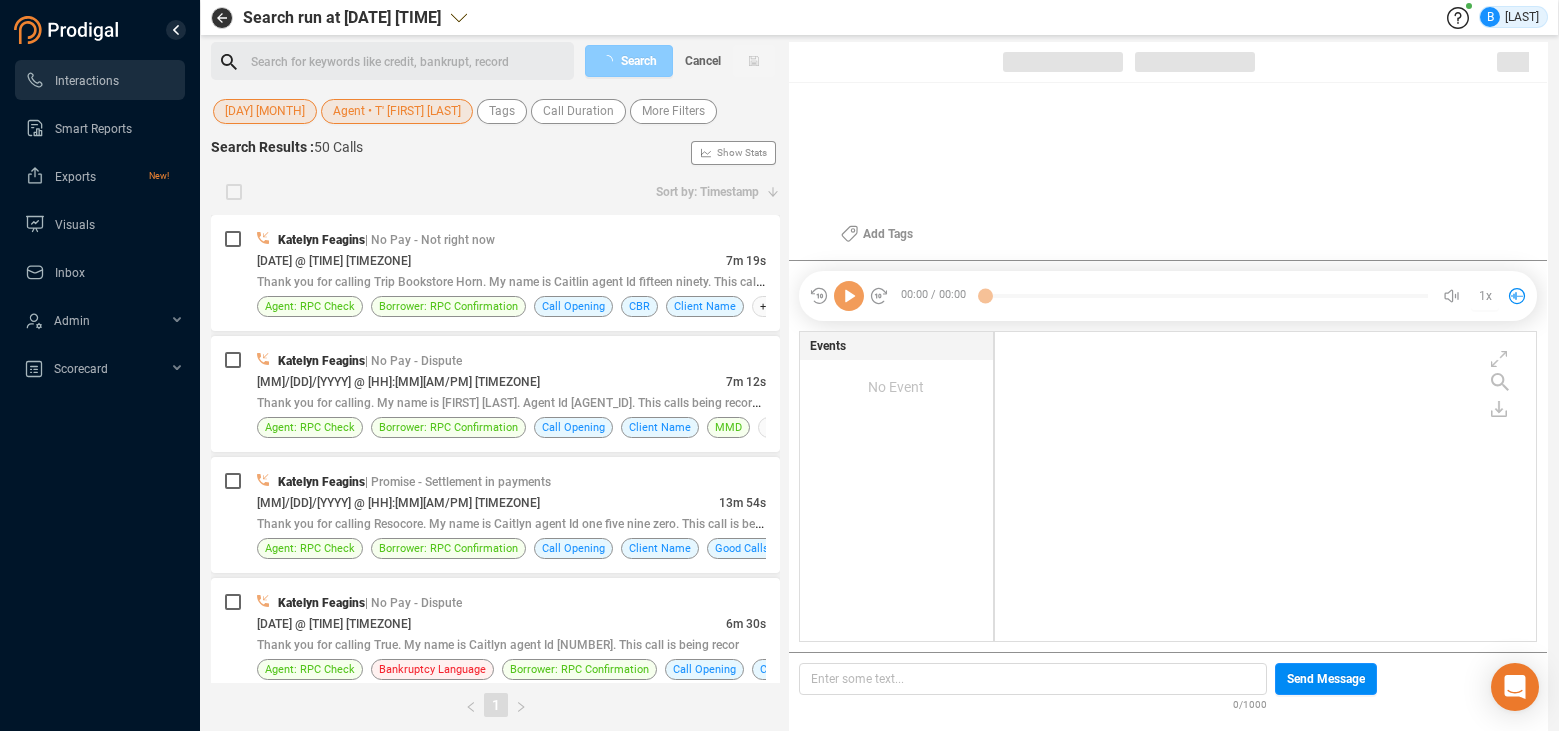 scroll, scrollTop: 6, scrollLeft: 11, axis: both 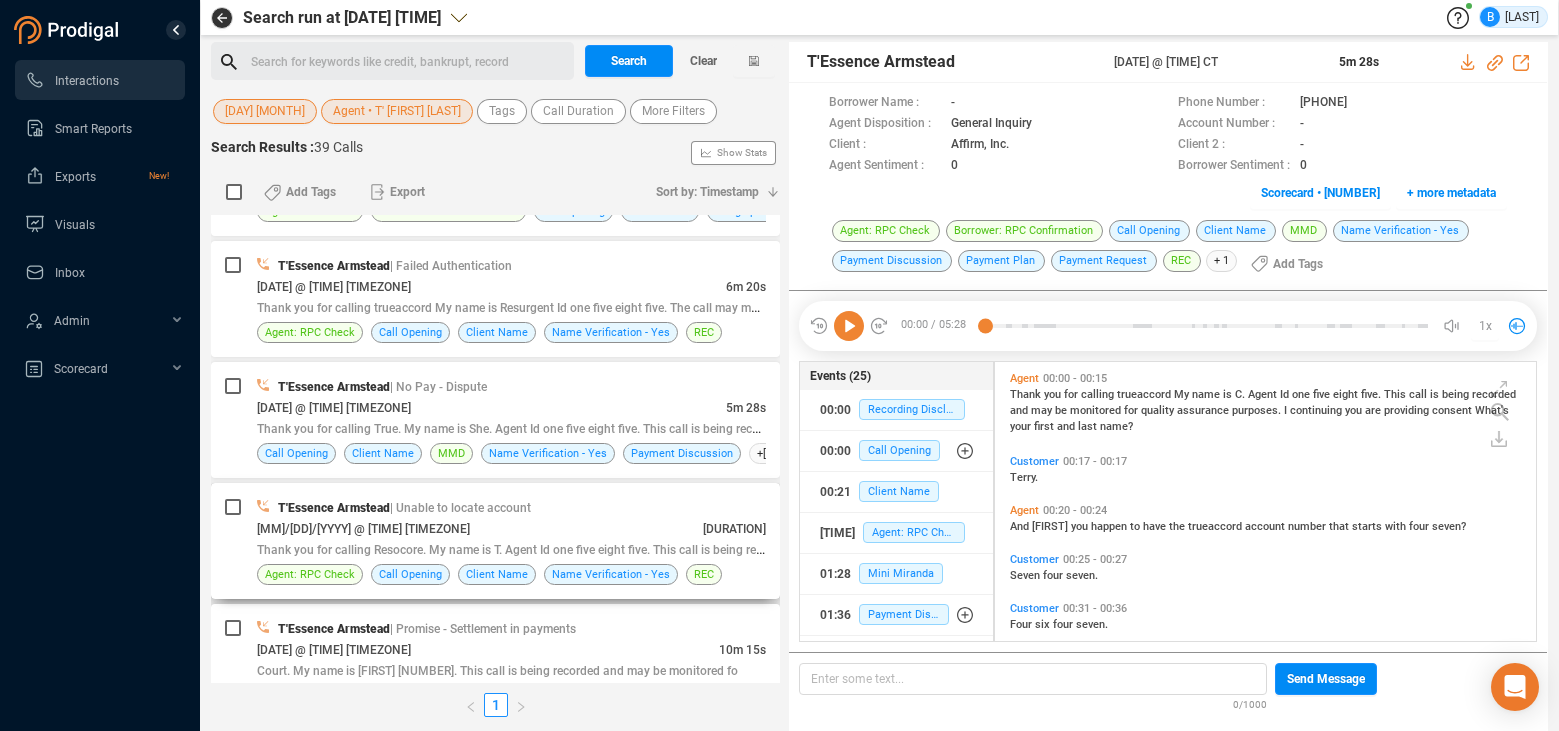 click on "Thank you for calling Resocore. My name is T. Agent Id one five eight five. This call is being recor" at bounding box center [515, 549] 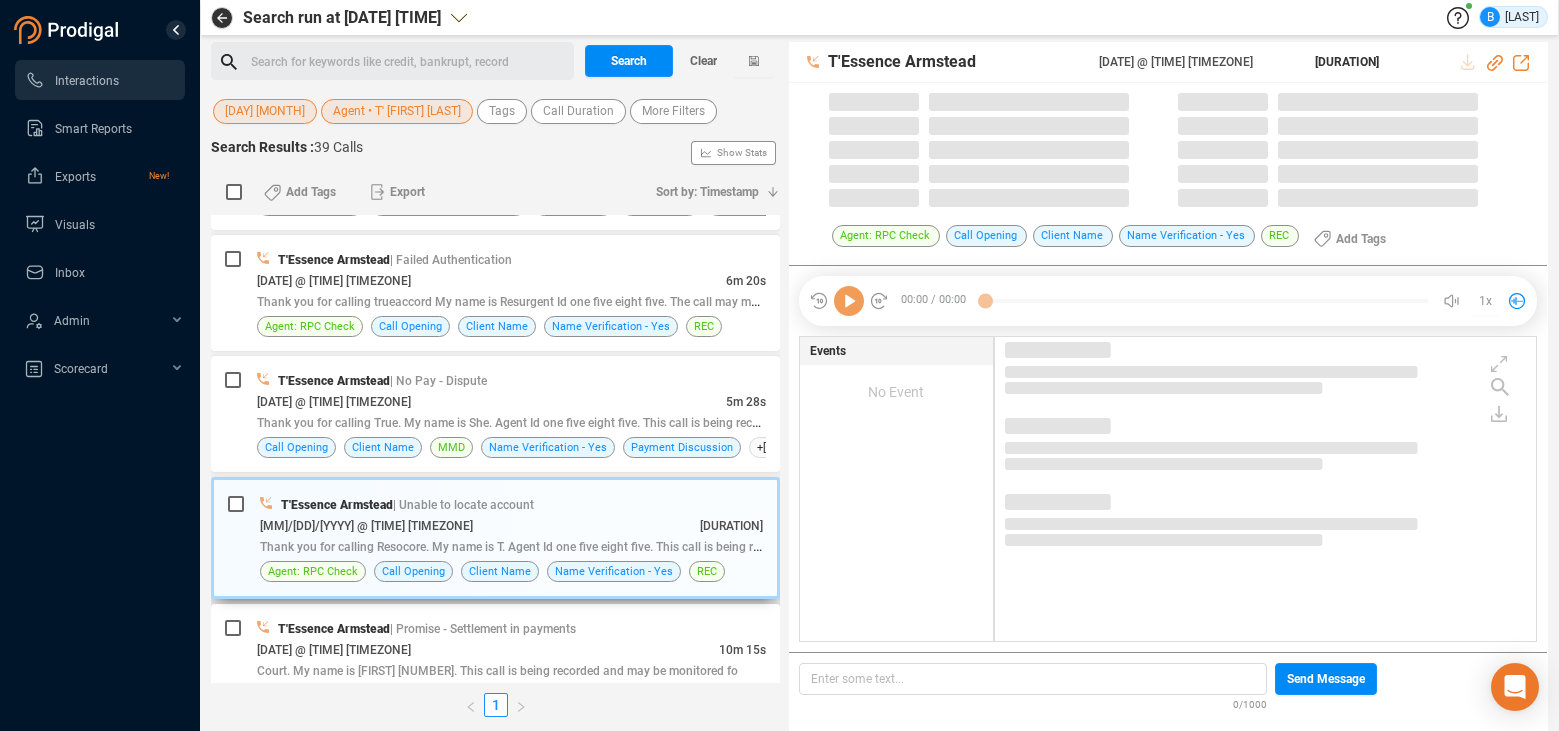 scroll, scrollTop: 2636, scrollLeft: 0, axis: vertical 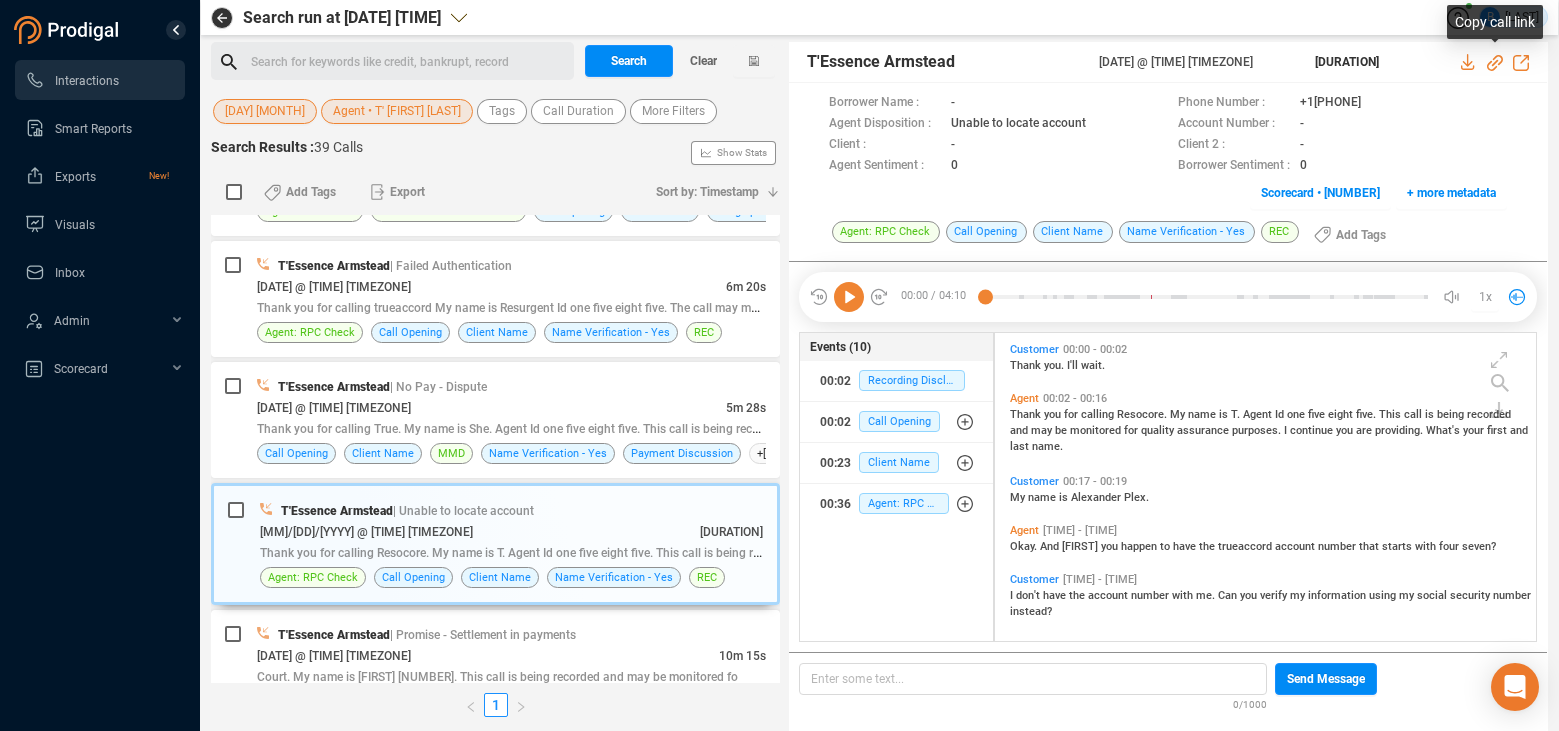 click 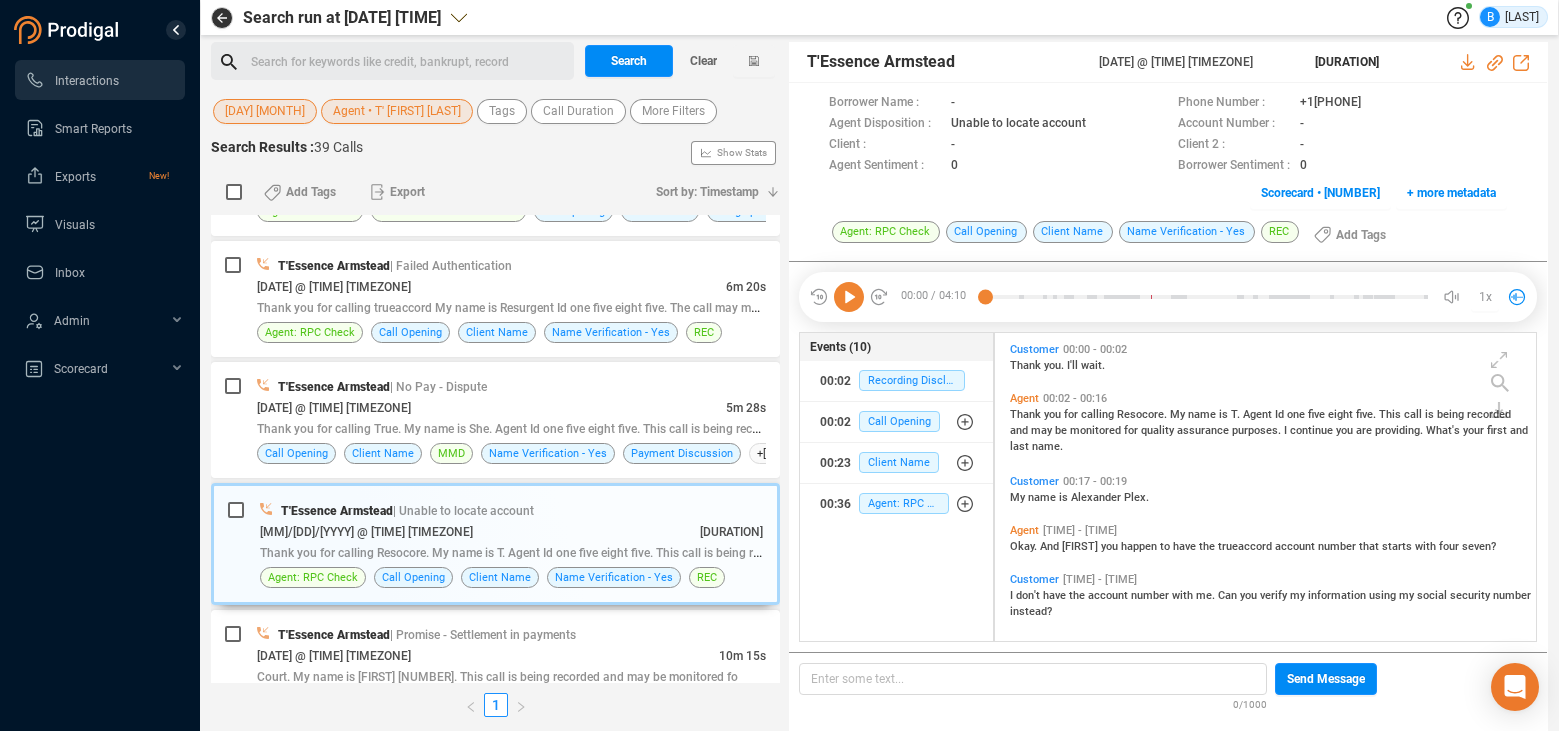 click on "Agent • T' [FIRST] [LAST]" at bounding box center (397, 111) 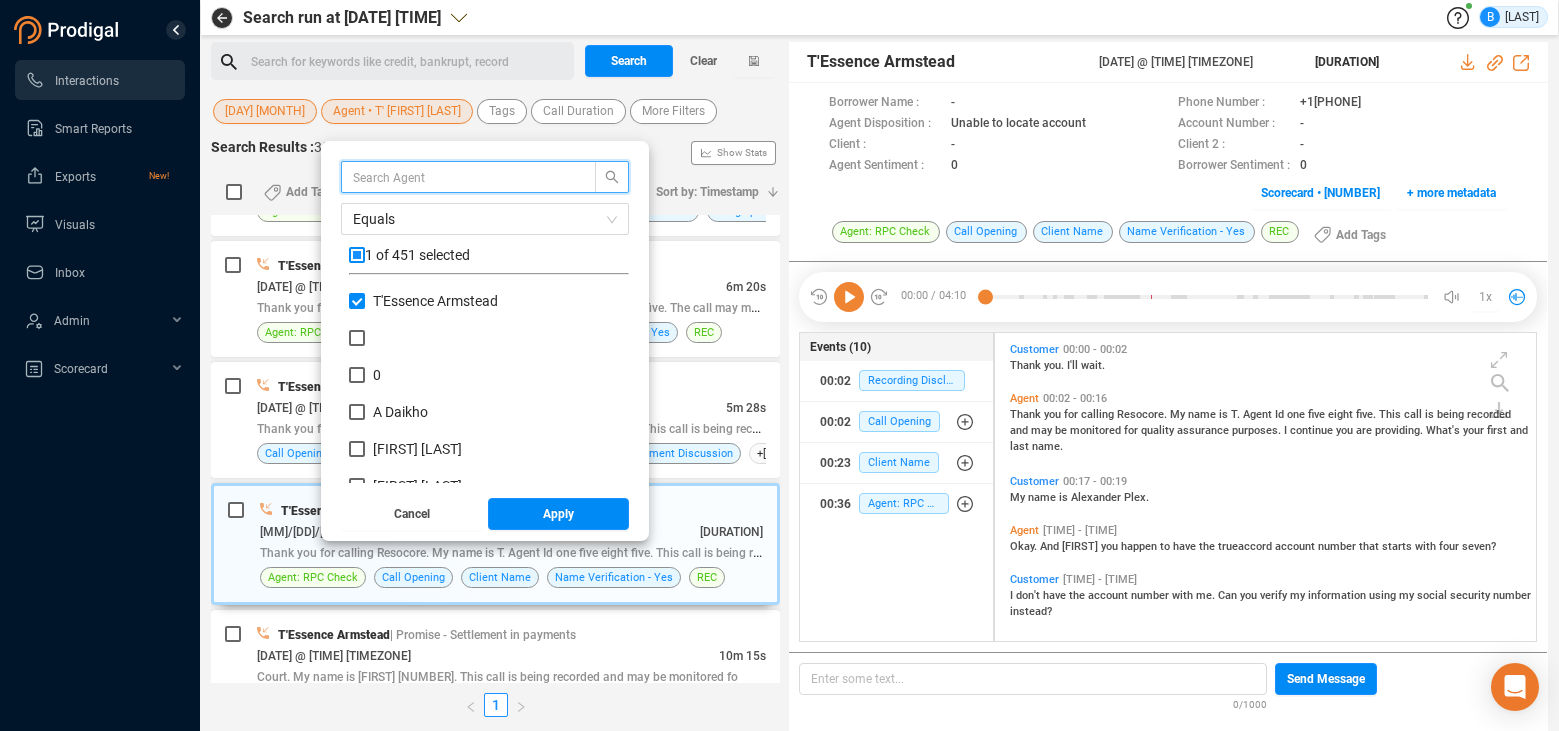 scroll, scrollTop: 6, scrollLeft: 11, axis: both 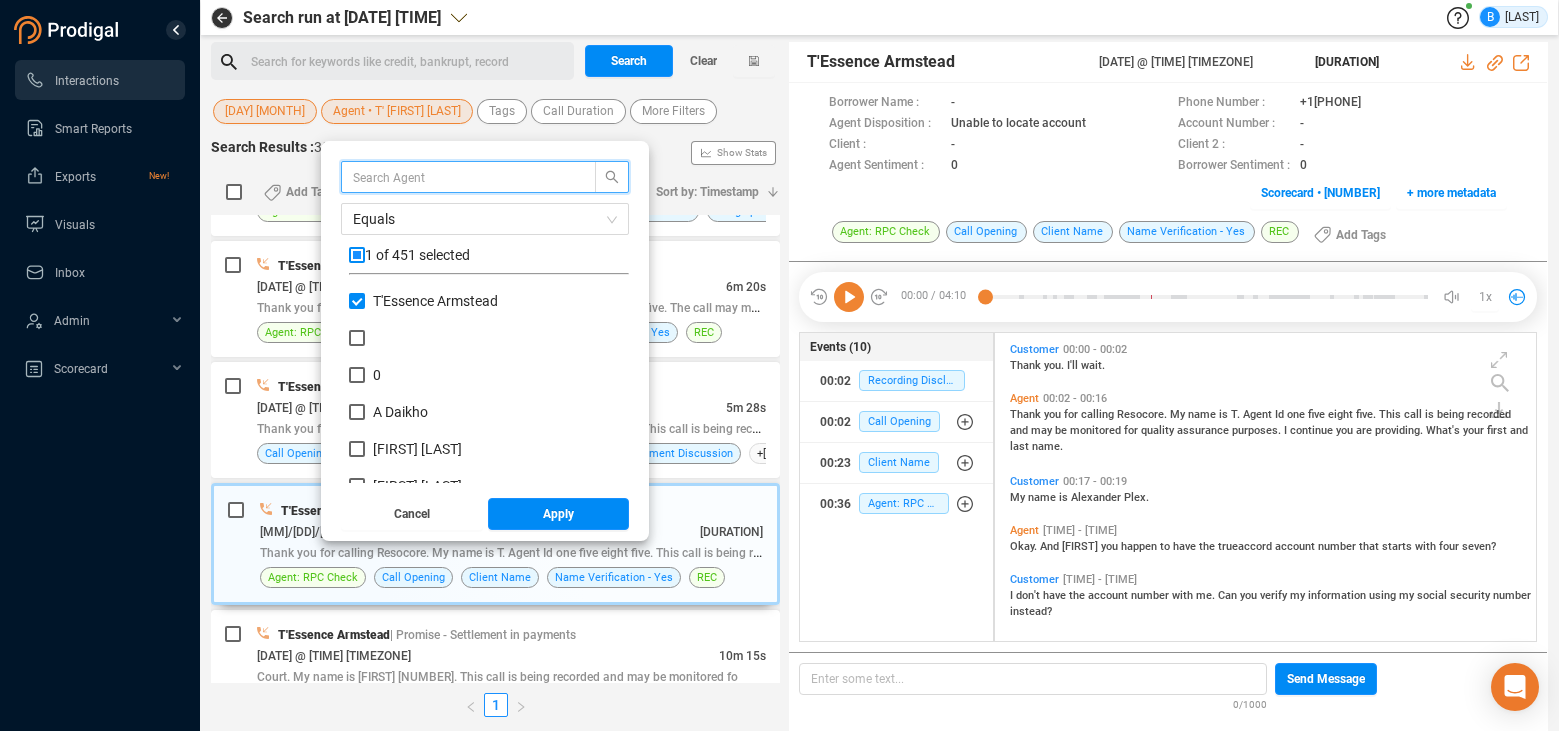 drag, startPoint x: 316, startPoint y: 297, endPoint x: 340, endPoint y: 244, distance: 58.18075 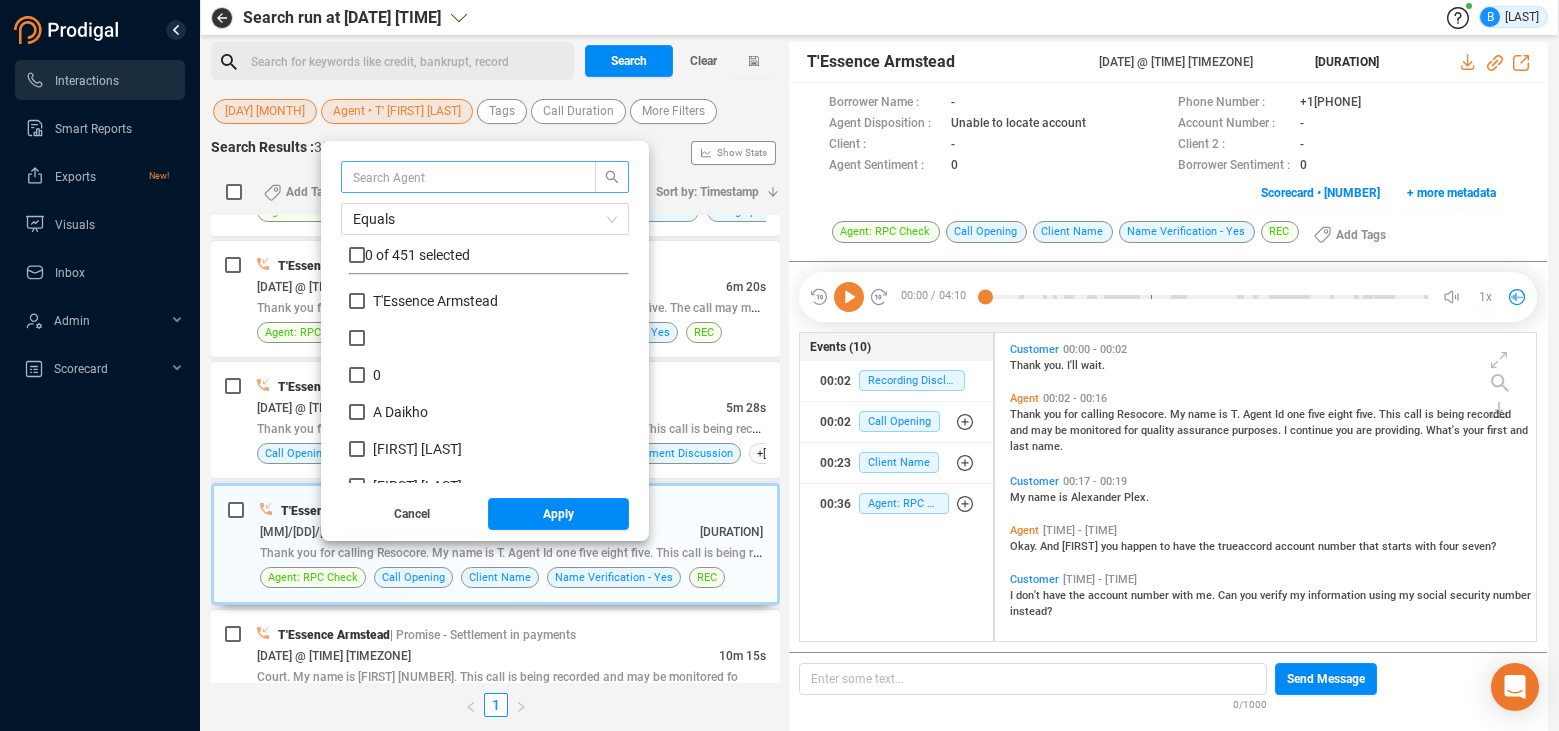 click at bounding box center [459, 177] 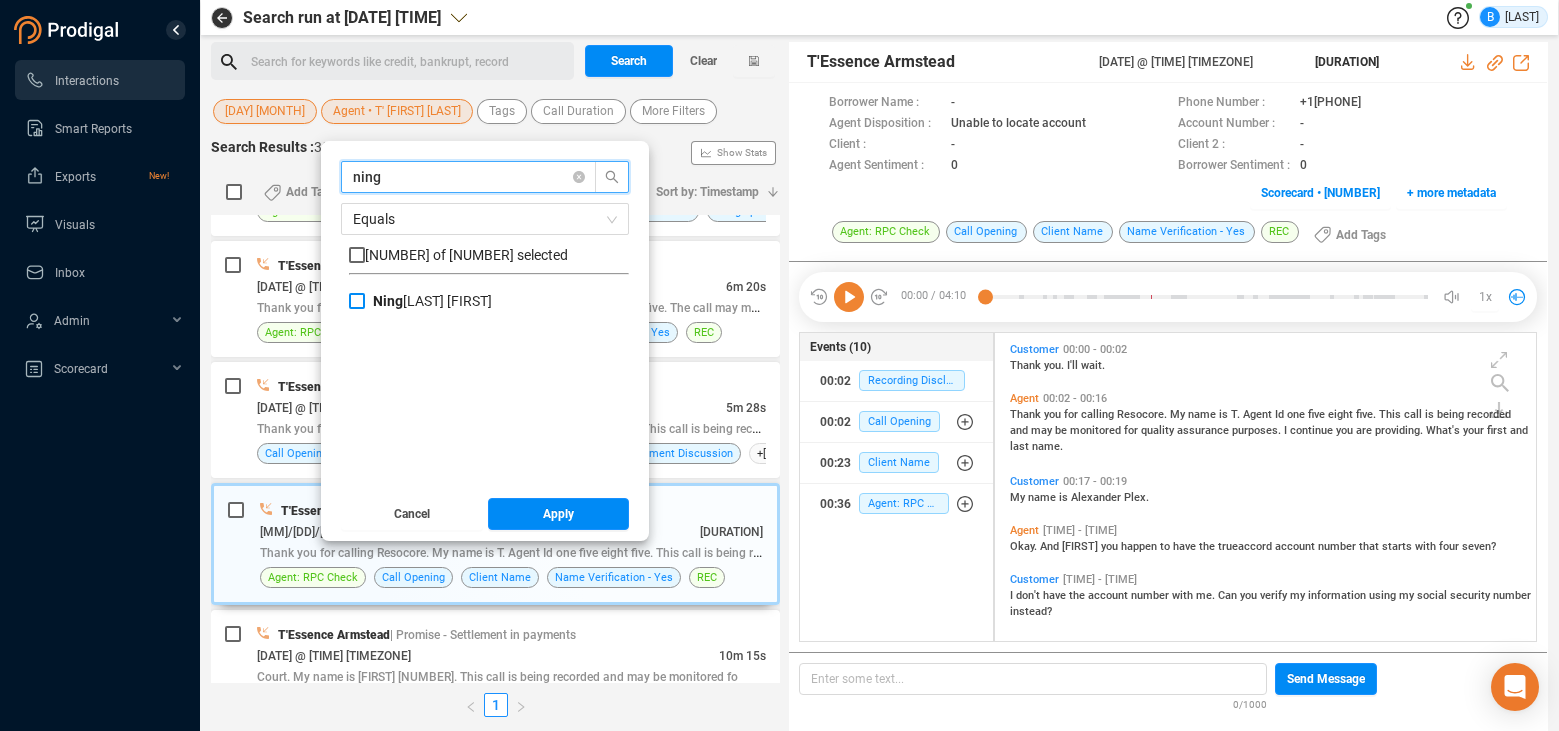 type on "ning" 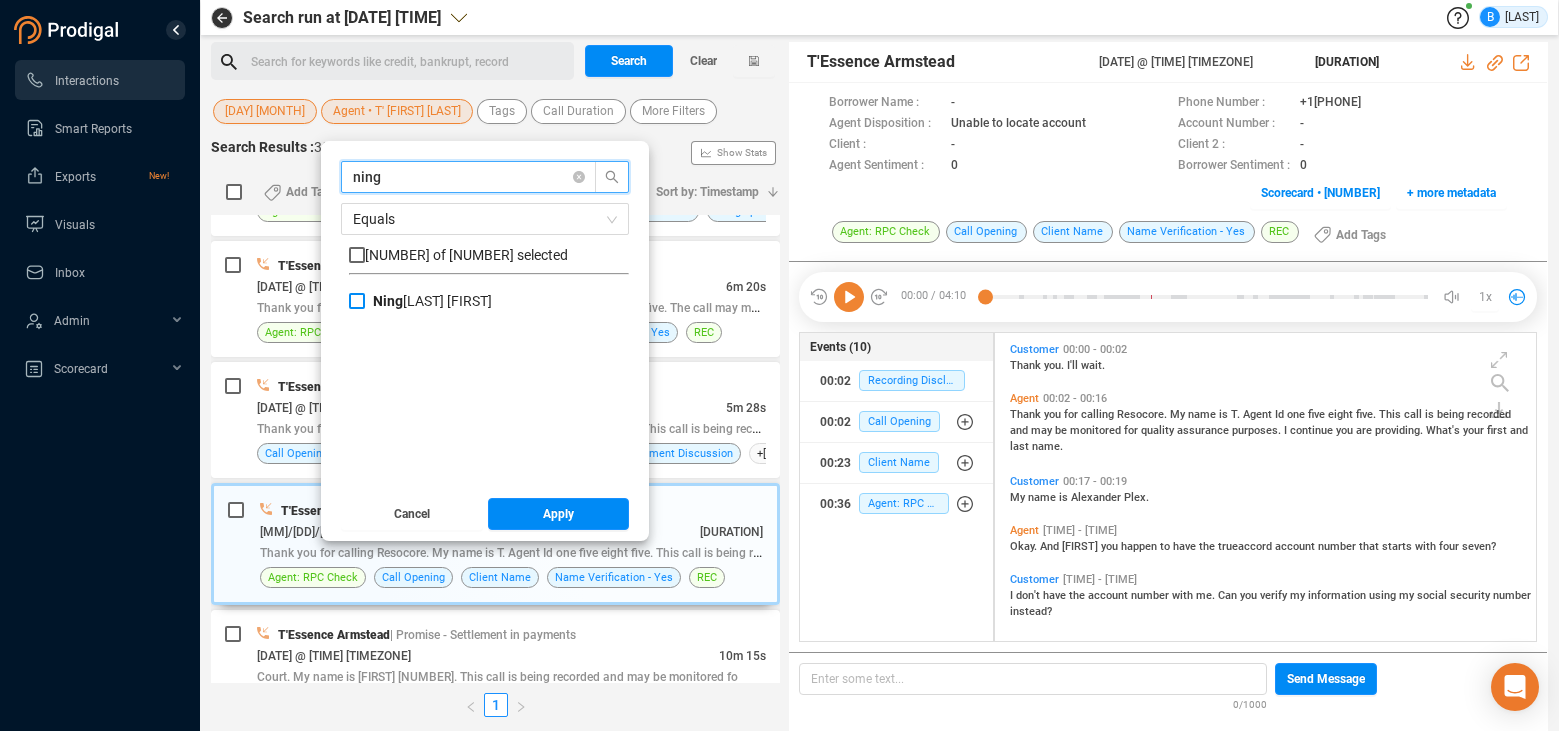 click on "Ning deih Kim" at bounding box center [357, 301] 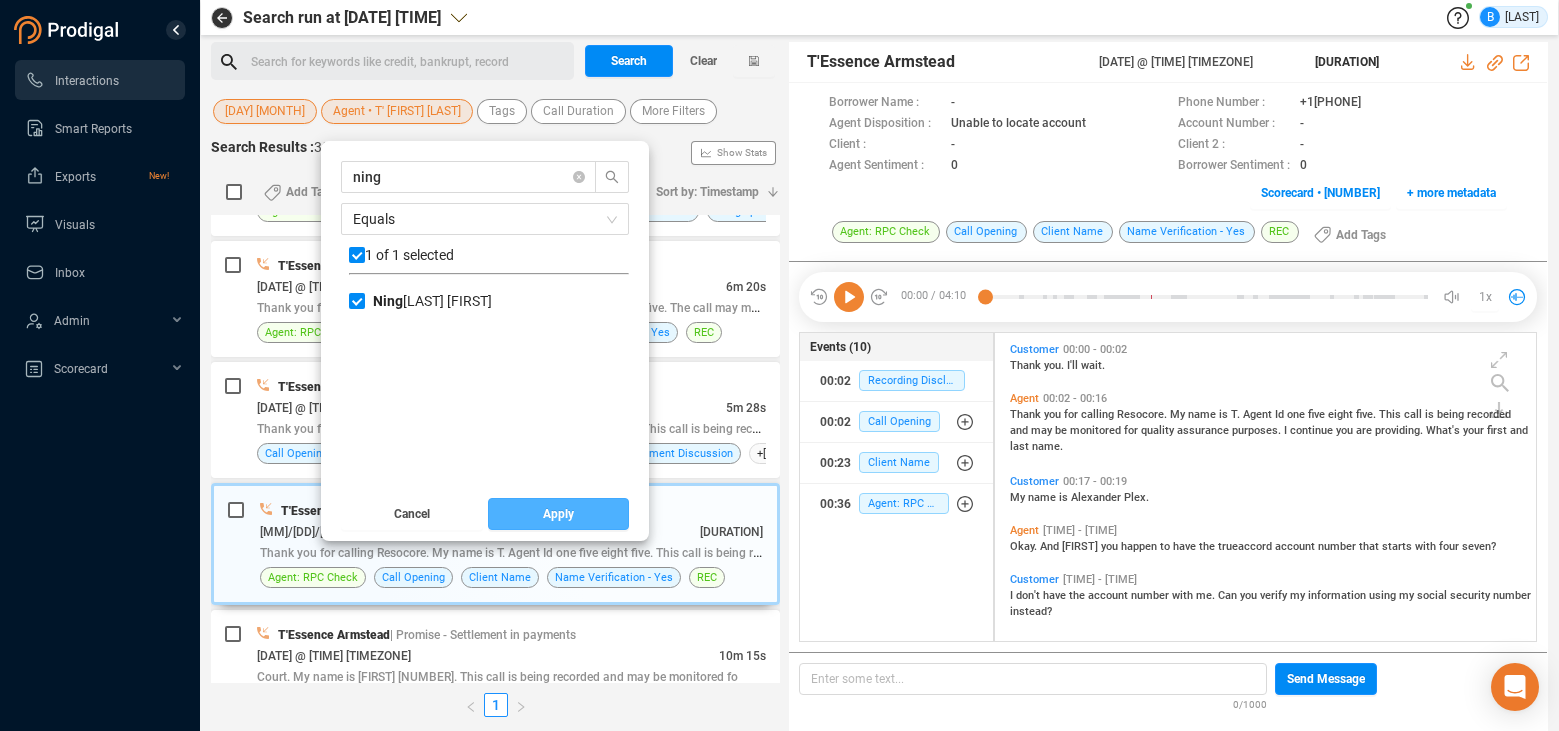 click on "Apply" at bounding box center [558, 514] 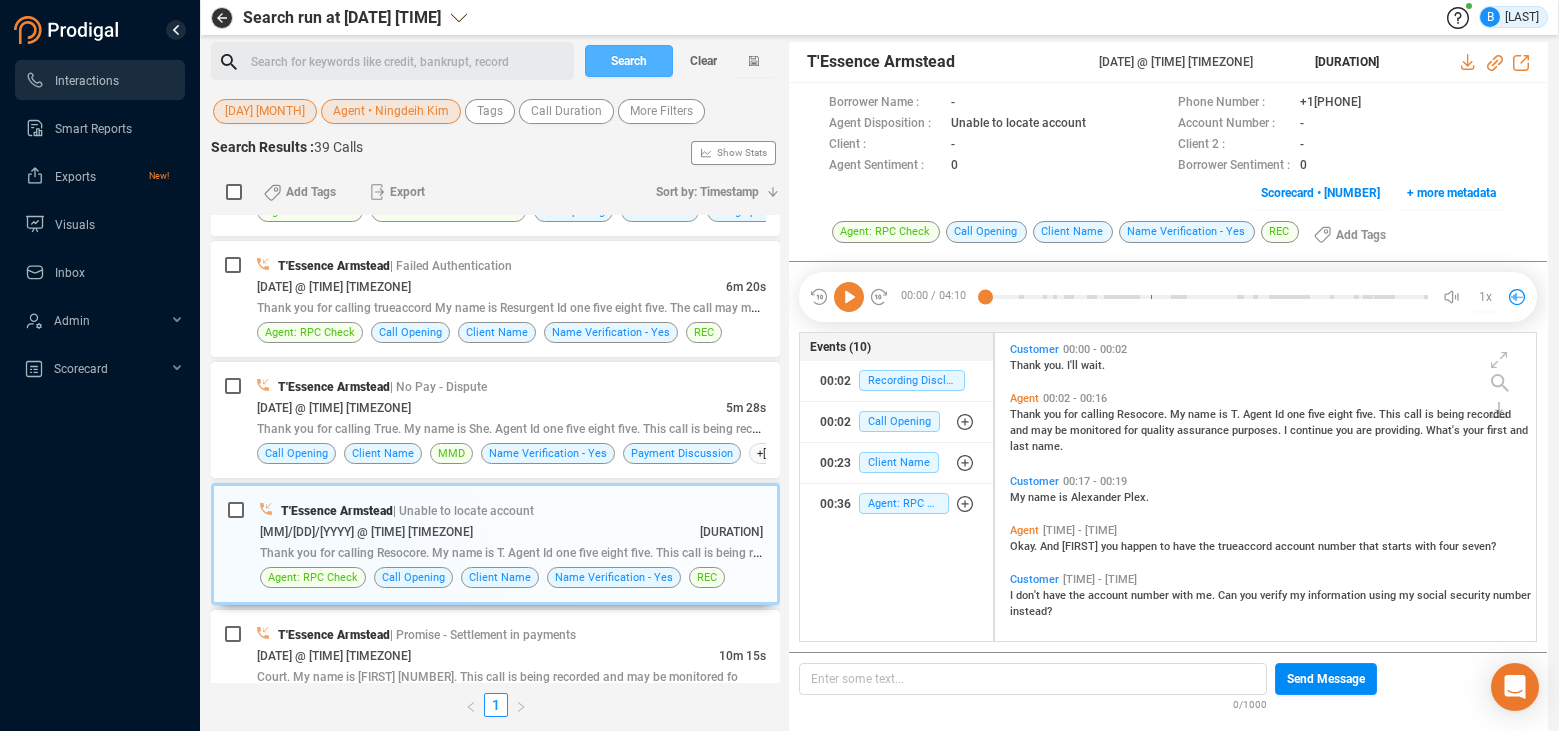 click on "Search" at bounding box center [629, 61] 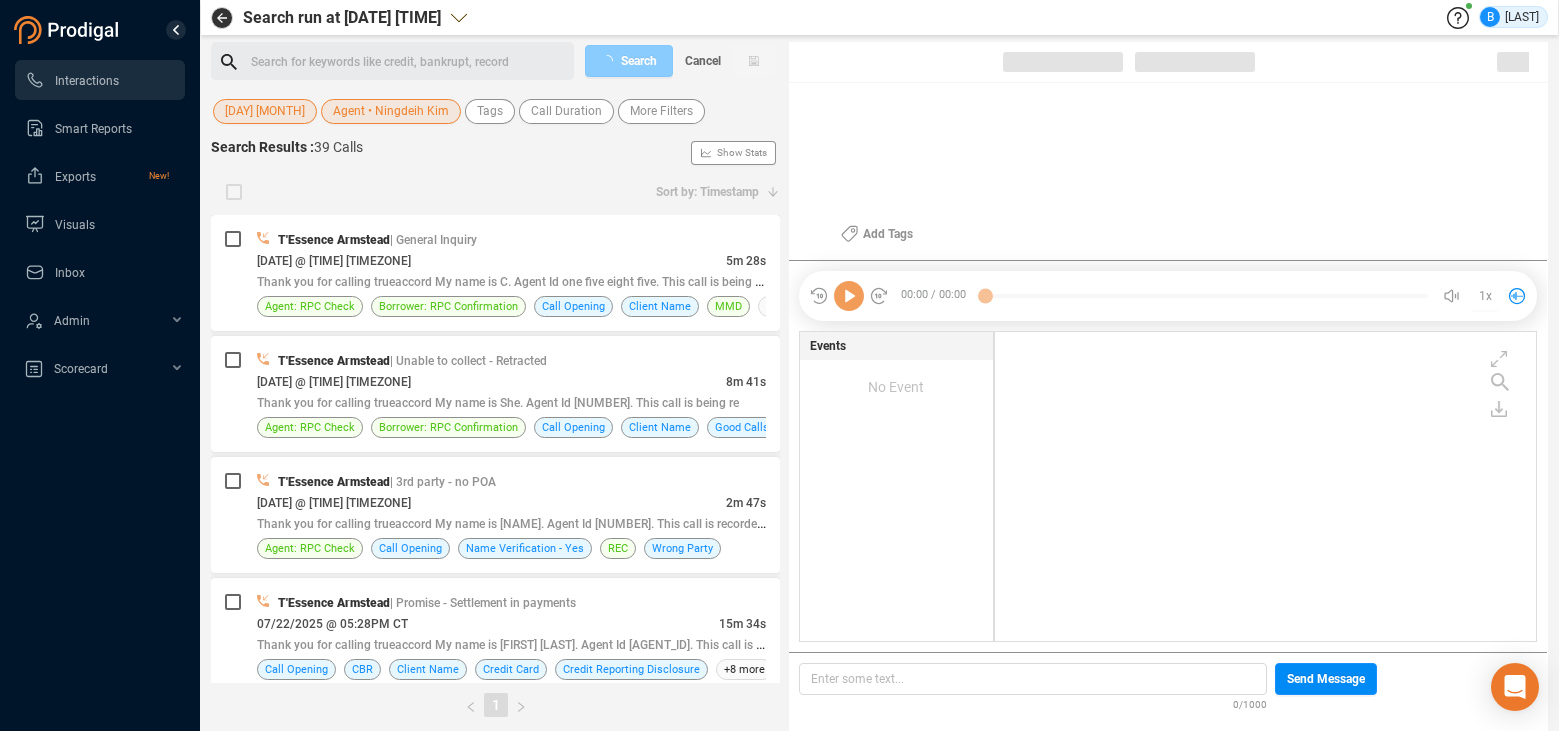 scroll, scrollTop: 6, scrollLeft: 11, axis: both 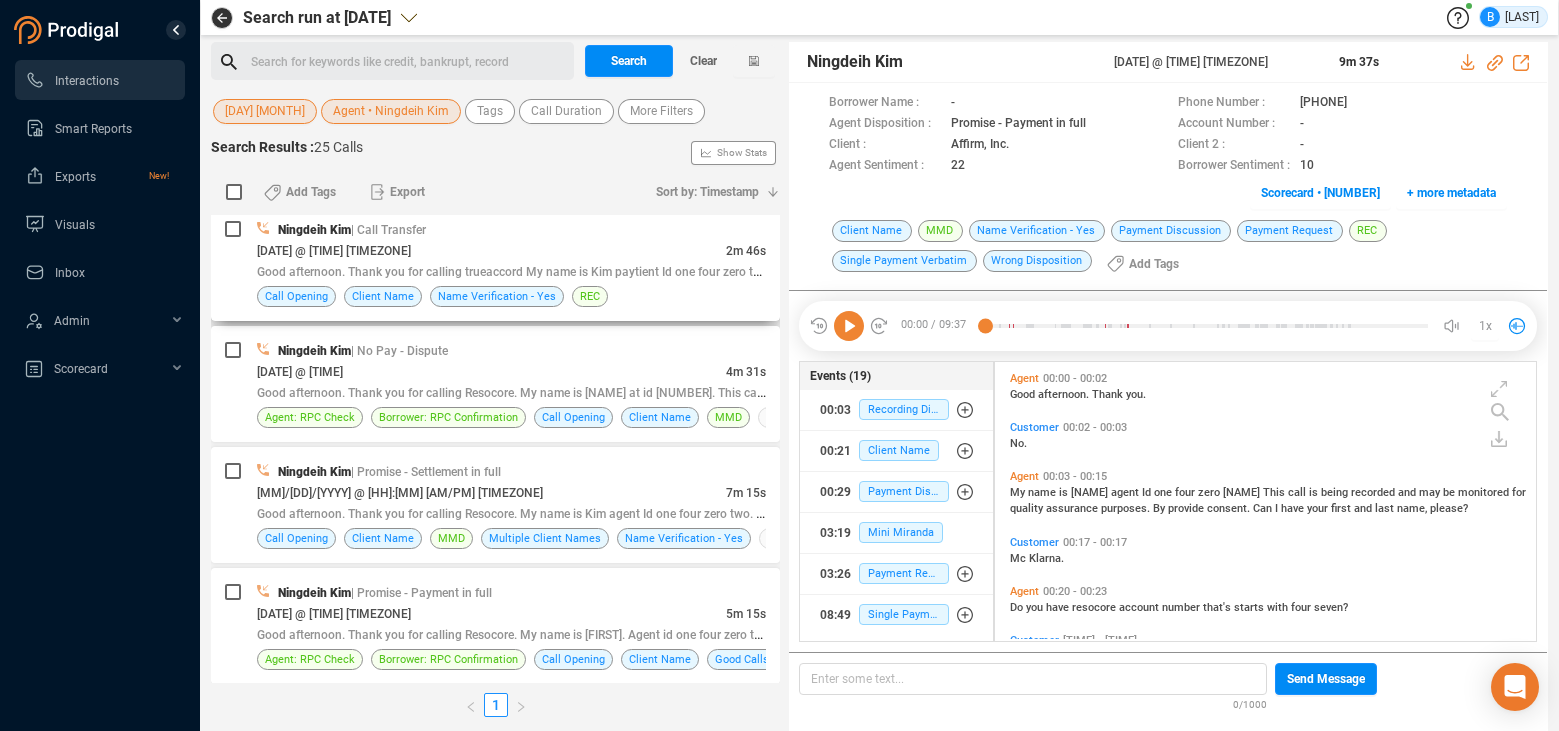 click on "[DATE] @ [TIME] [TIMEZONE]" at bounding box center [491, 250] 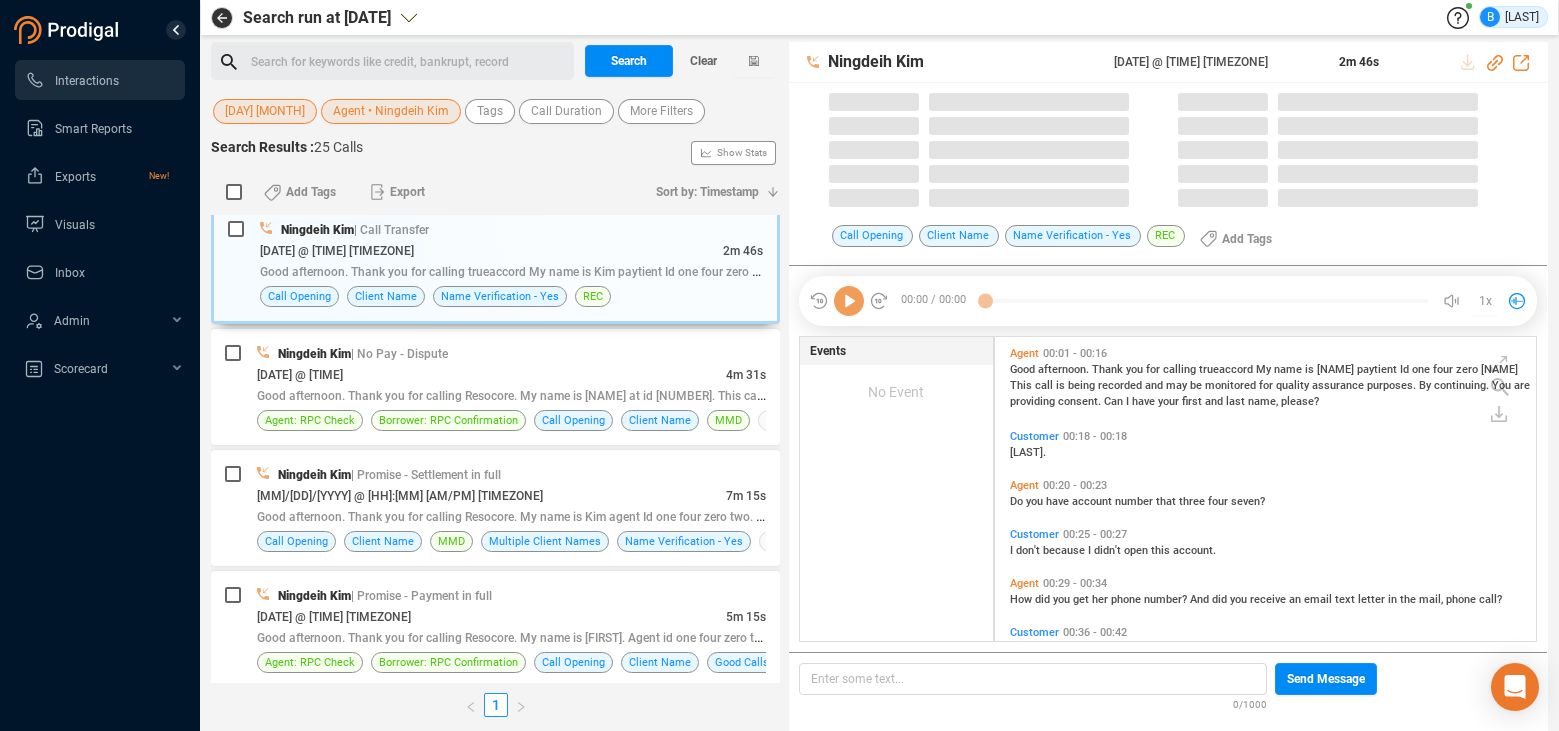 scroll, scrollTop: 6, scrollLeft: 11, axis: both 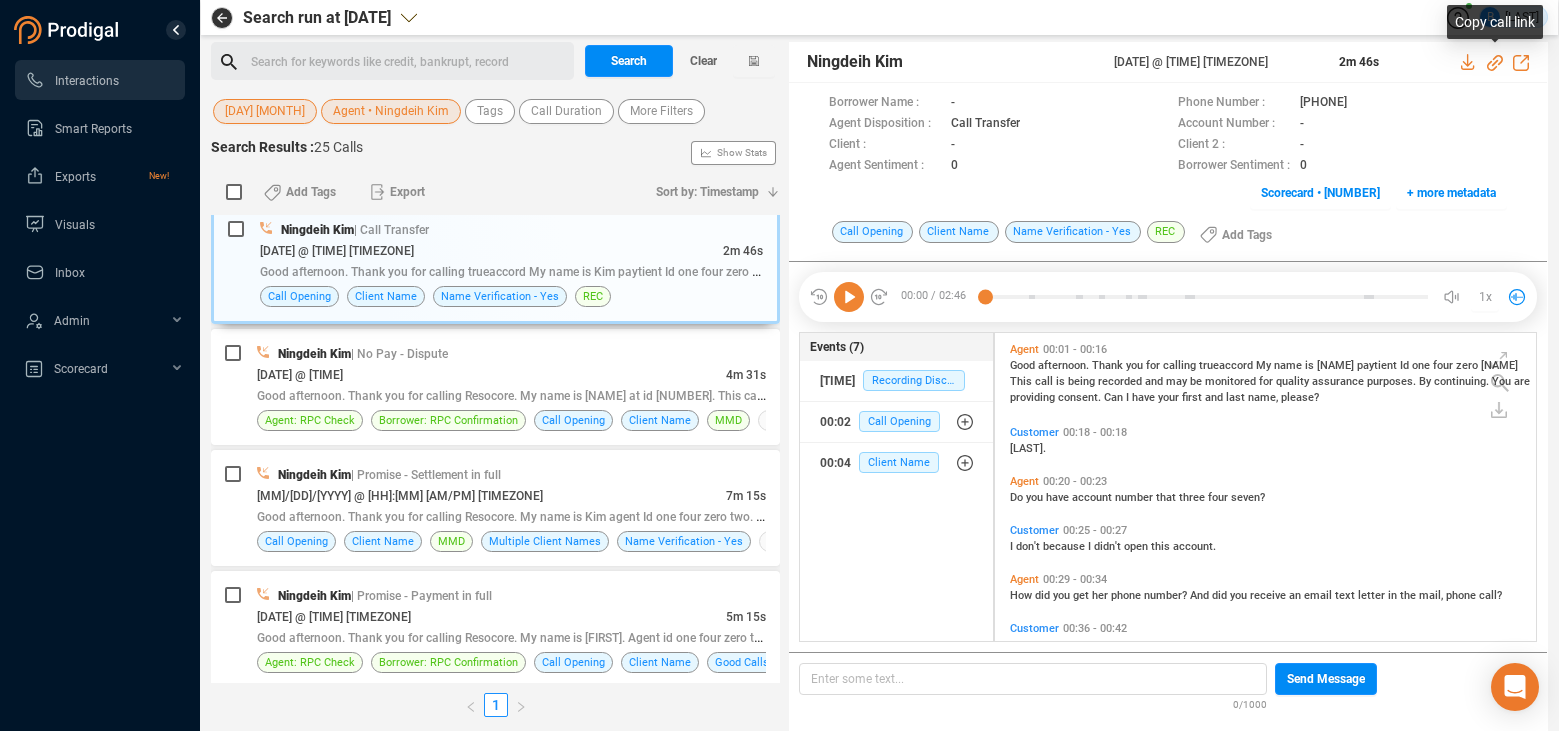 click 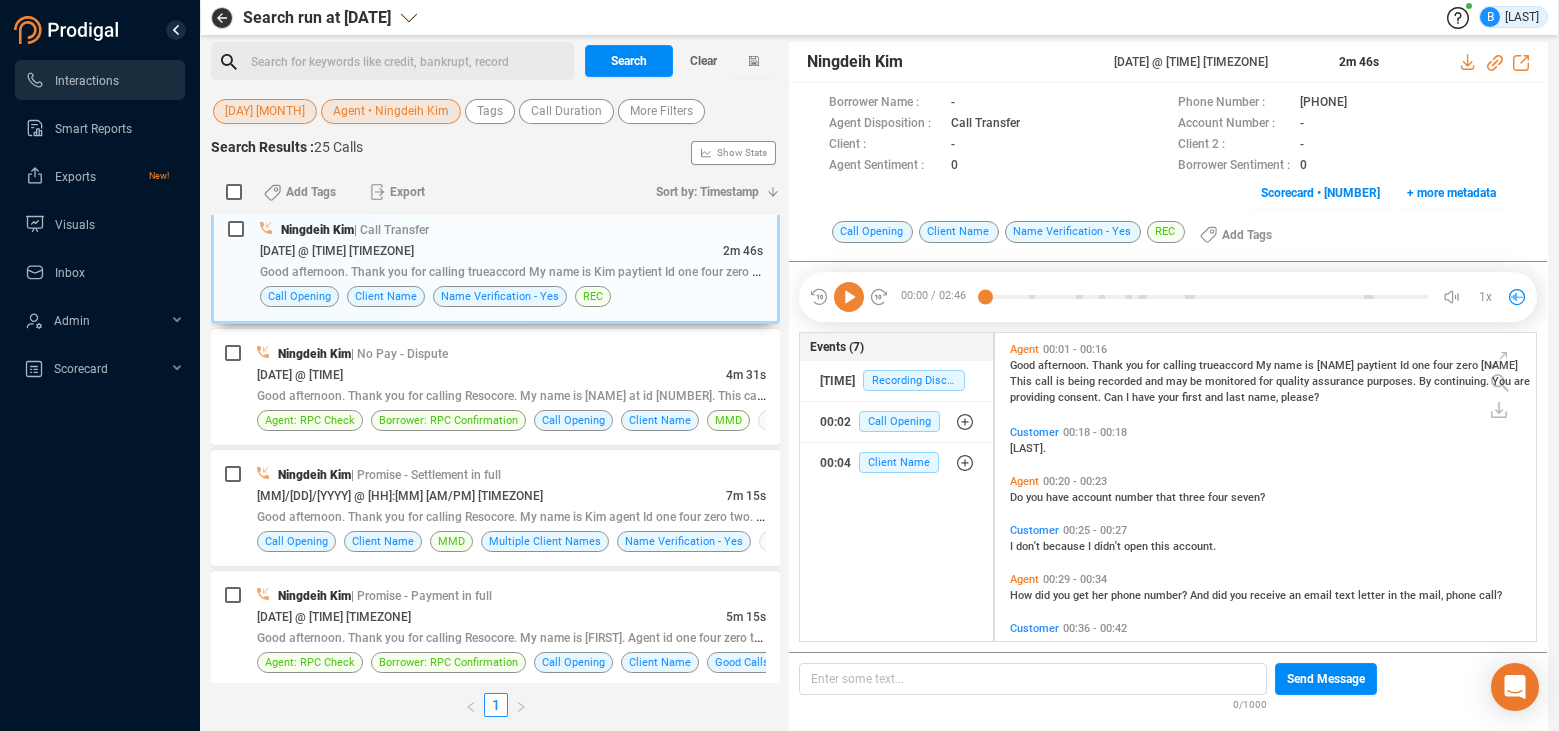 click on "Agent • Ningdeih Kim" at bounding box center (391, 111) 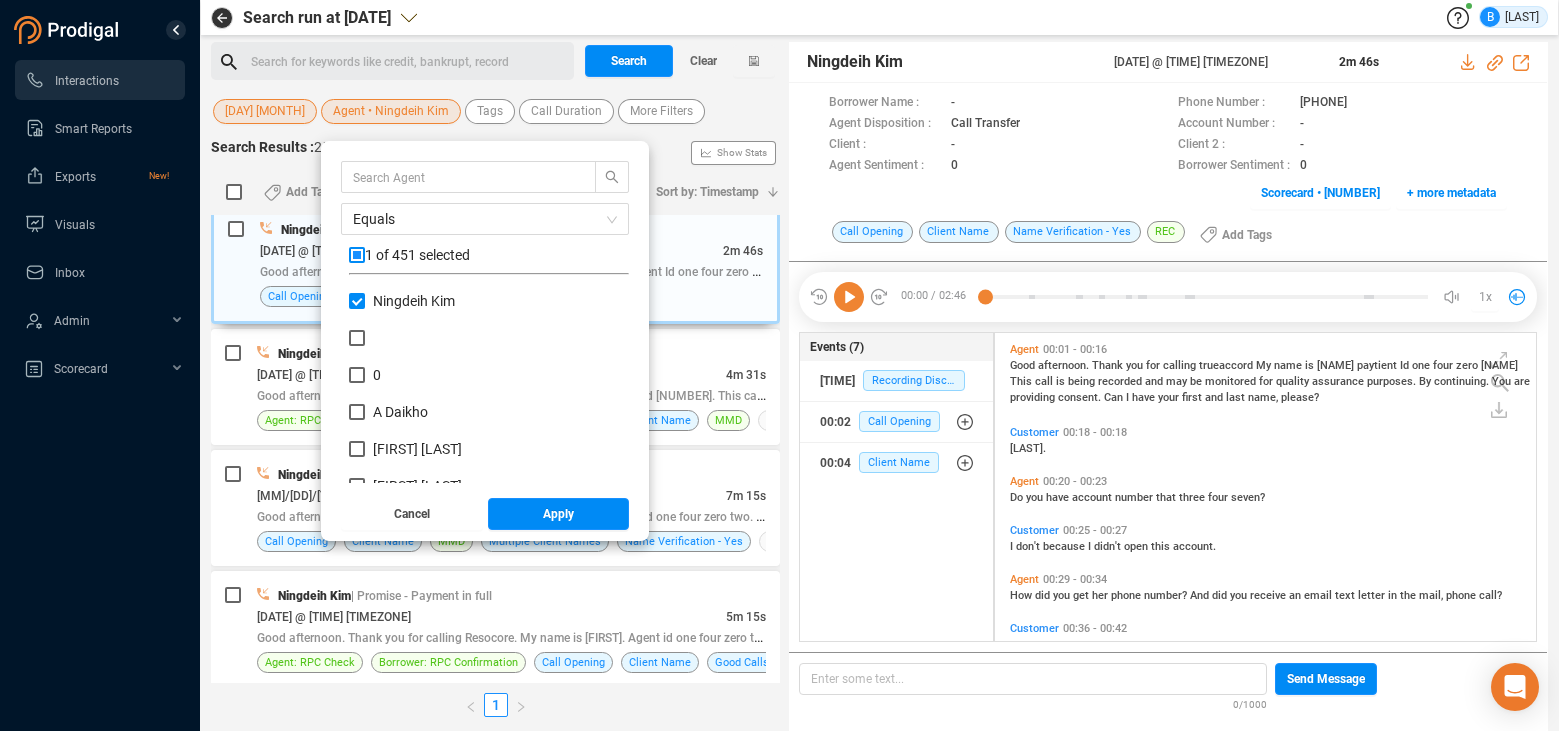 click on "Agent • Ningdeih Kim" at bounding box center [391, 111] 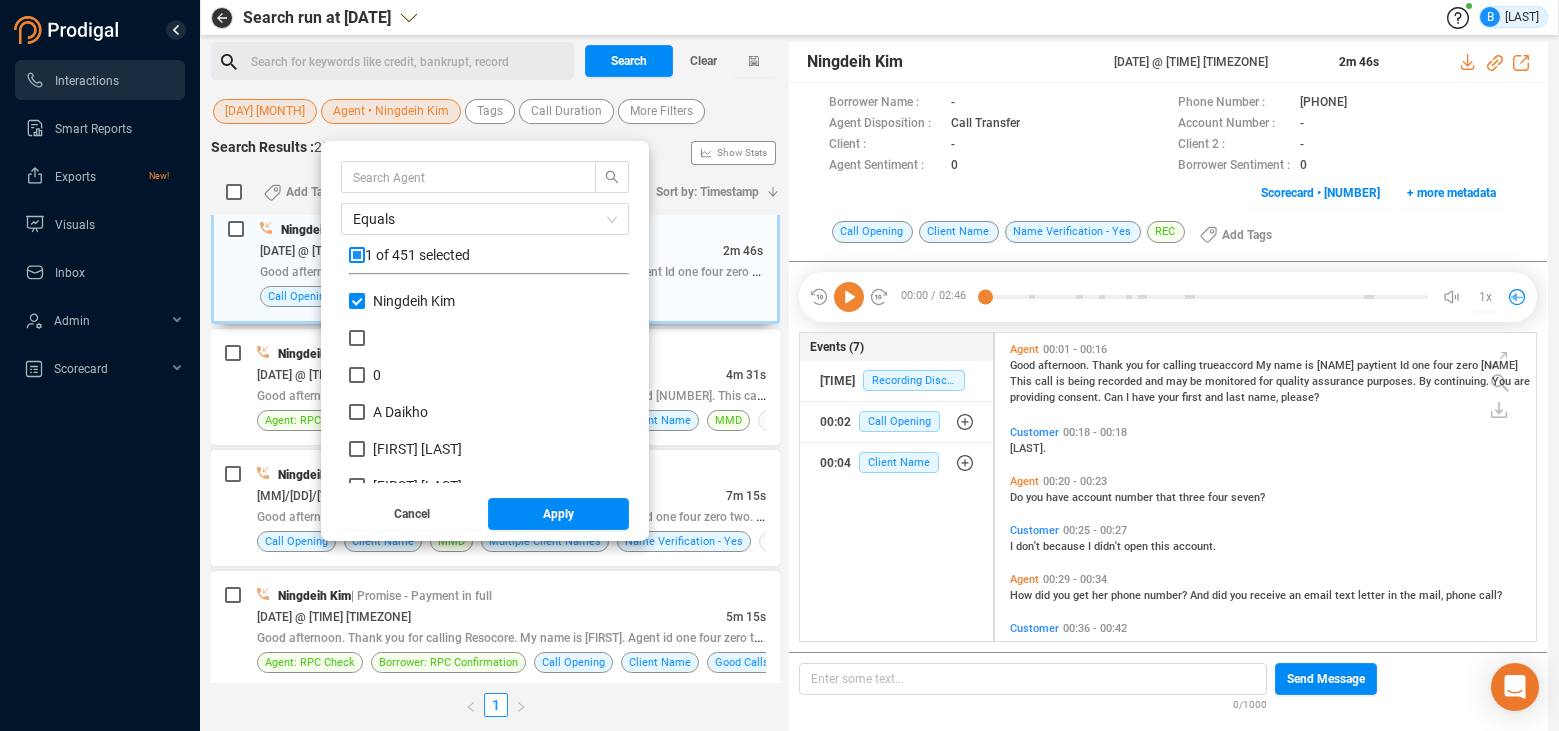 scroll, scrollTop: 0, scrollLeft: 0, axis: both 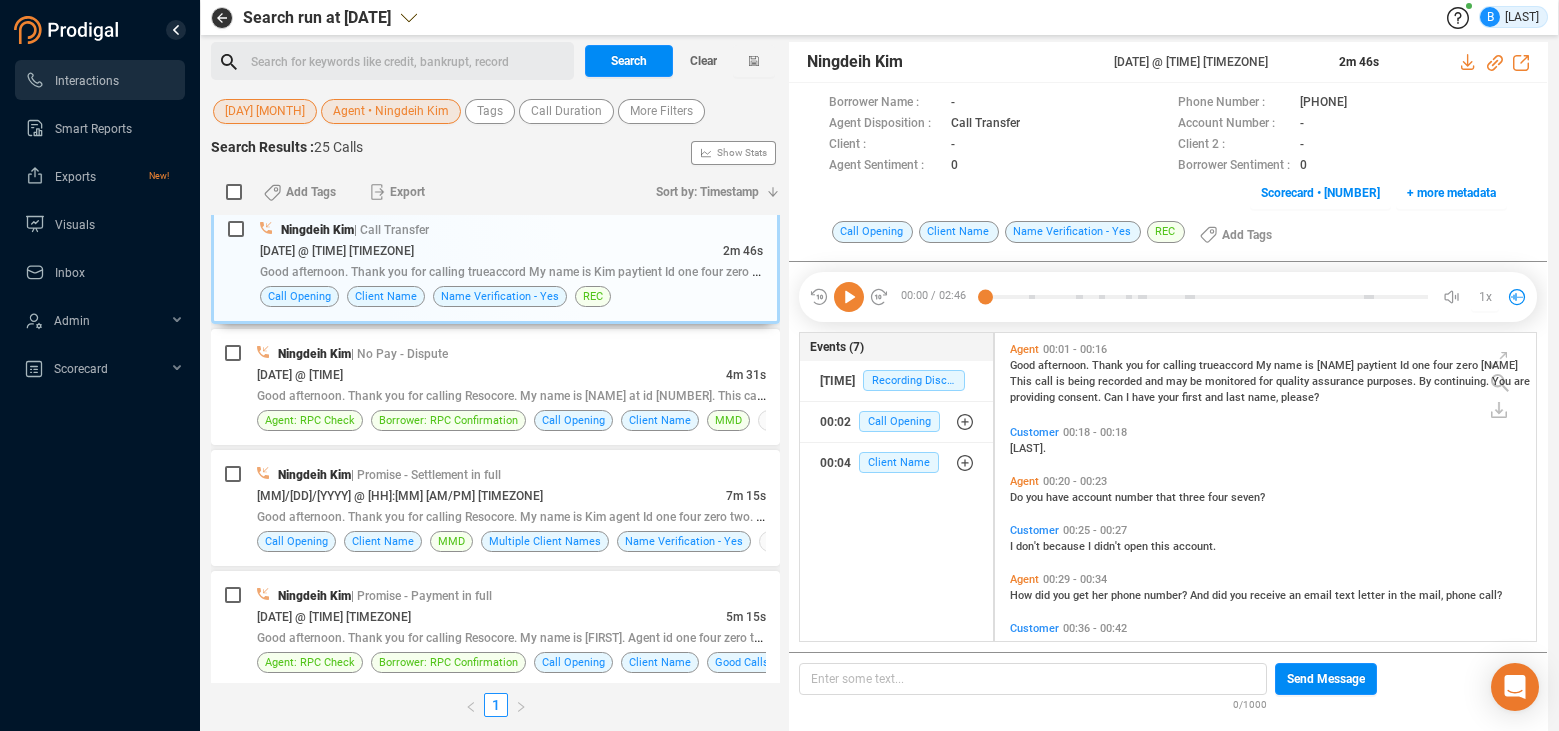 click on "Agent • Ningdeih Kim" at bounding box center (391, 111) 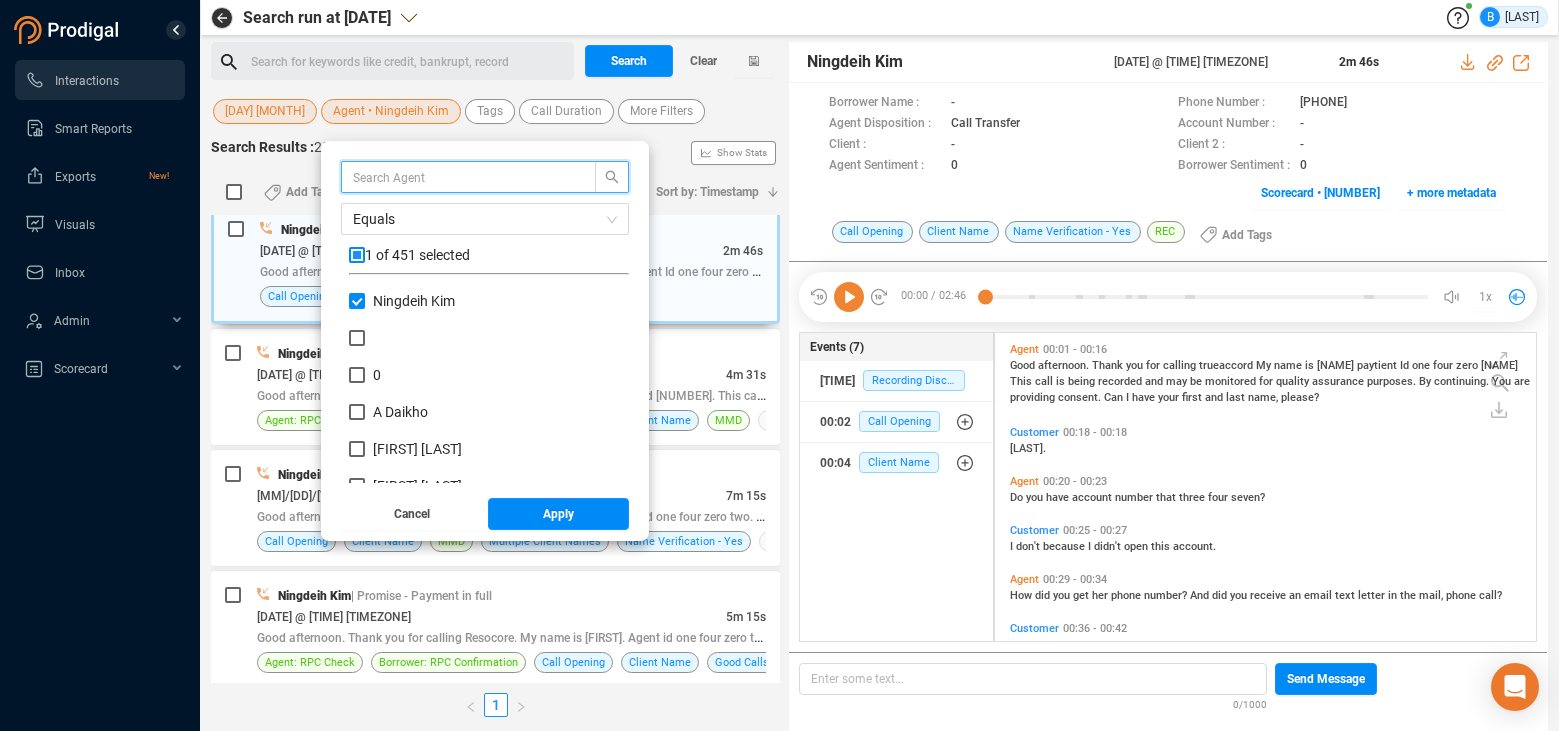 scroll, scrollTop: 6, scrollLeft: 11, axis: both 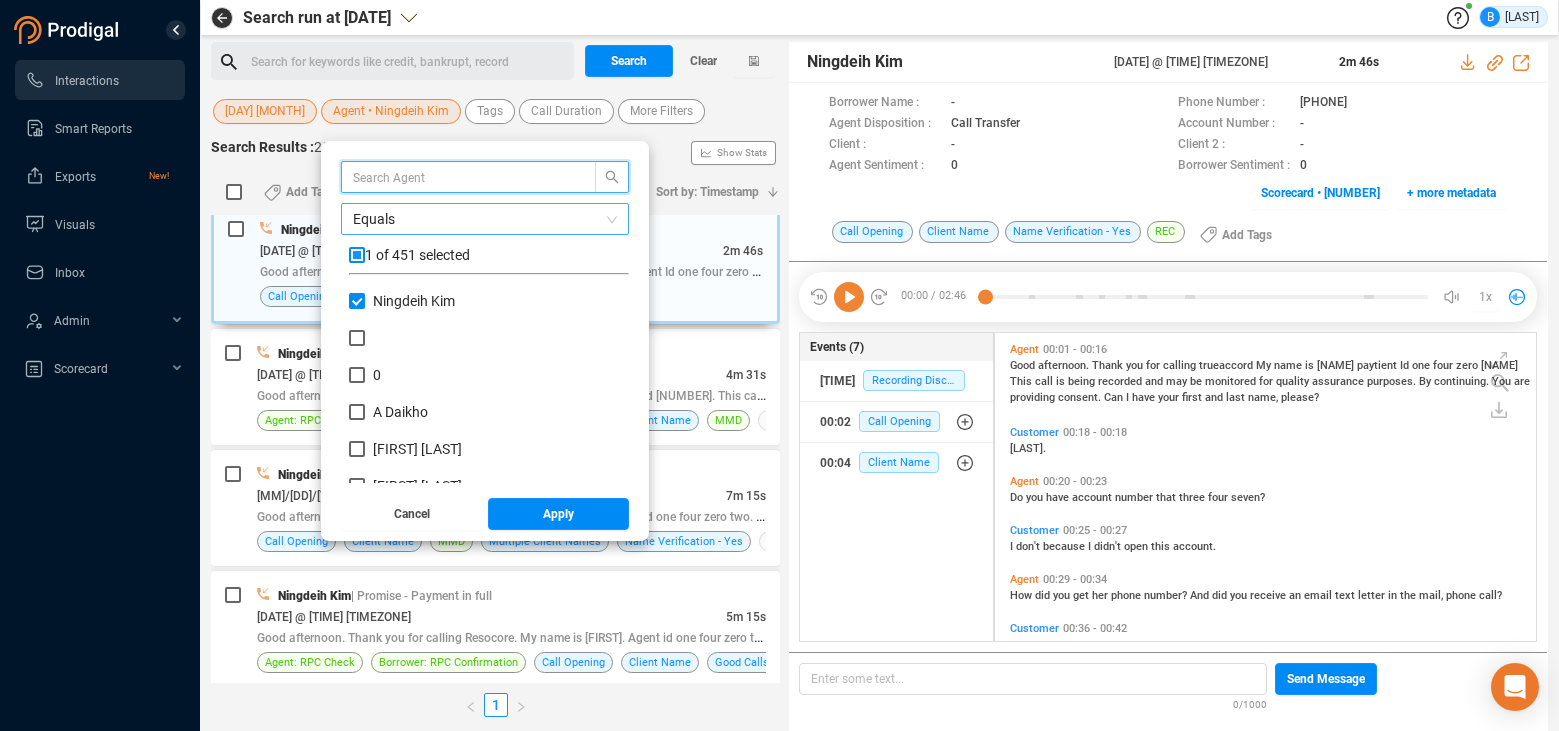 drag, startPoint x: 309, startPoint y: 301, endPoint x: 336, endPoint y: 233, distance: 73.1642 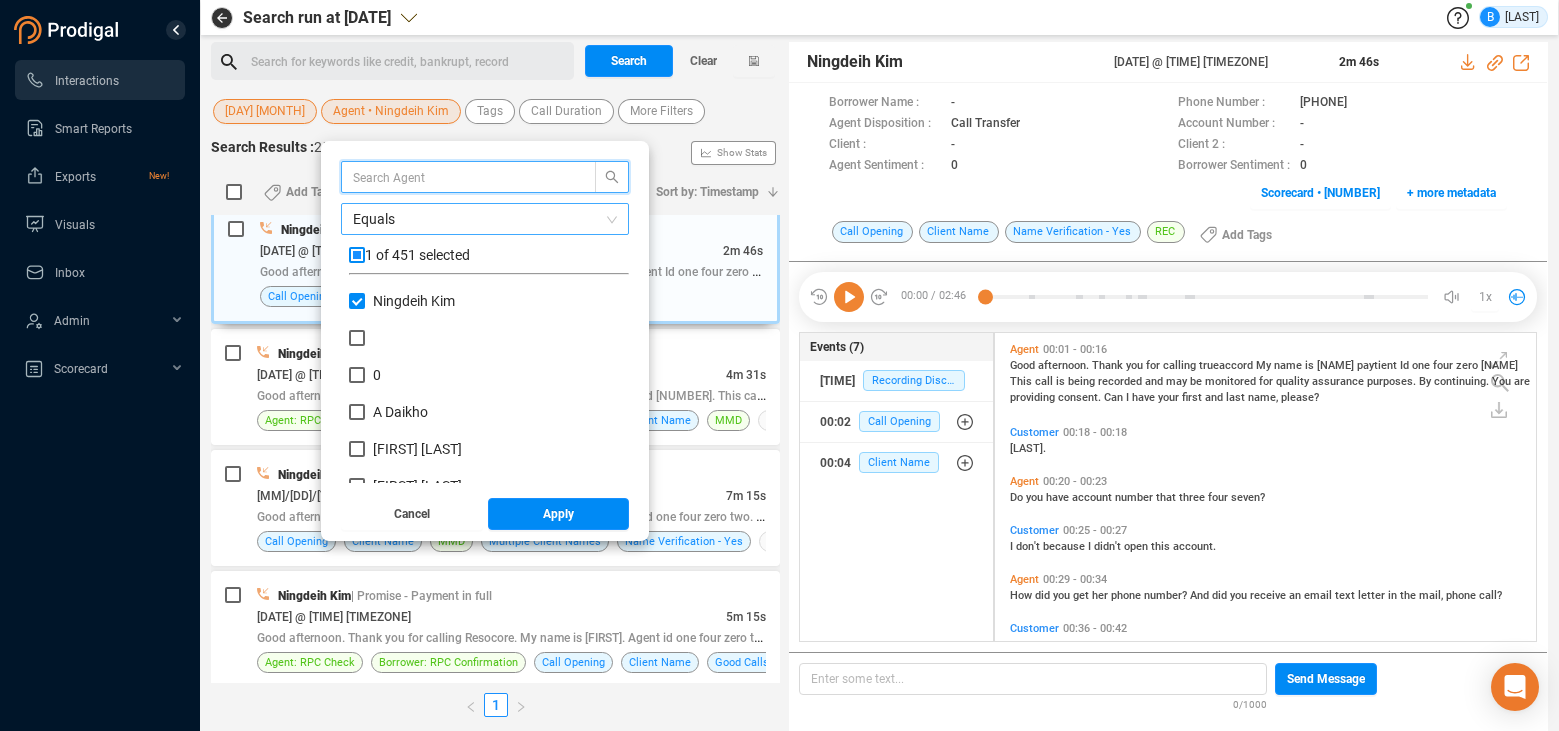 click on "Ningdeih Kim" at bounding box center (357, 301) 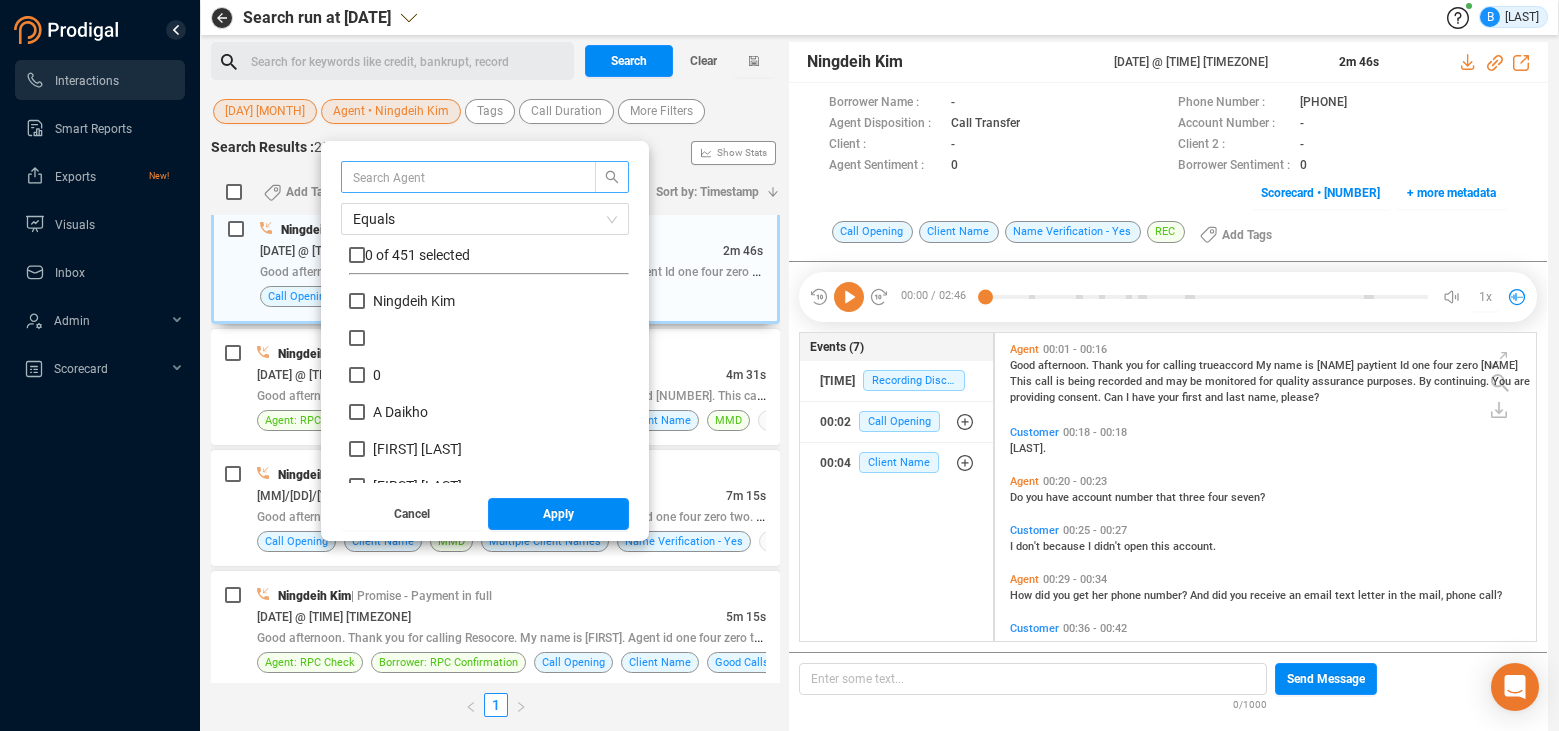click at bounding box center [459, 177] 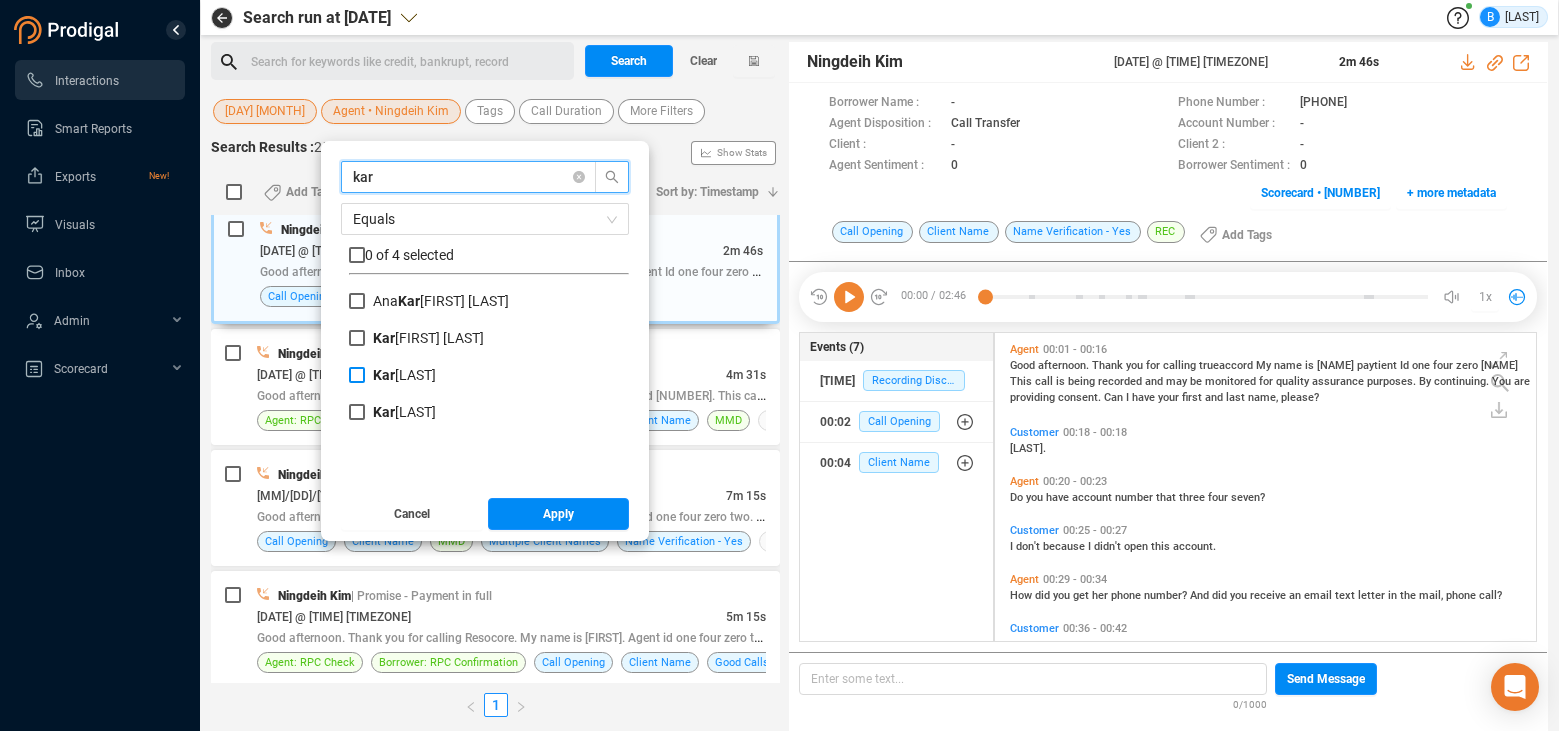 type on "kar" 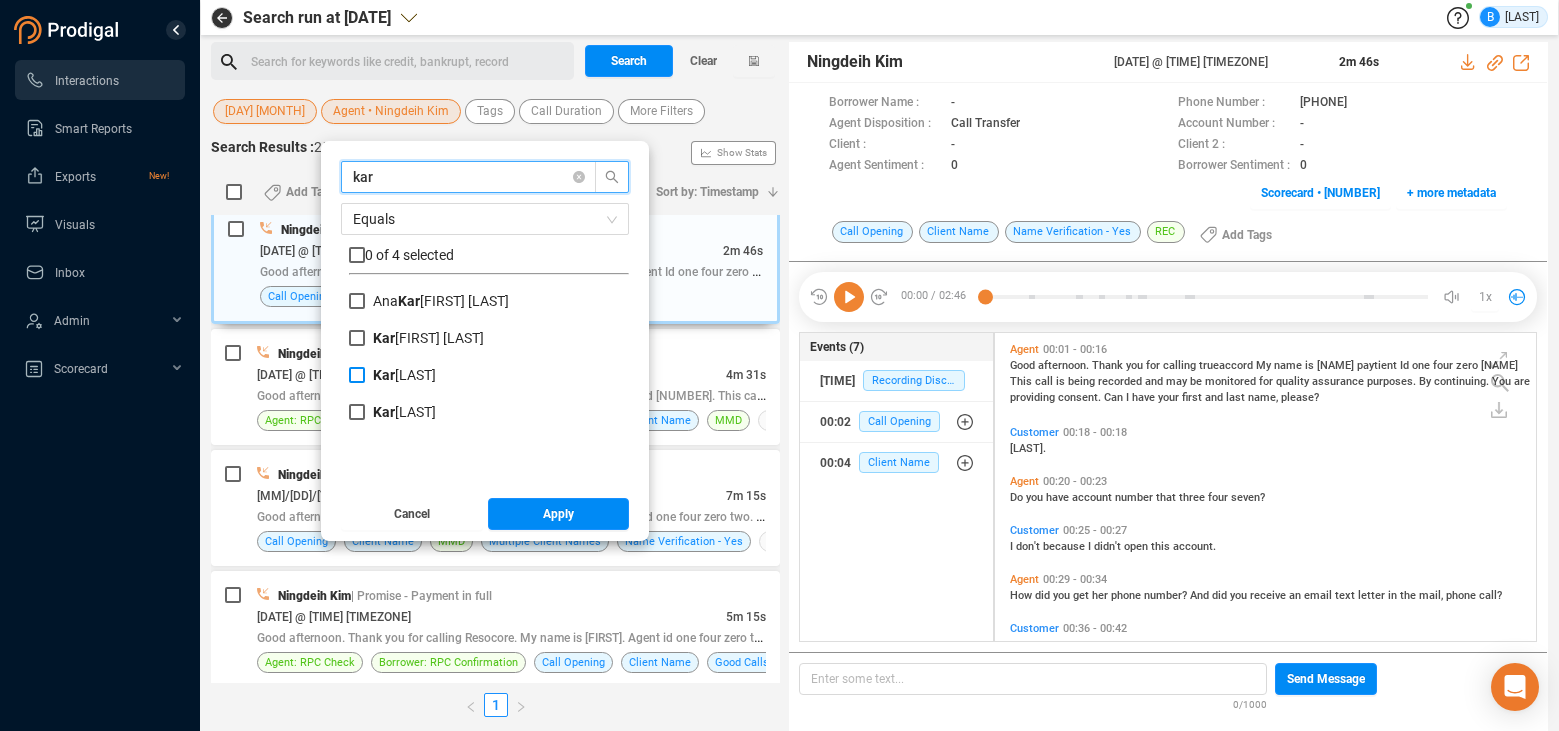 click on "Kar in Sirithasack" at bounding box center (357, 375) 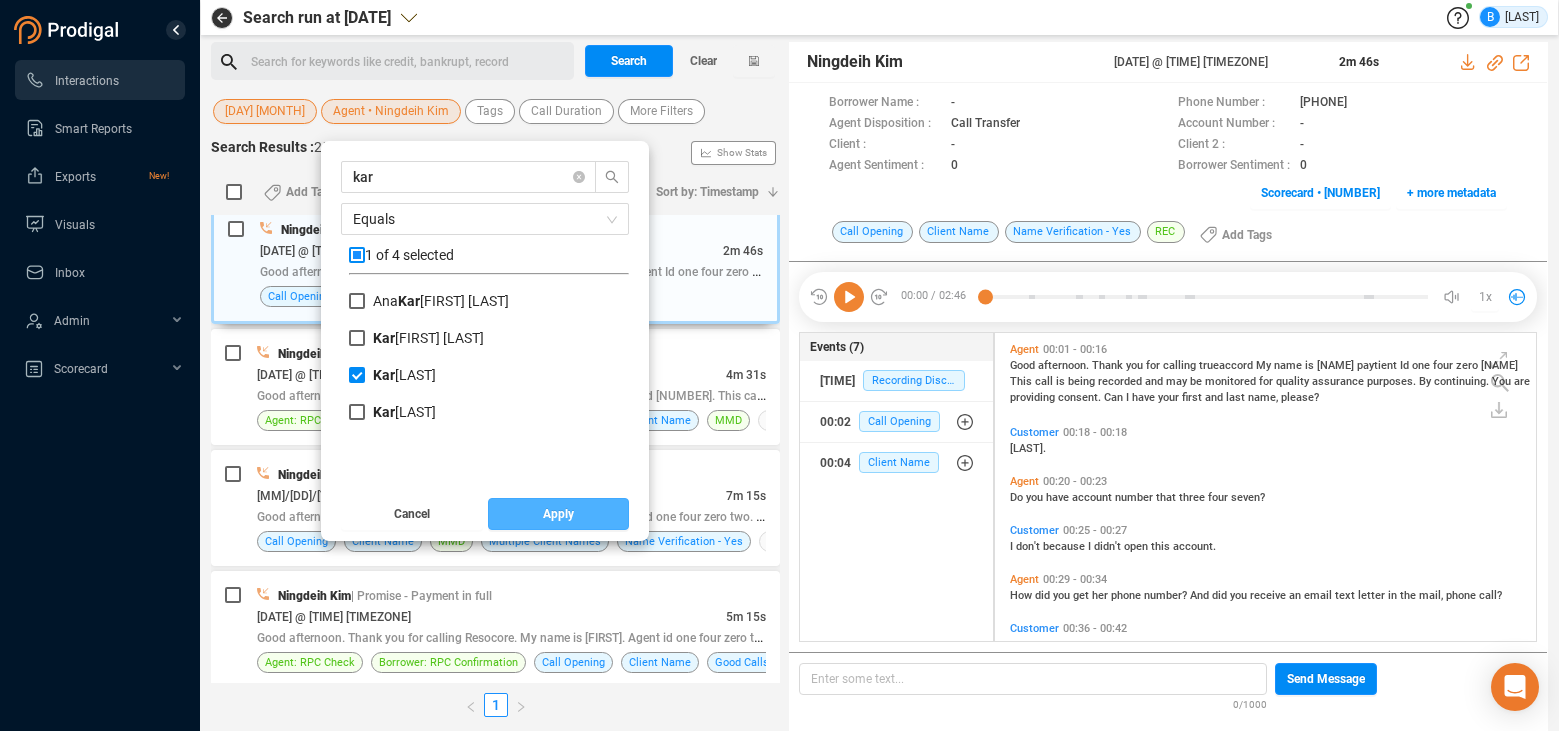 click on "Apply" at bounding box center [559, 514] 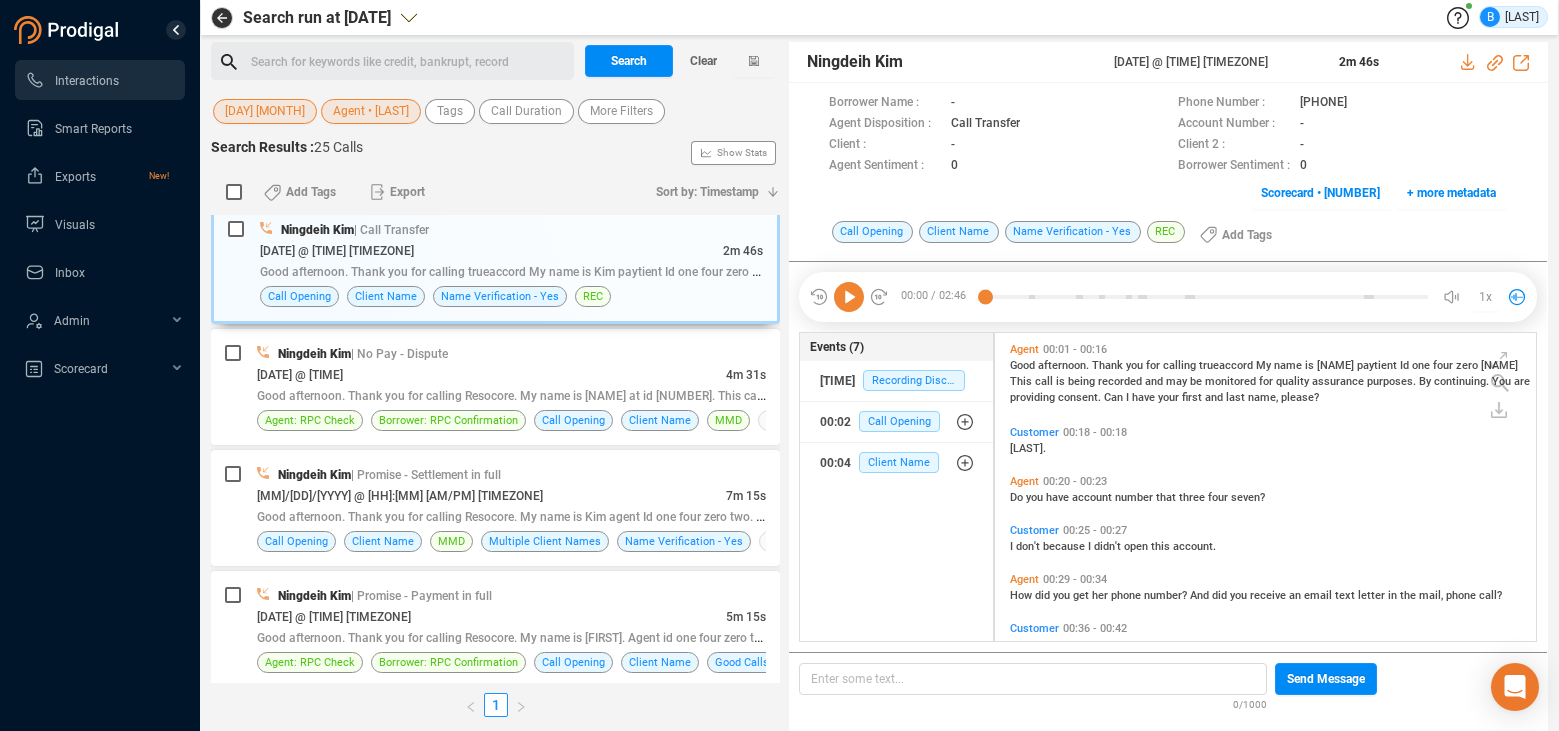 click on "[DAY] [MONTH]" at bounding box center (265, 111) 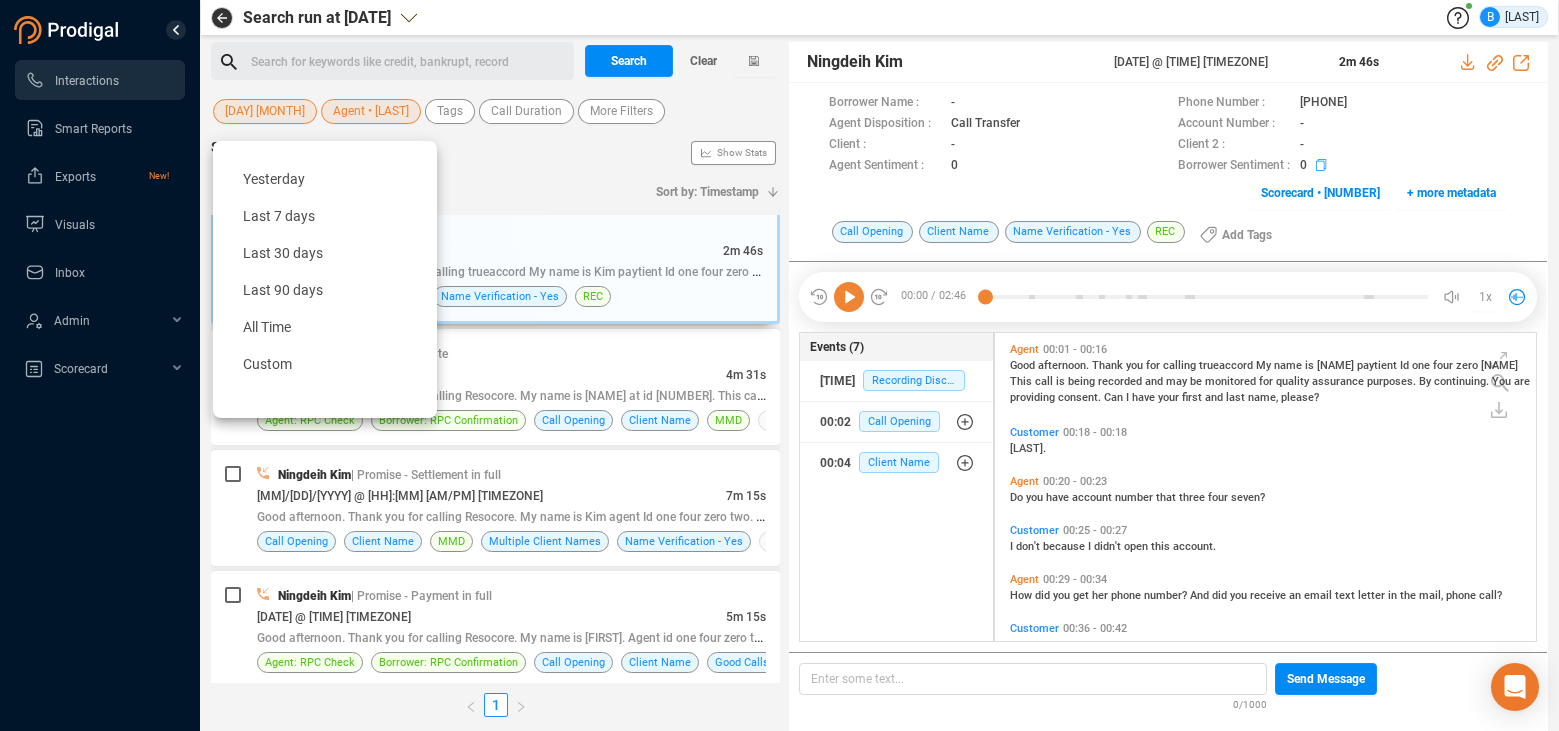 click at bounding box center [1058, 103] 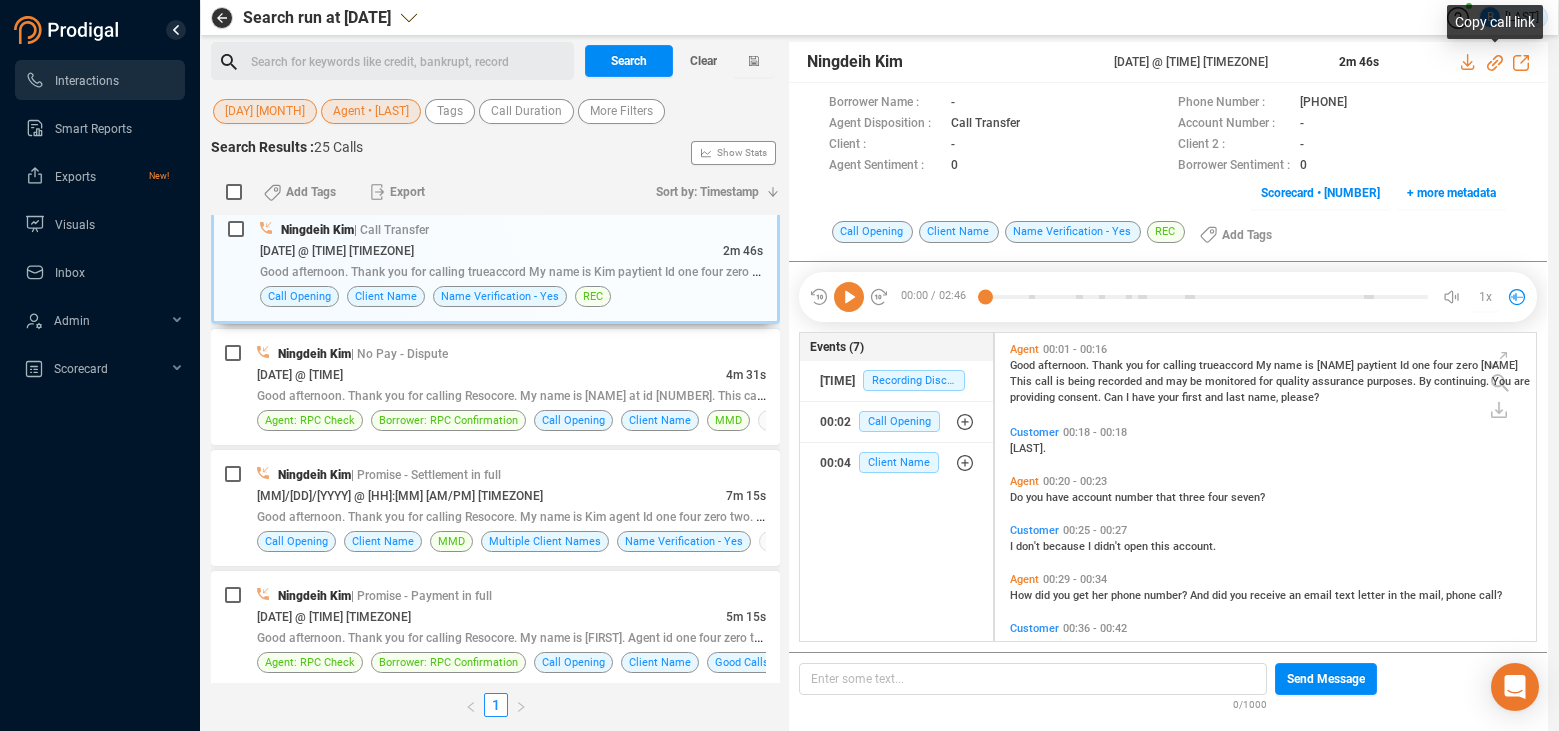 click 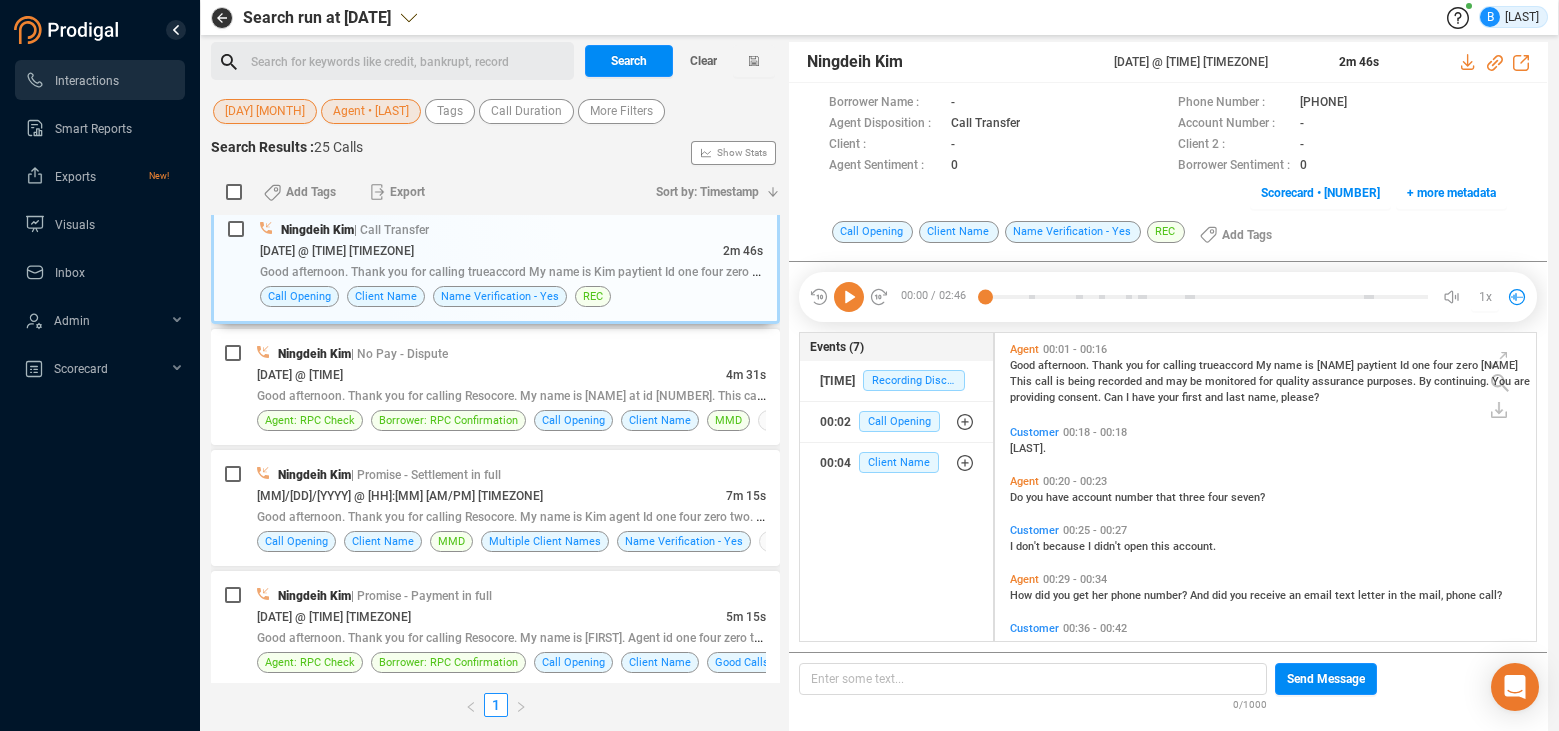 click on "[DAY] [MONTH]" at bounding box center (265, 111) 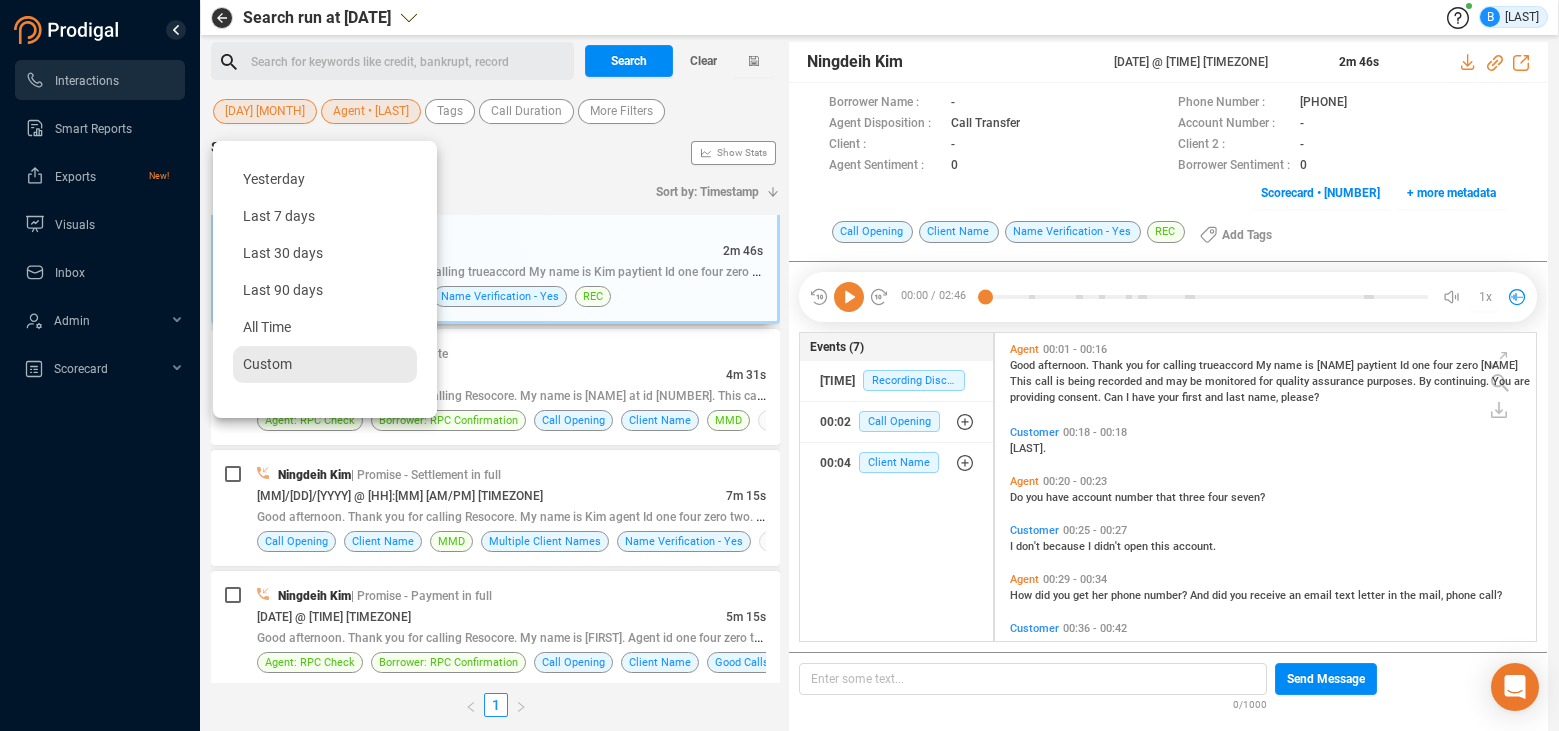 click on "Custom" at bounding box center (325, 364) 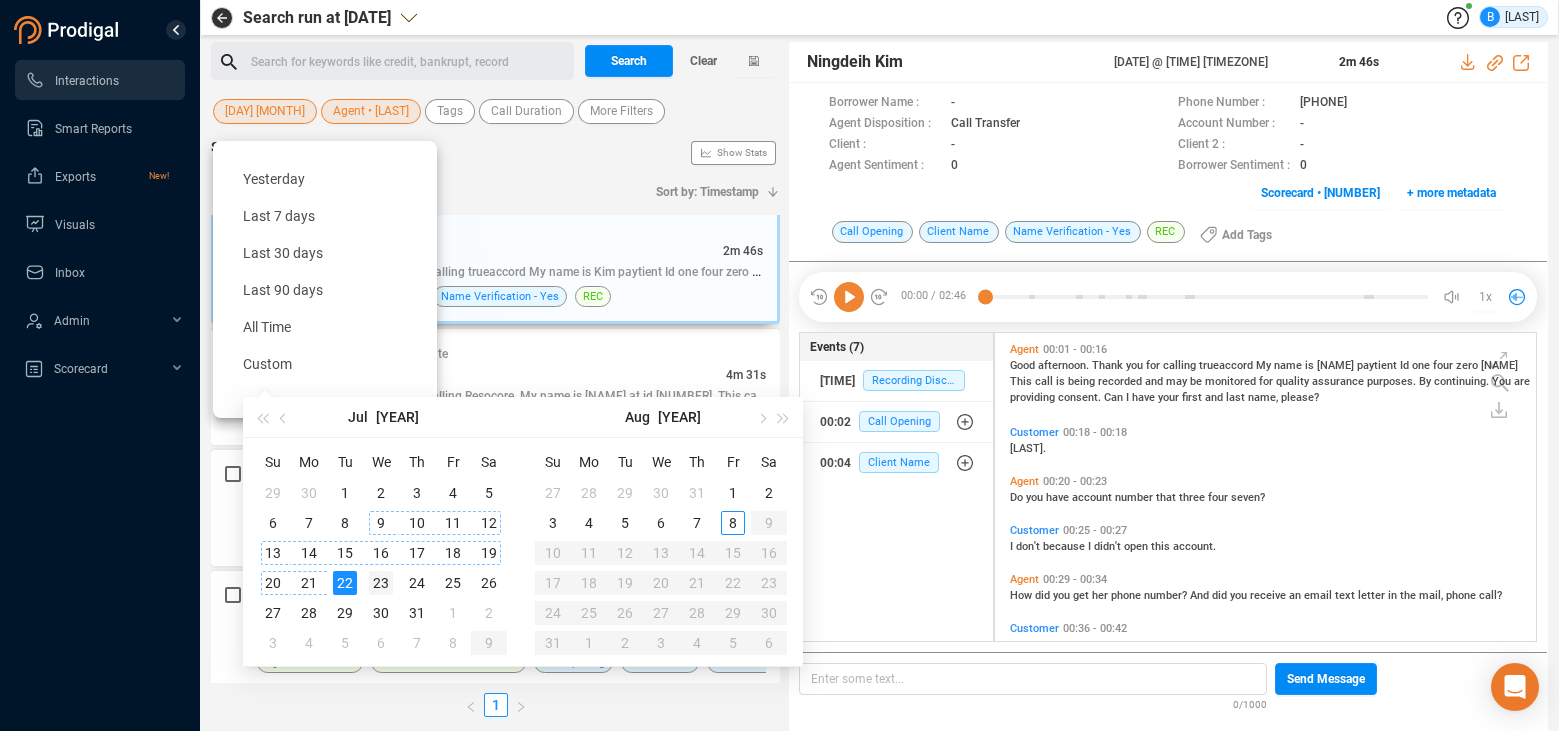 type on "[YYYY]-[MM]-[DD]" 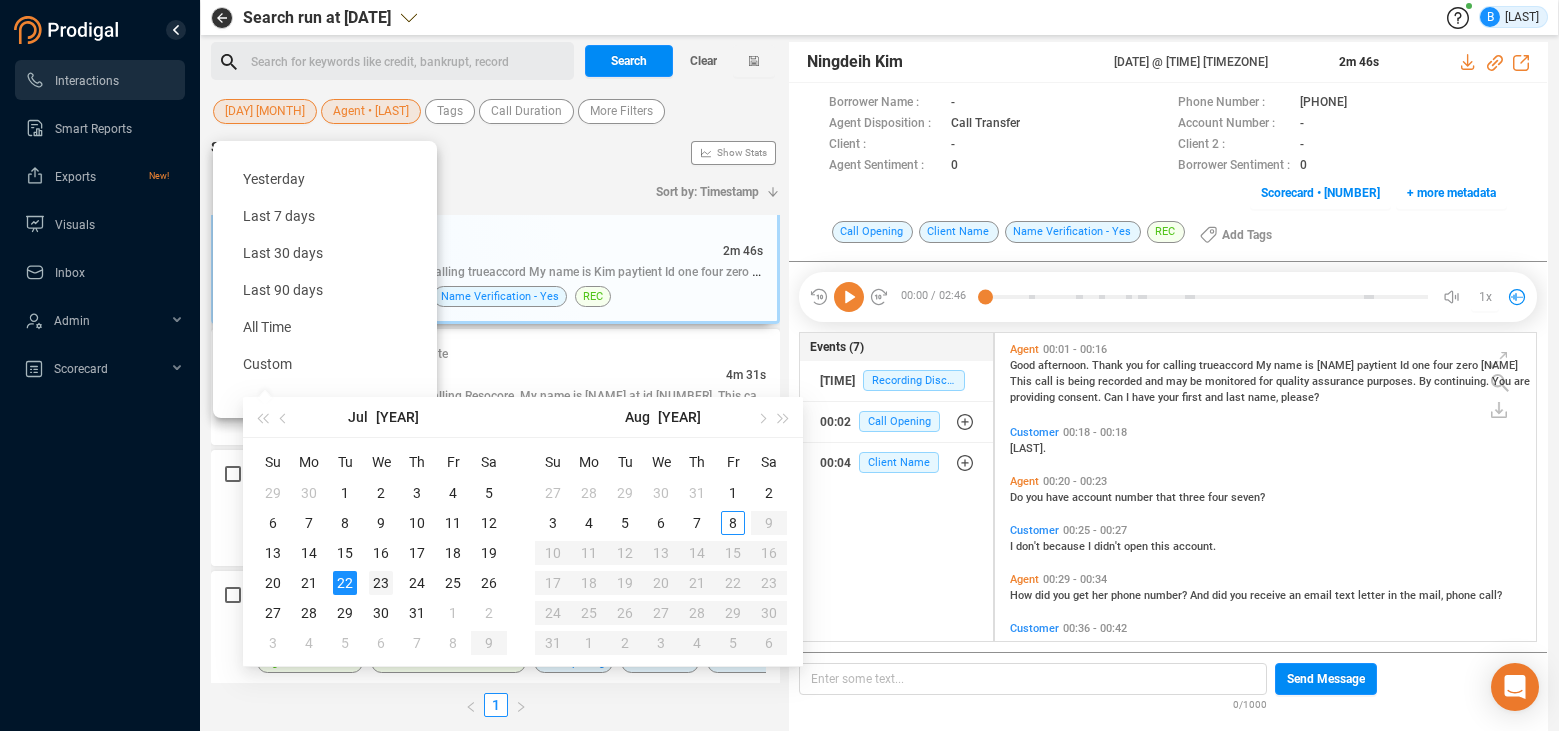 click on "23" at bounding box center [381, 583] 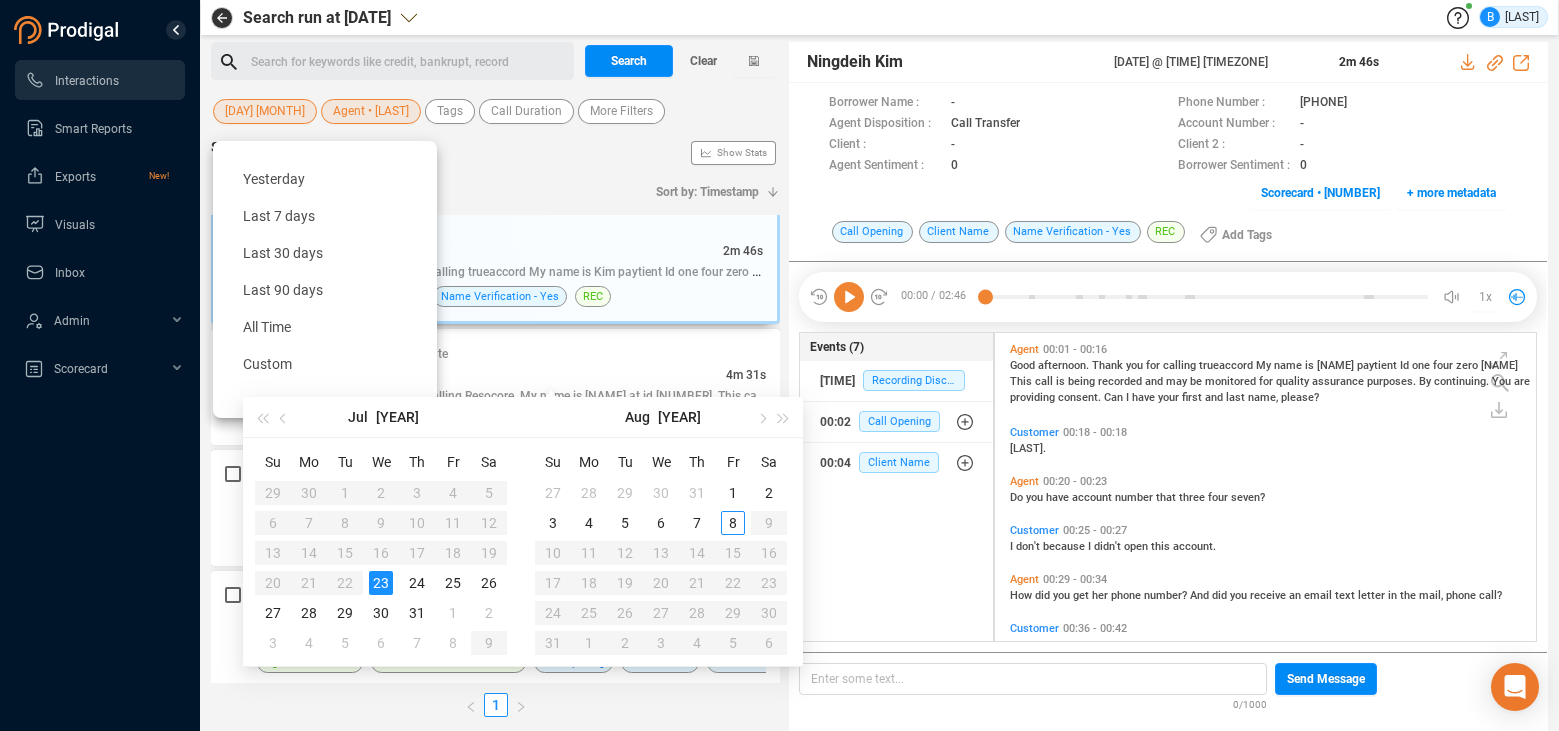 click on "23" at bounding box center [381, 583] 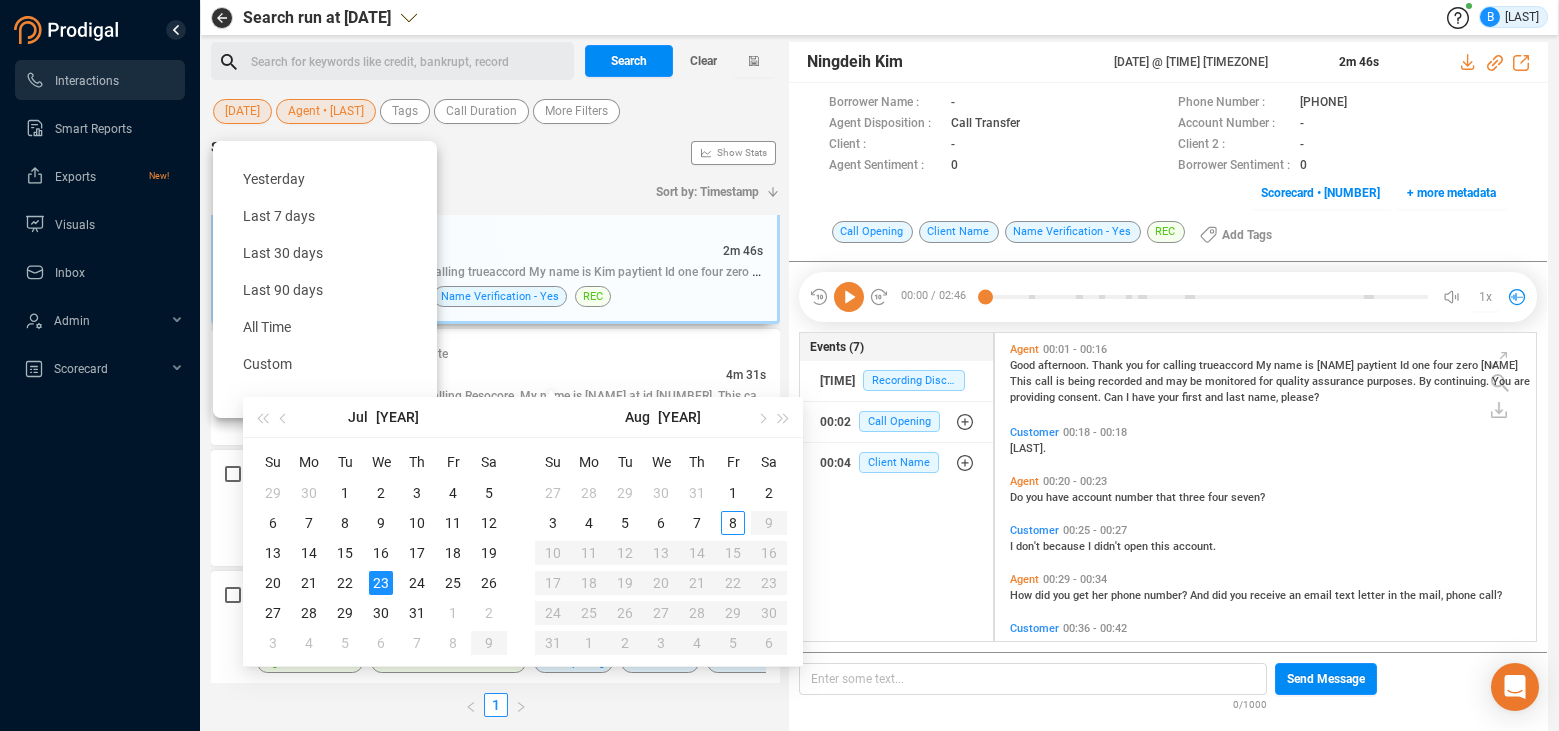 type on "[YYYY]-[MM]-[DD]" 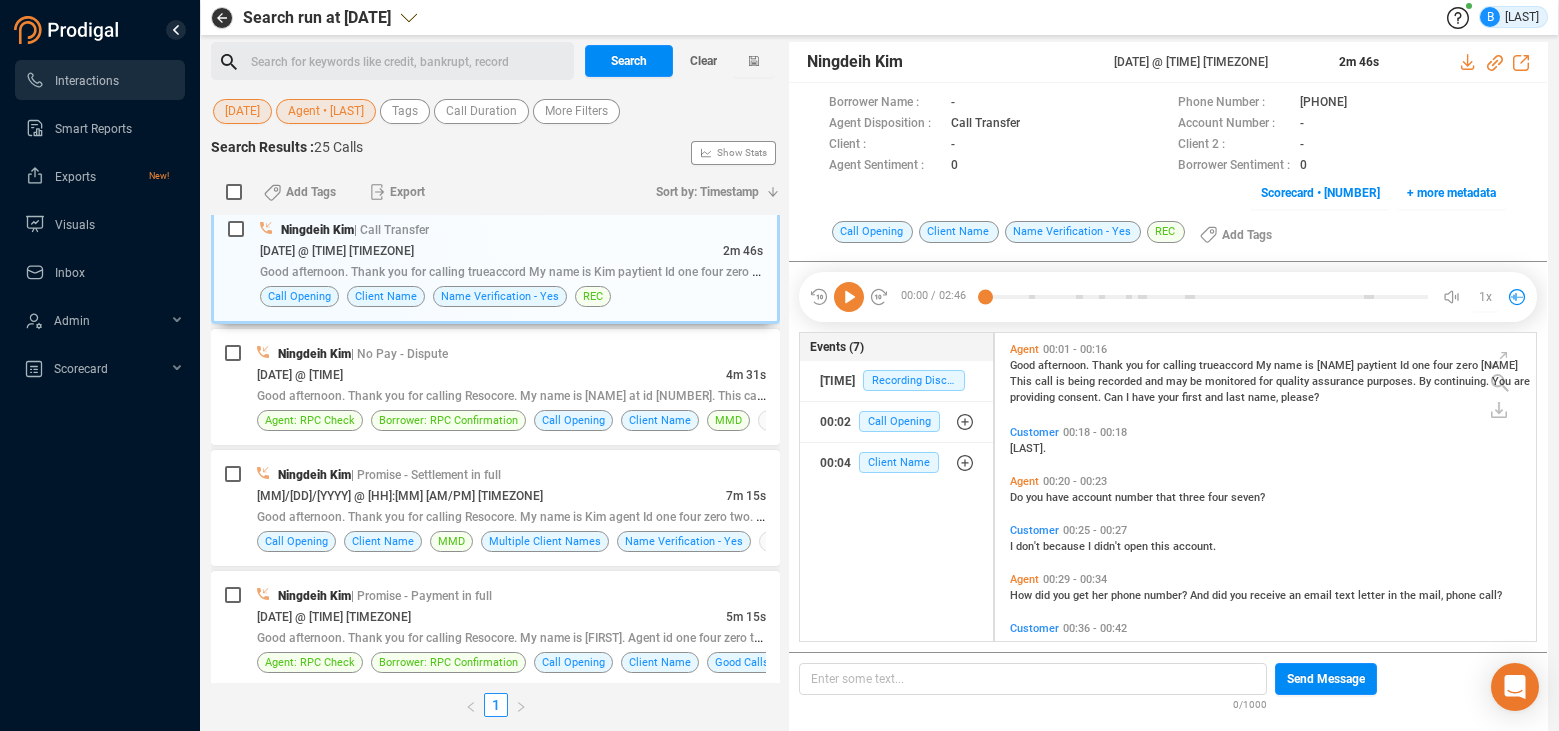 click on "Search Results :  25 Calls Show Stats" at bounding box center [495, 153] 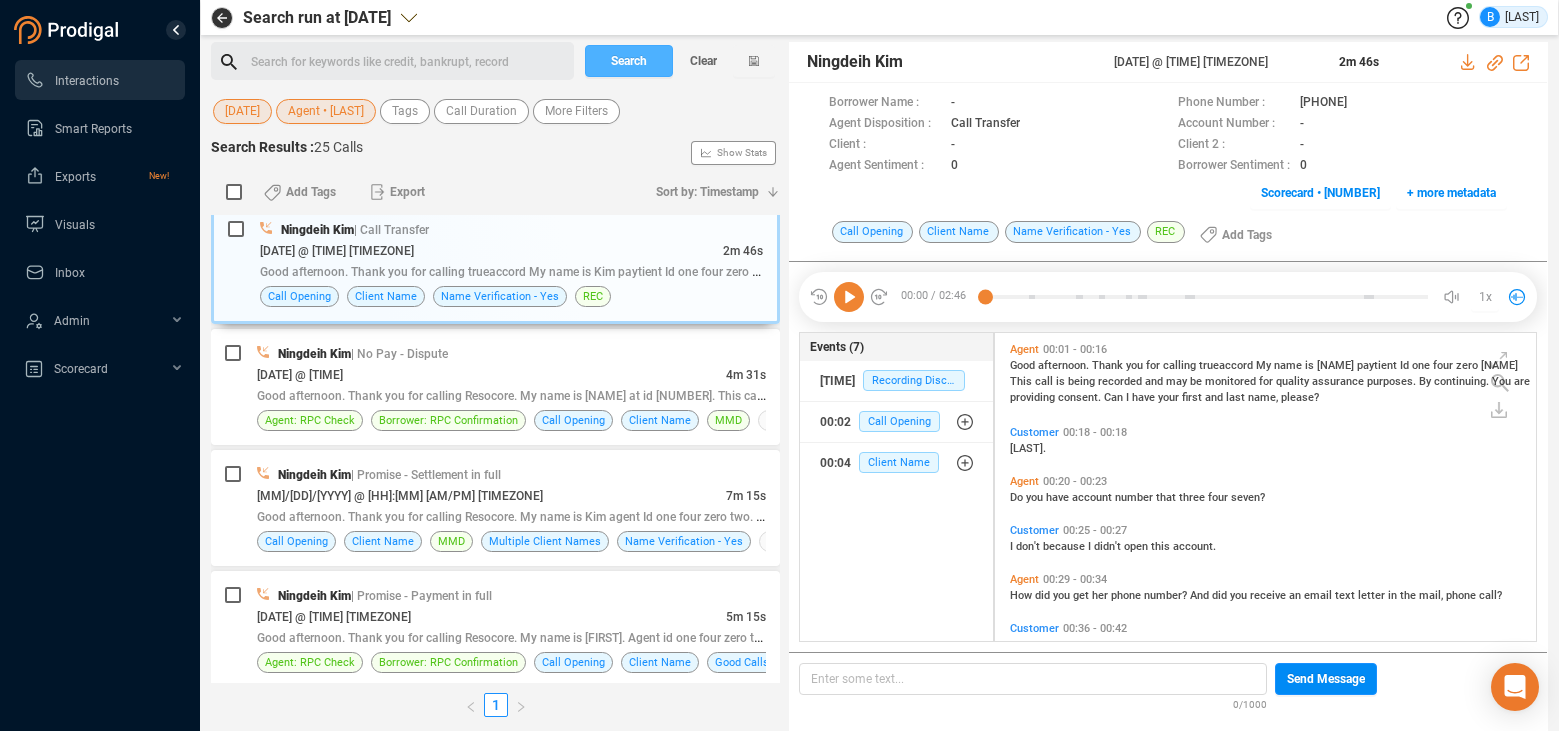 click on "Search" at bounding box center (629, 61) 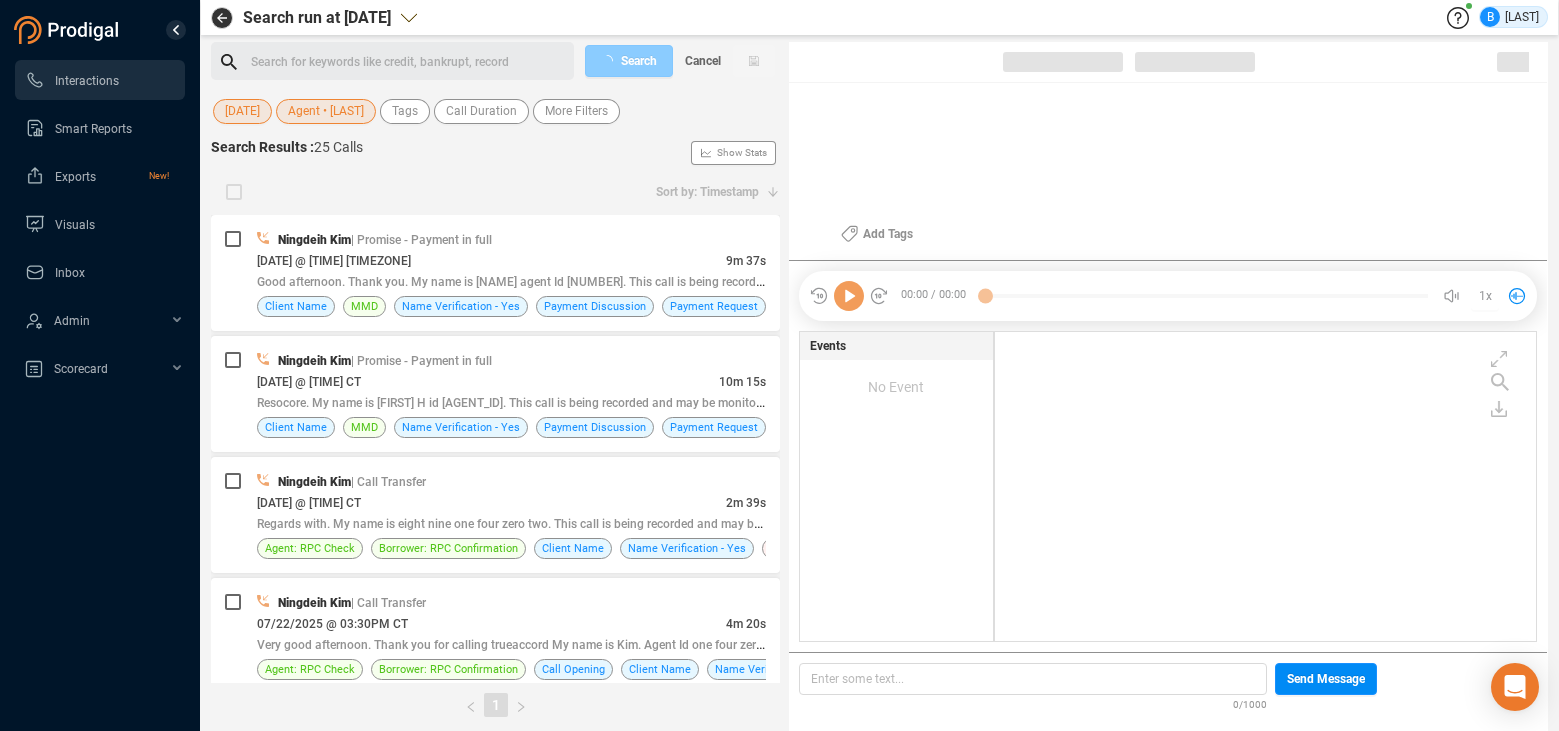 scroll, scrollTop: 6, scrollLeft: 11, axis: both 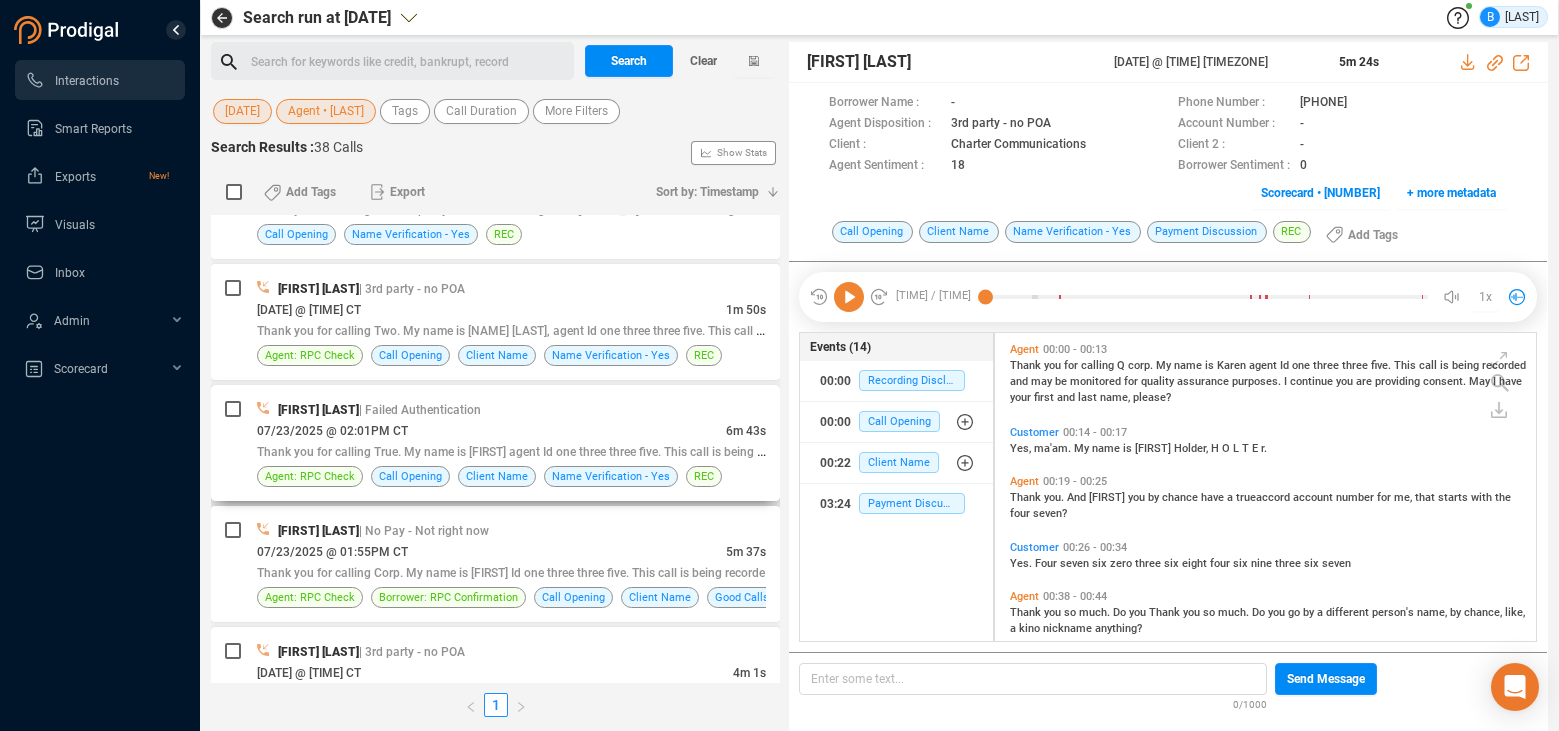 click on "07/23/2025 @ 02:01PM CT" at bounding box center (491, 430) 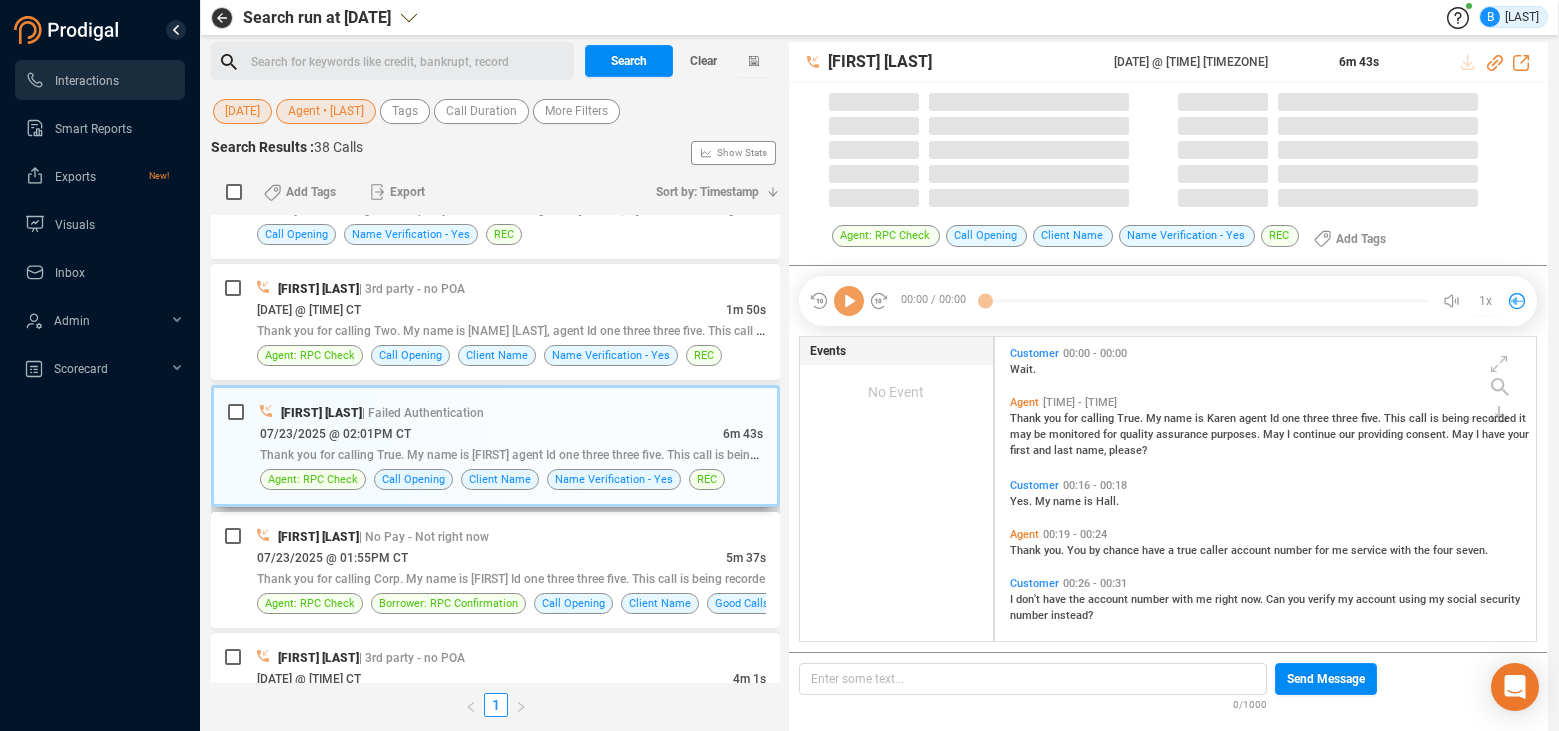 scroll, scrollTop: 6, scrollLeft: 11, axis: both 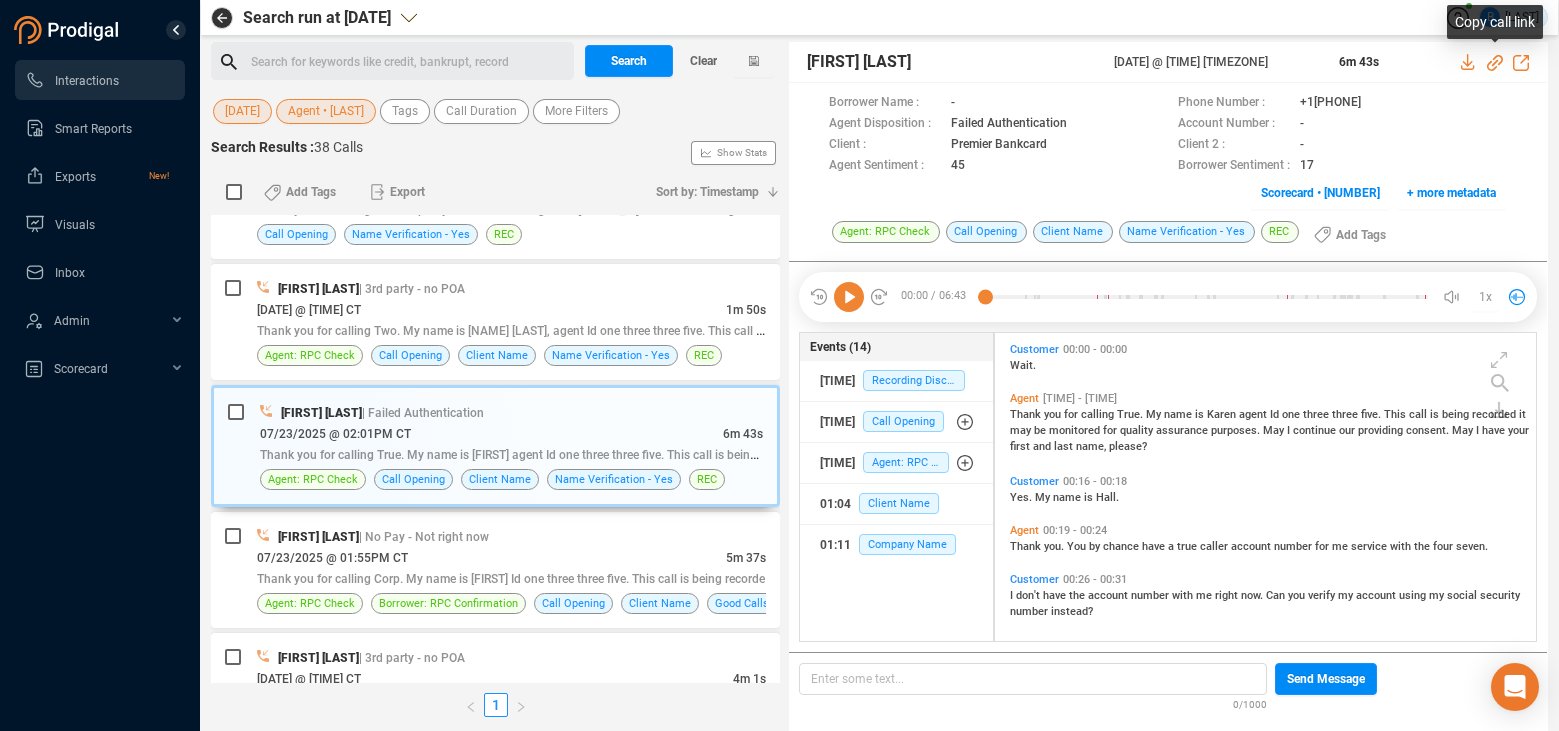 click 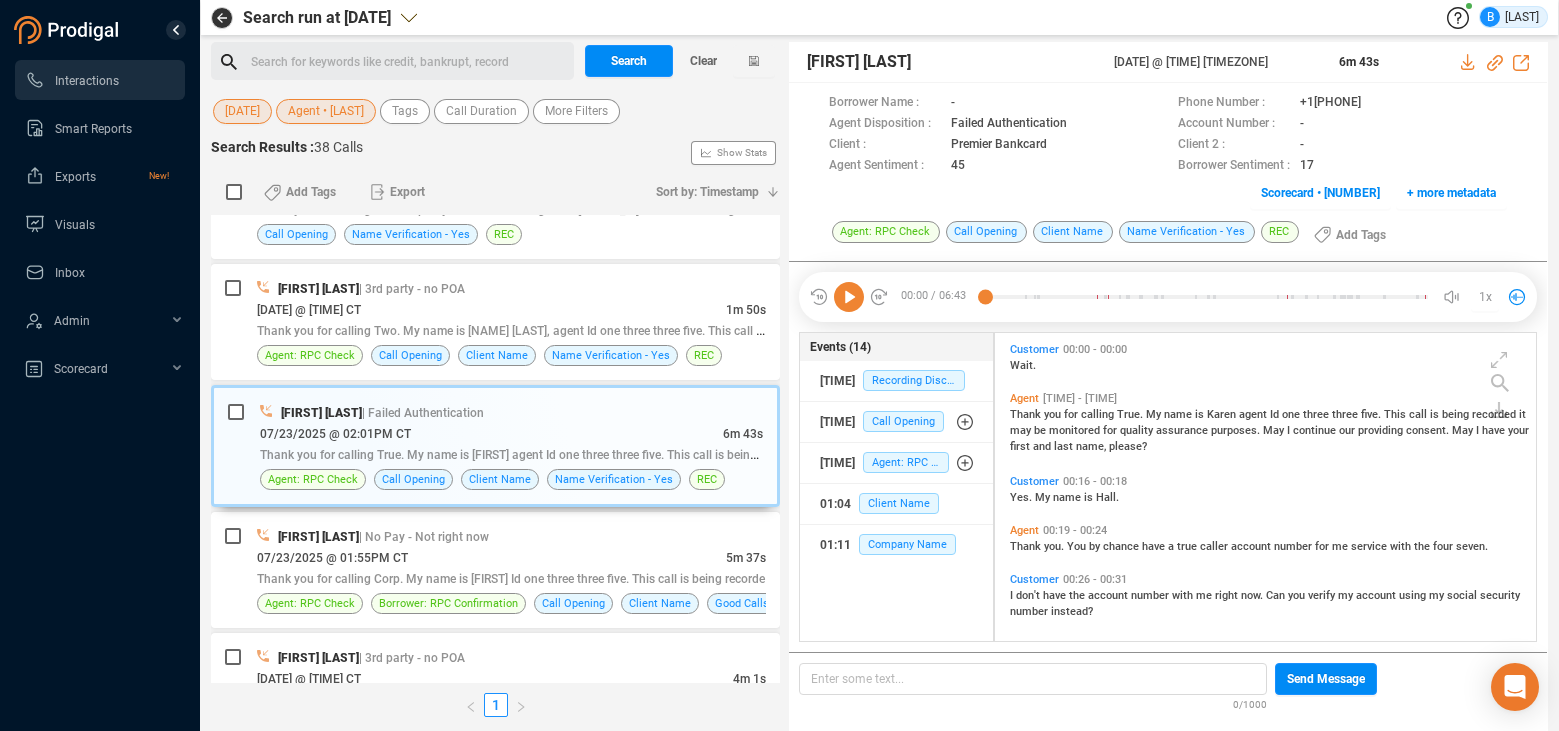 click on "[DATE]" at bounding box center (242, 111) 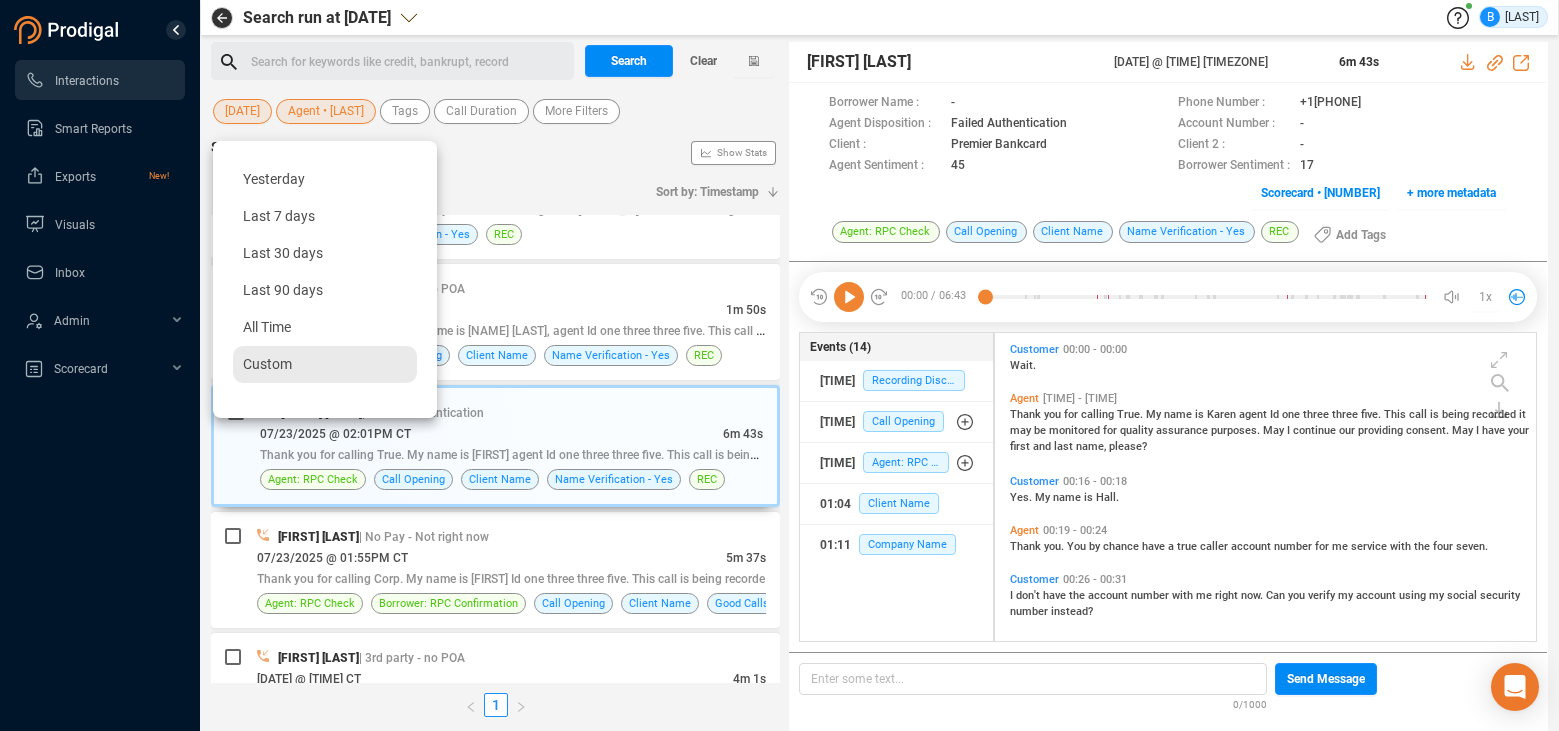 click on "Custom" at bounding box center (325, 364) 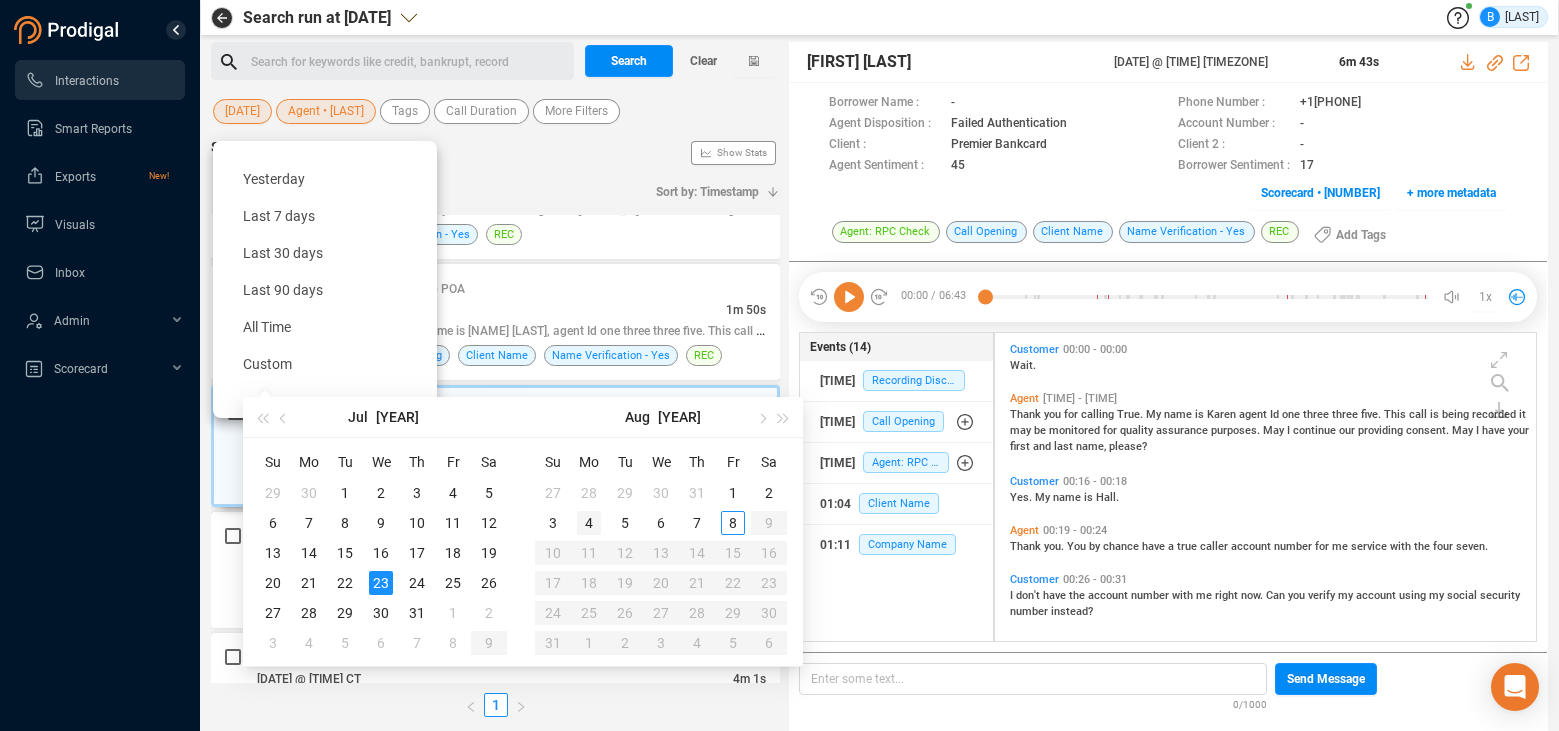 type on "2025-08-04" 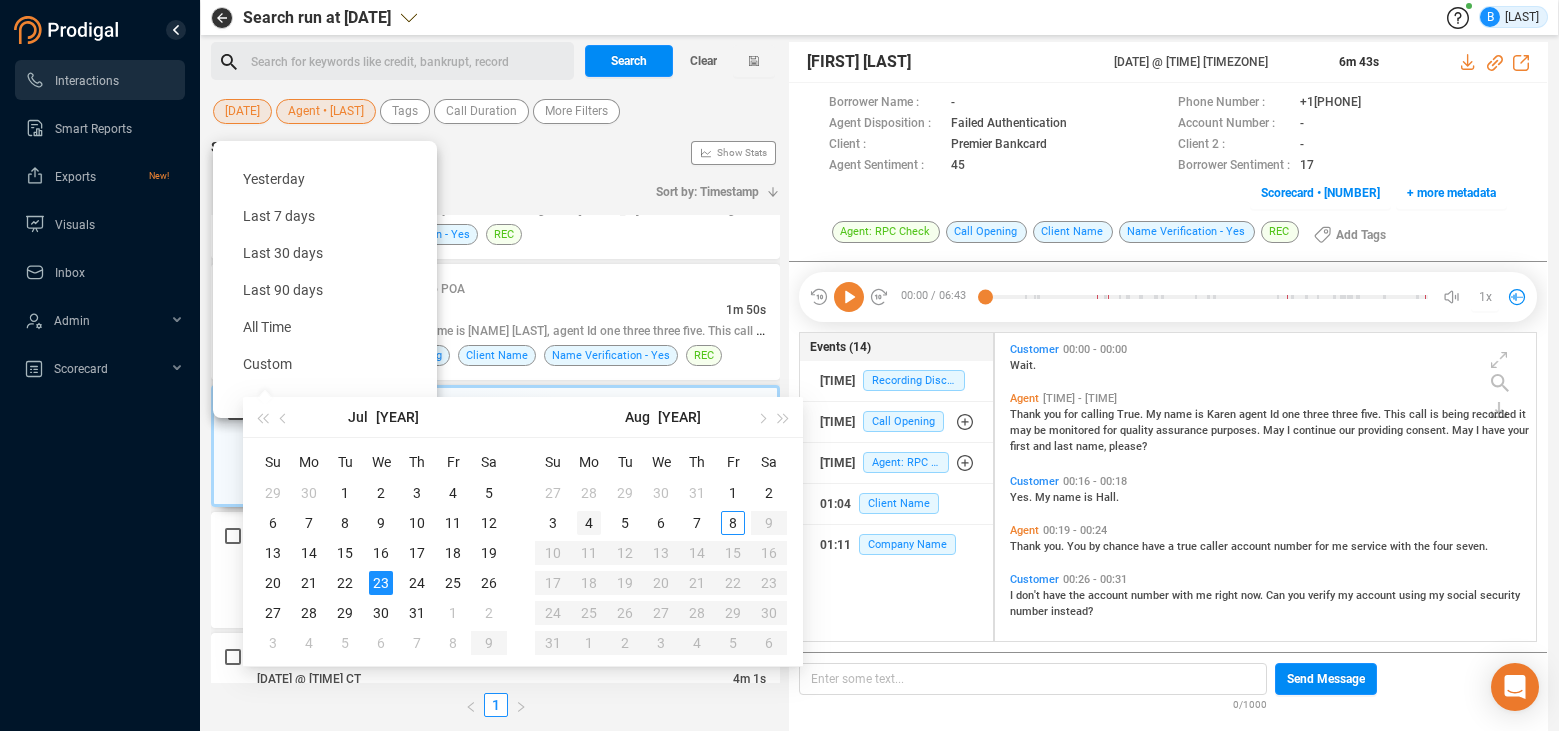 click on "4" at bounding box center (589, 523) 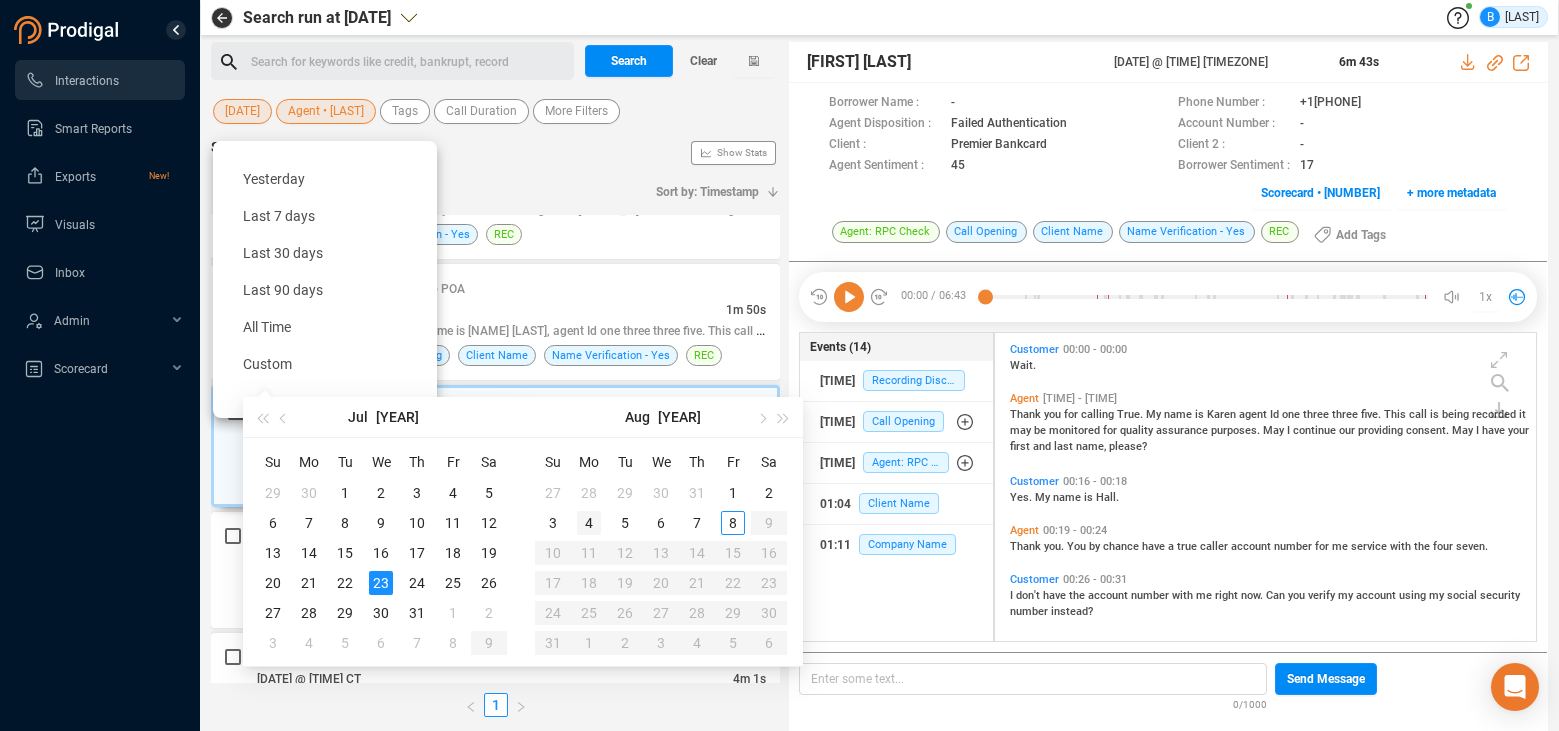 type 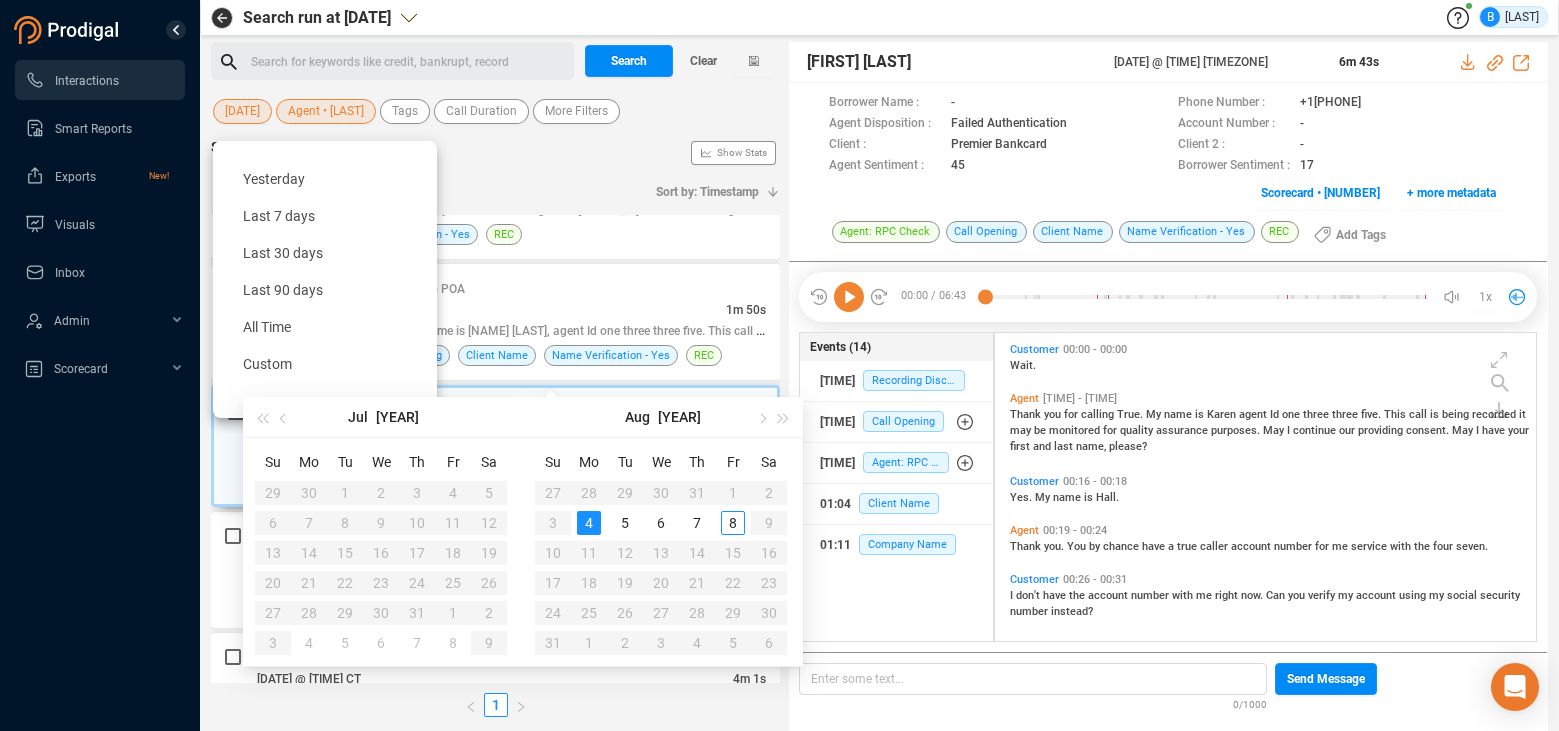 click on "4" at bounding box center (589, 523) 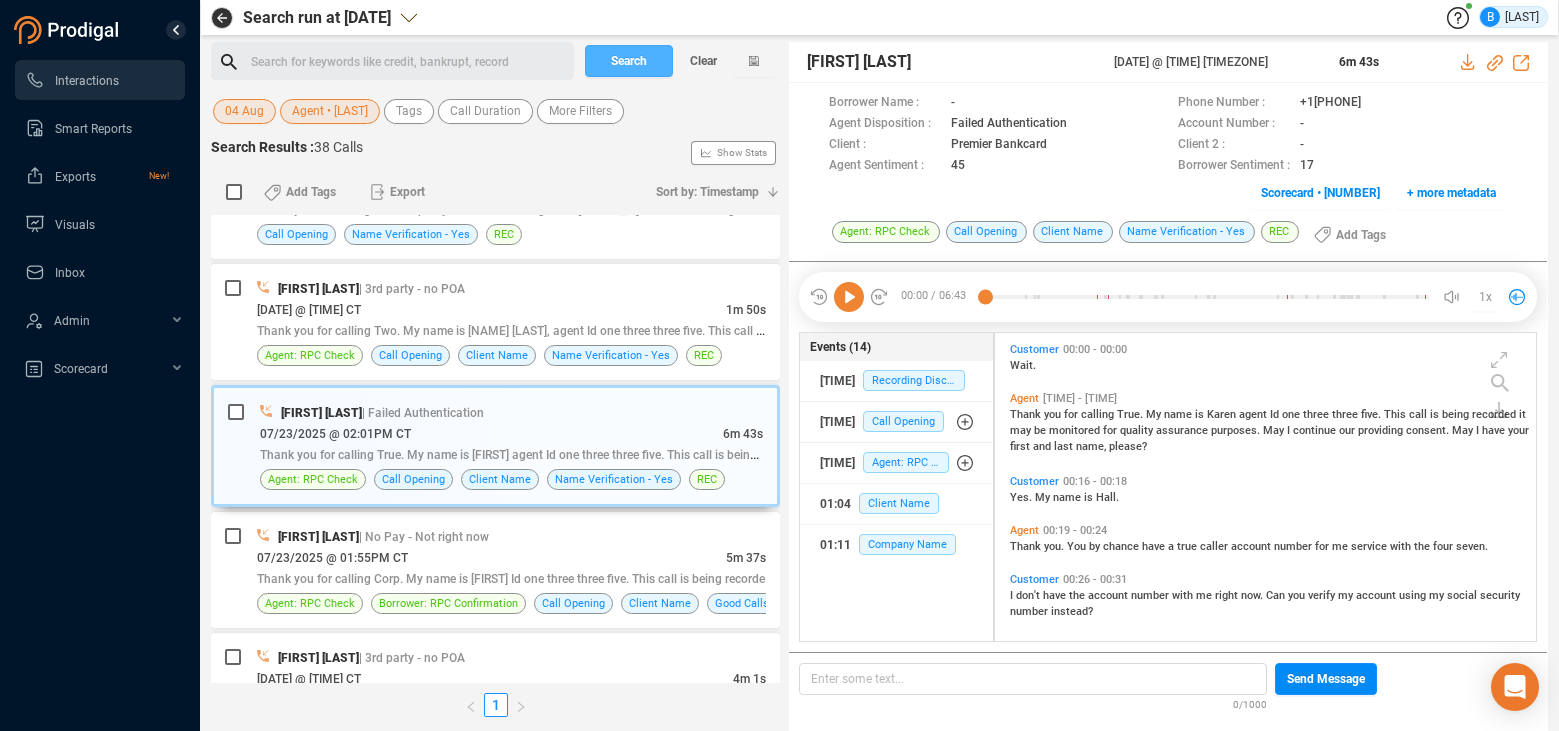 click on "Search" at bounding box center [629, 61] 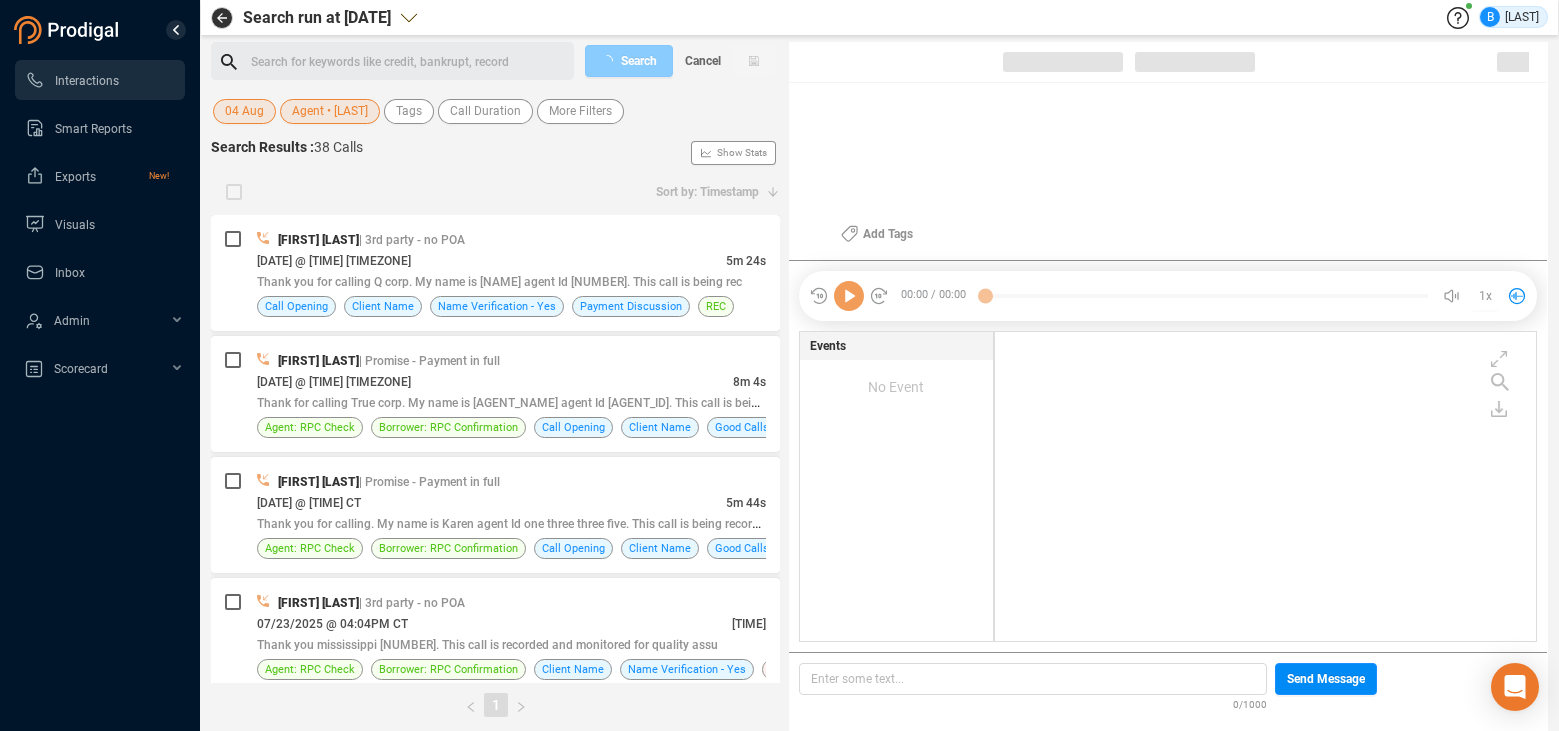 scroll, scrollTop: 6, scrollLeft: 11, axis: both 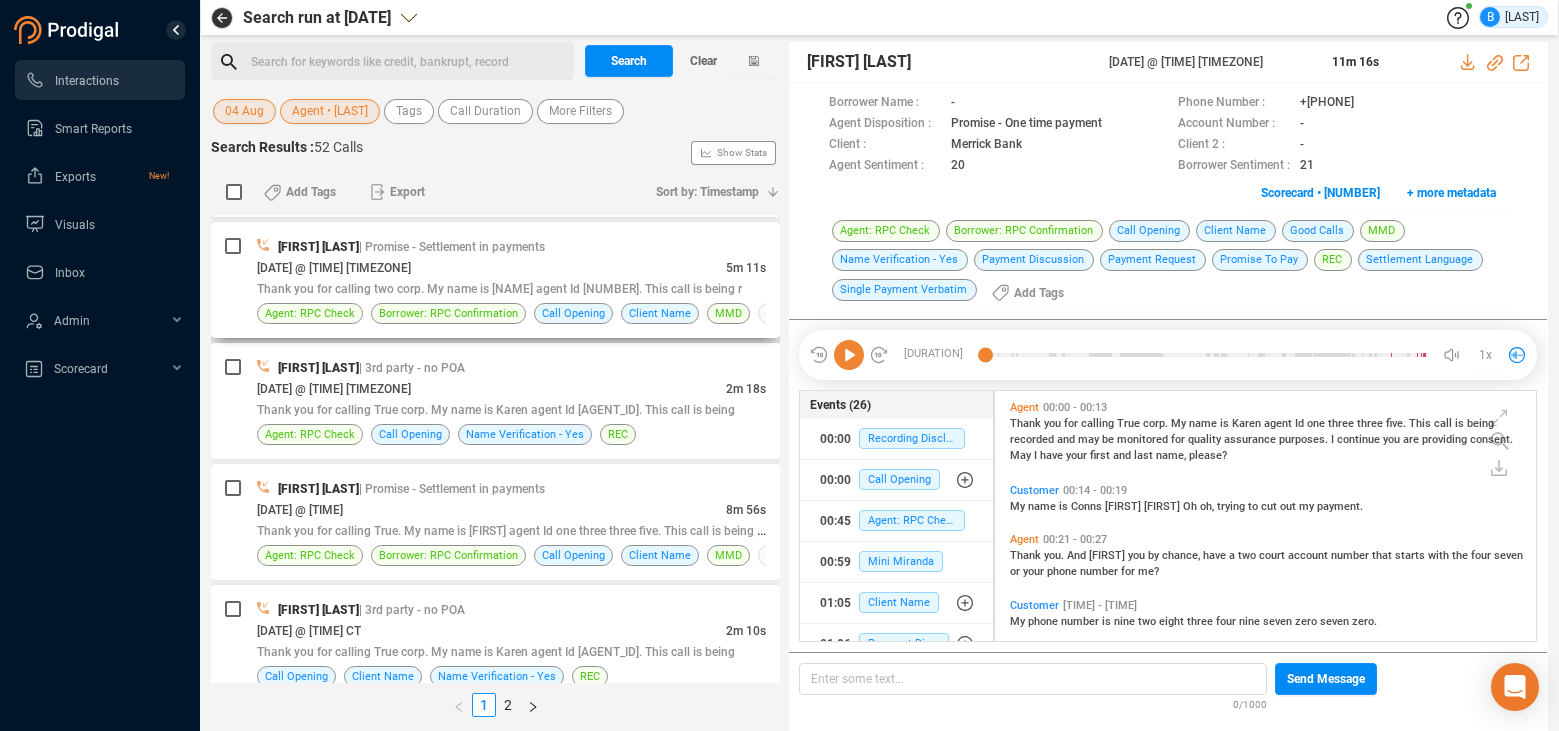 click on "[DATE] @ [TIME] [TIMEZONE]" at bounding box center [491, 267] 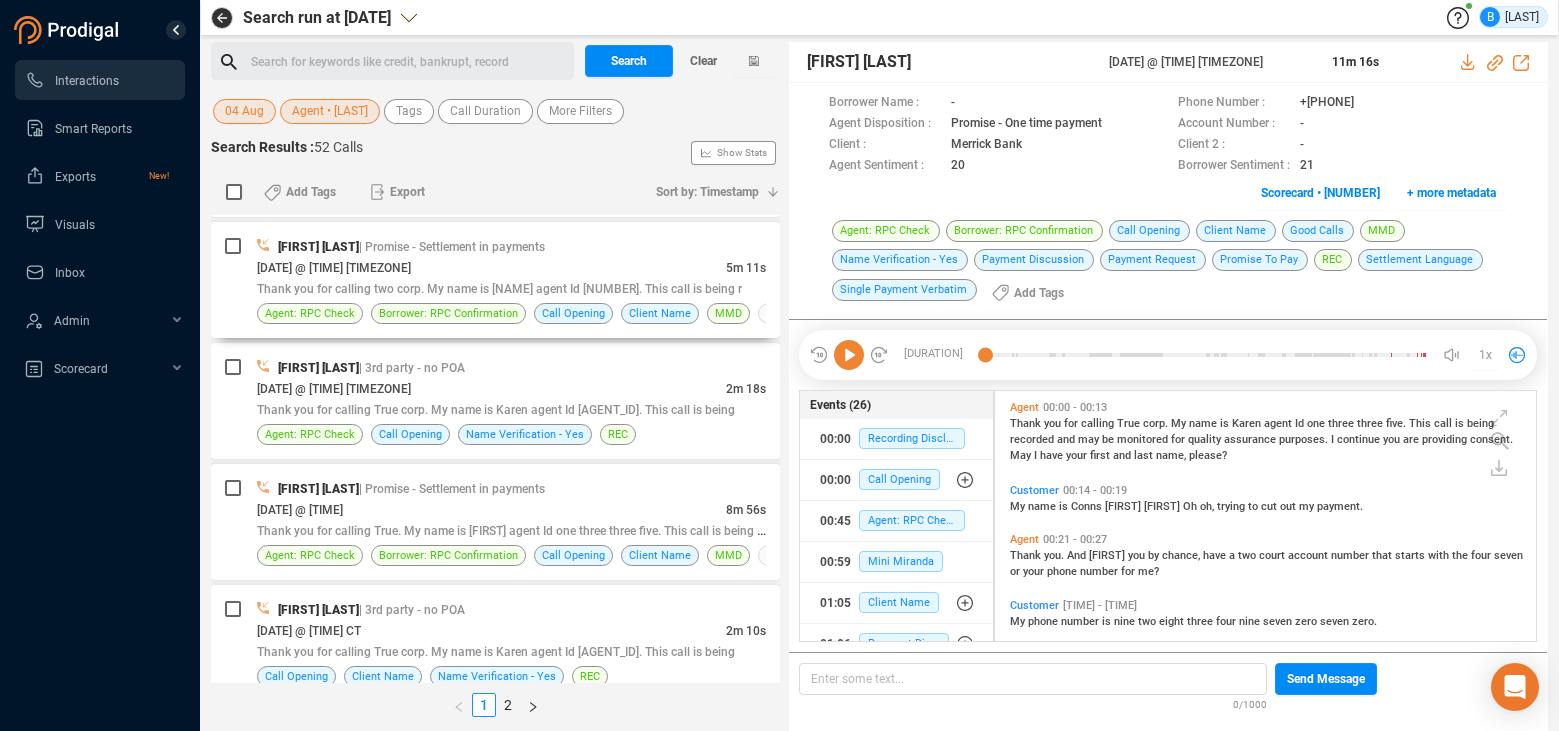scroll, scrollTop: 1445, scrollLeft: 0, axis: vertical 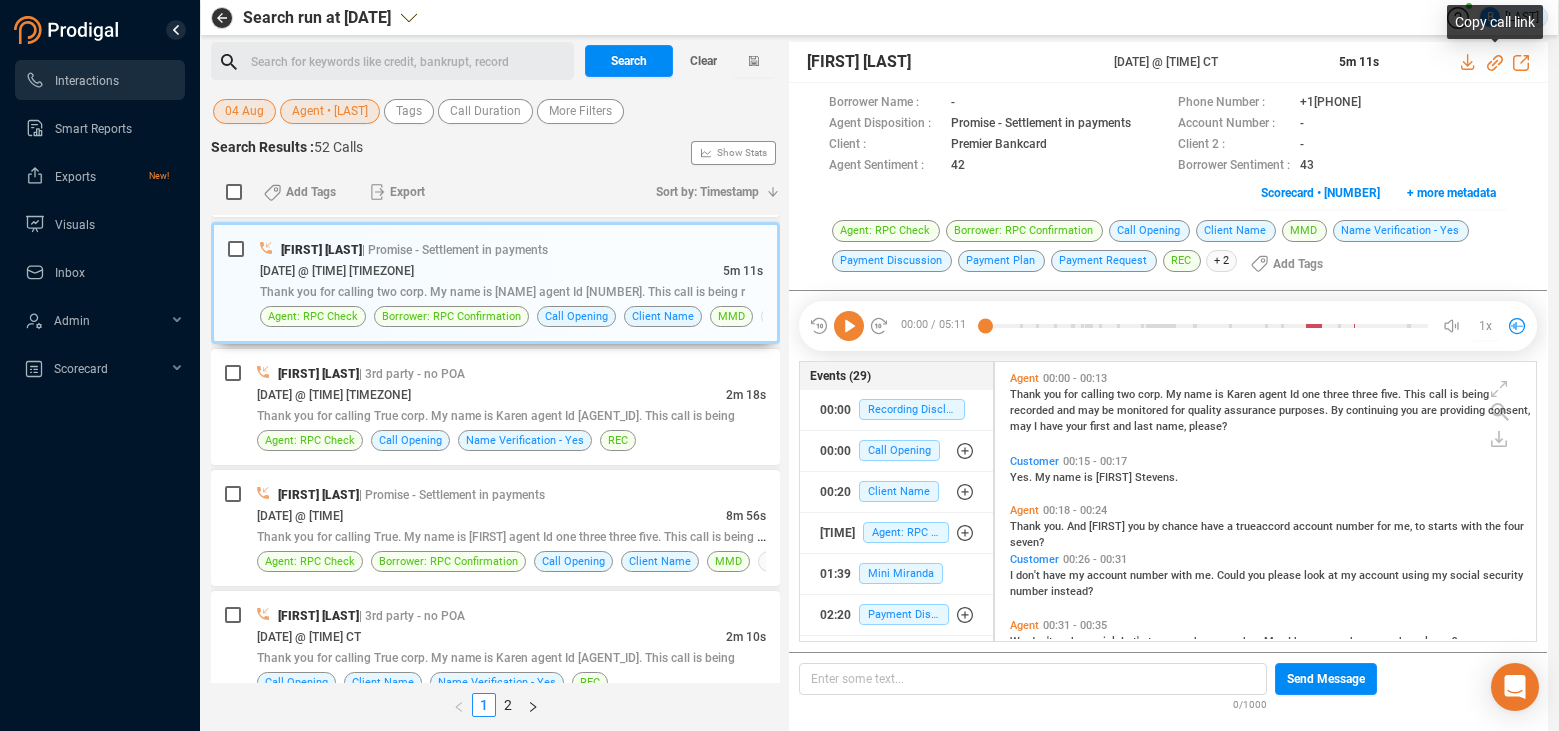 click 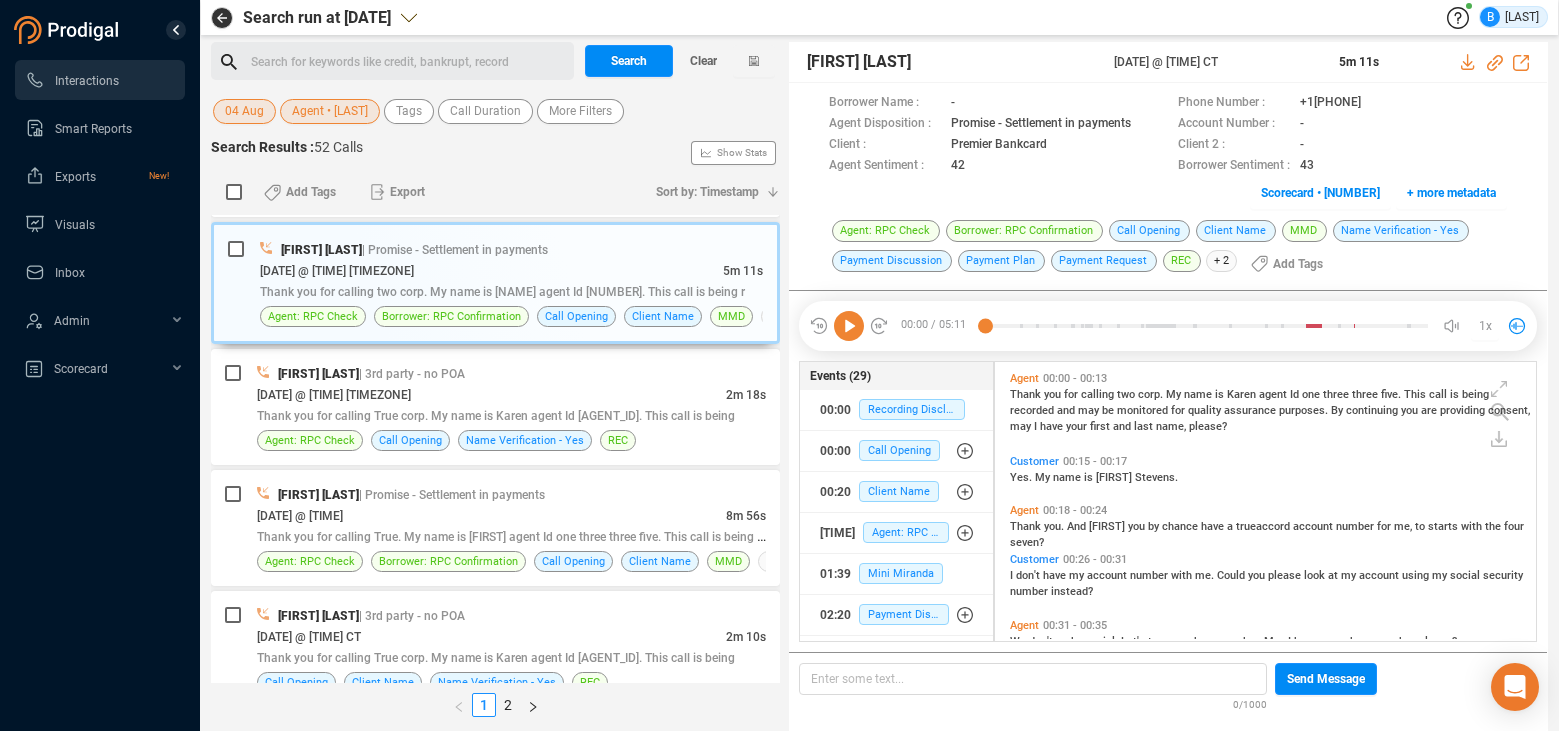 click on "Agent • [LAST]" at bounding box center (330, 111) 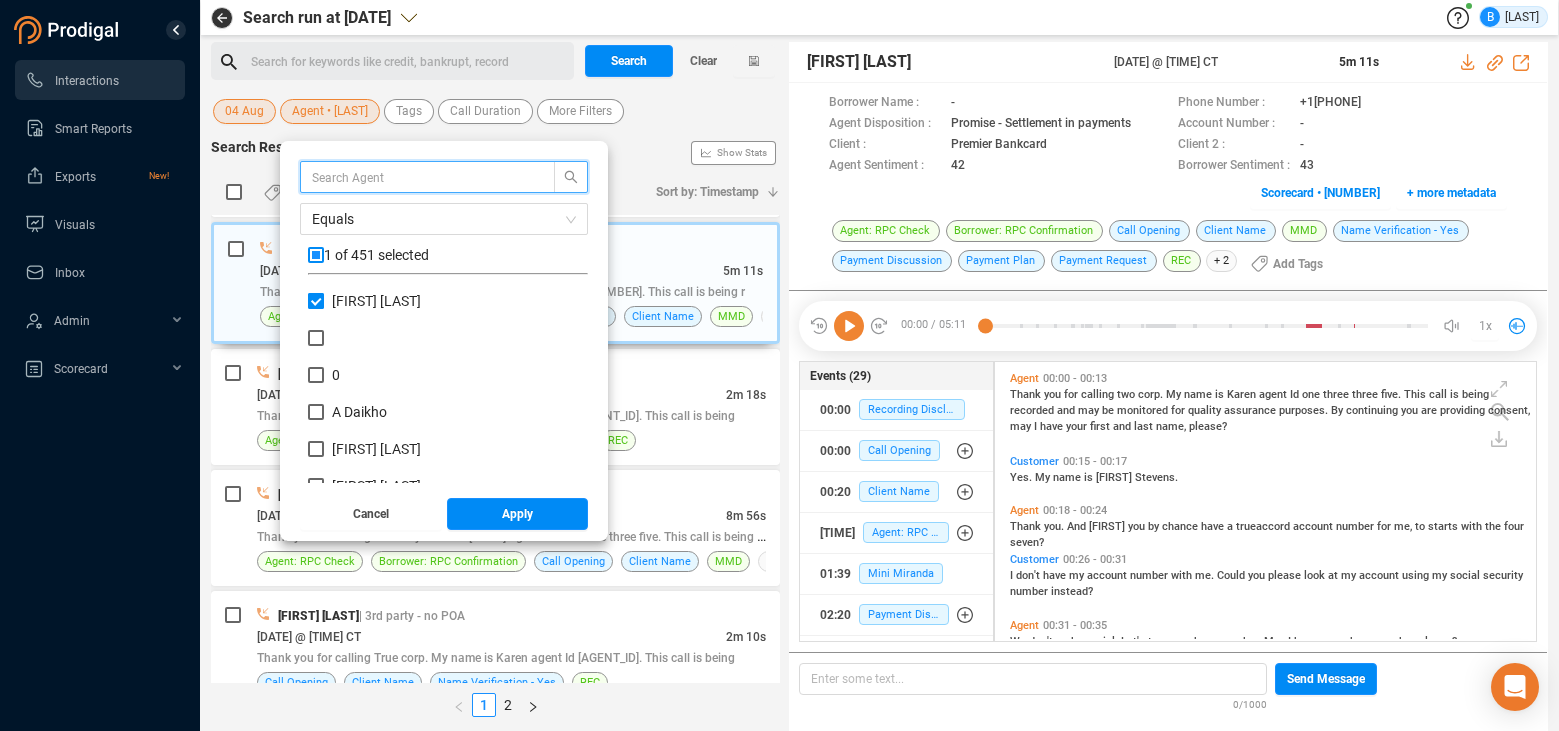 scroll, scrollTop: 6, scrollLeft: 11, axis: both 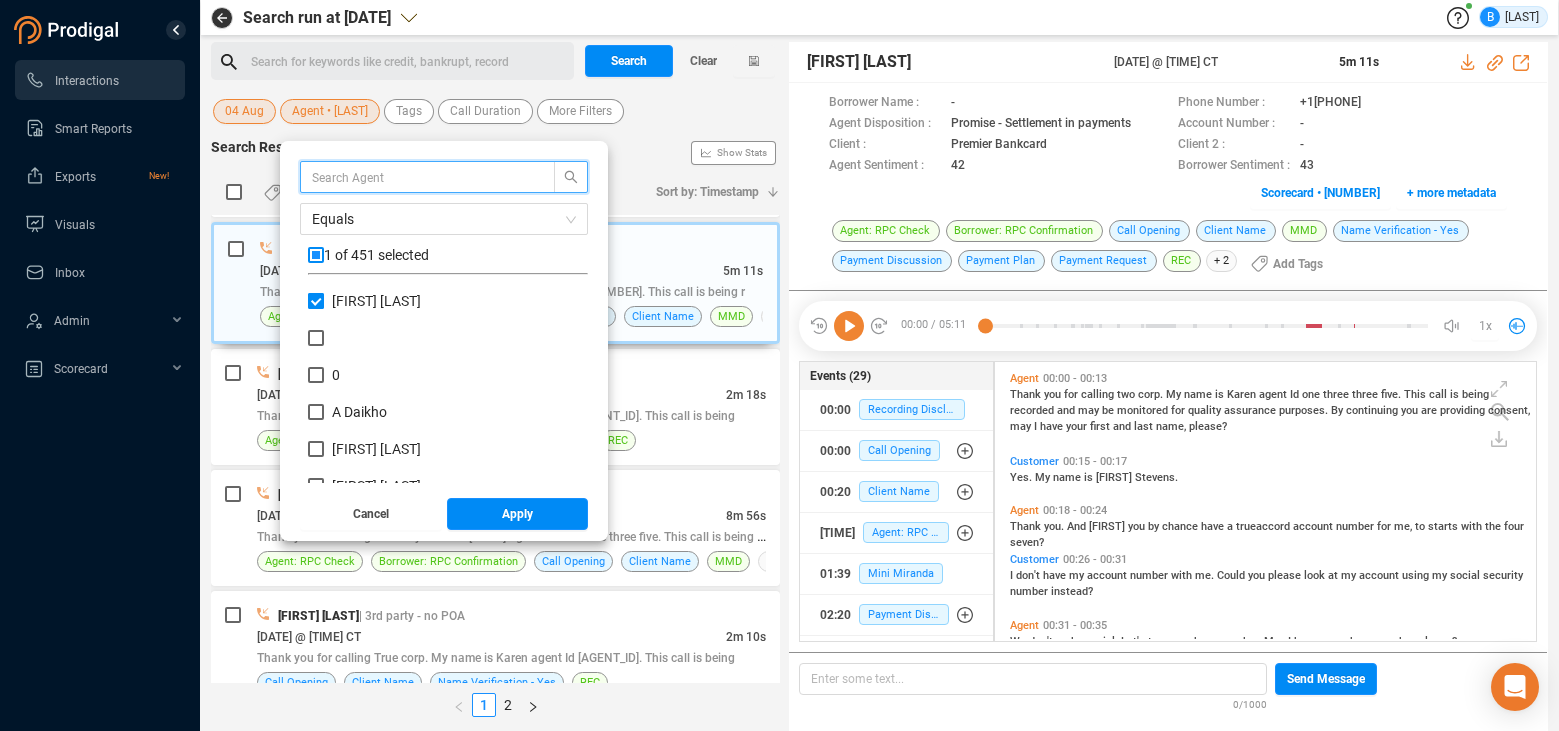 click on "[FIRST] [LAST]" at bounding box center [316, 301] 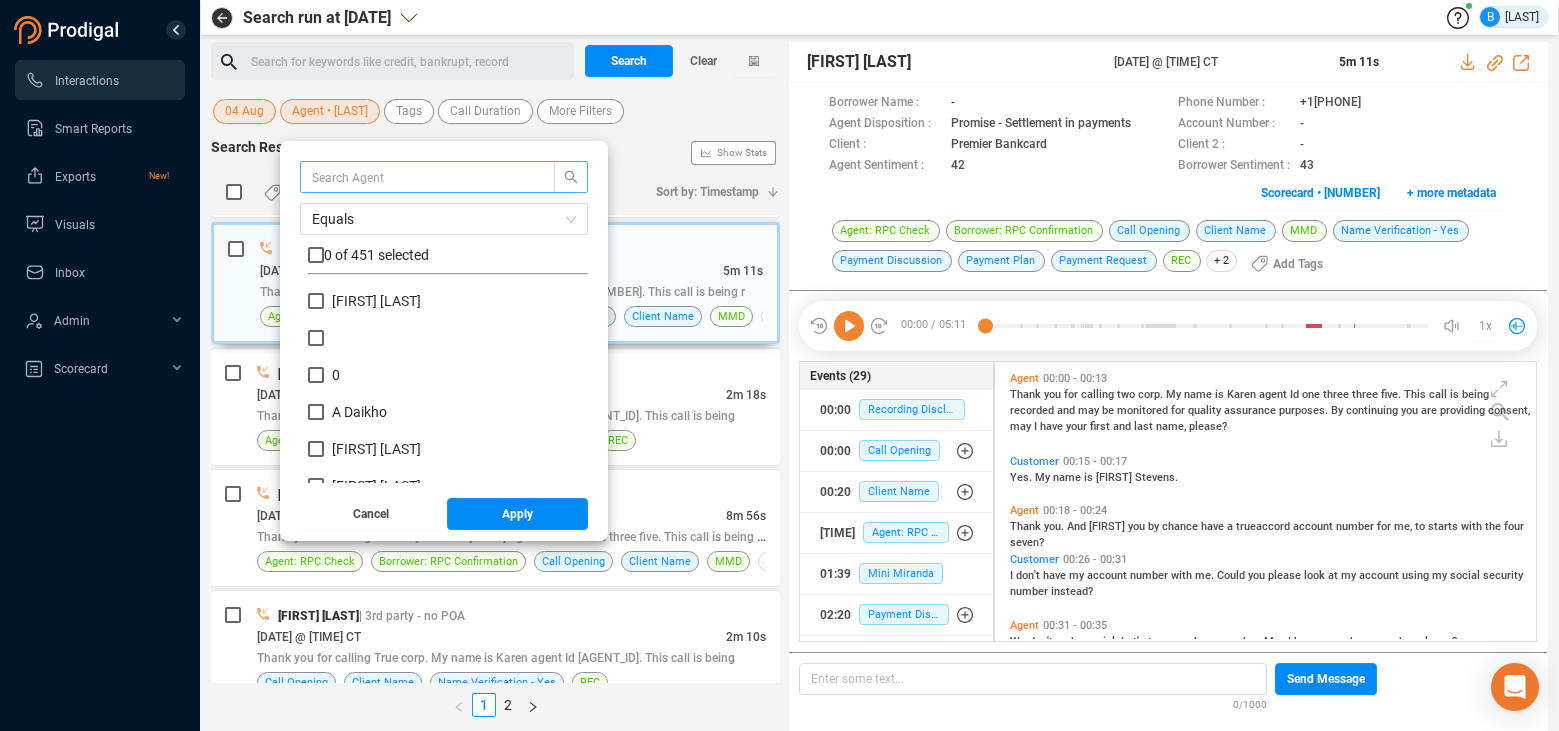 click at bounding box center (418, 177) 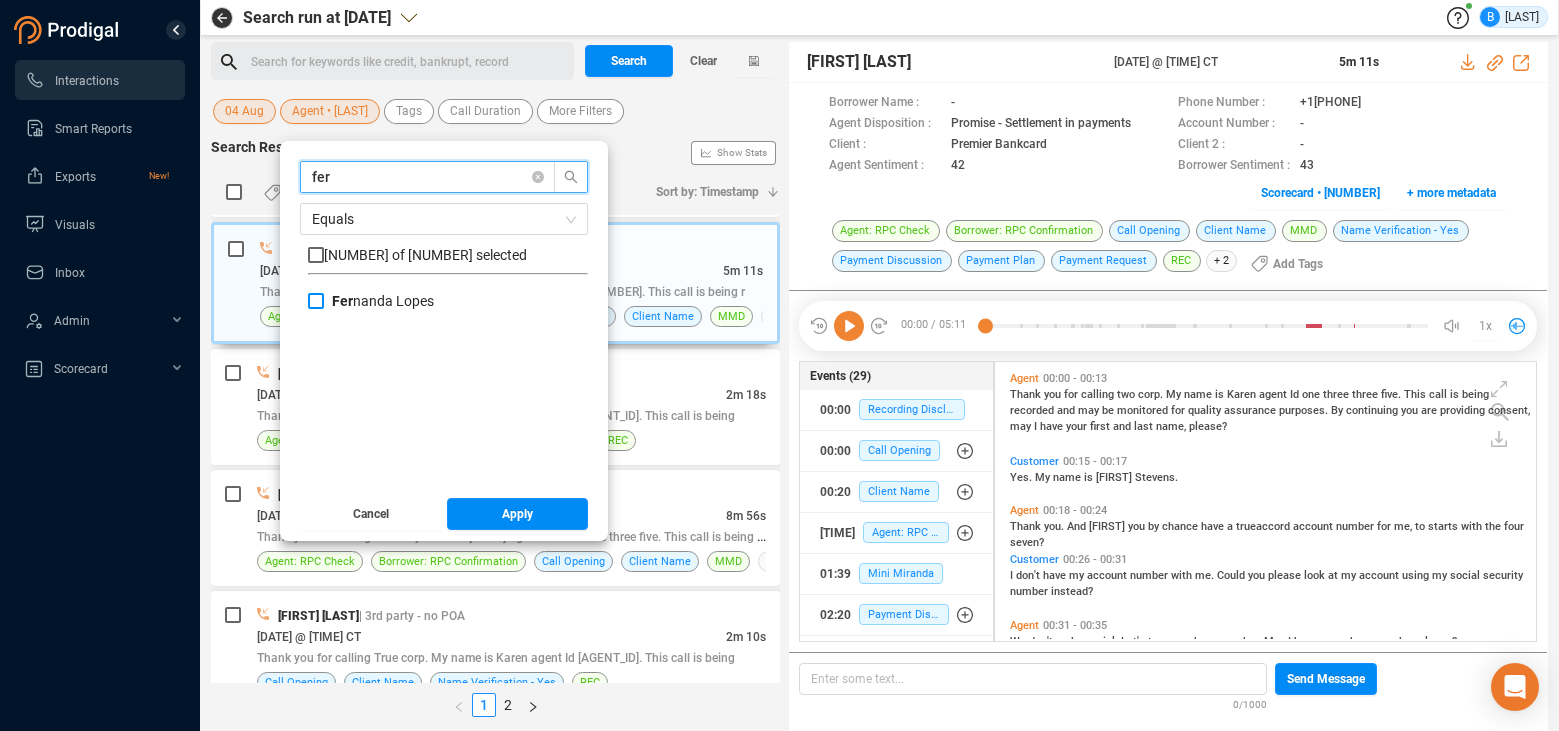 type on "fer" 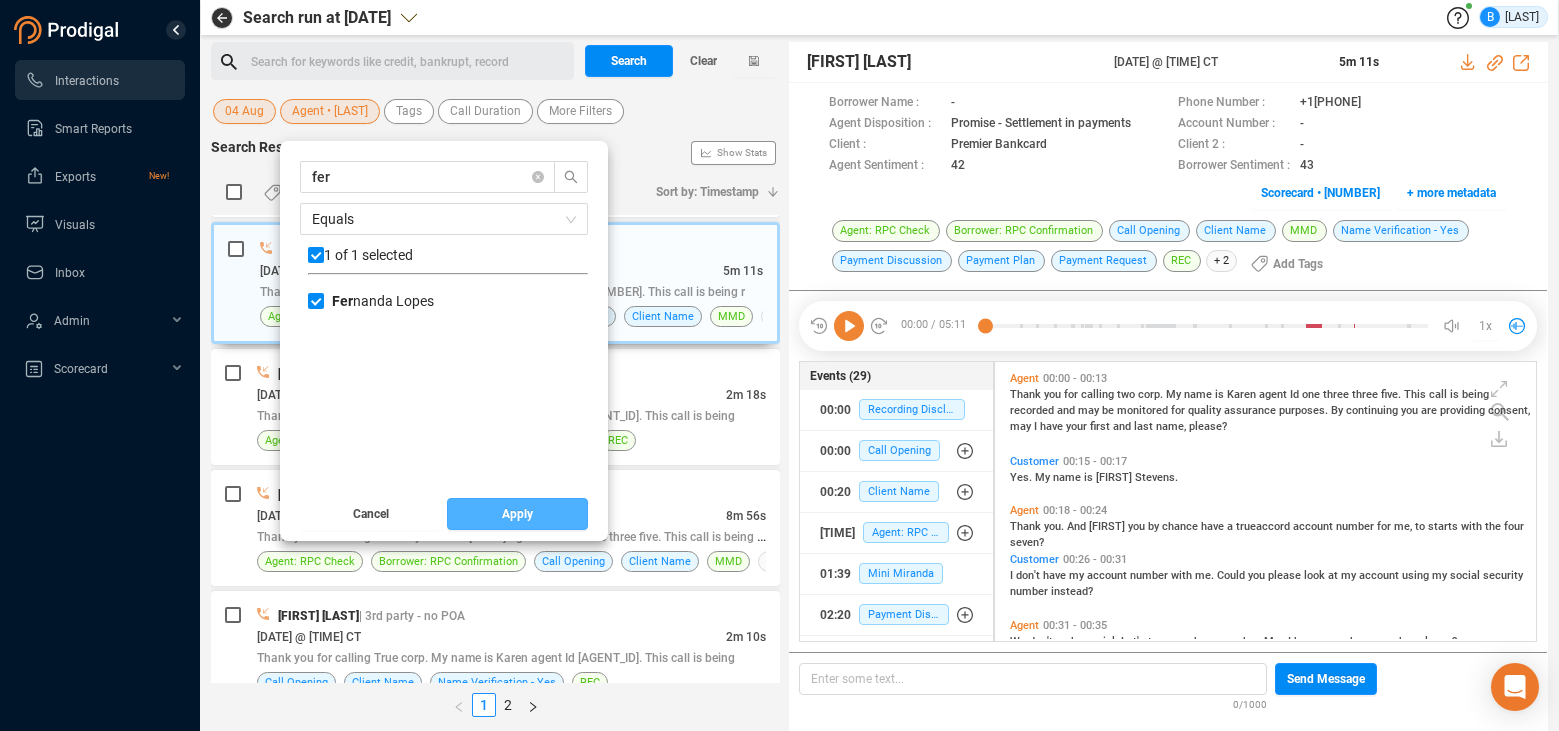 click on "Apply" at bounding box center [517, 514] 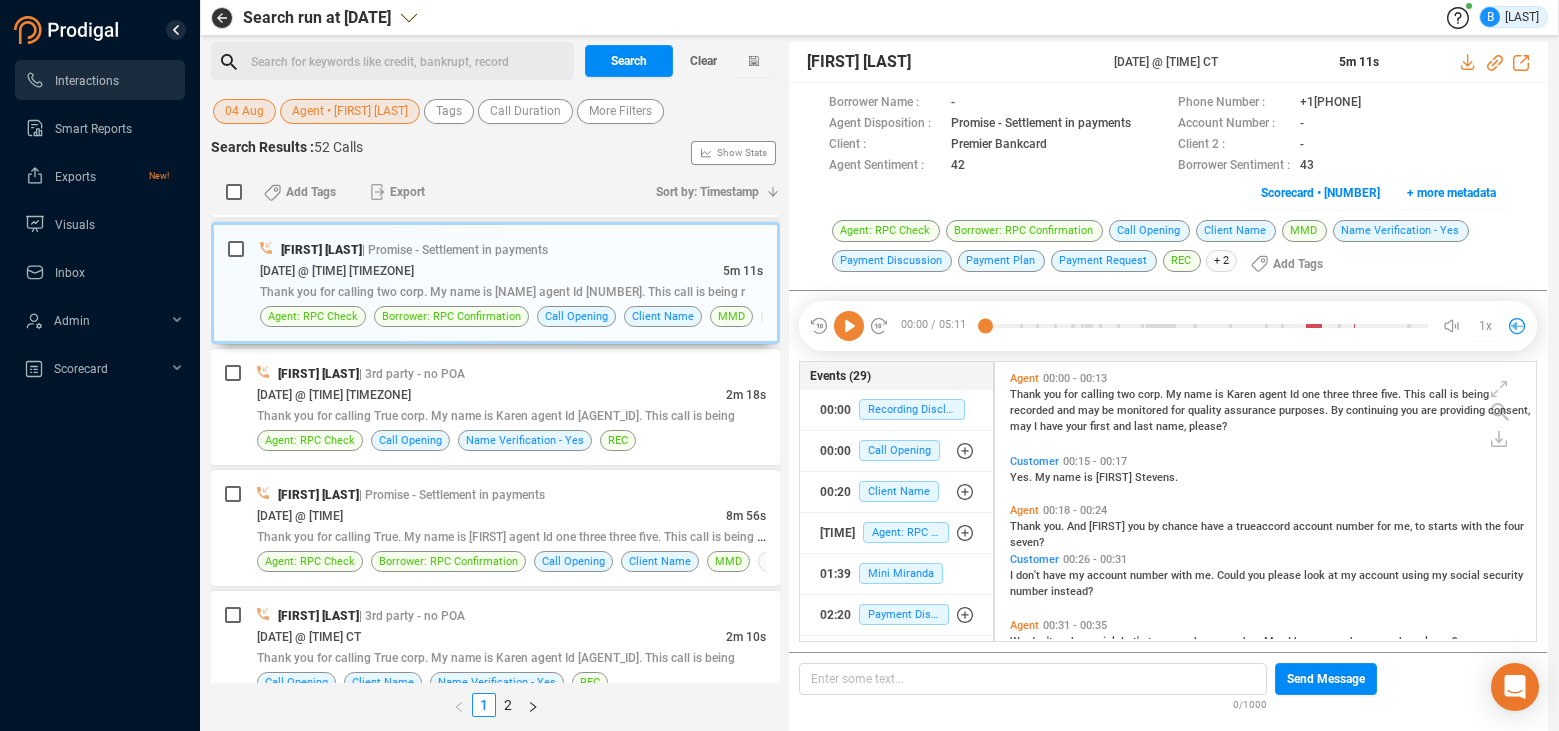 click on "04 Aug" at bounding box center [244, 111] 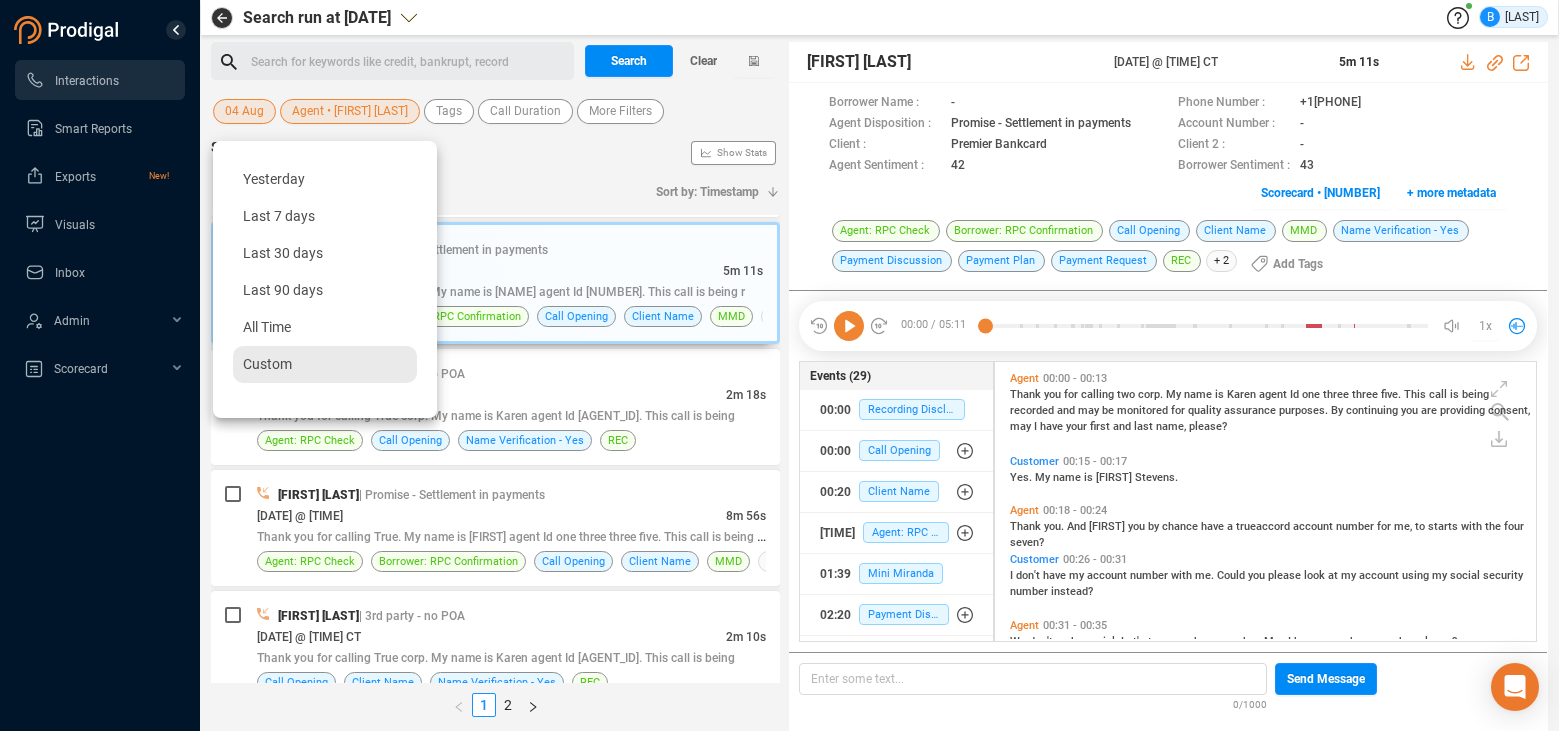 click on "Custom" at bounding box center [267, 364] 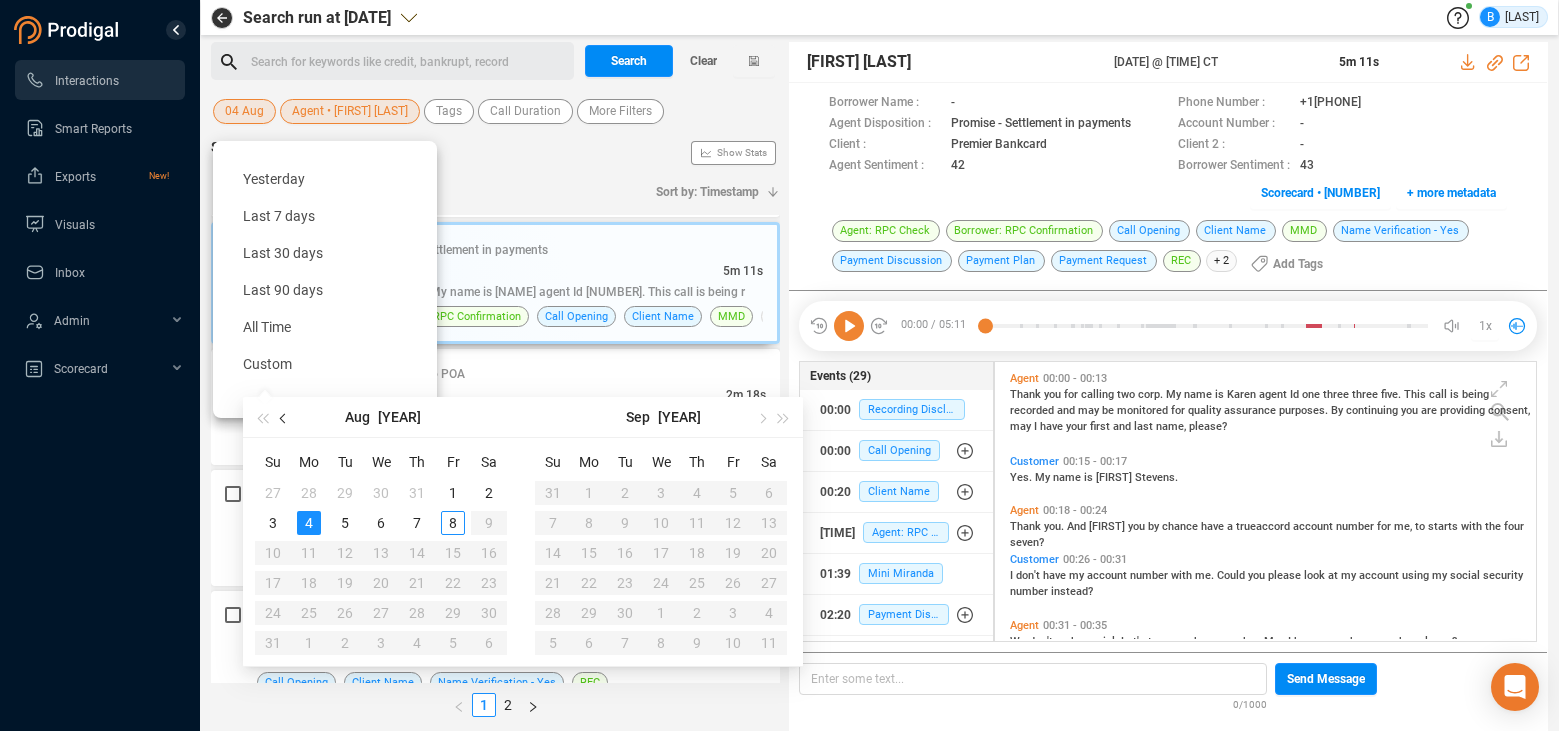 click at bounding box center [285, 418] 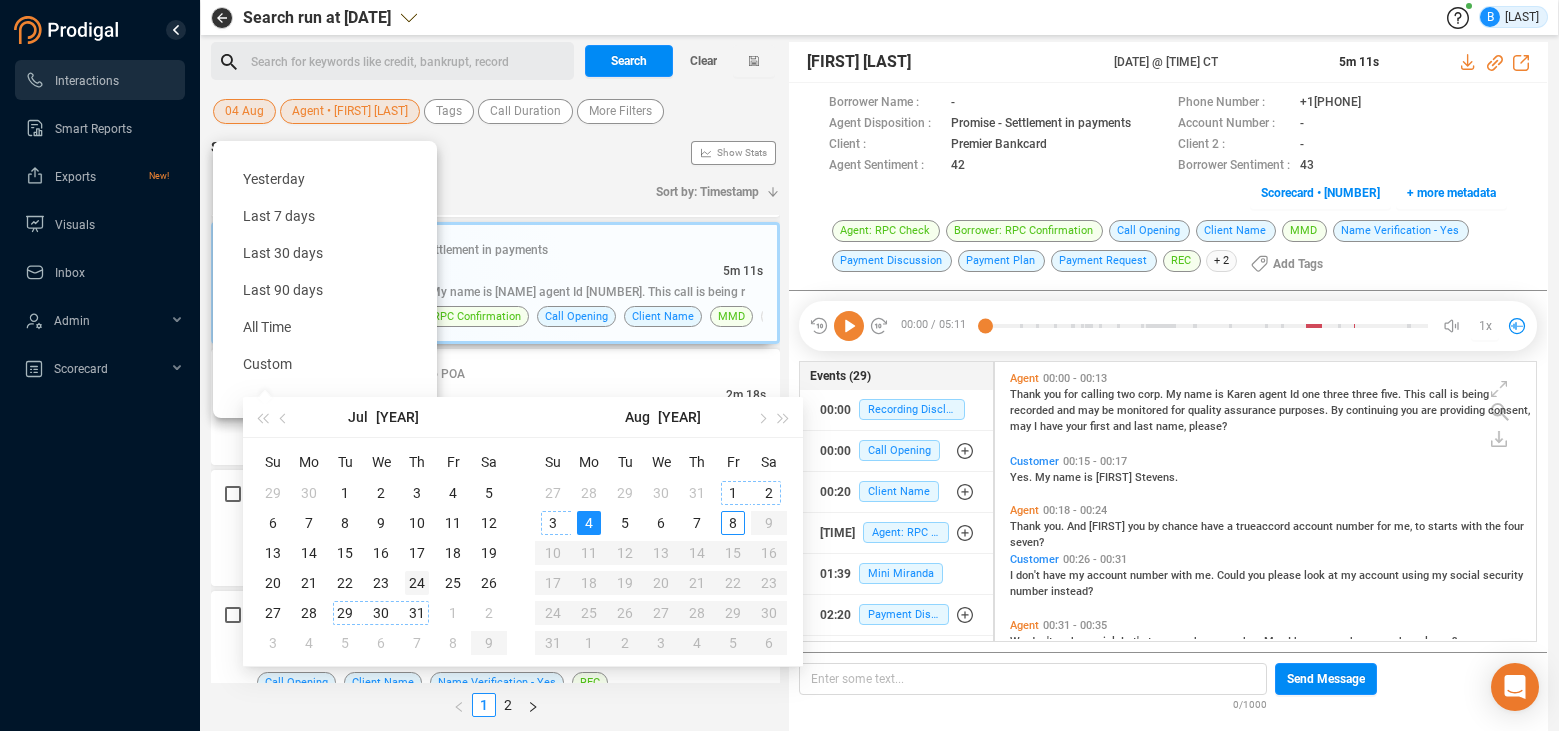 type on "[YYYY]-[MM]-[DD]" 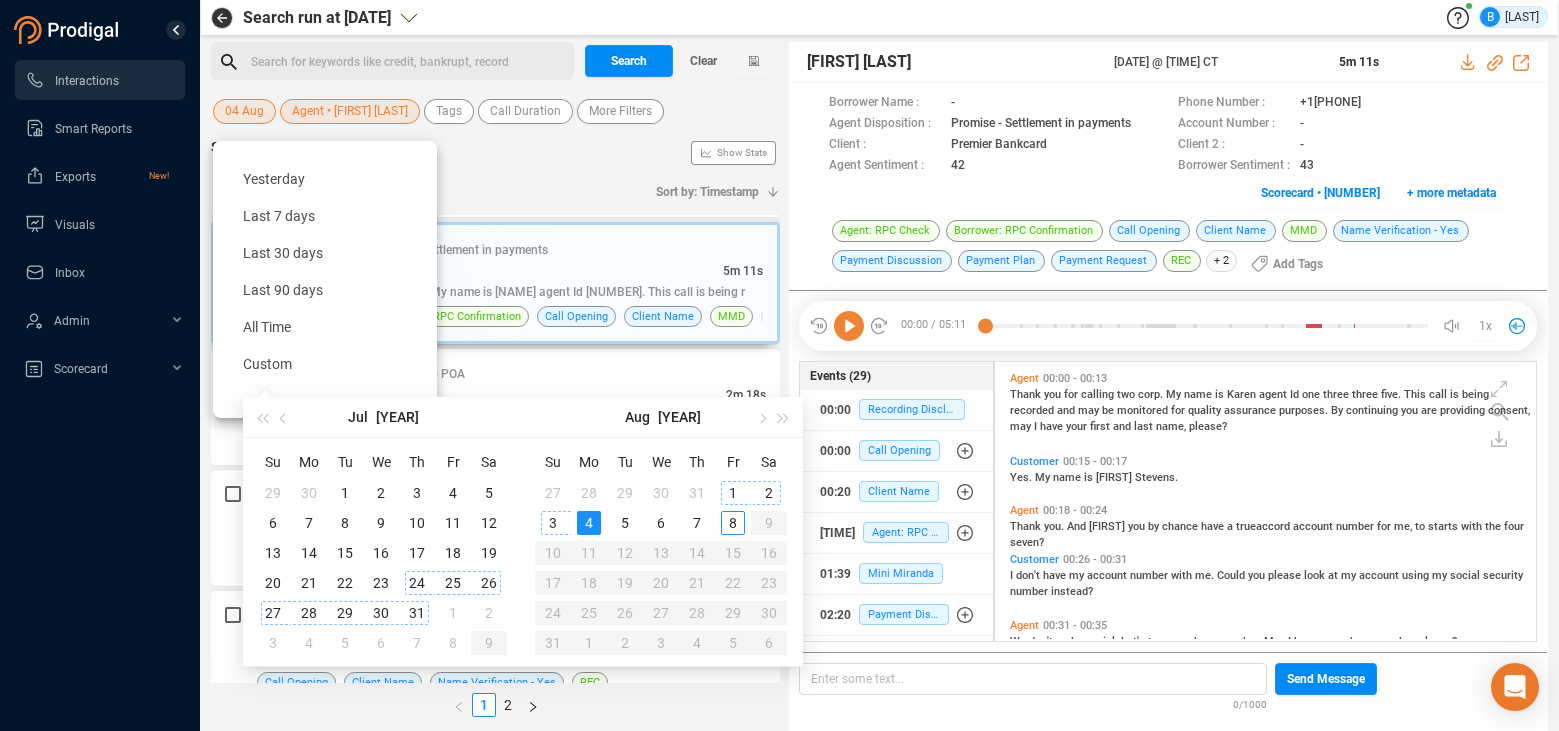 click on "24" at bounding box center [417, 583] 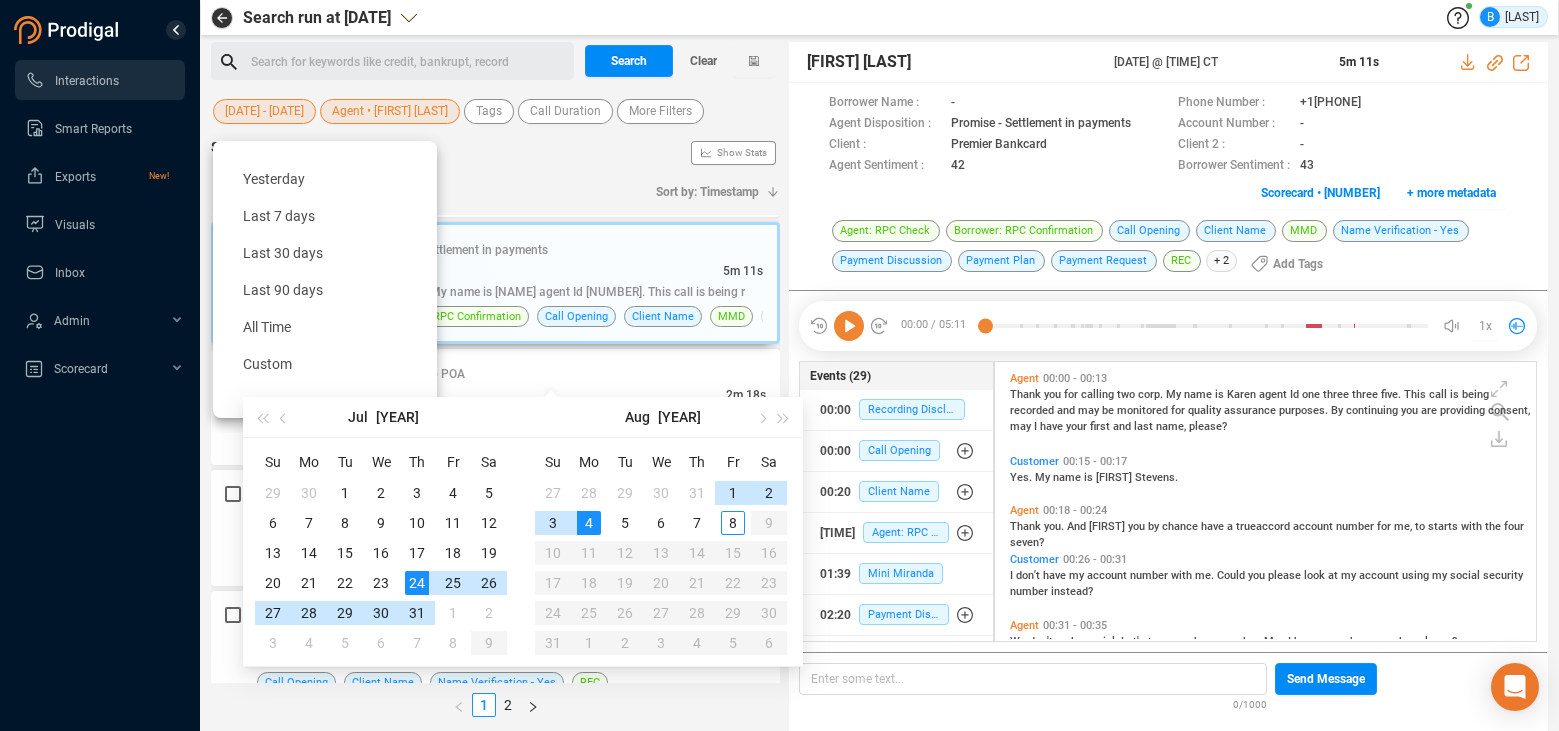 click on "24" at bounding box center [417, 583] 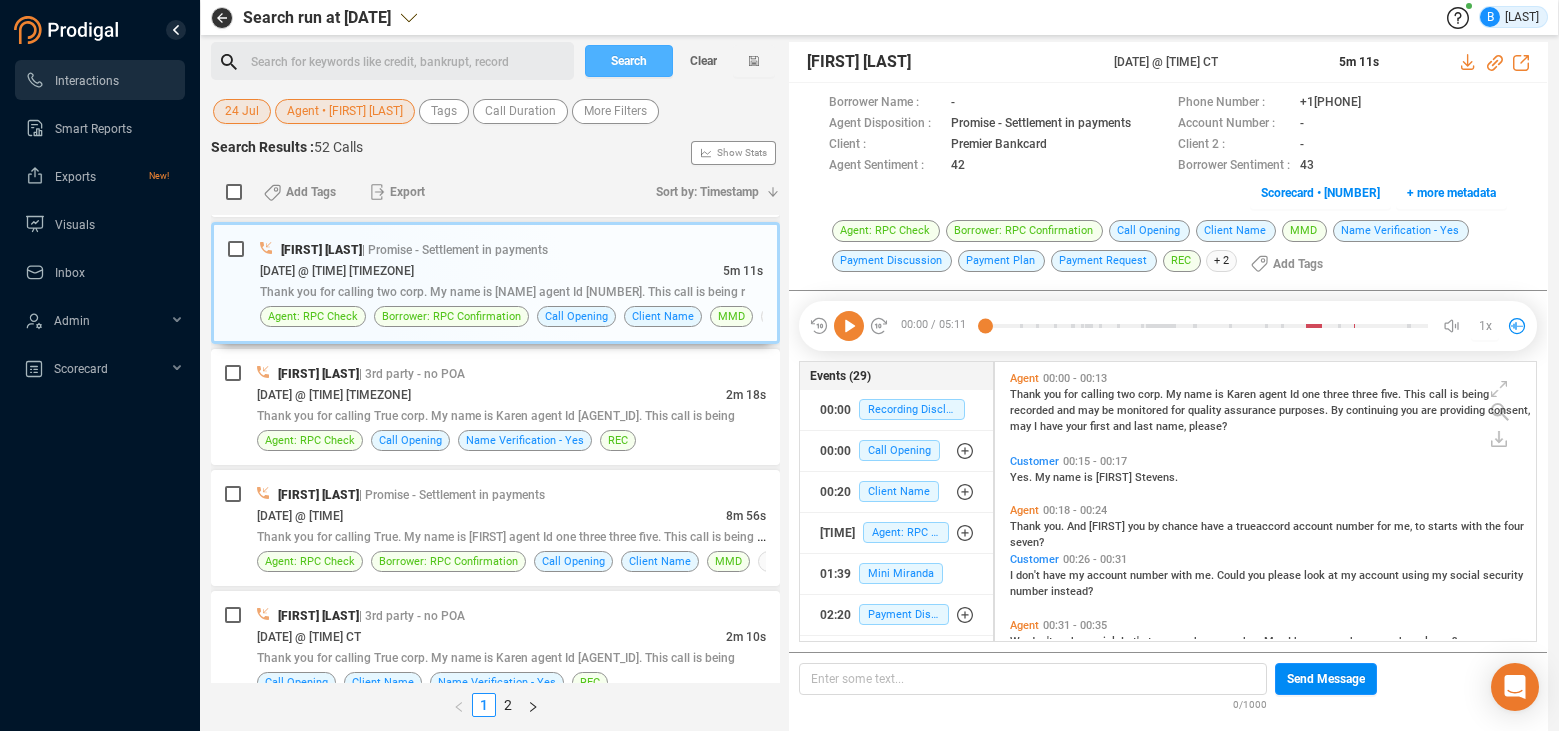 click on "Search" at bounding box center (629, 61) 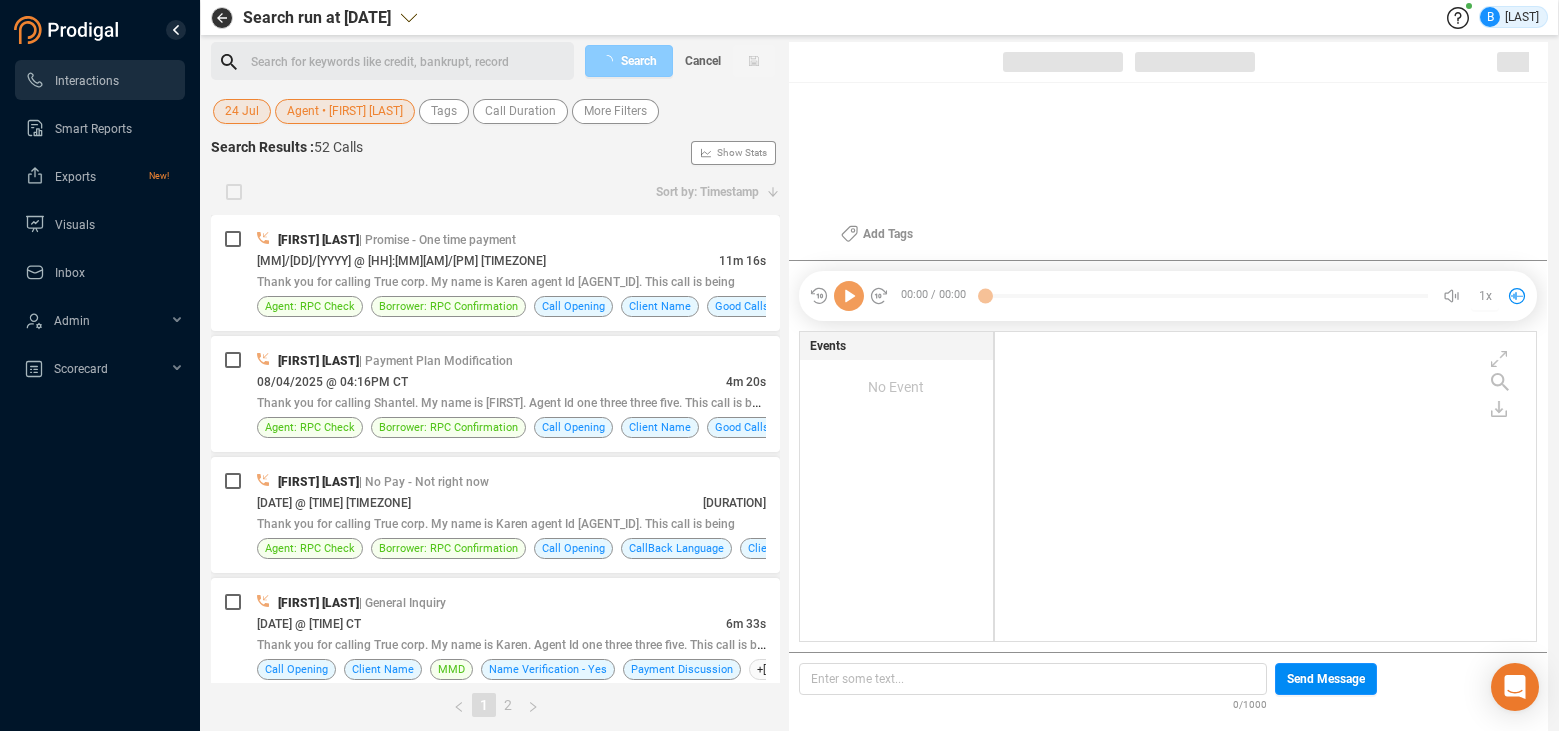 scroll, scrollTop: 6, scrollLeft: 11, axis: both 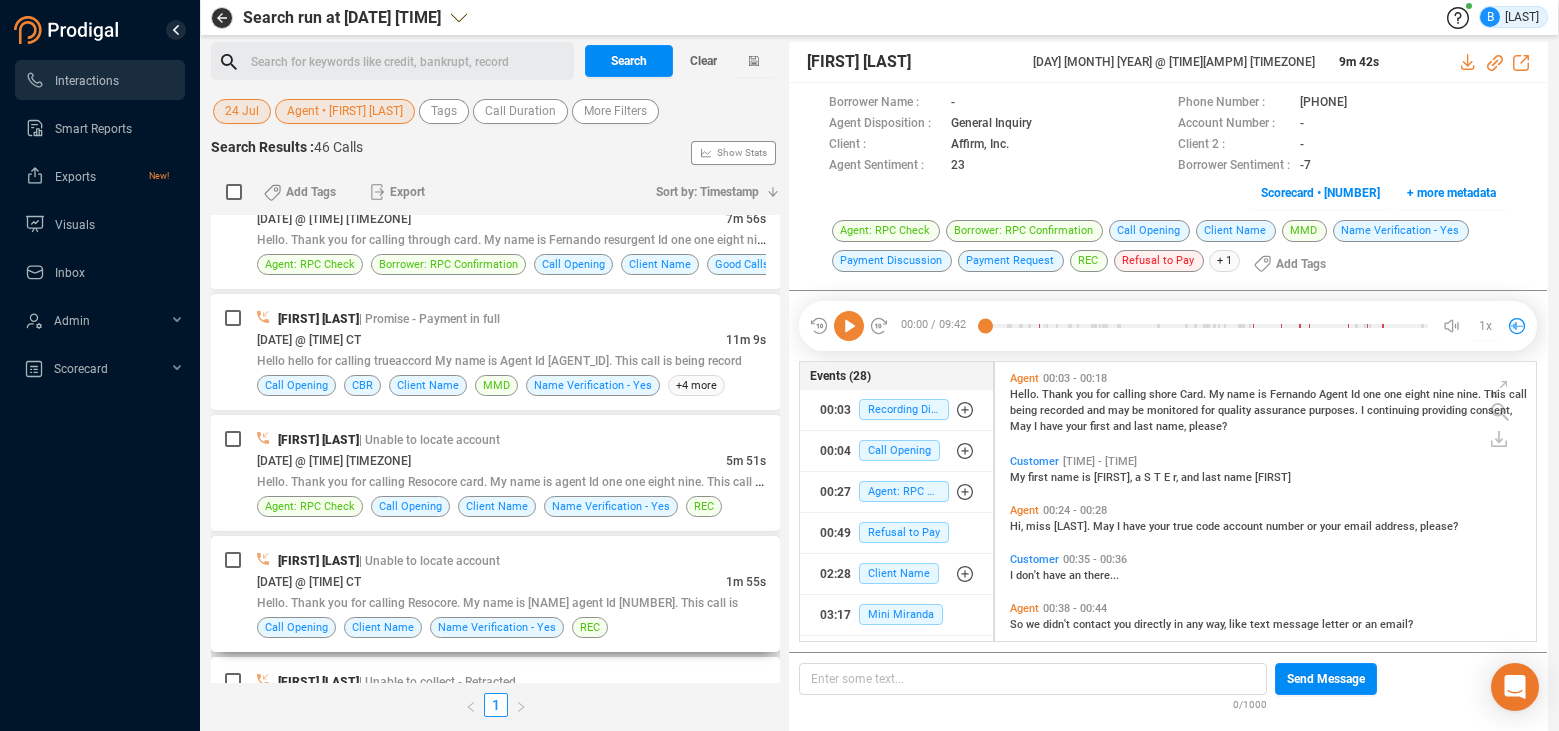click on "| Unable to locate account" at bounding box center [429, 561] 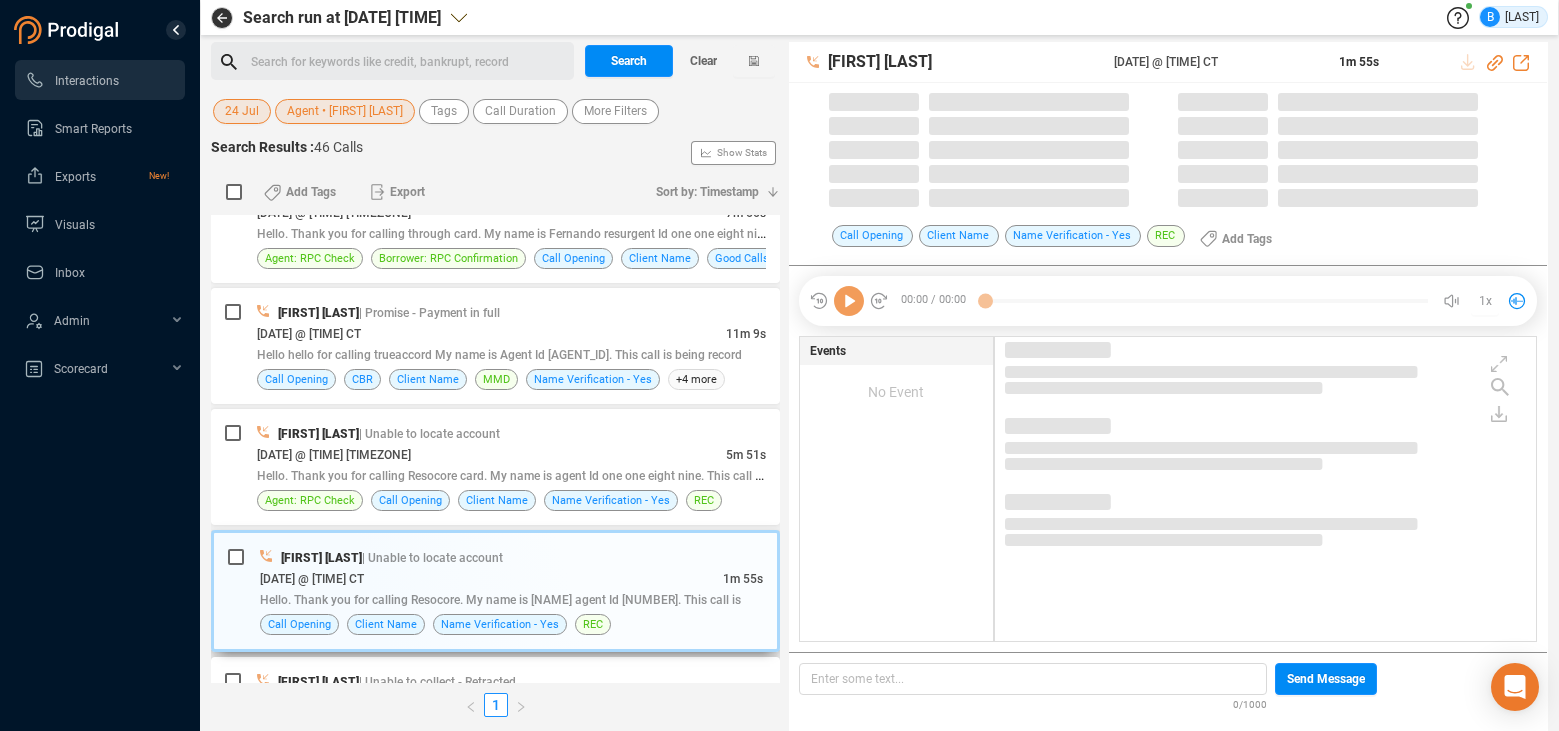 scroll, scrollTop: 1736, scrollLeft: 0, axis: vertical 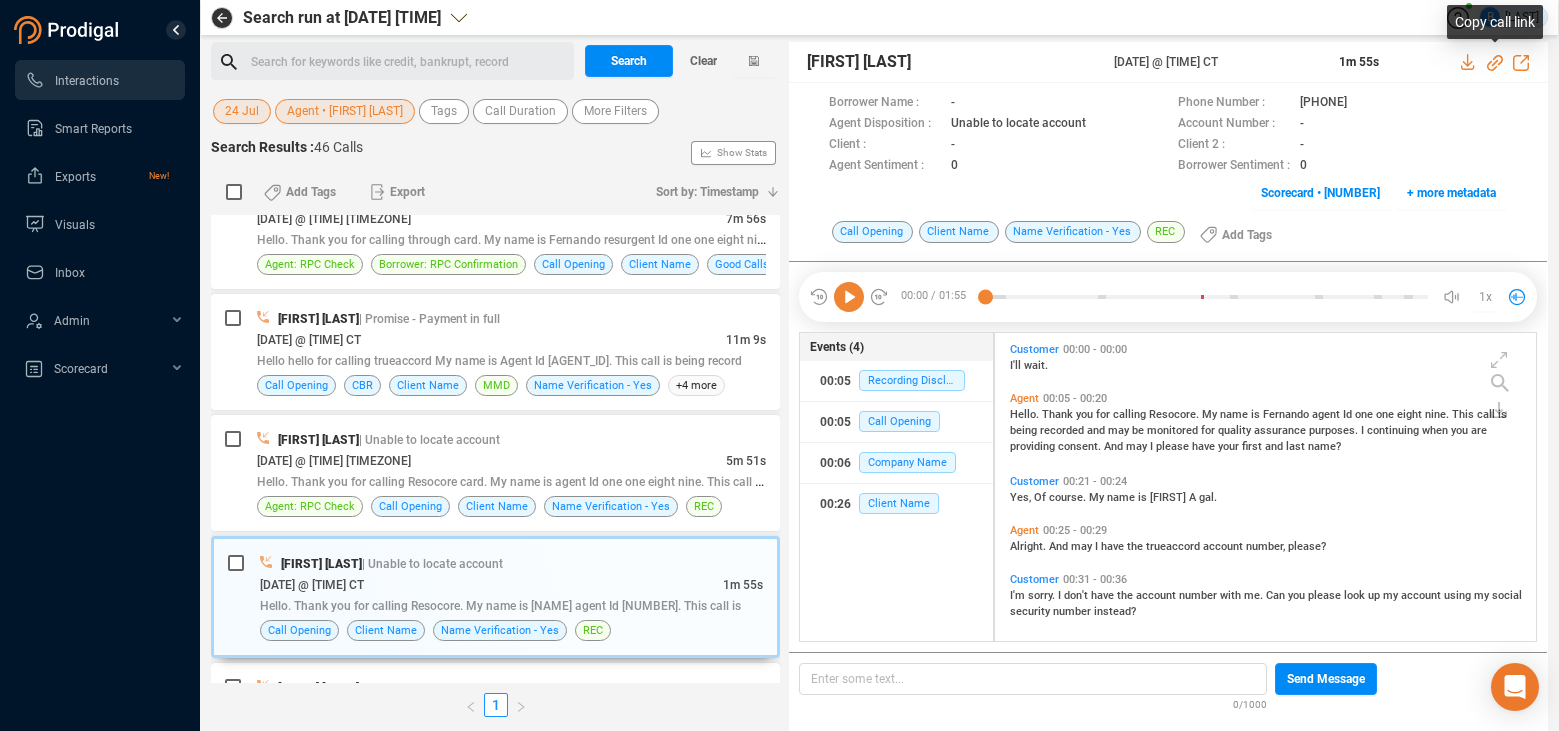 click 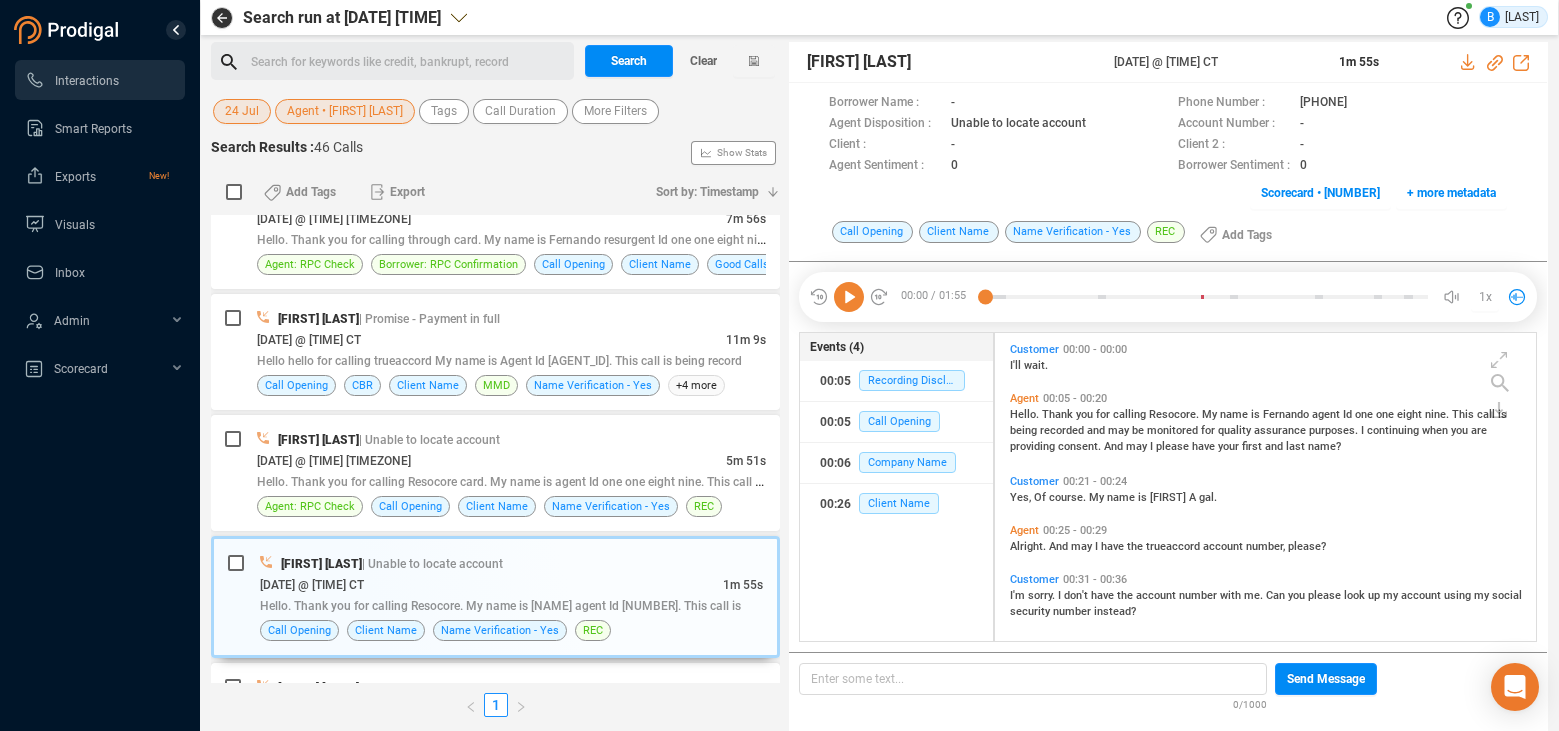 click on "24 Jul" at bounding box center [242, 111] 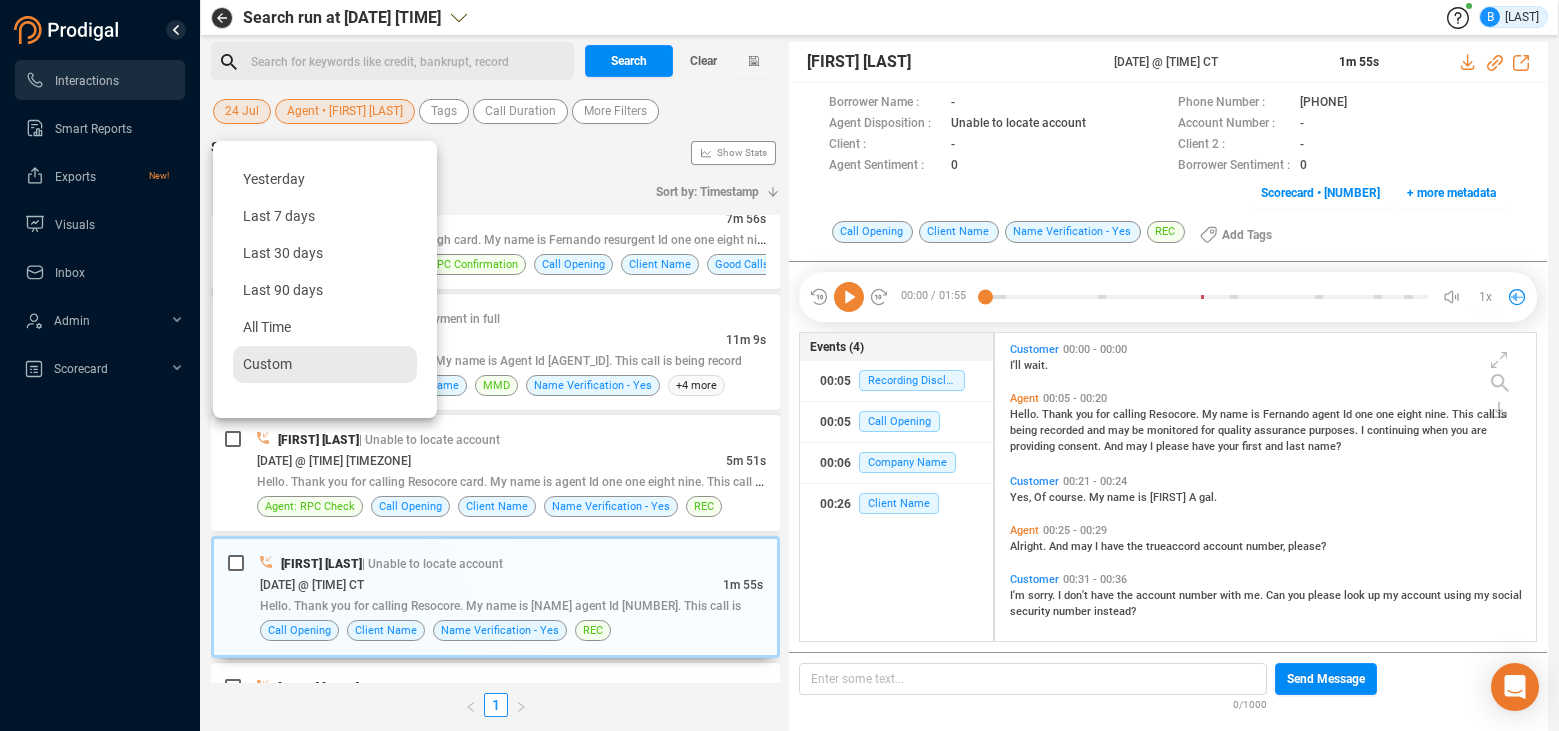click on "Custom" at bounding box center (267, 364) 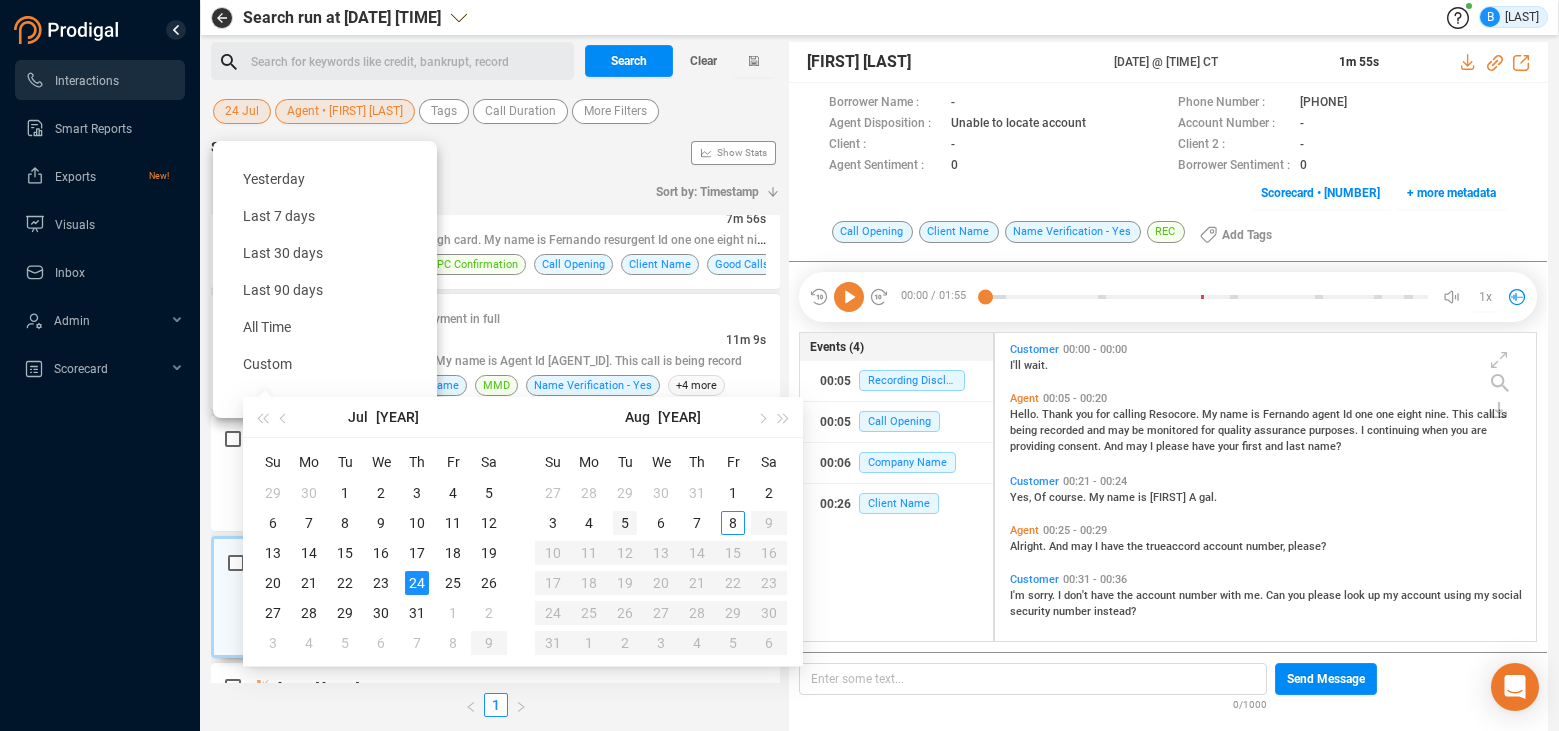 type on "[YYYY]-[MM]-[DD]" 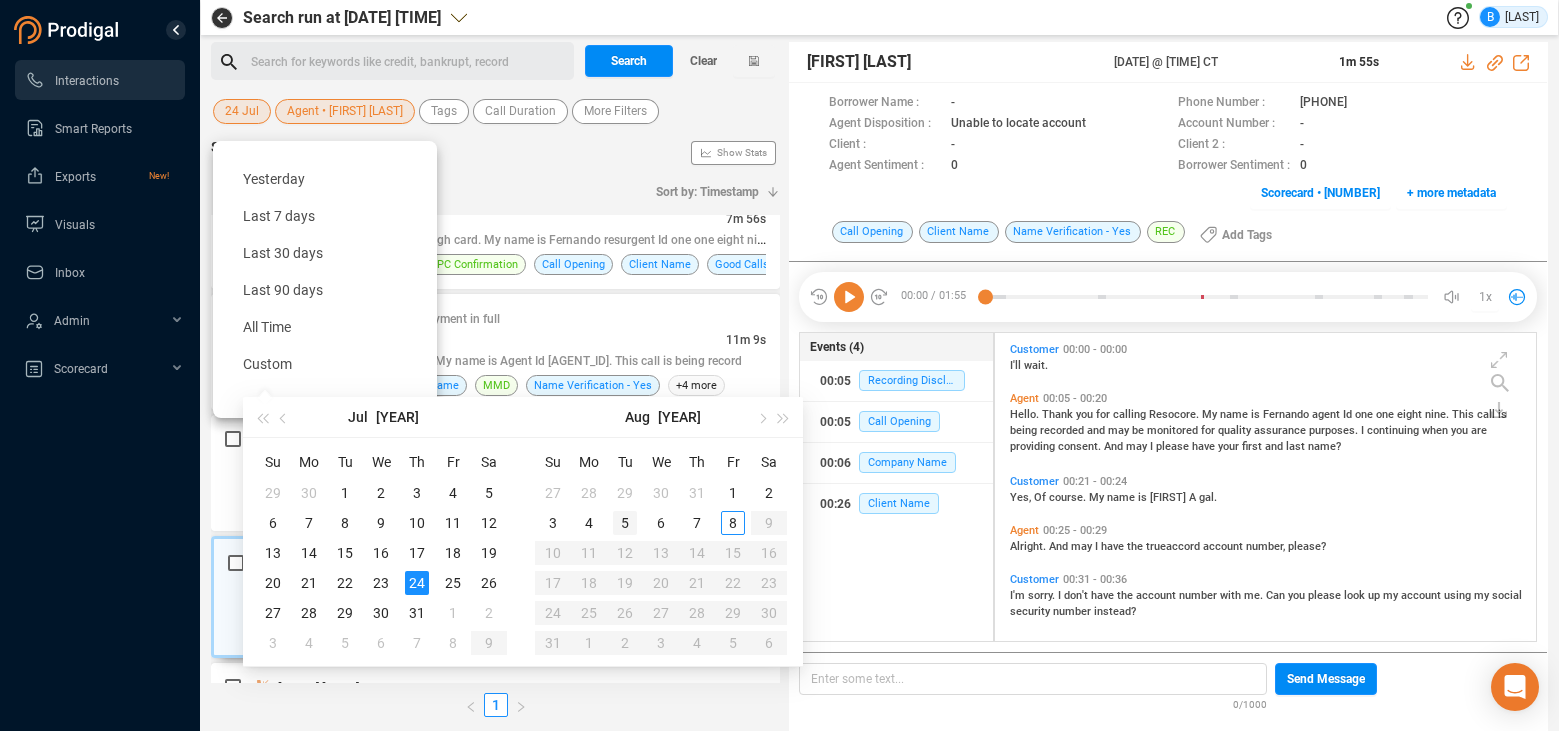 click on "5" at bounding box center [625, 523] 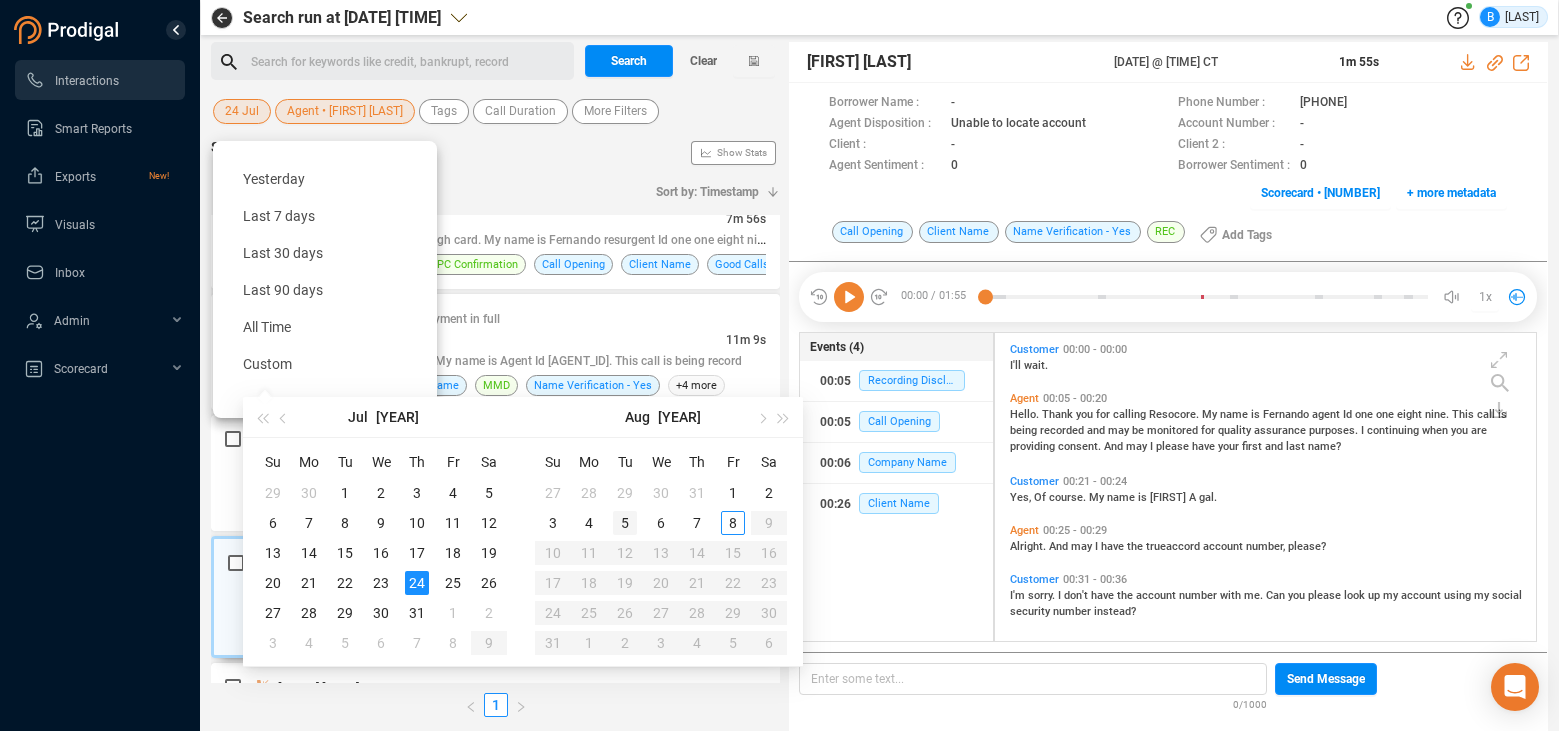 click on "5" at bounding box center (625, 523) 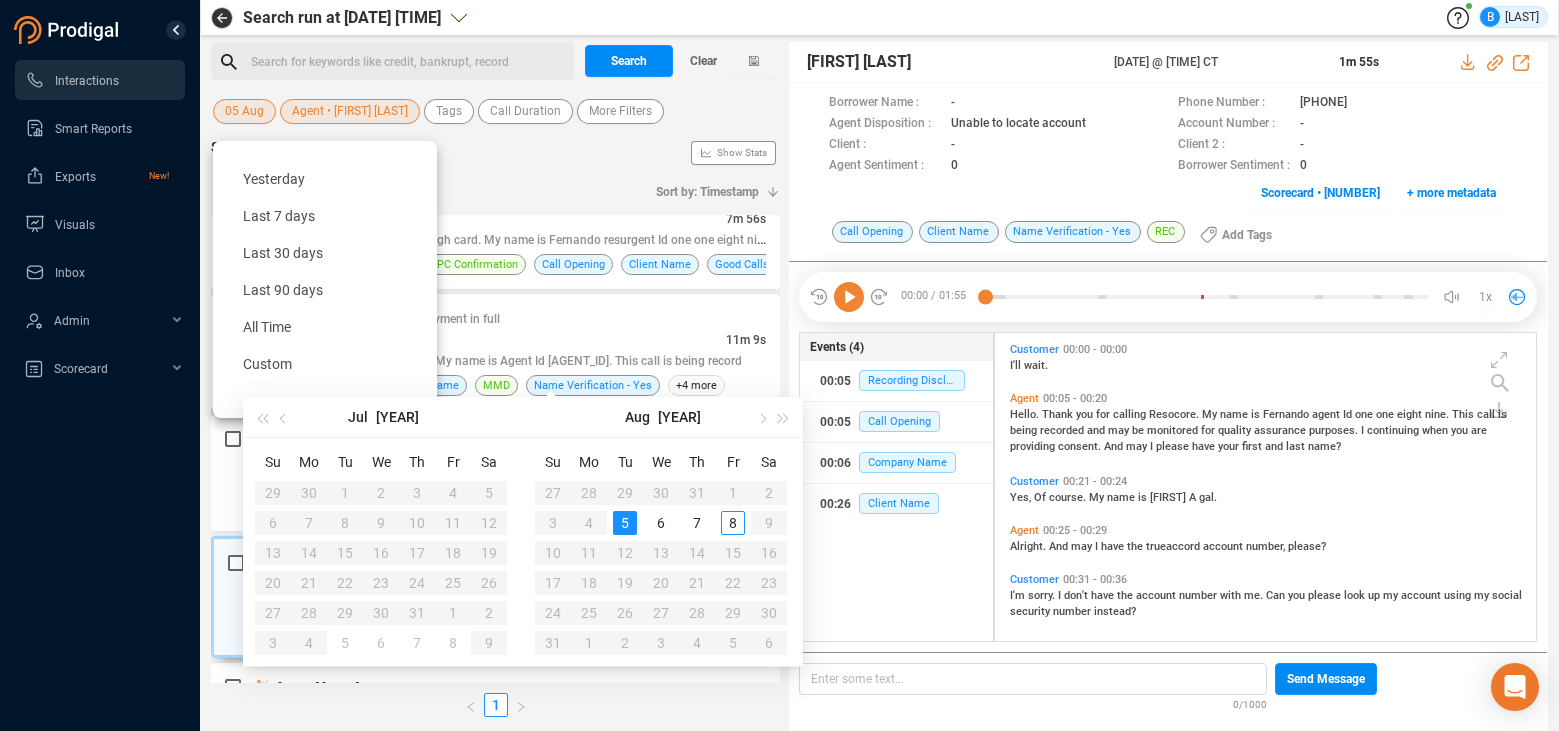 type on "[YYYY]-[MM]-[DD]" 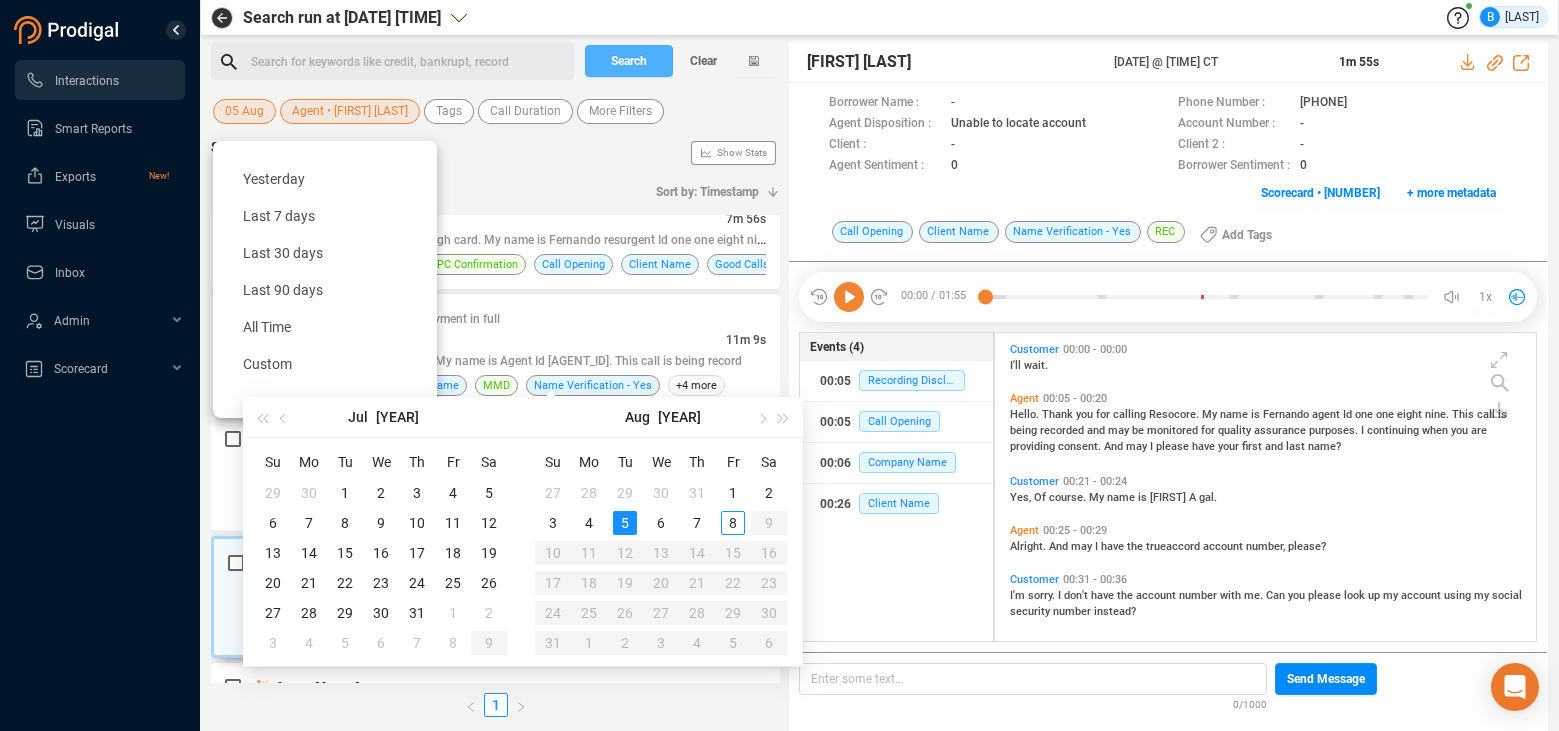 click on "Search" at bounding box center [629, 61] 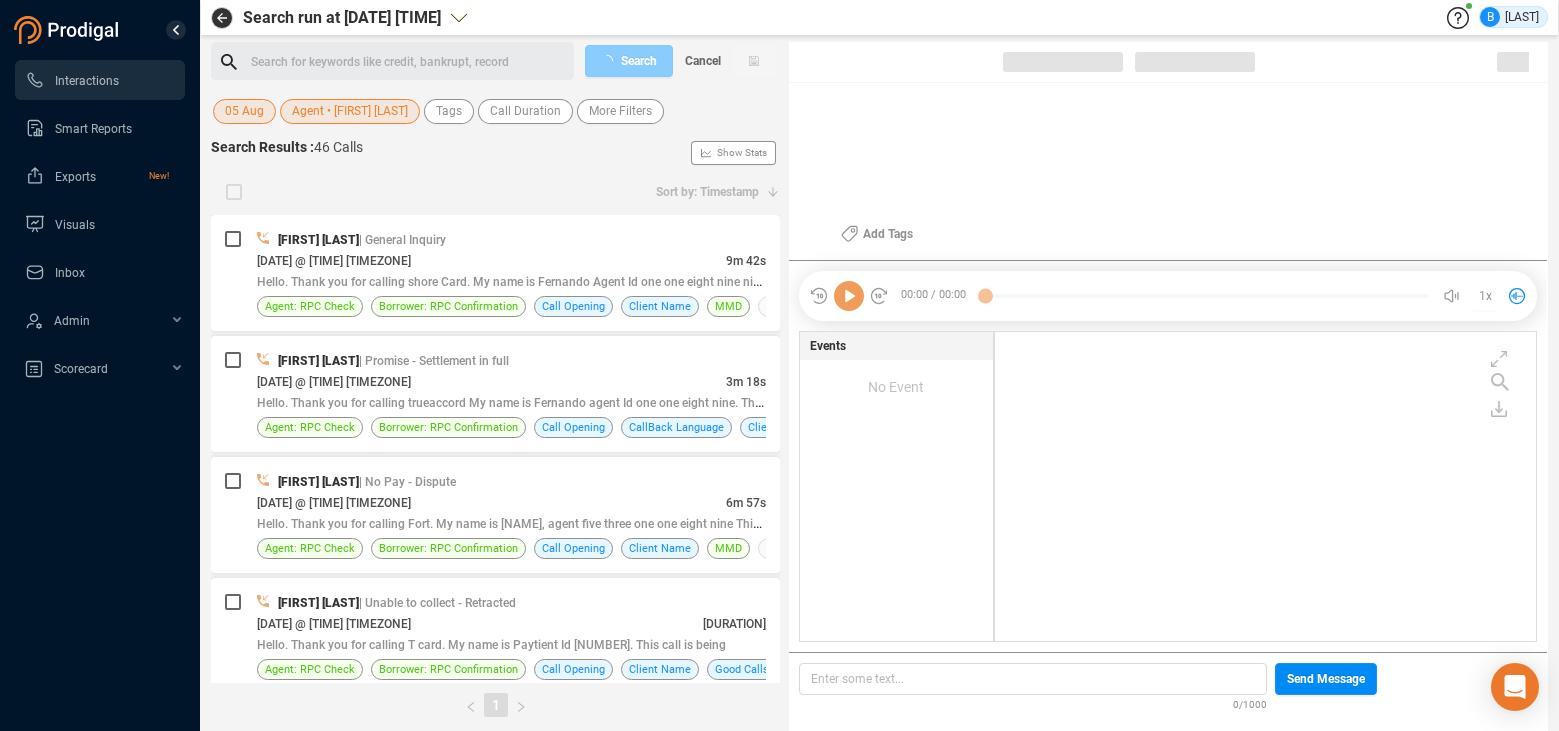 scroll, scrollTop: 6, scrollLeft: 11, axis: both 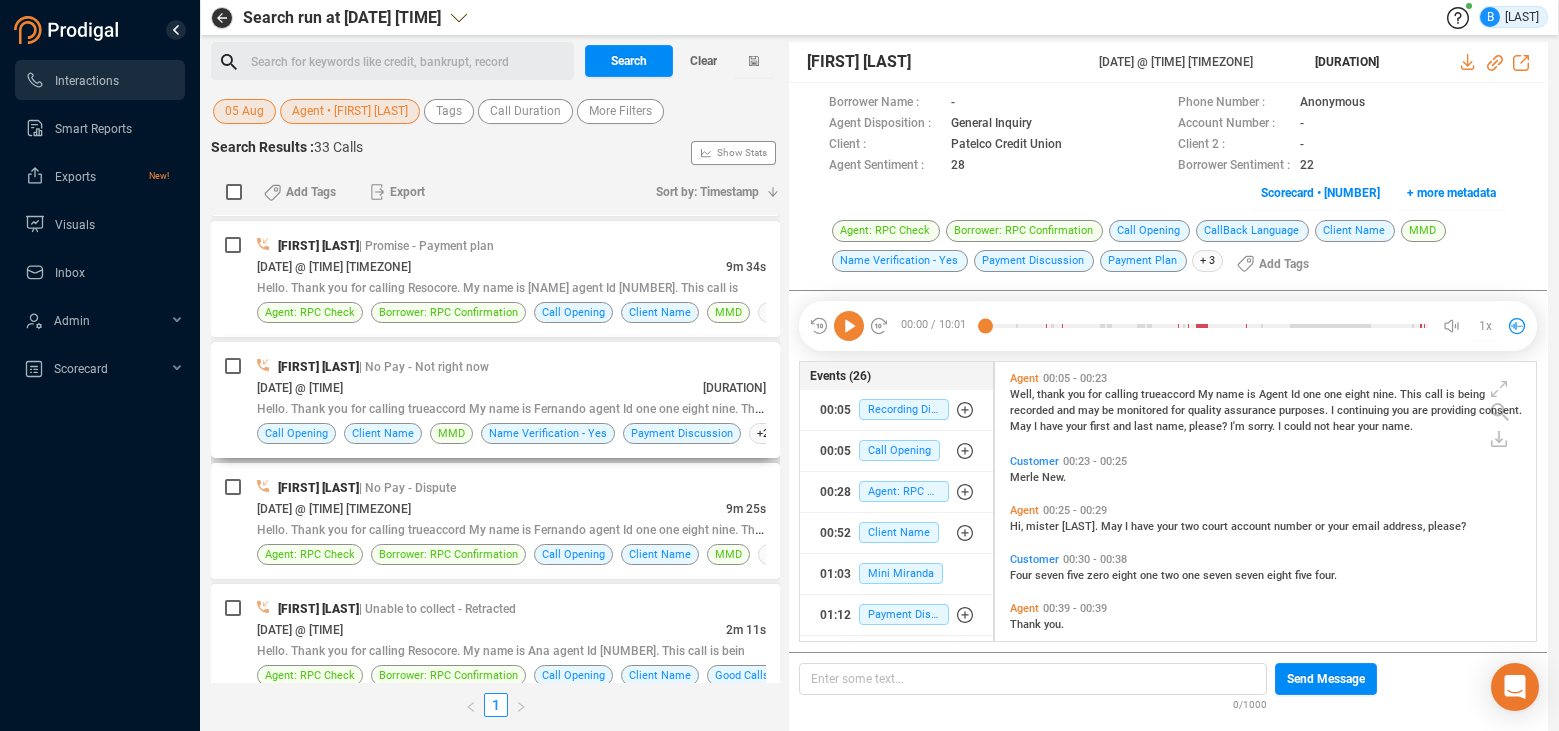 click on "[FIRST] [LAST] | No Pay - Not right now" at bounding box center [511, 366] 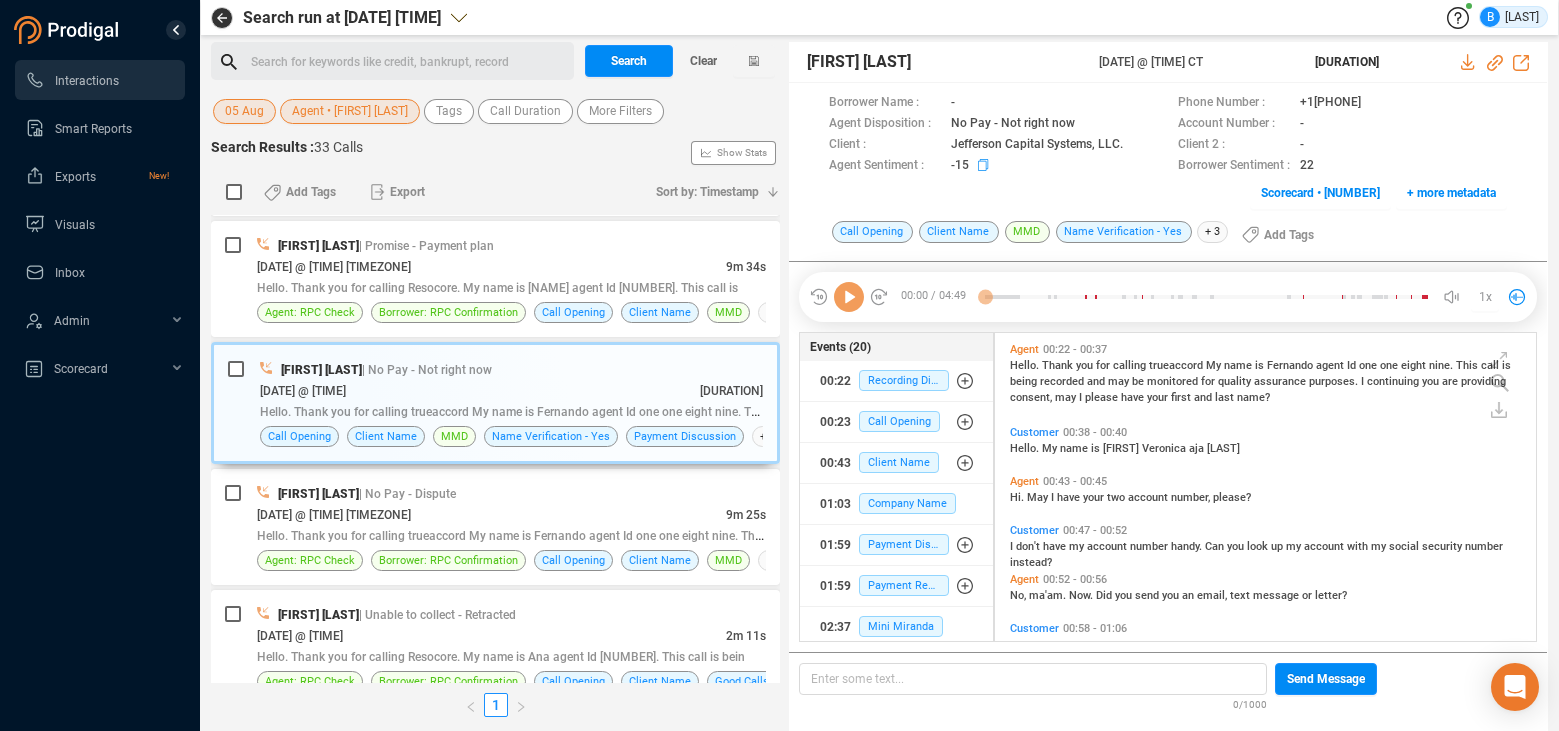 scroll, scrollTop: 6, scrollLeft: 11, axis: both 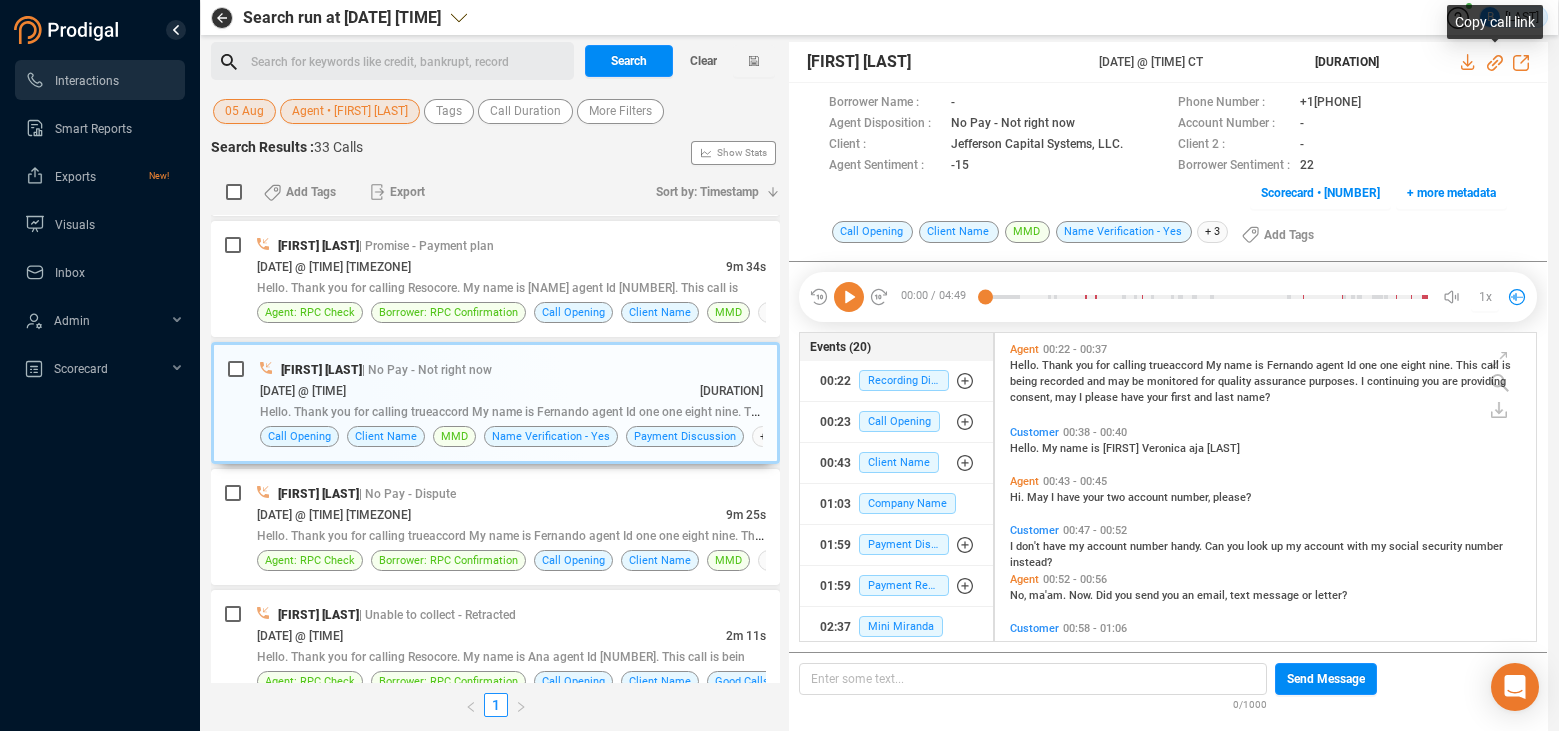 click 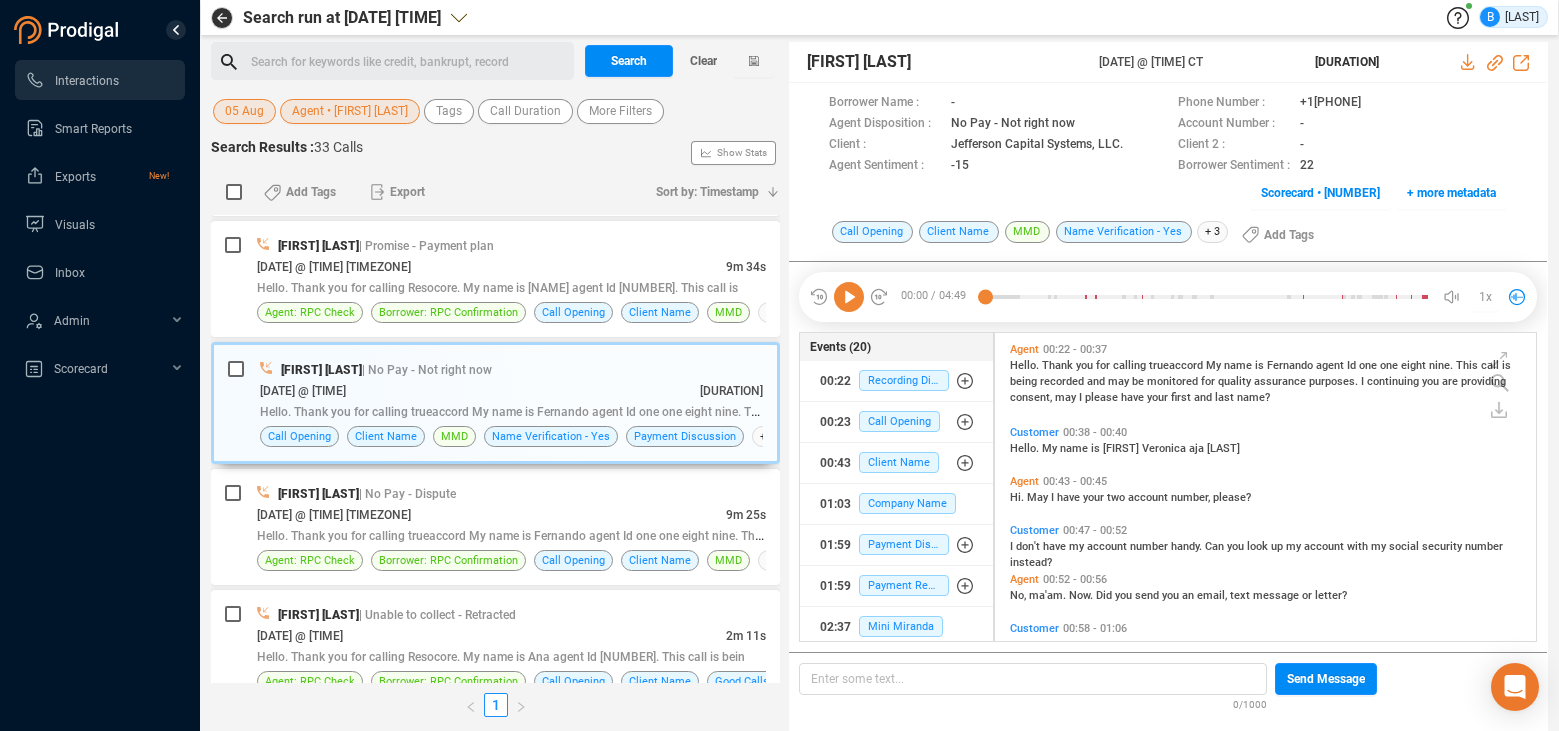 click on "05 Aug" at bounding box center (244, 111) 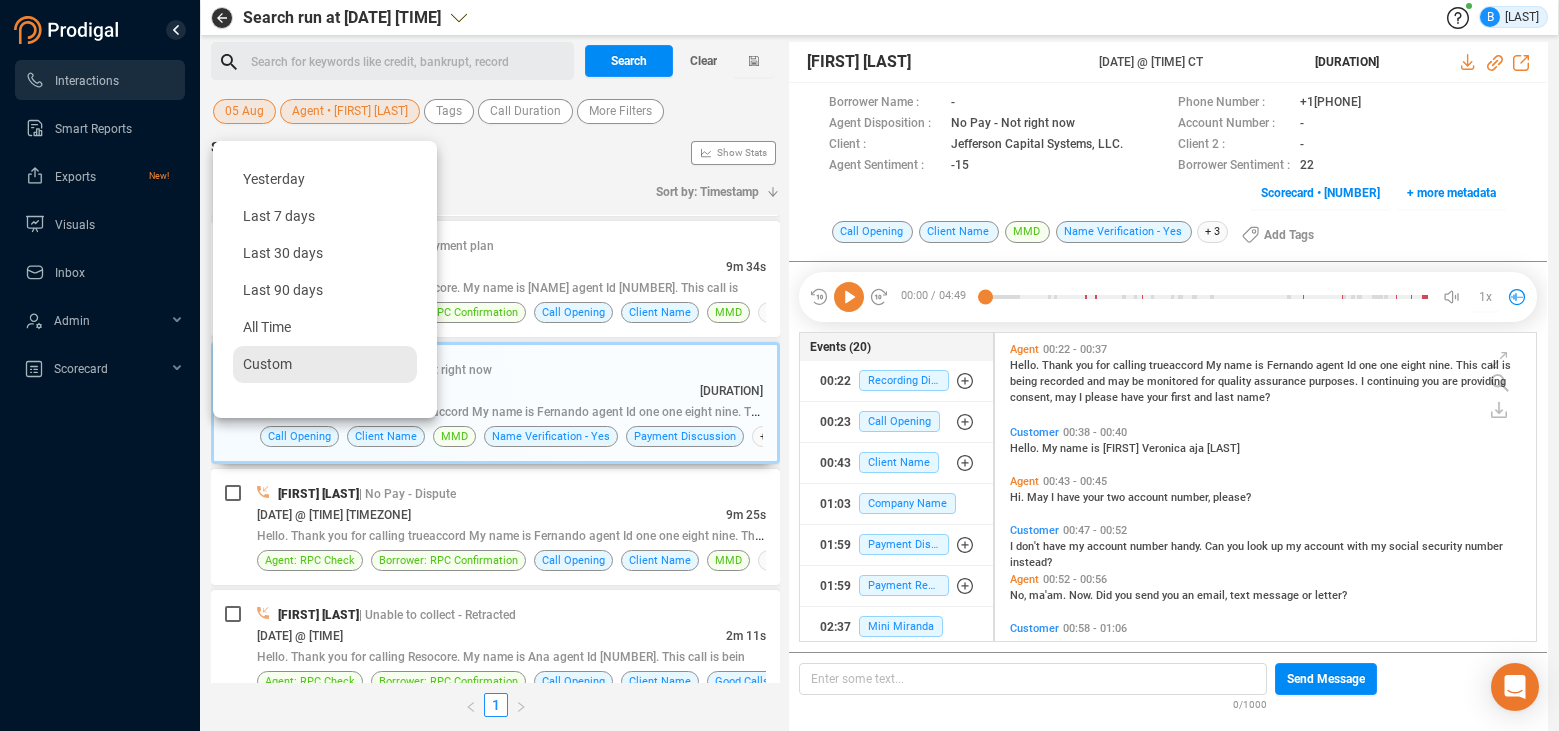 click on "Custom" at bounding box center [267, 364] 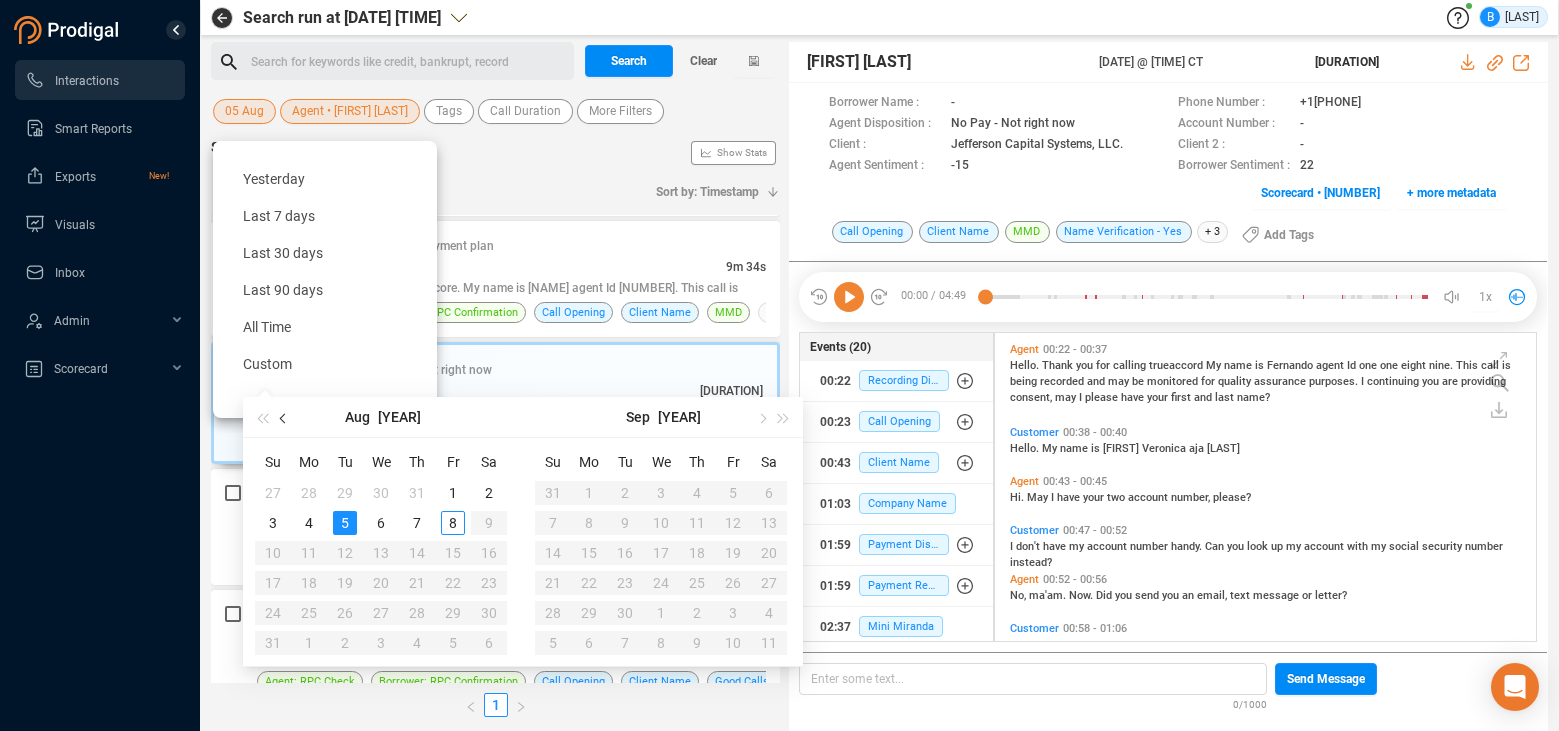 click at bounding box center [285, 418] 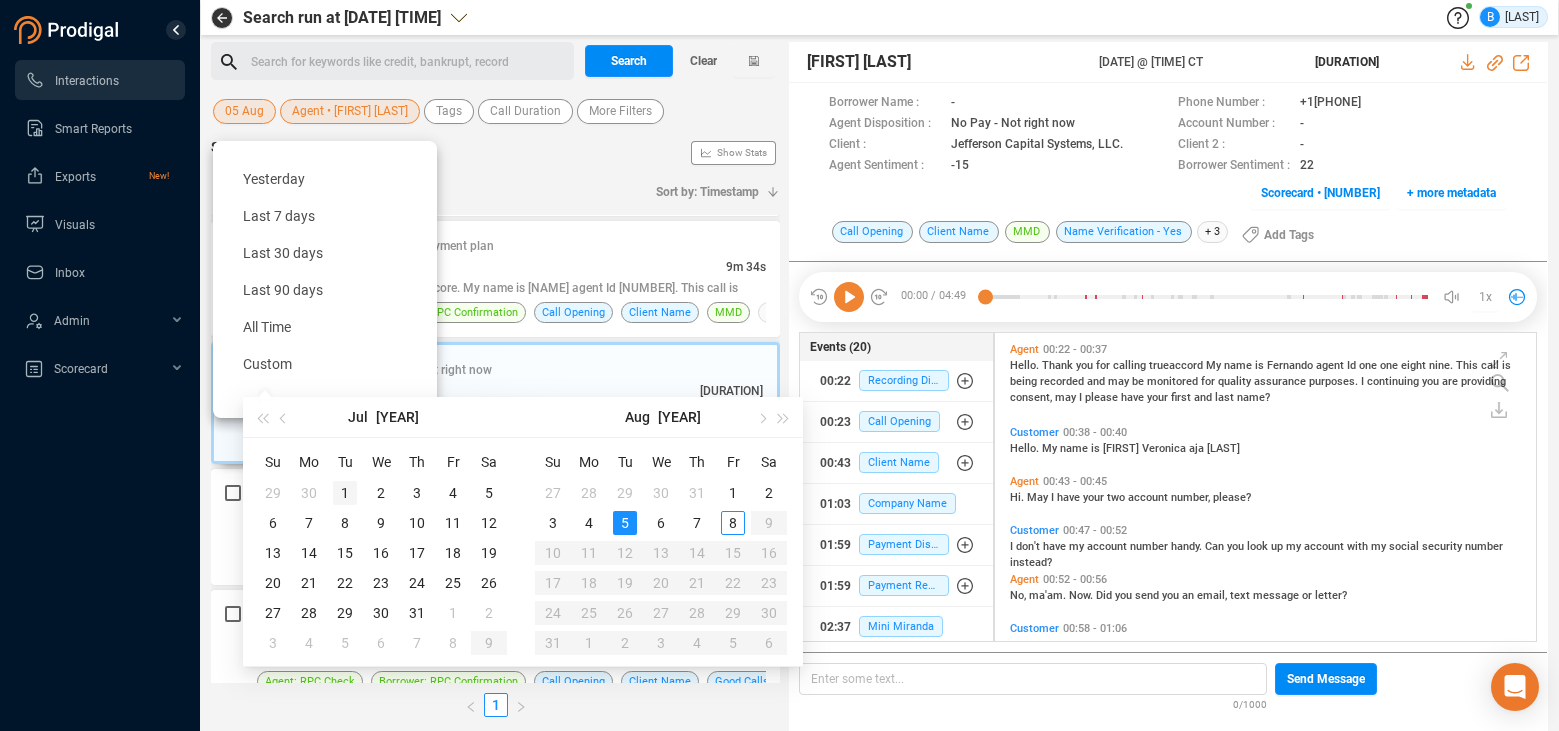 type on "[DATE]" 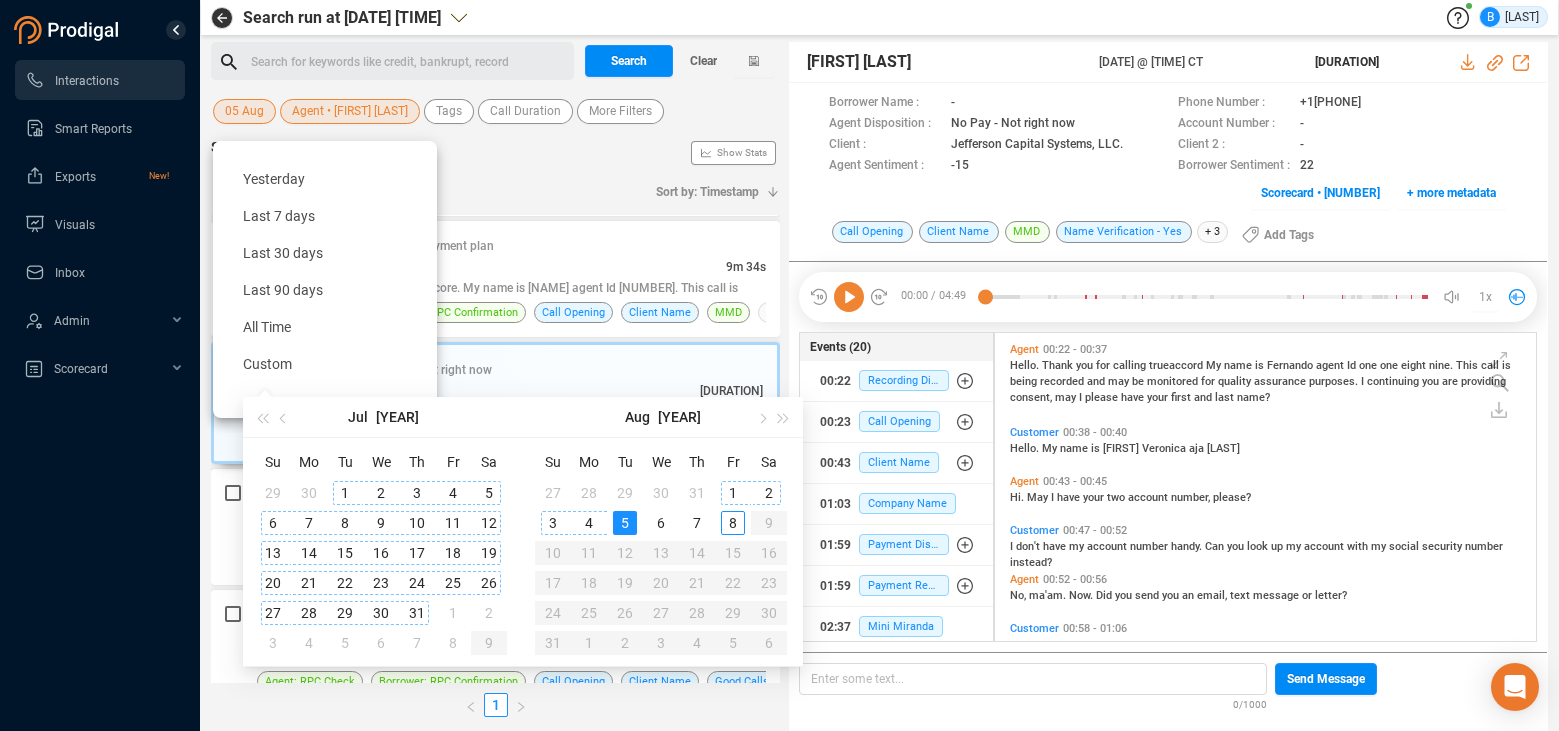 click on "1" at bounding box center [345, 493] 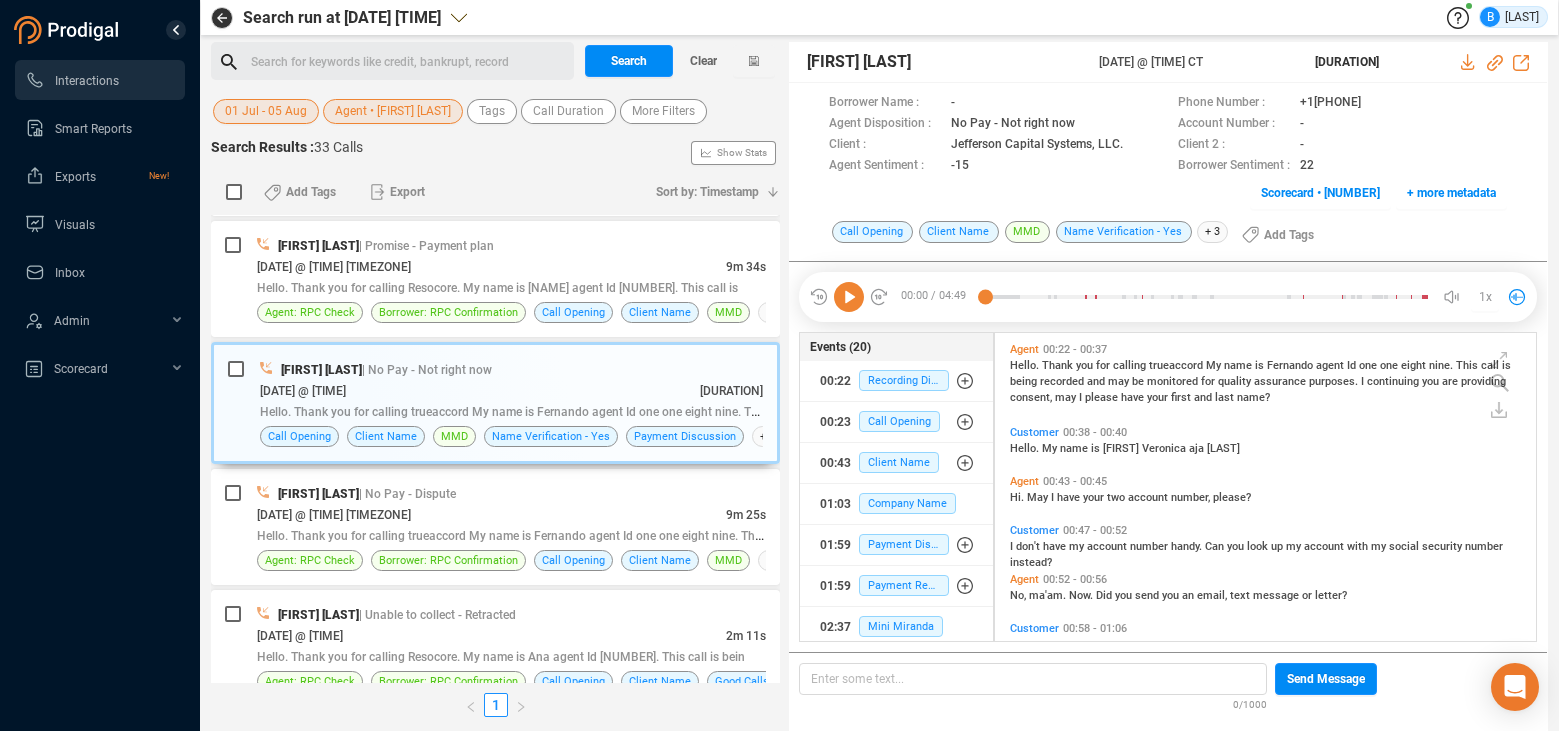 click on "Agent • [FIRST] [LAST]" at bounding box center (393, 111) 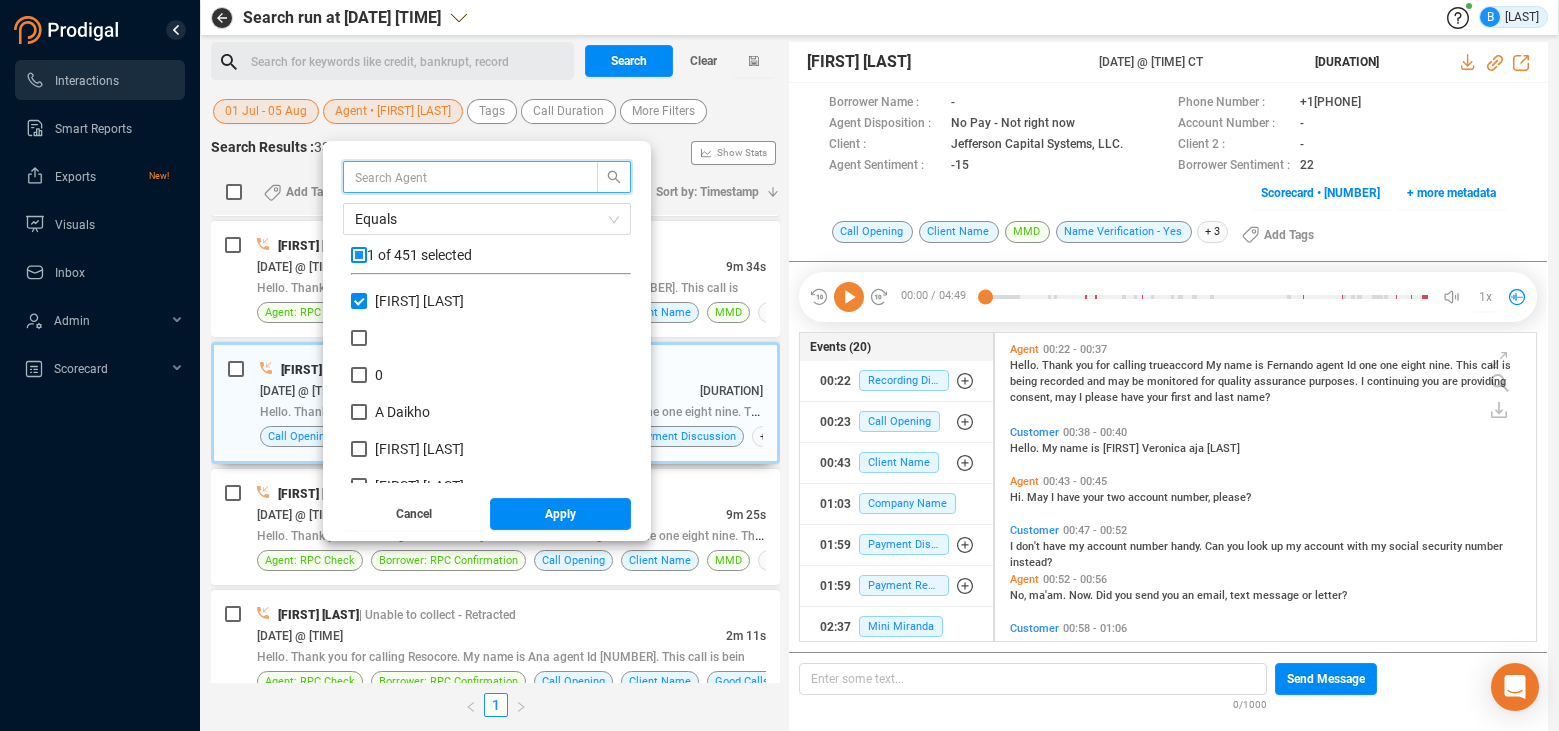 scroll, scrollTop: 6, scrollLeft: 11, axis: both 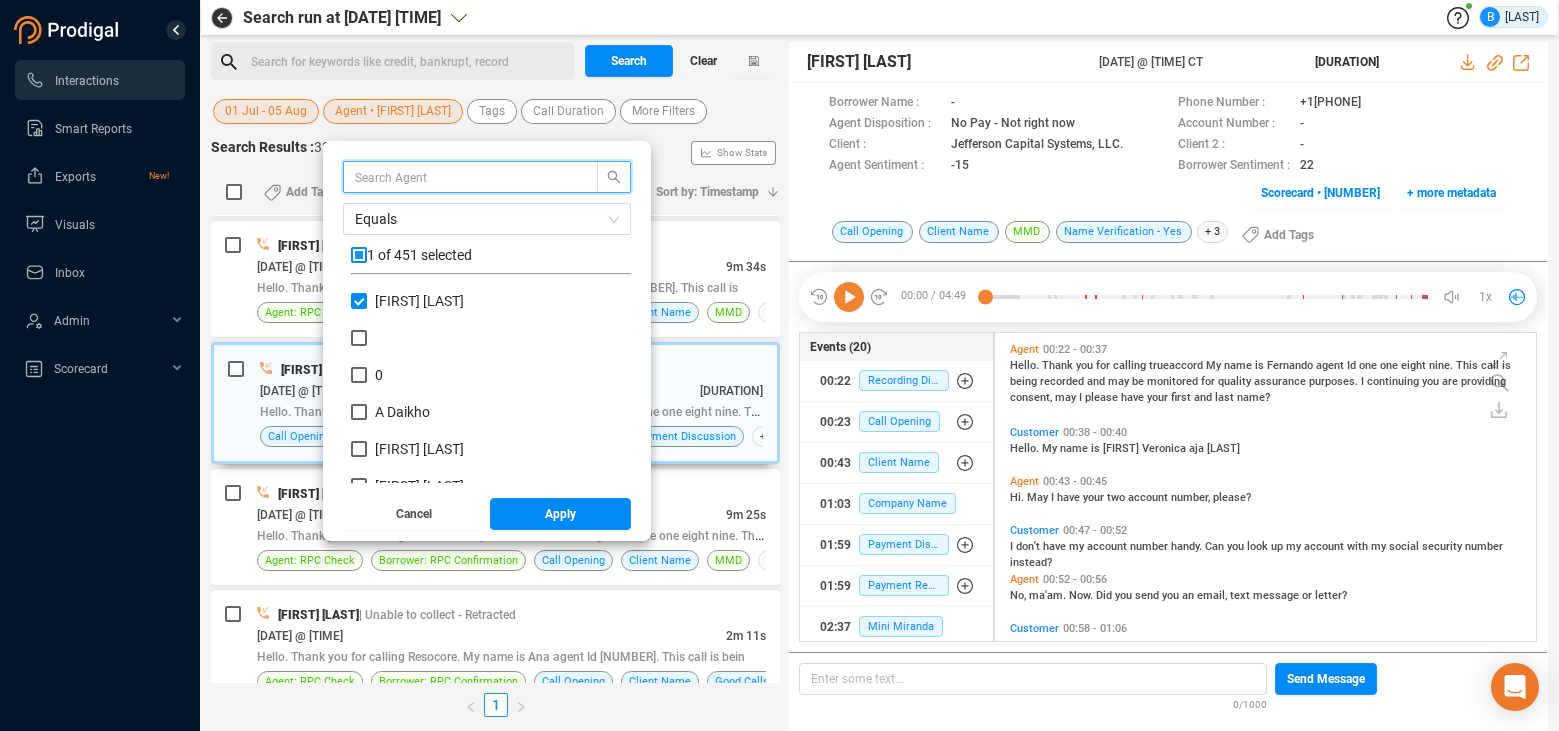 click on "Clear" at bounding box center [703, 61] 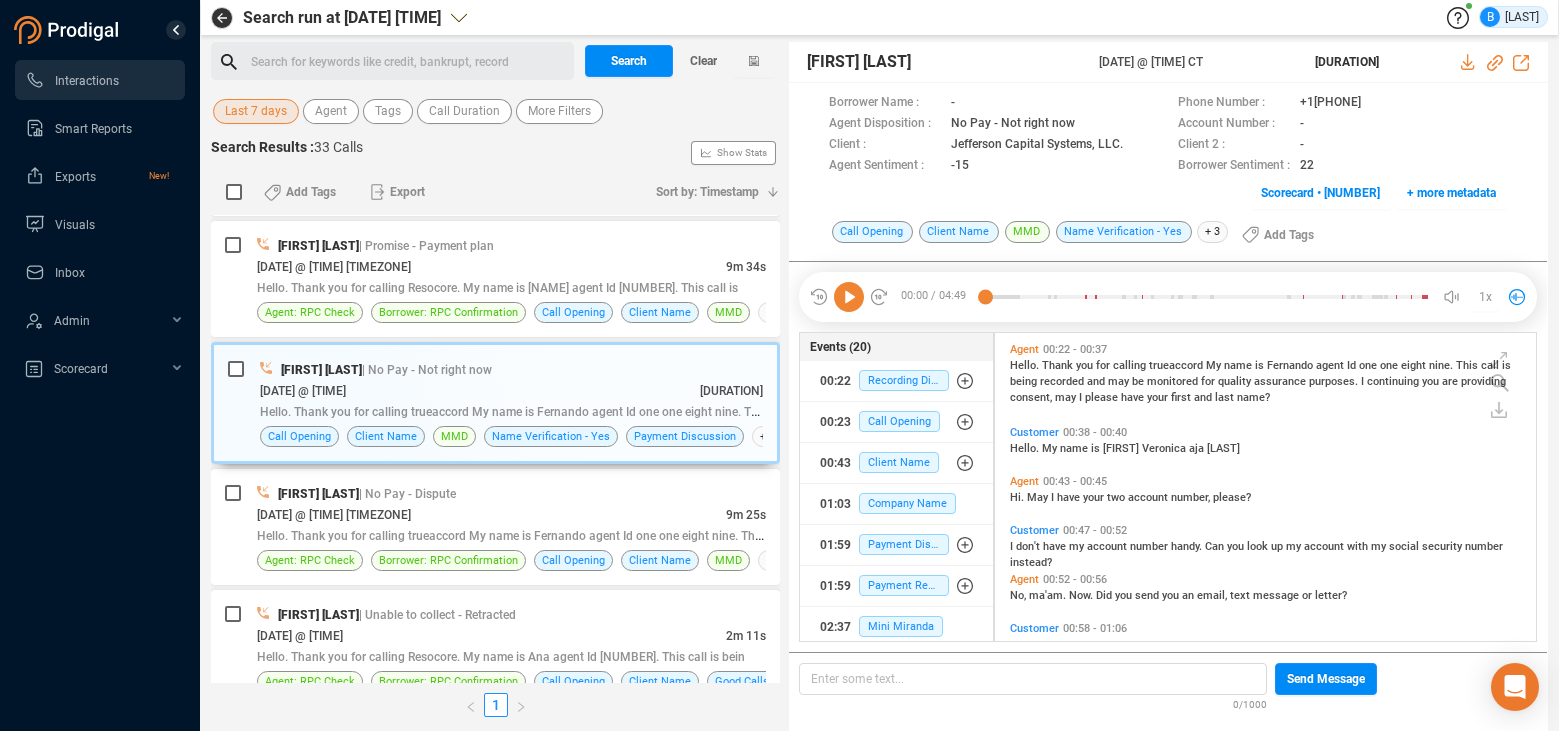 click on "Last 7 days" at bounding box center [256, 111] 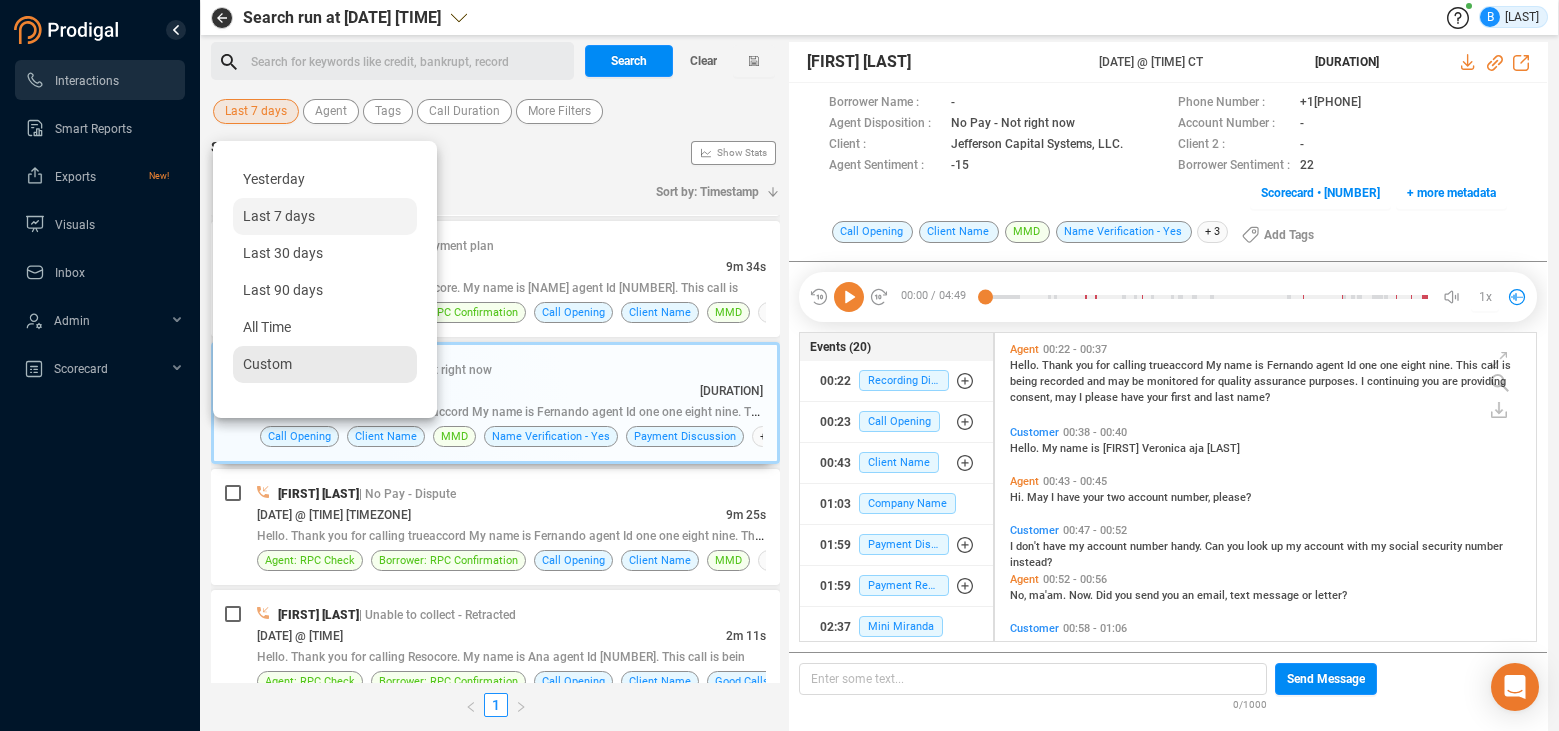 click on "Custom" at bounding box center (267, 364) 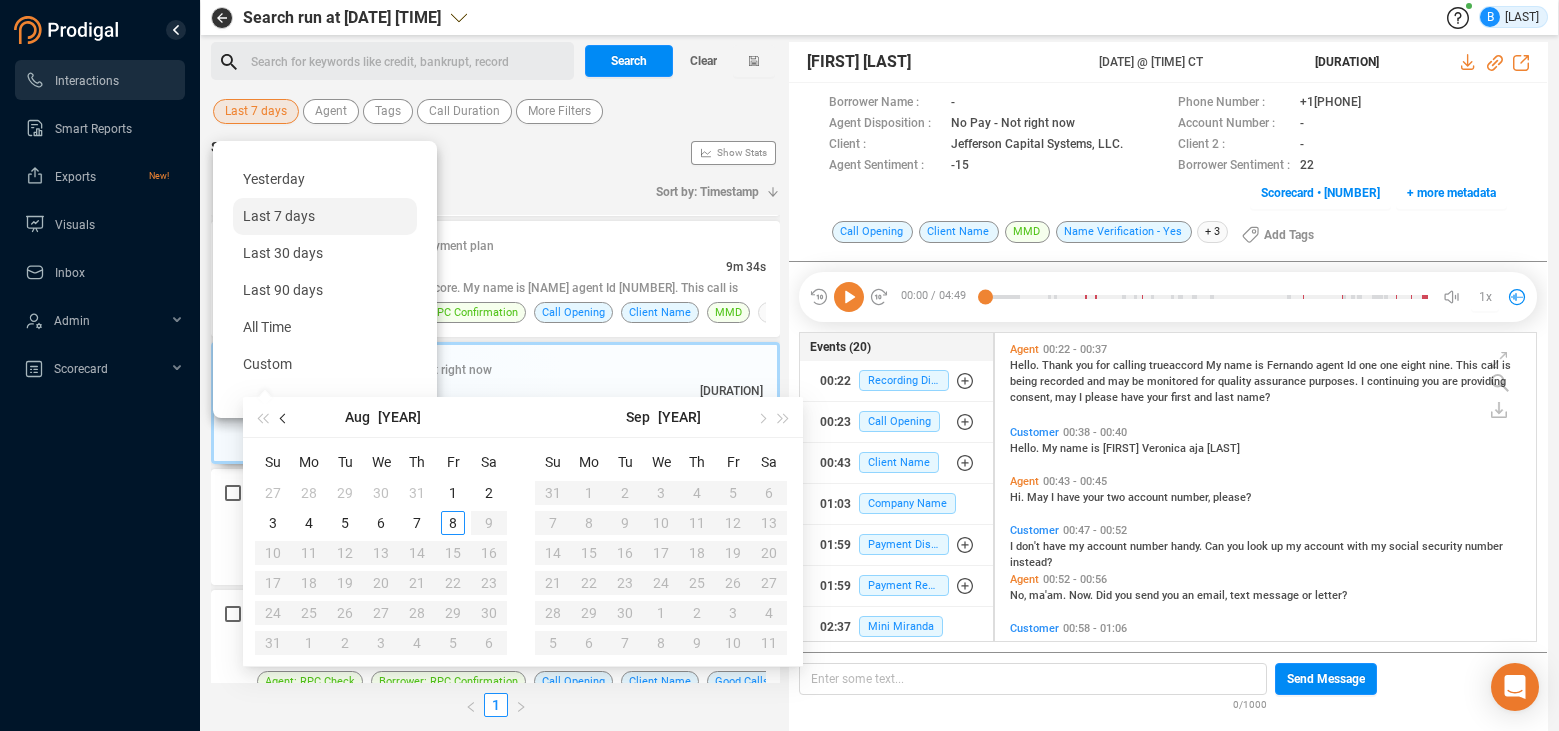 click at bounding box center [284, 417] 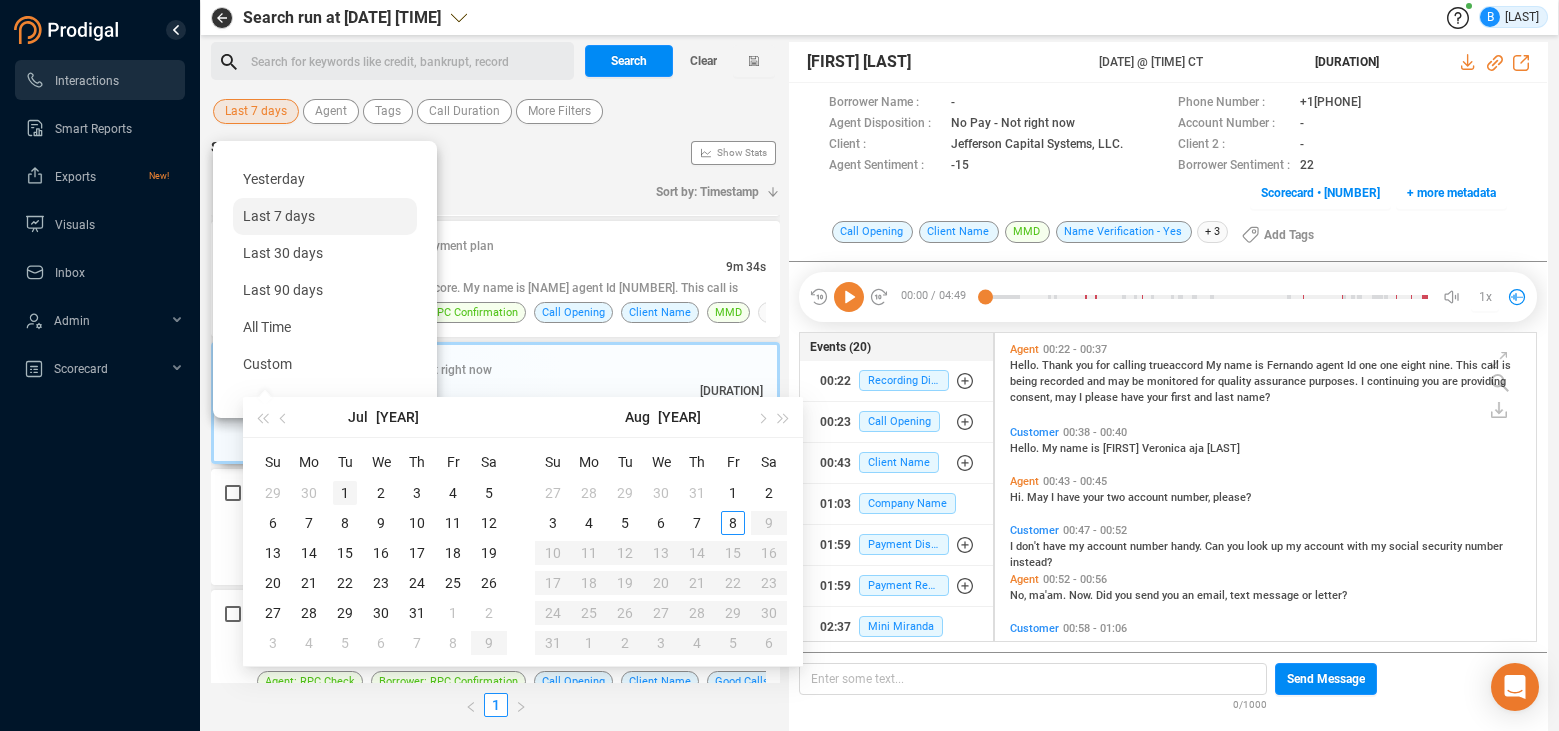 type on "[DATE]" 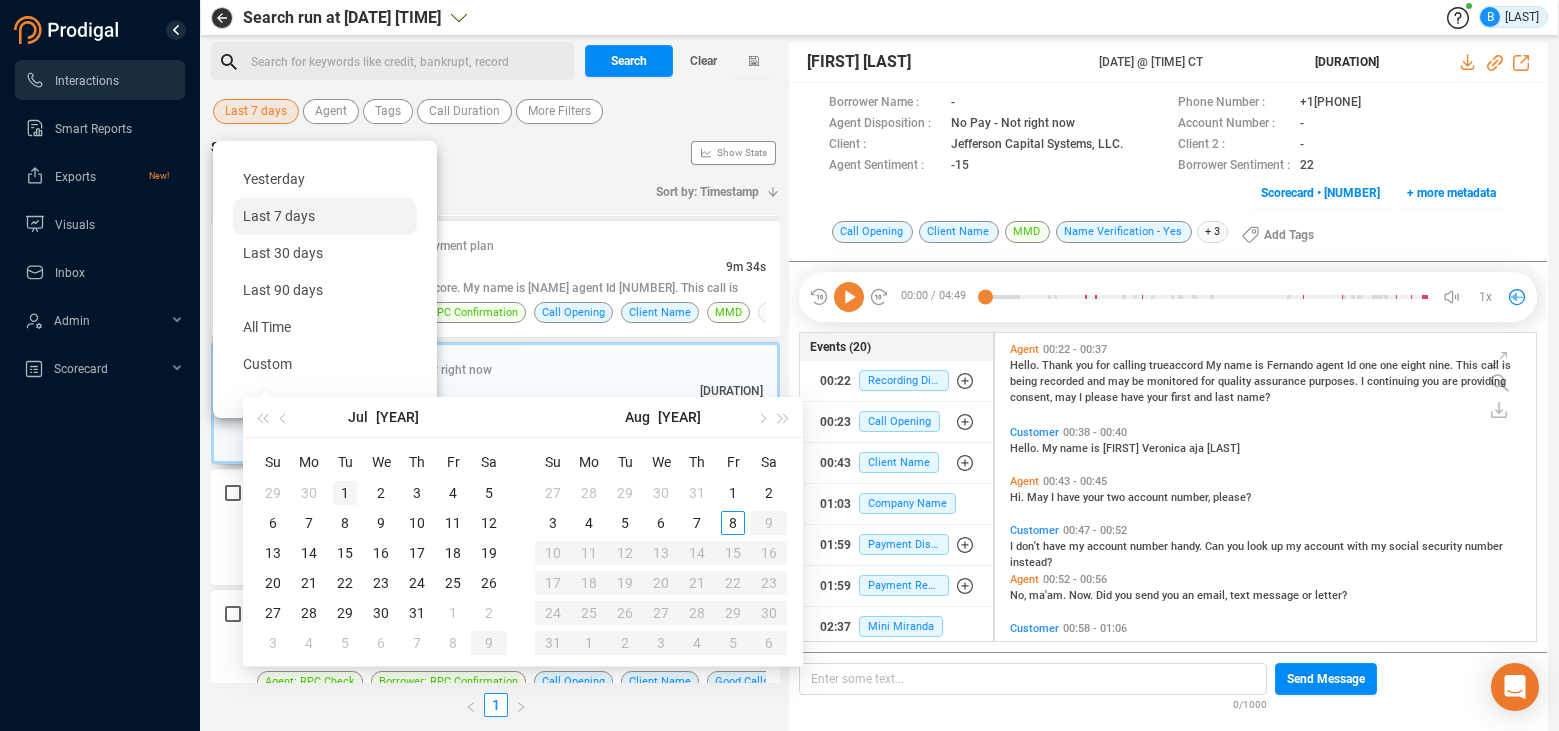 click on "1" at bounding box center [345, 493] 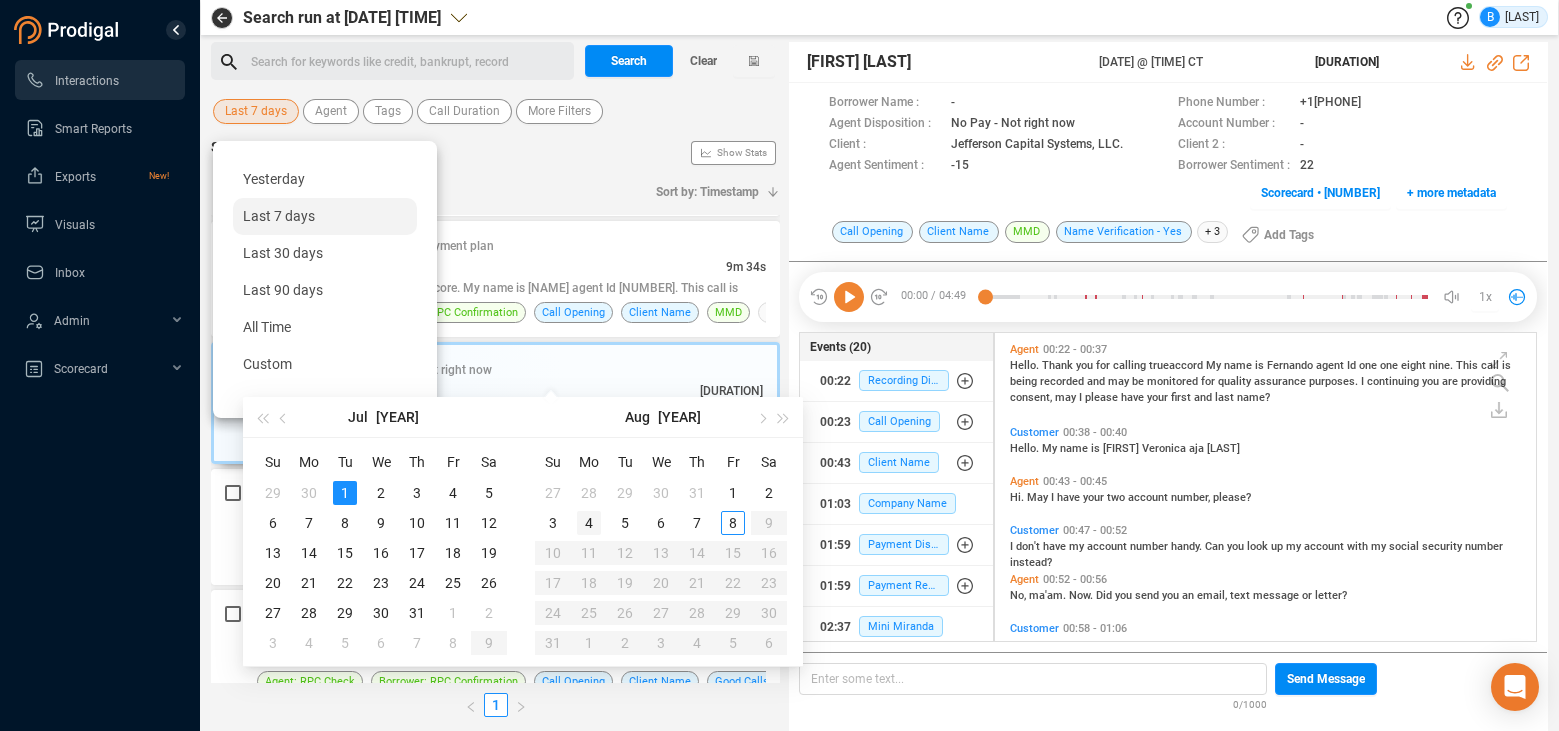 type on "2025-07-12" 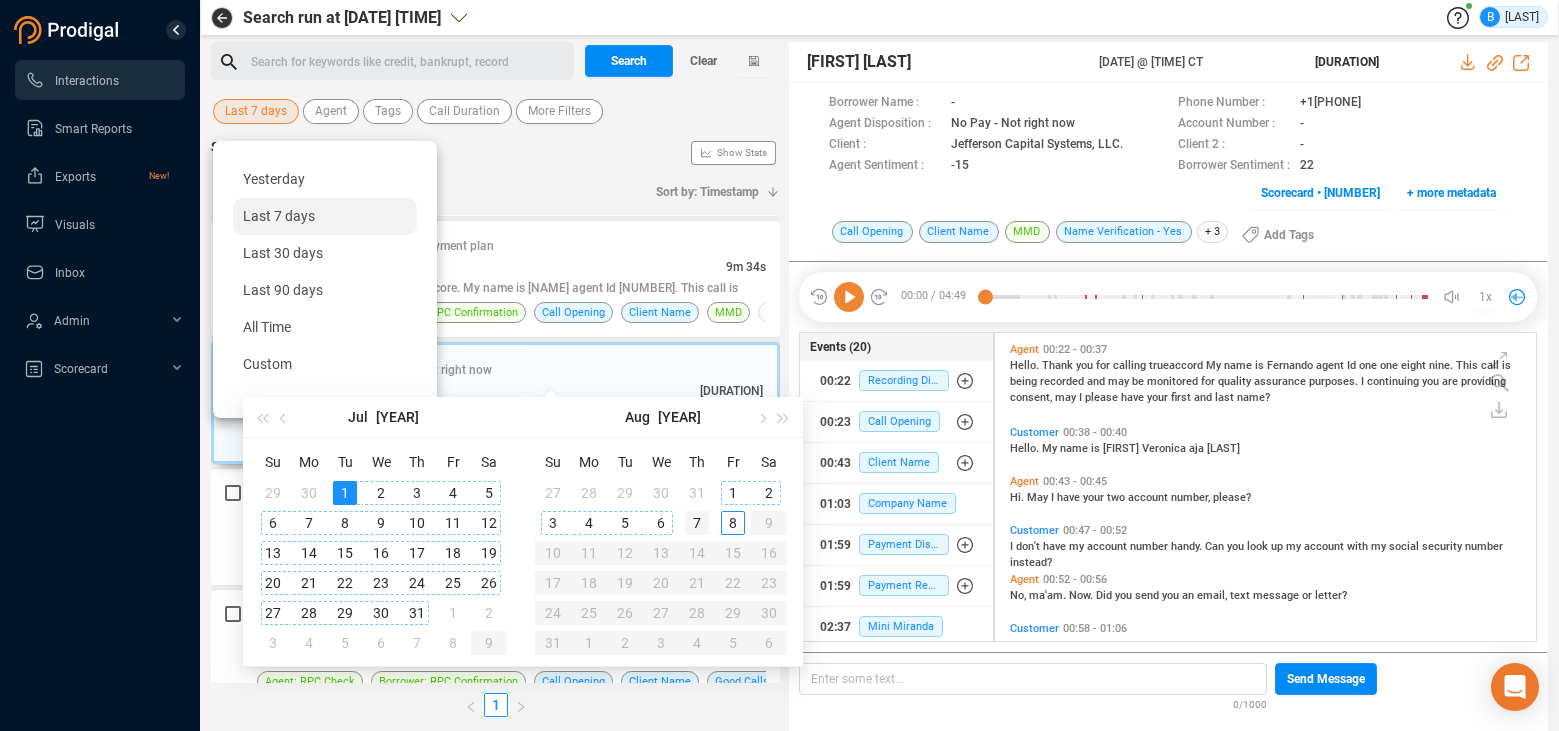 type on "[DATE]" 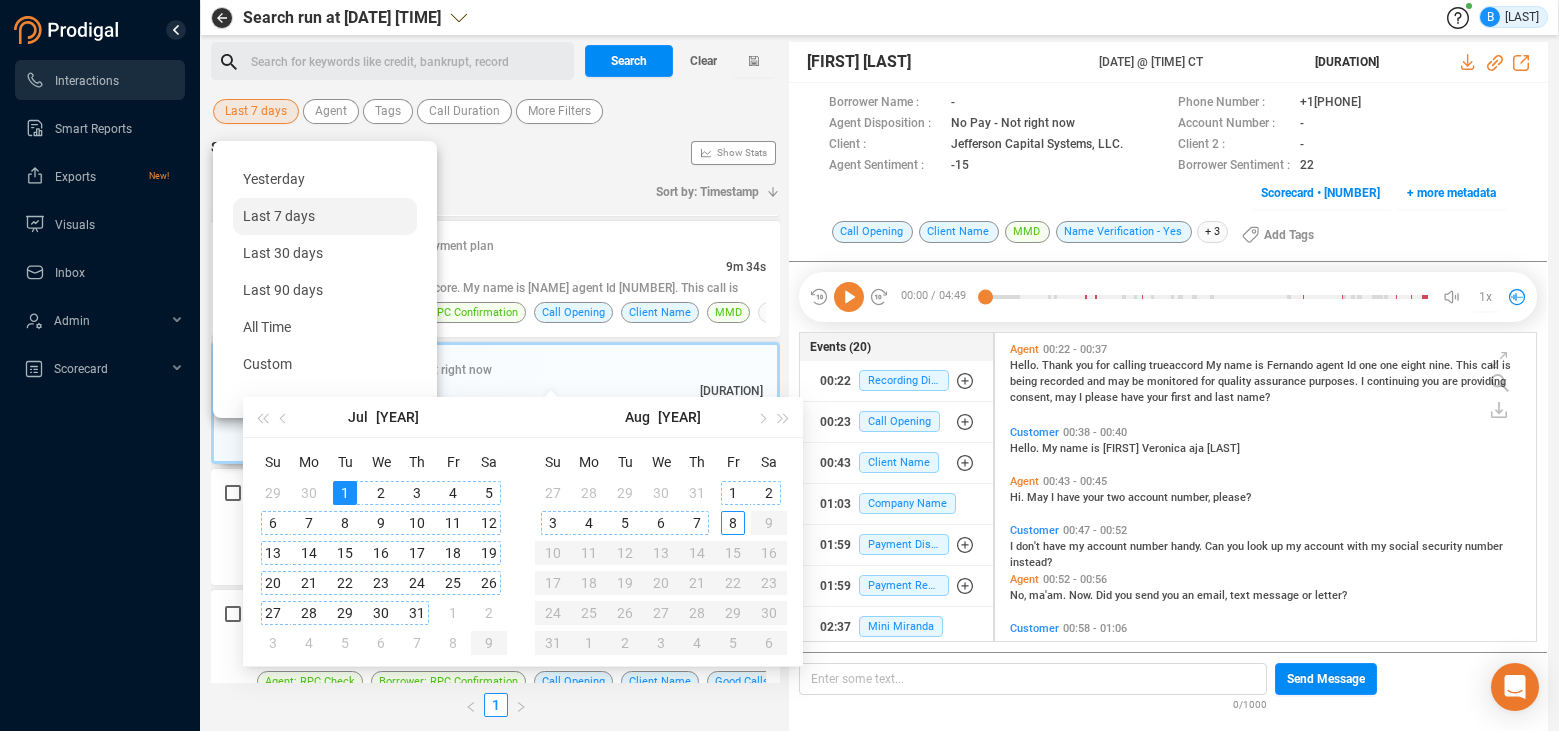 click on "7" at bounding box center (697, 523) 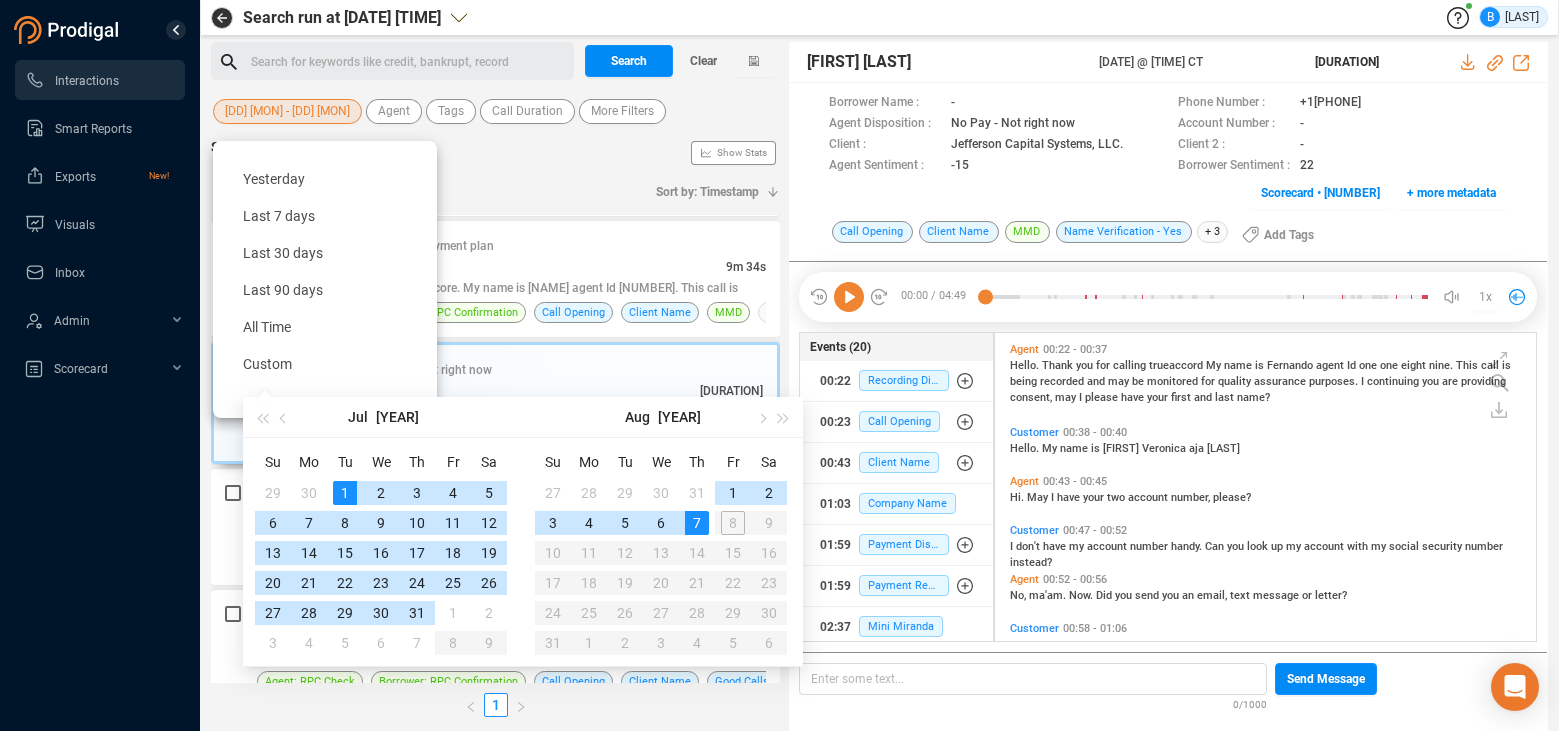 type on "[DATE]" 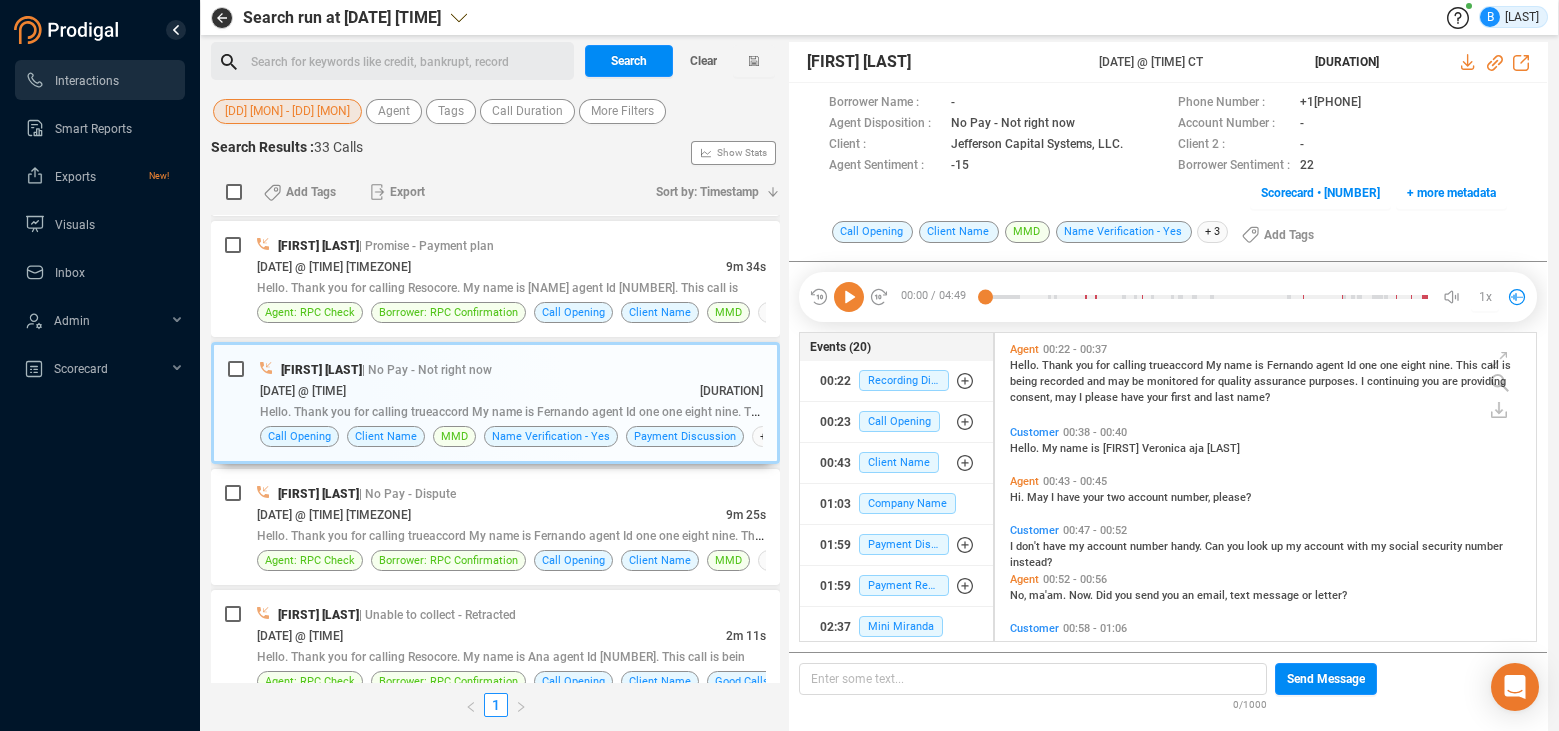click on "Search for keywords like credit, bankrupt, record ﻿ Search Clear 01 Jul - 07 Aug Agent Tags Call Duration More Filters Search Results :  33 Calls Show Stats Add Tags Export Sort by: Timestamp [FIRST] [LAST]  | General Inquiry [DATE] @ [TIME] [TIMEZONE] 10m 1s Well, thank you for calling [BRAND] My name is Agent Id one one eight nine. This call is being re Agent: RPC Check Borrower: RPC Confirmation Call Opening CallBack Language Client Name +7 more [FIRST] [LAST]  | General Inquiry [DATE] @ [TIME] [TIMEZONE] 6m 39s Hello. Thank you for calling Resocore. My name is Fern fernando agent Id one one eight nine. This ca Agent: RPC Check Borrower: RPC Confirmation Call Opening CallBack Language Client Name +9 more [FIRST] [LAST]  | Unable to collect - Retracted [DATE] @ [TIME] [TIMEZONE] 4m 15s Hello. Thank you for calling To. My name is Fern fernando agent Id one one eight nine. This call is  Agent: RPC Check Borrower: RPC Confirmation Call Opening CBR Client Name +7 more [FIRST] [LAST]  | Promise - Payment in full MMD" at bounding box center (495, 386) 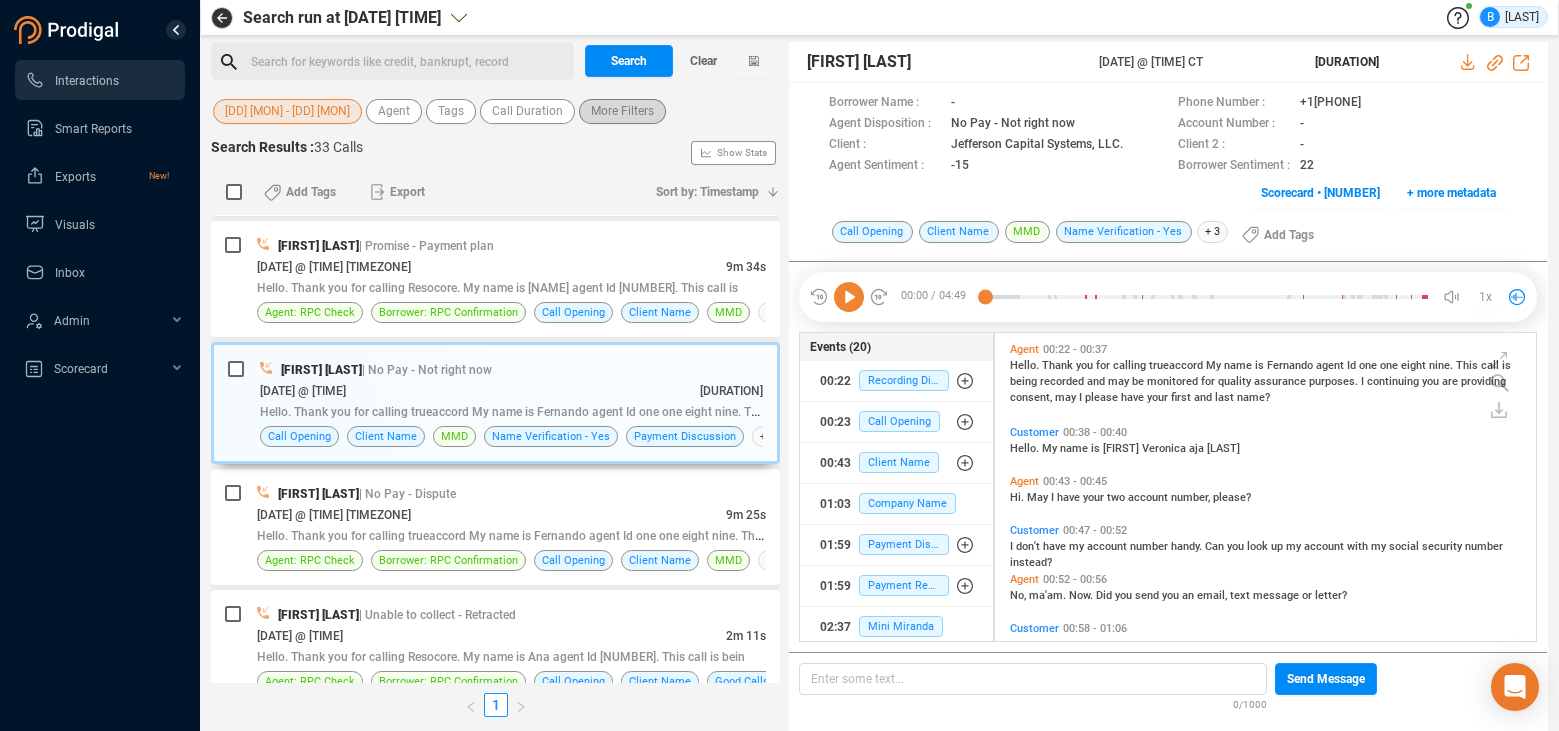 click on "More Filters" at bounding box center (622, 111) 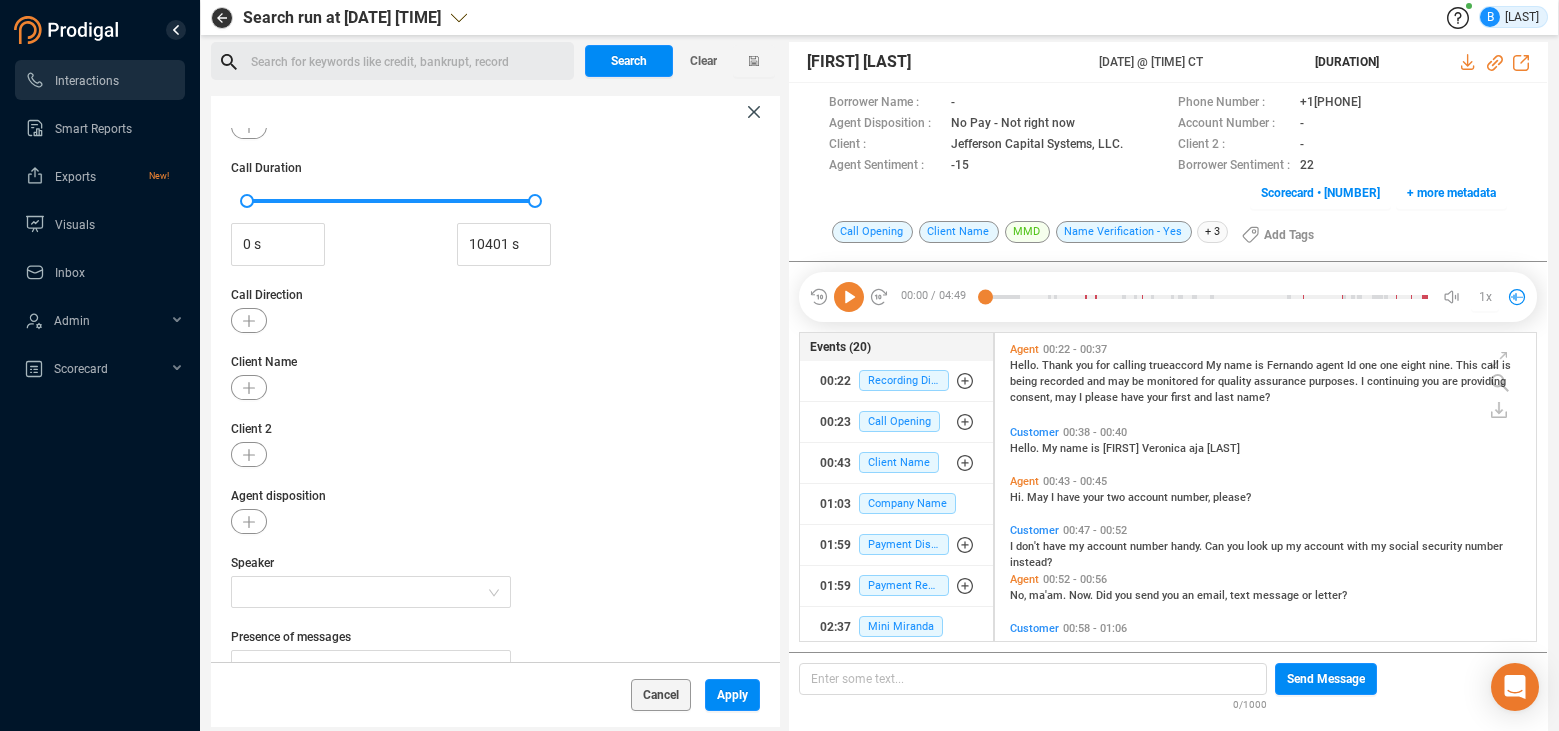 scroll, scrollTop: 289, scrollLeft: 0, axis: vertical 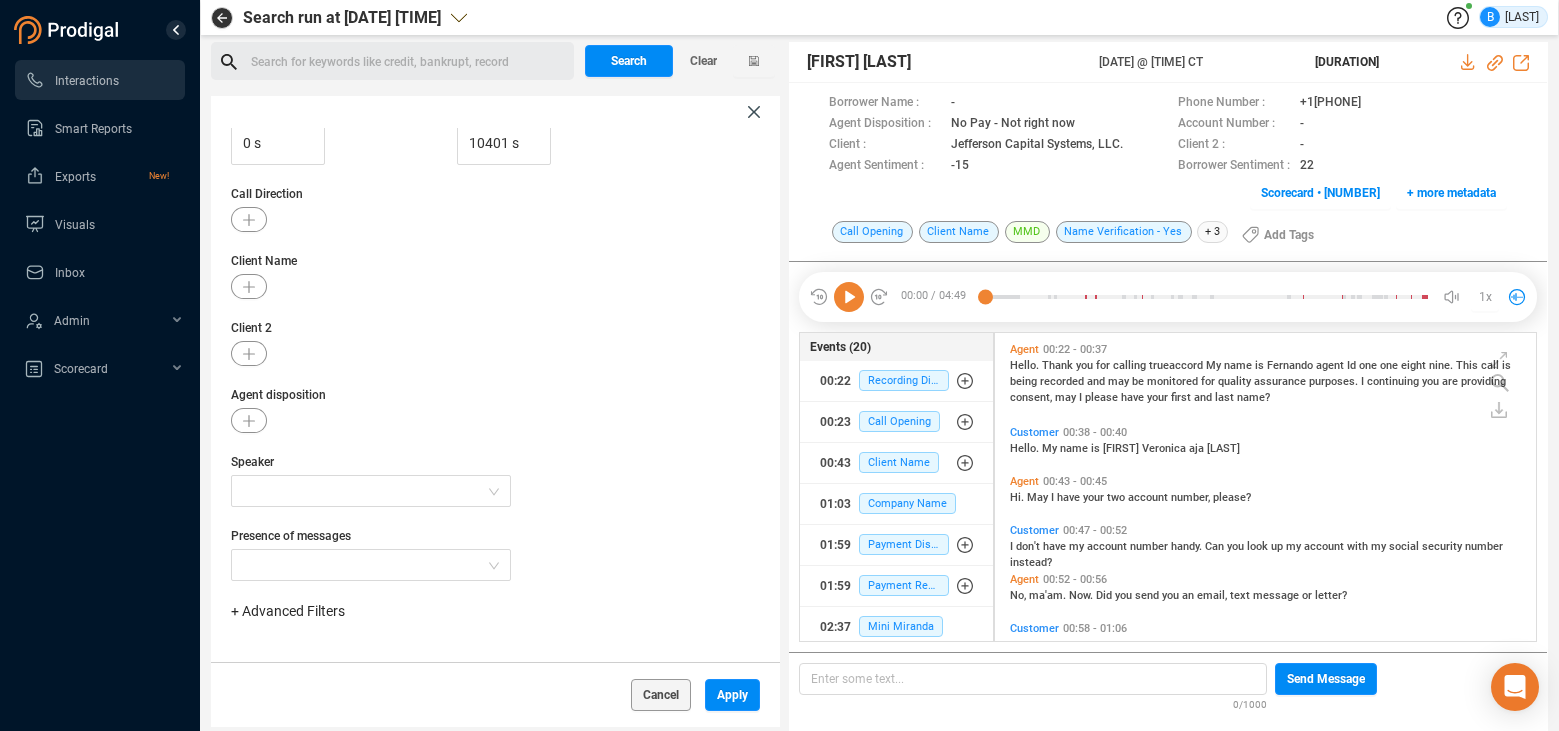 click on "+ Advanced Filters" at bounding box center [288, 611] 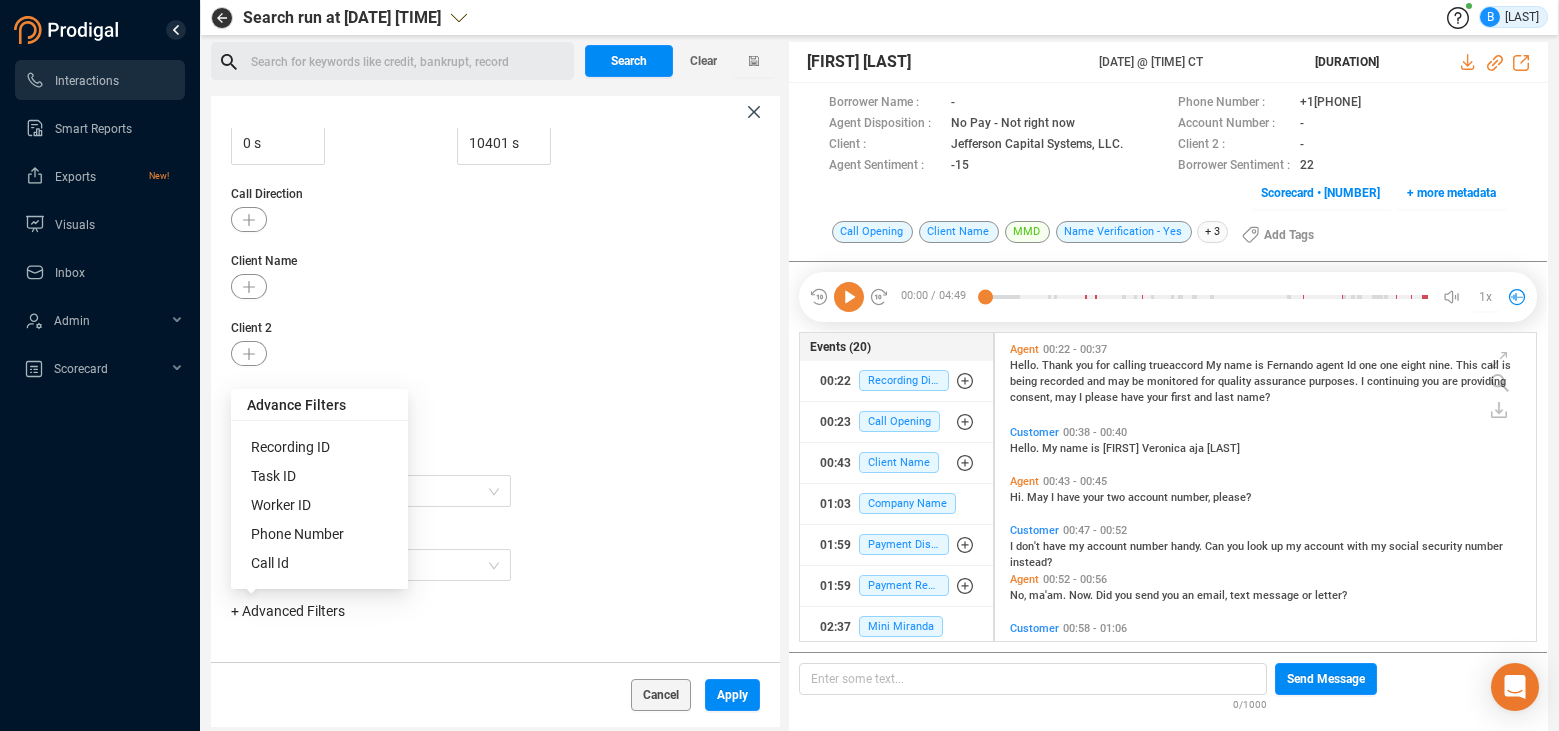 click on "Phone Number" at bounding box center [297, 534] 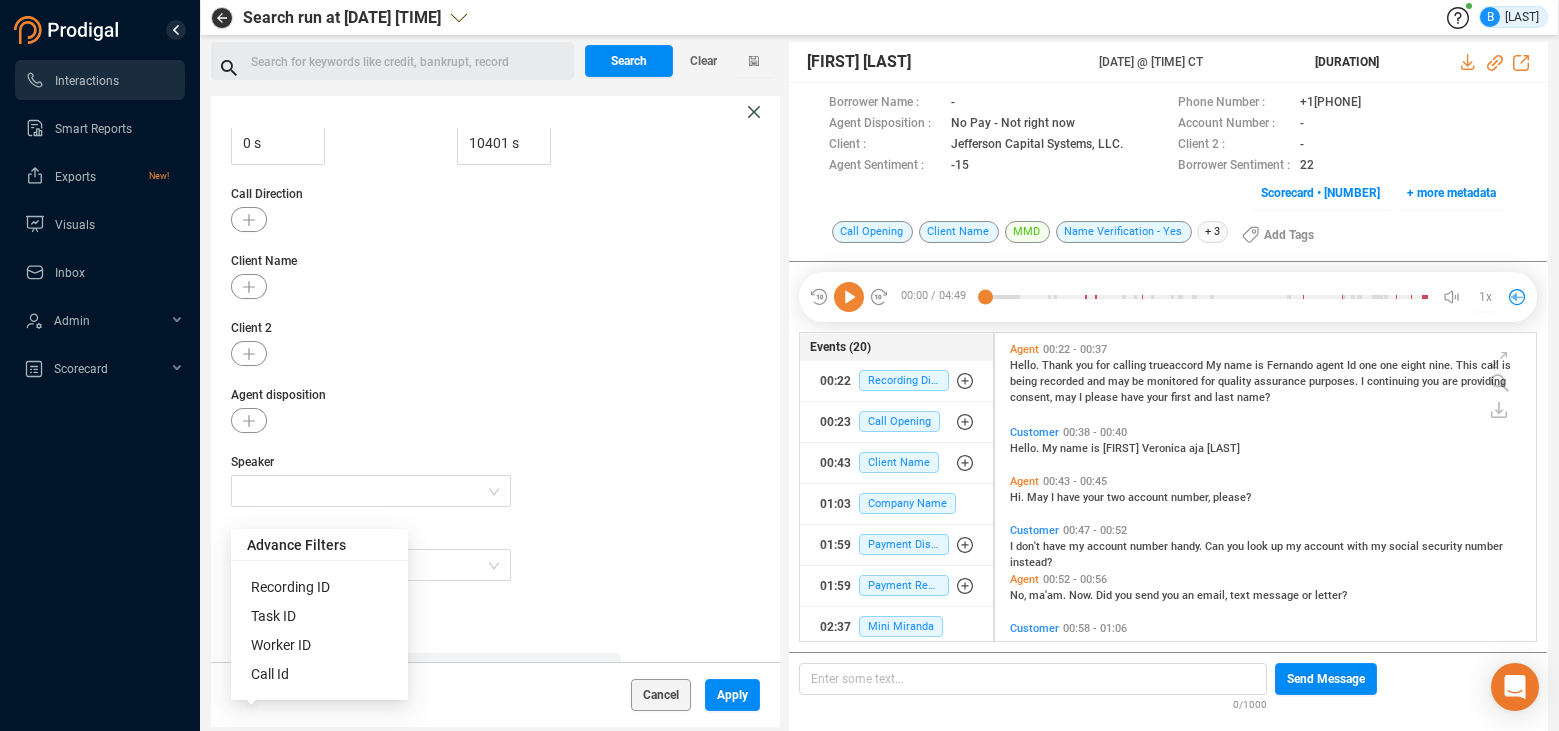 scroll, scrollTop: 383, scrollLeft: 0, axis: vertical 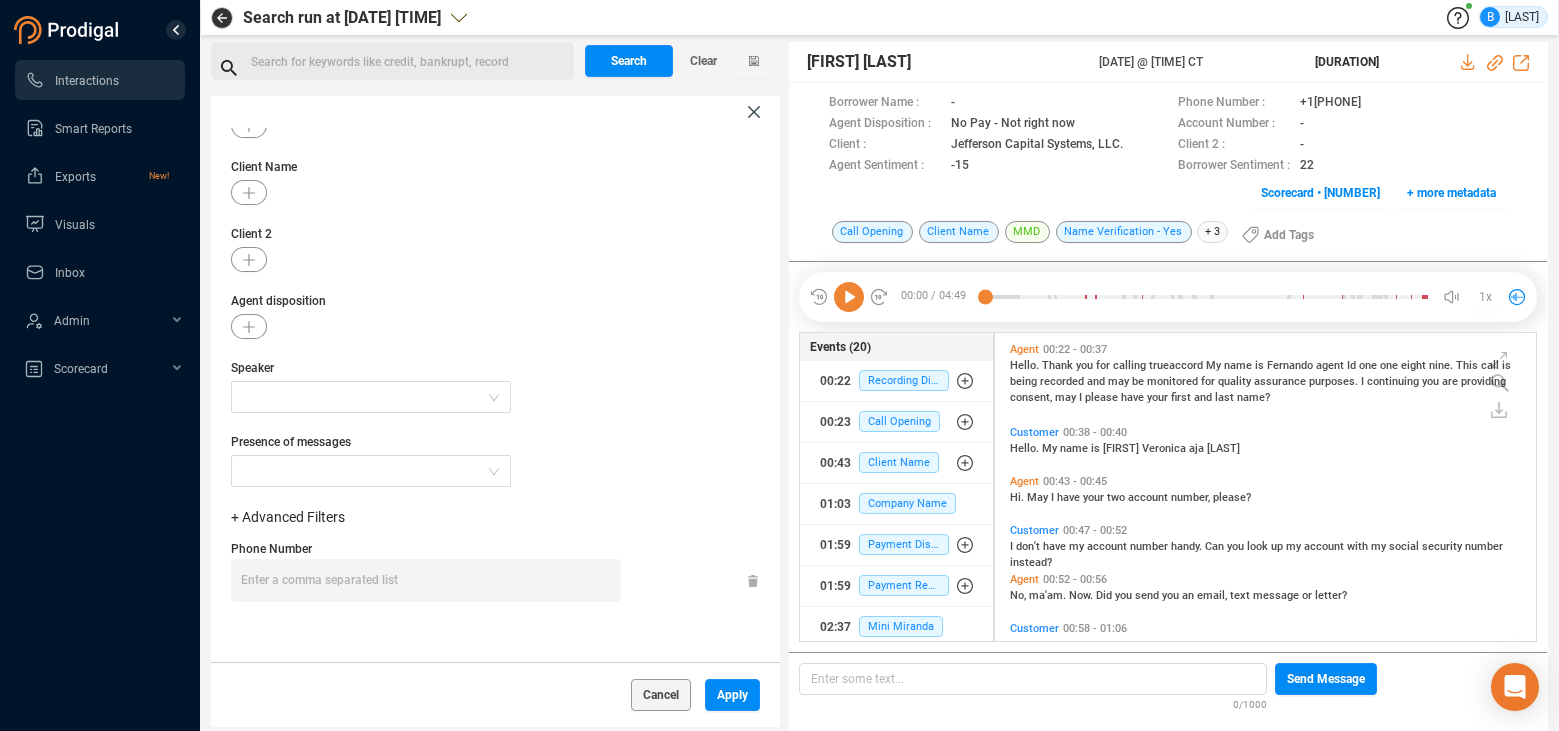 click on "Enter a comma separated list ﻿" at bounding box center [431, 580] 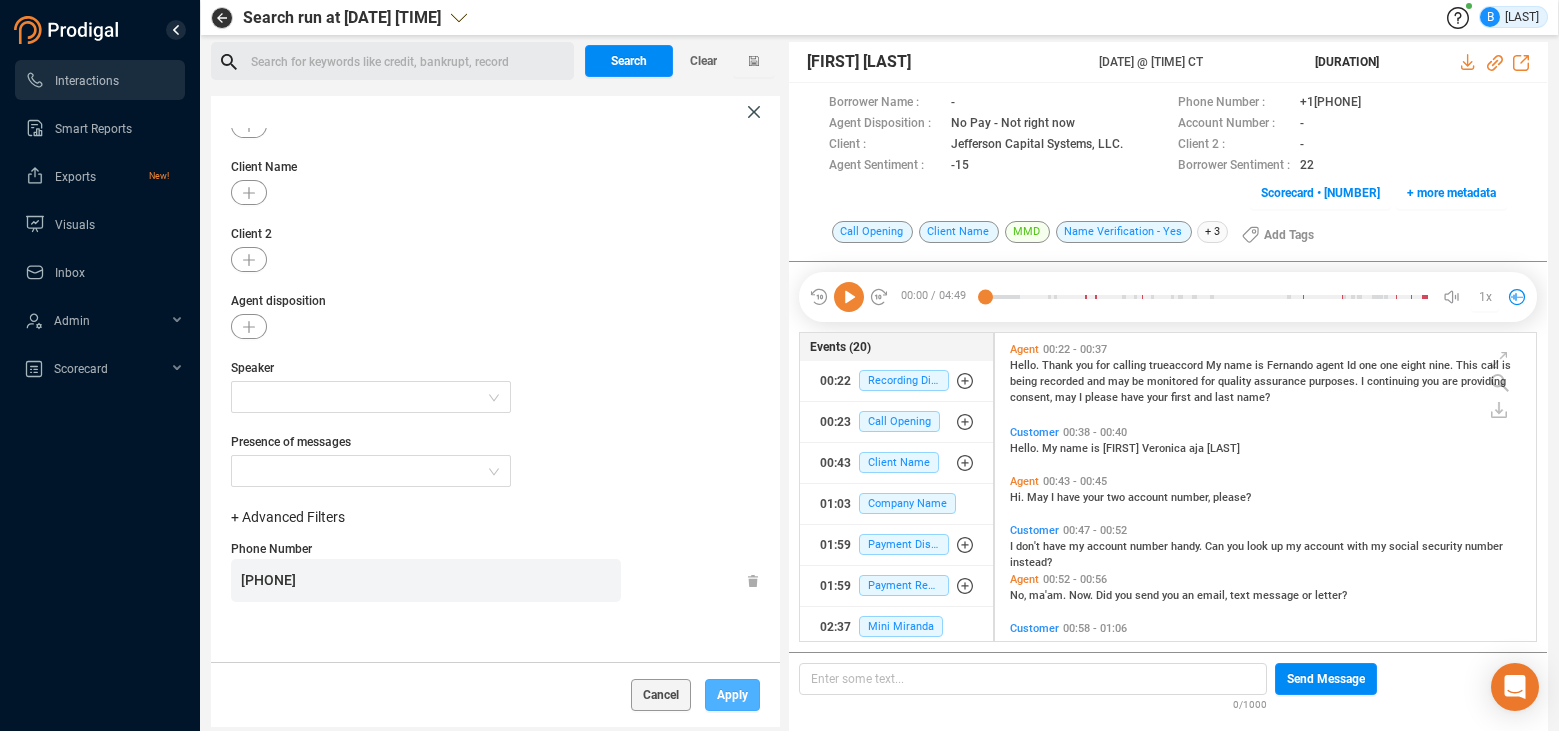 click on "Apply" at bounding box center (732, 695) 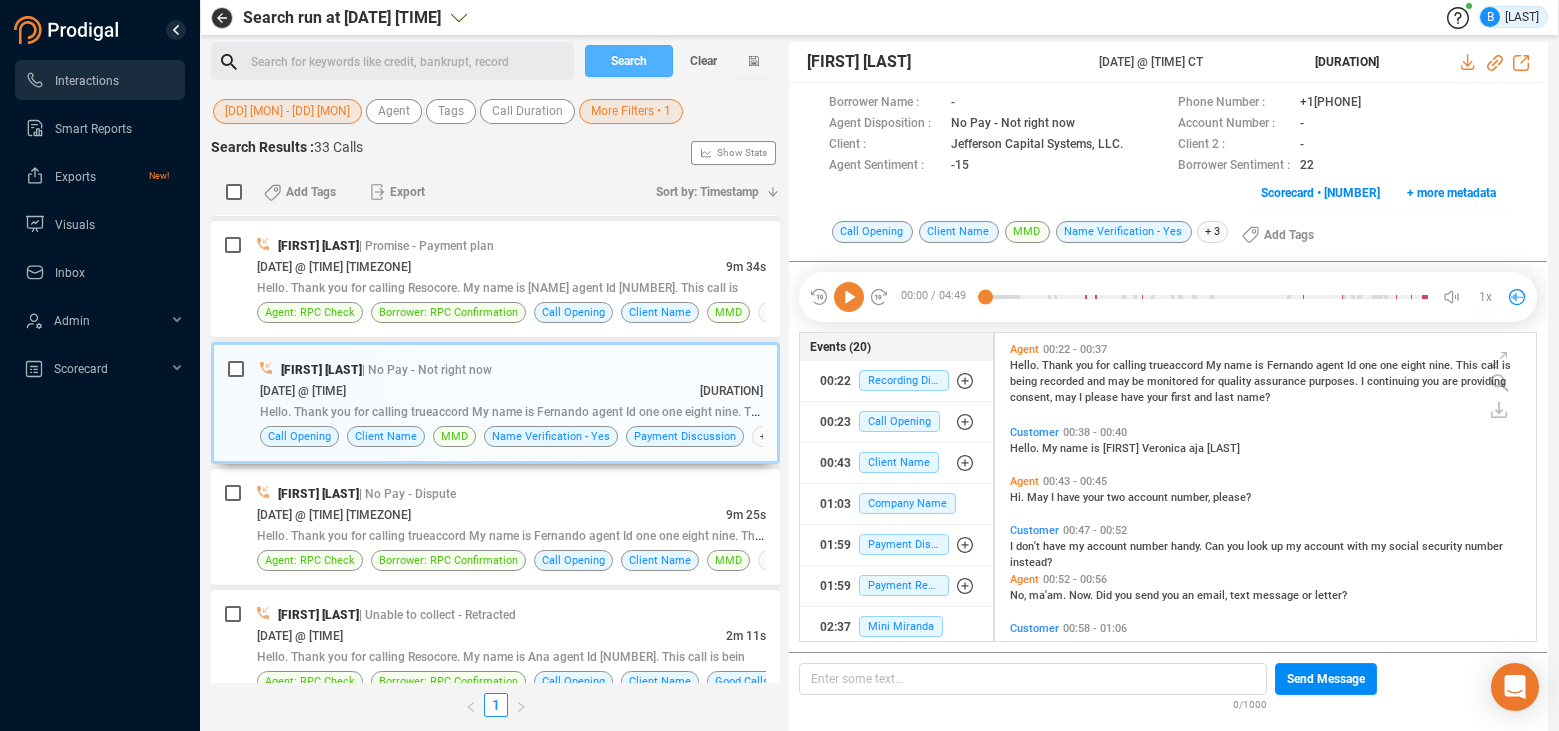 click on "Search" at bounding box center (629, 61) 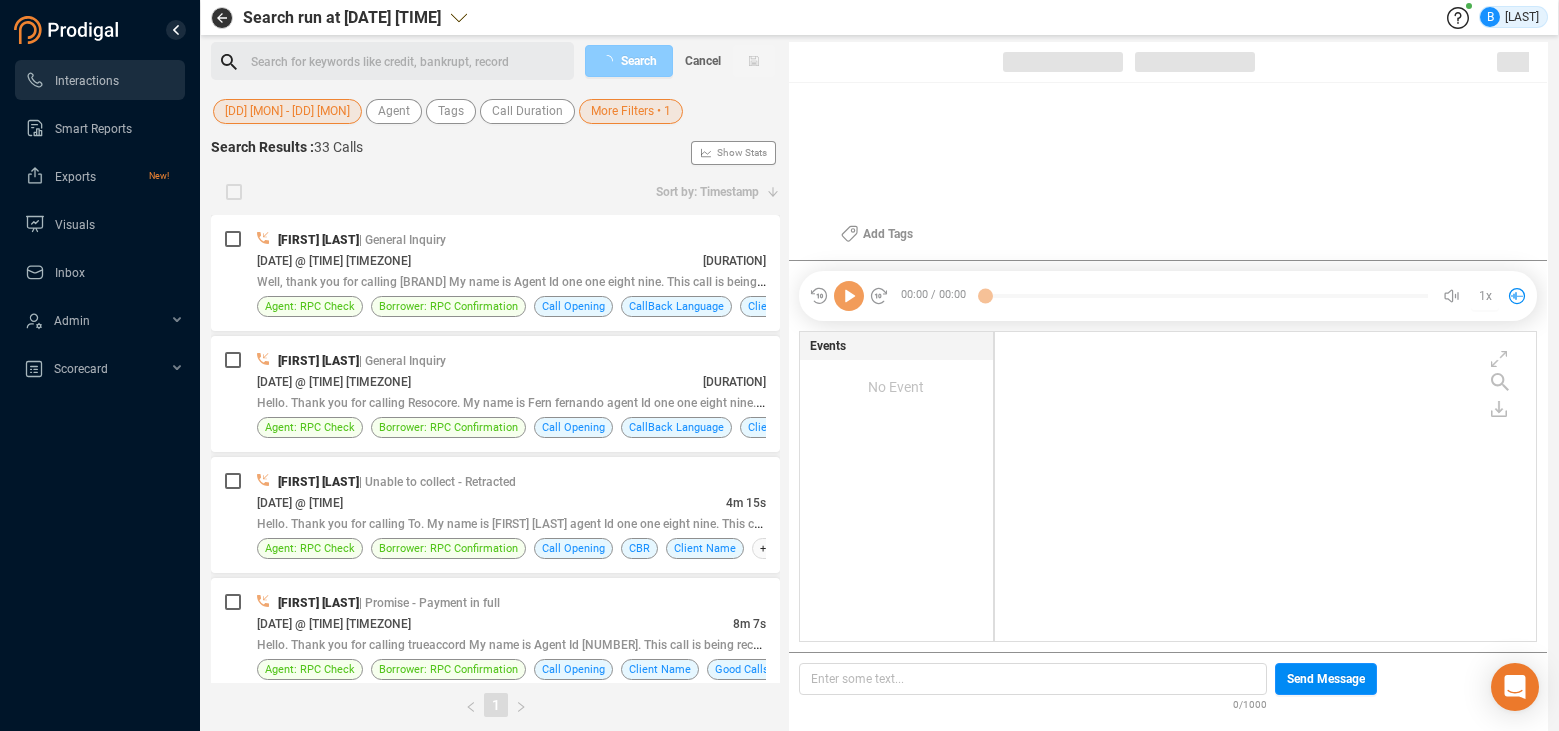 scroll, scrollTop: 6, scrollLeft: 11, axis: both 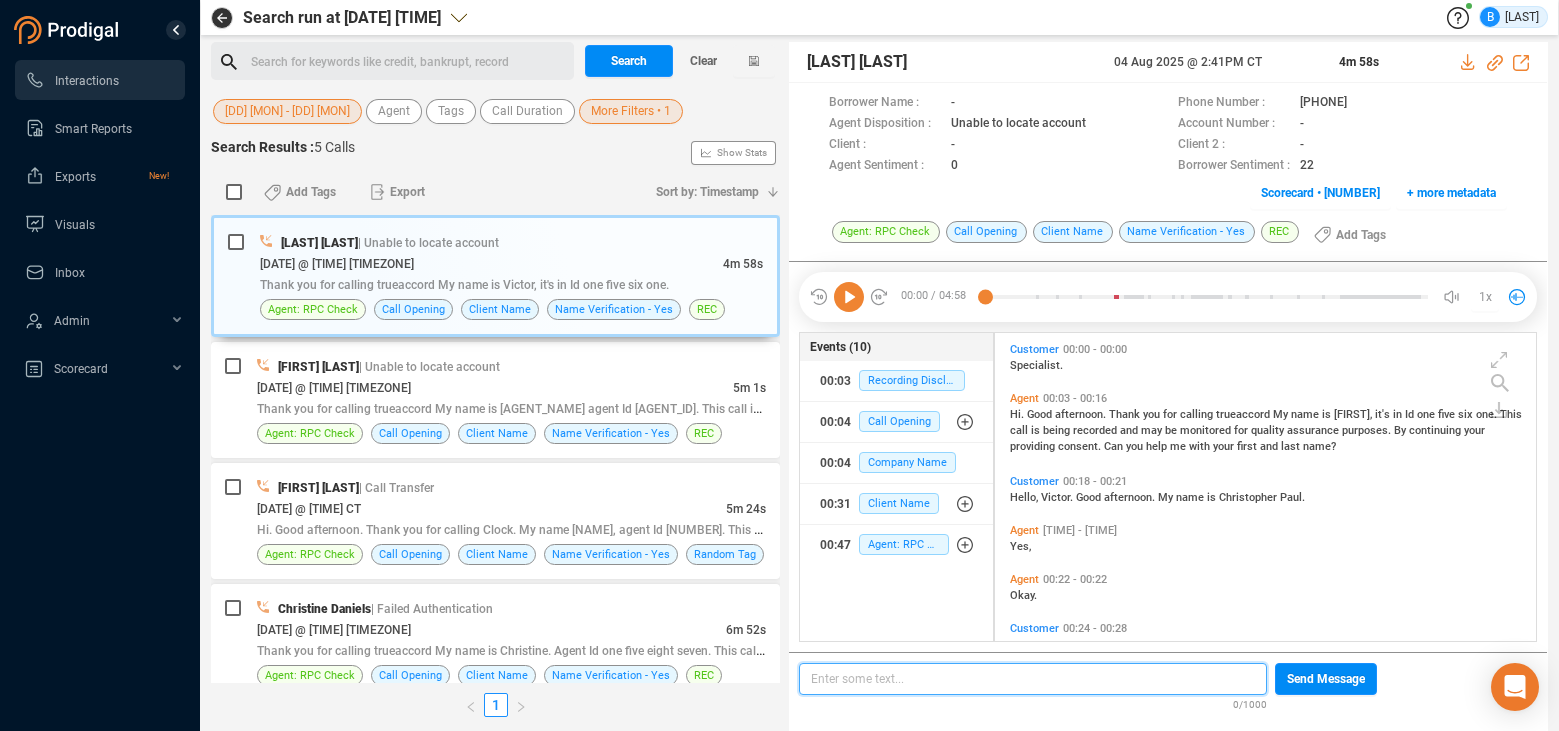 click on "Enter some text... ﻿" at bounding box center [1033, 679] 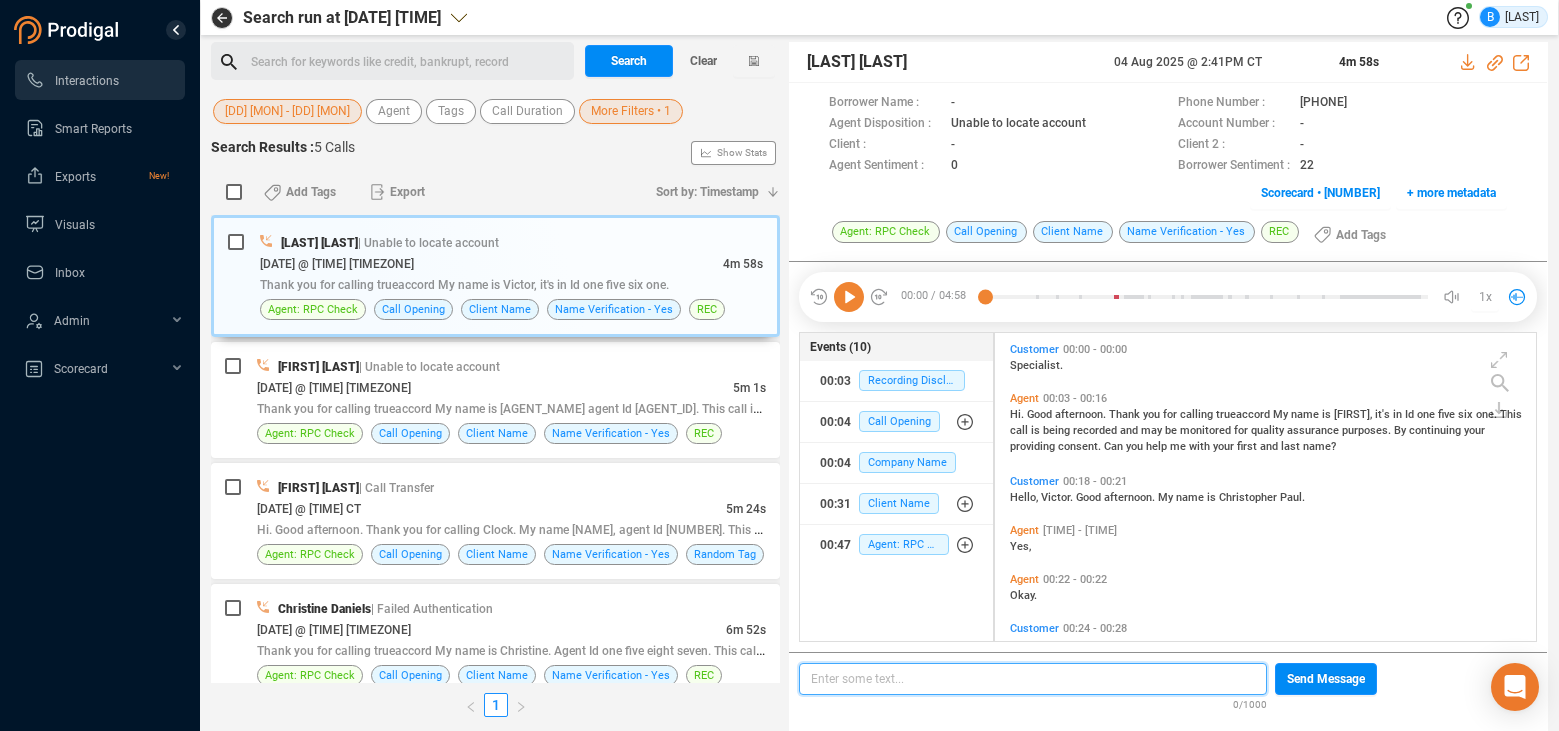 click on "Enter some text... ﻿" at bounding box center [1033, 679] 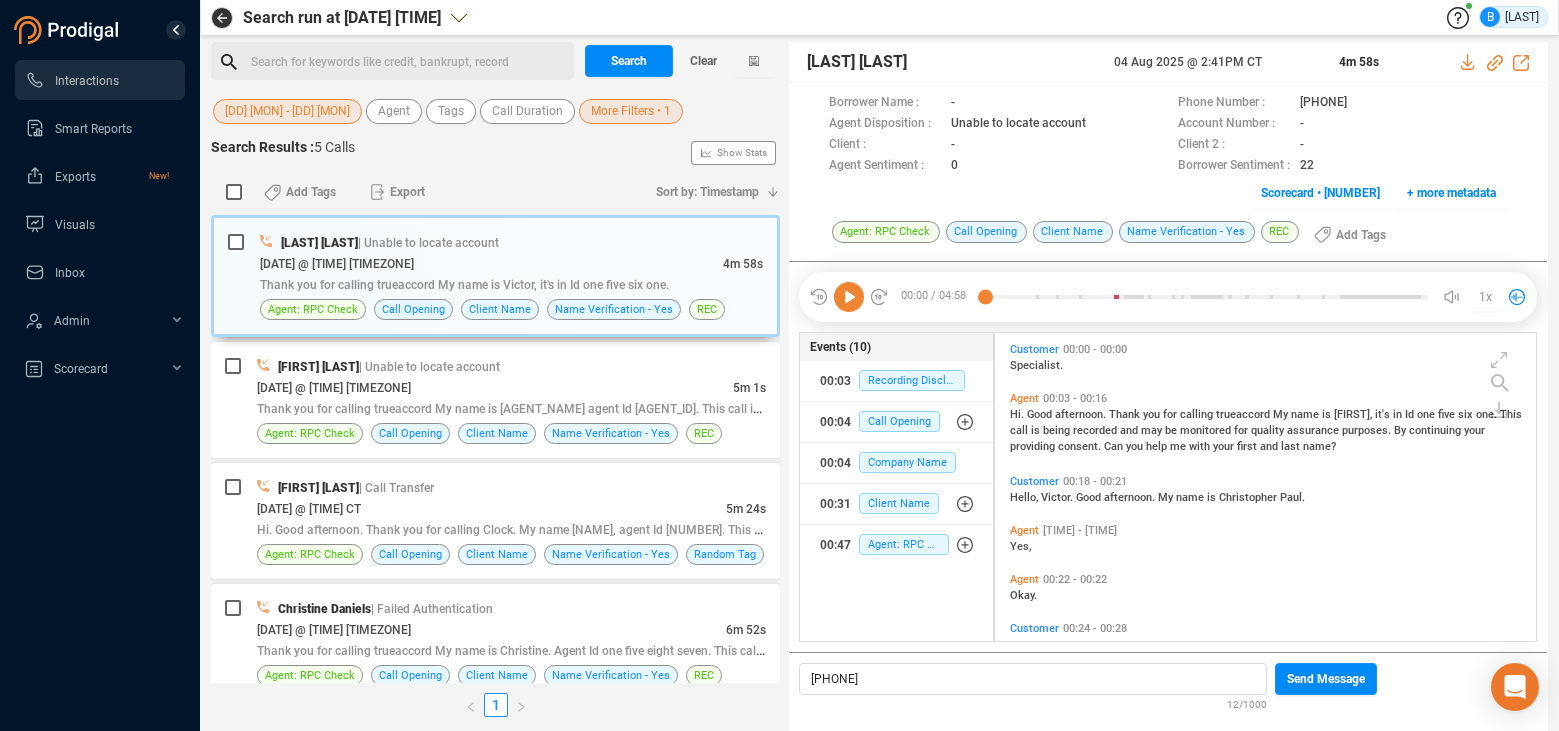 scroll, scrollTop: 143, scrollLeft: 0, axis: vertical 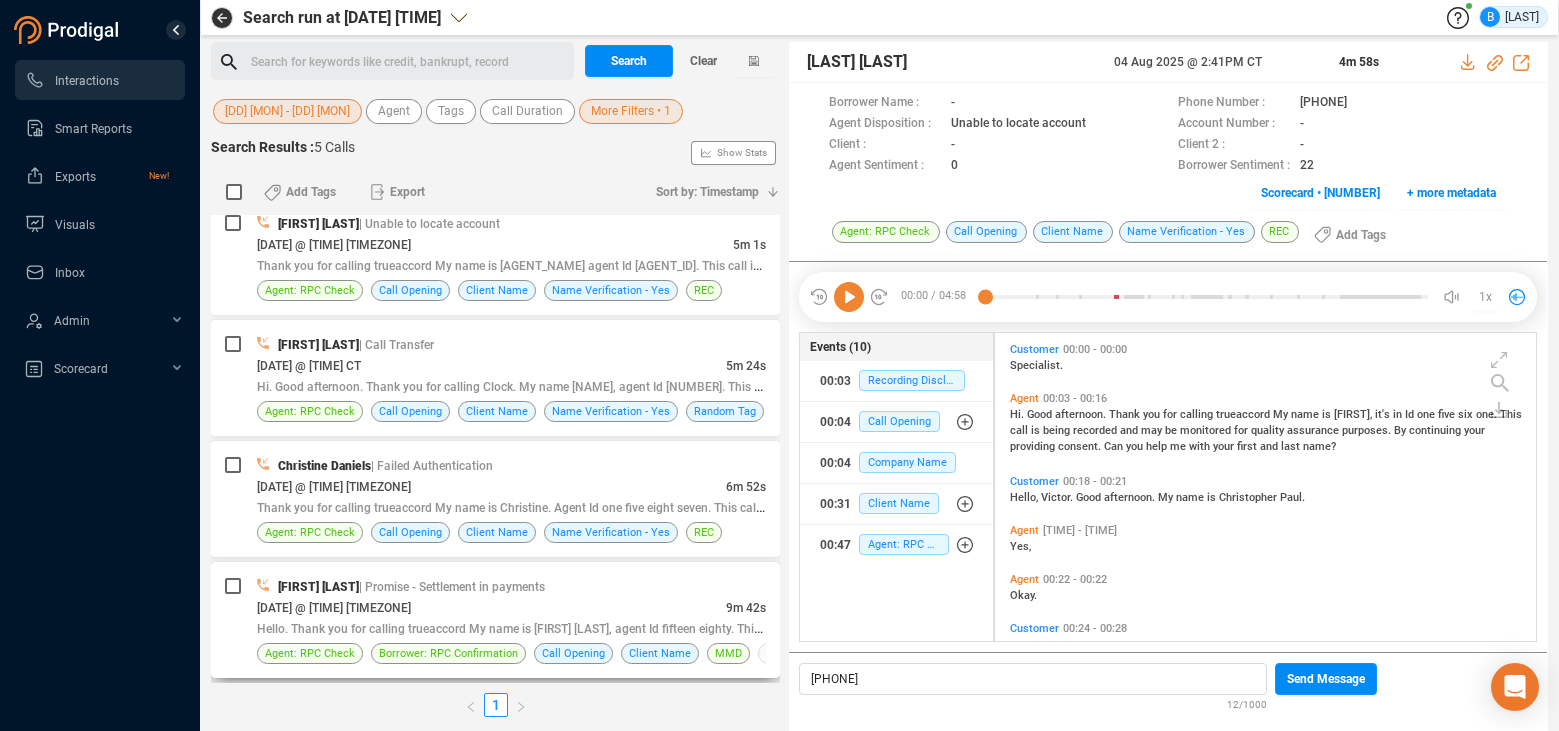 click on "[DATE] @ [TIME] [TIMEZONE]" at bounding box center (491, 607) 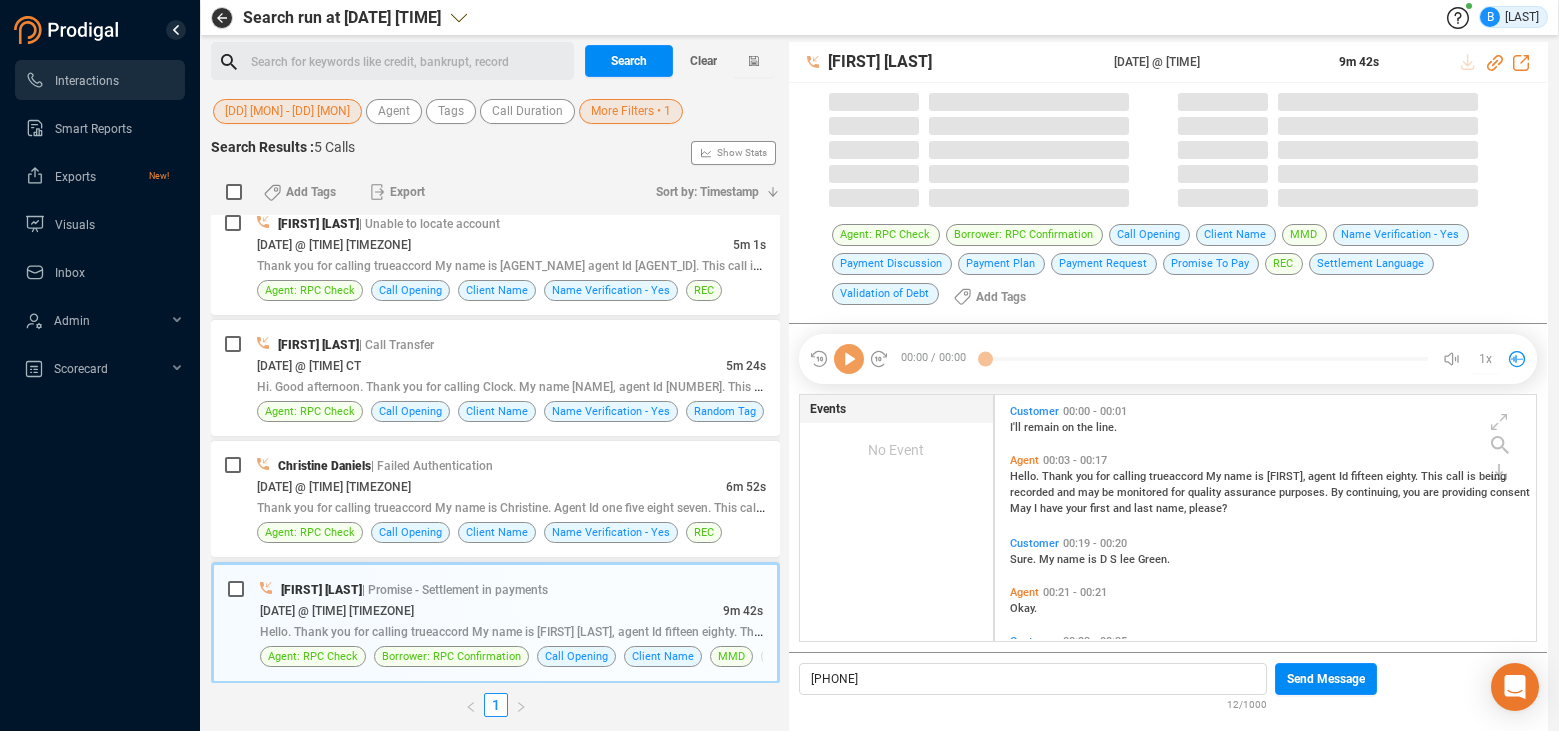 scroll, scrollTop: 6, scrollLeft: 11, axis: both 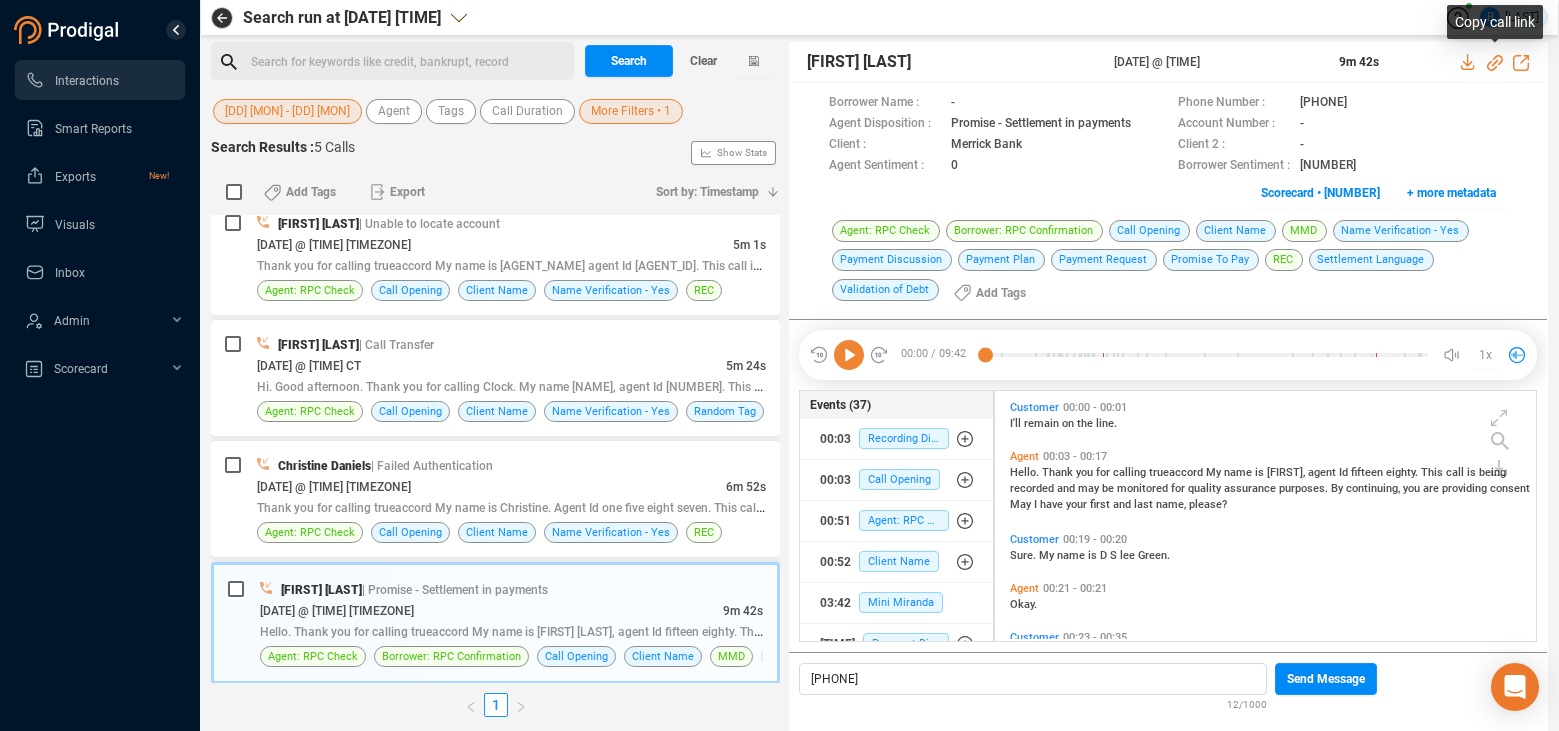 click 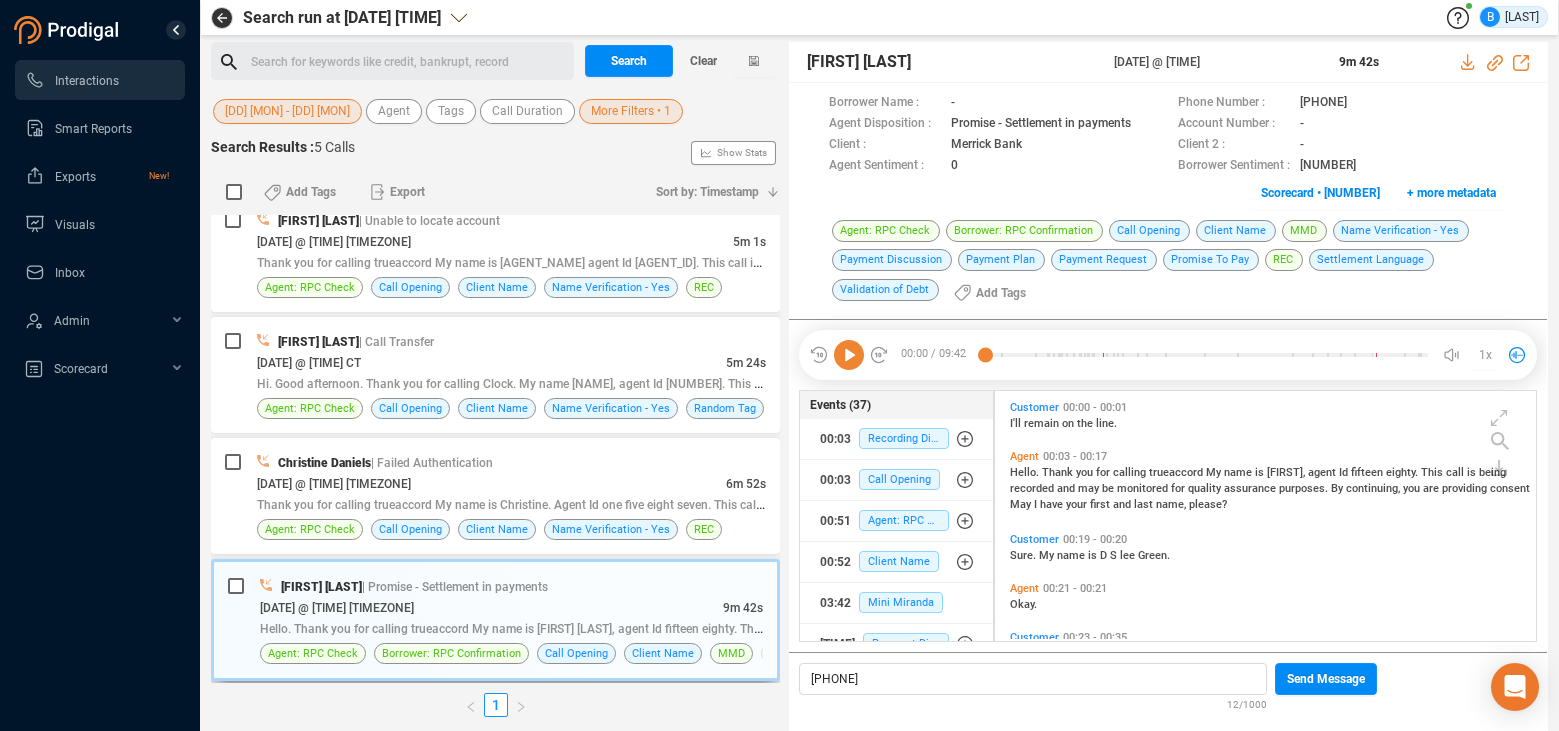 scroll, scrollTop: 143, scrollLeft: 0, axis: vertical 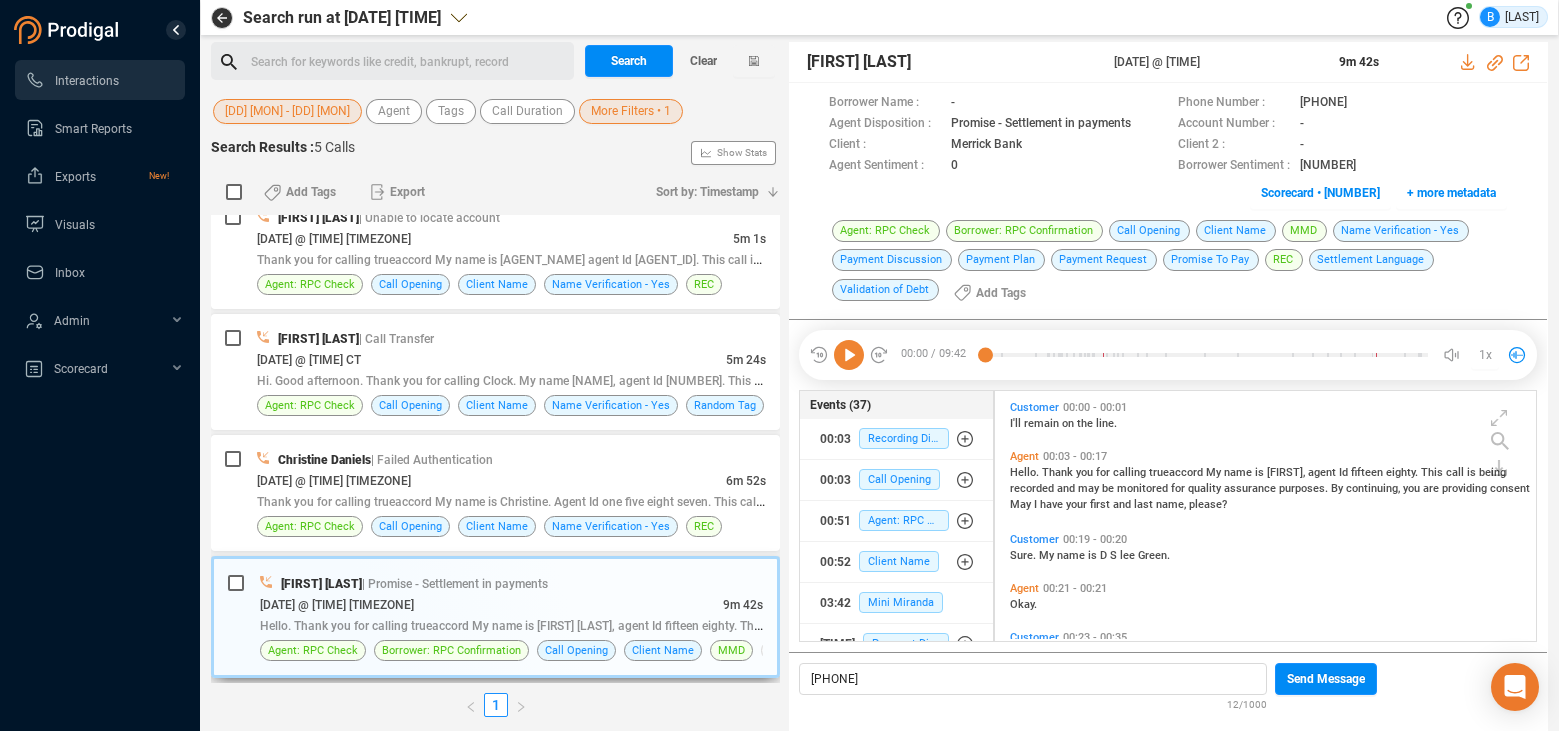 click on "[DATE] @ [TIME] [TIMEZONE]" at bounding box center [491, 604] 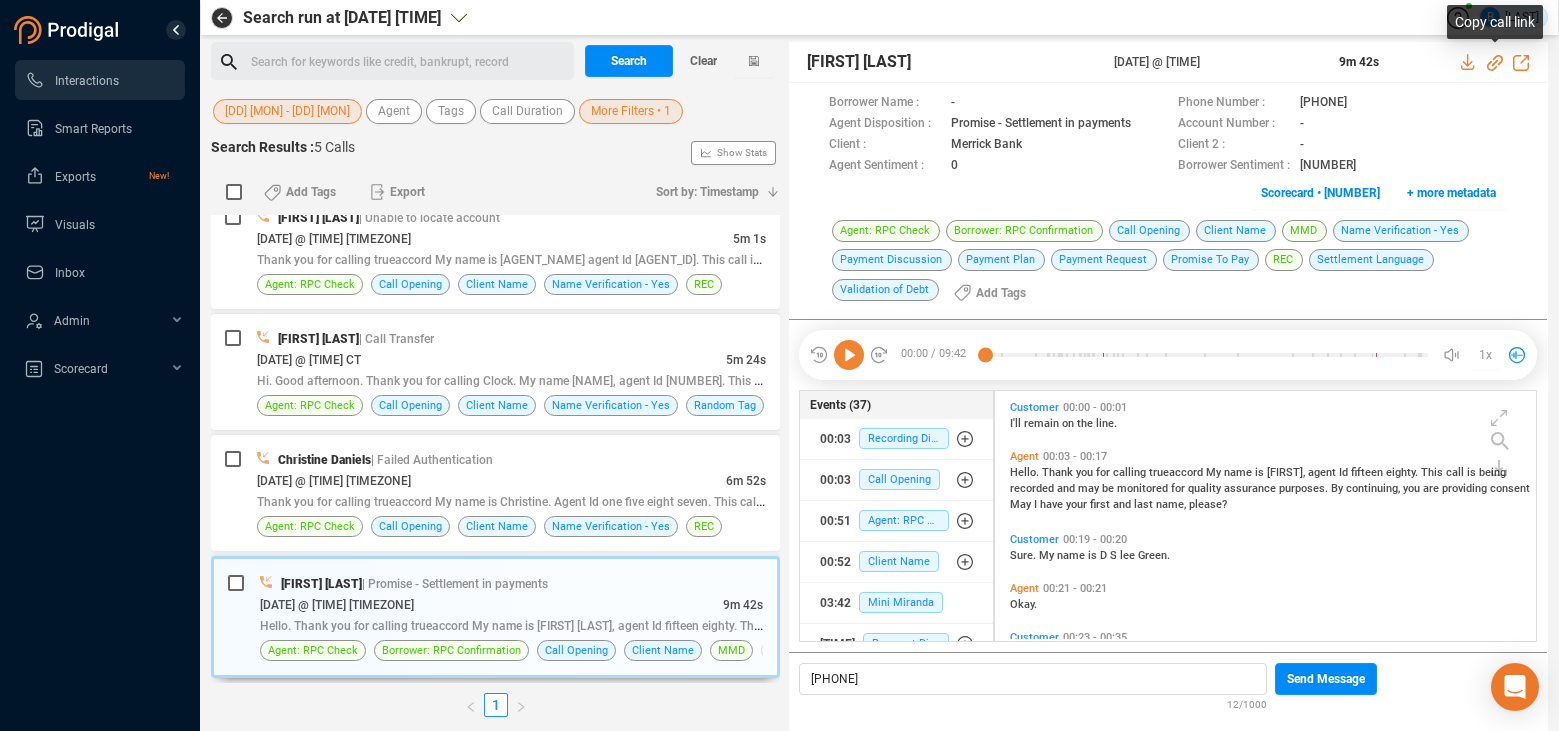 click 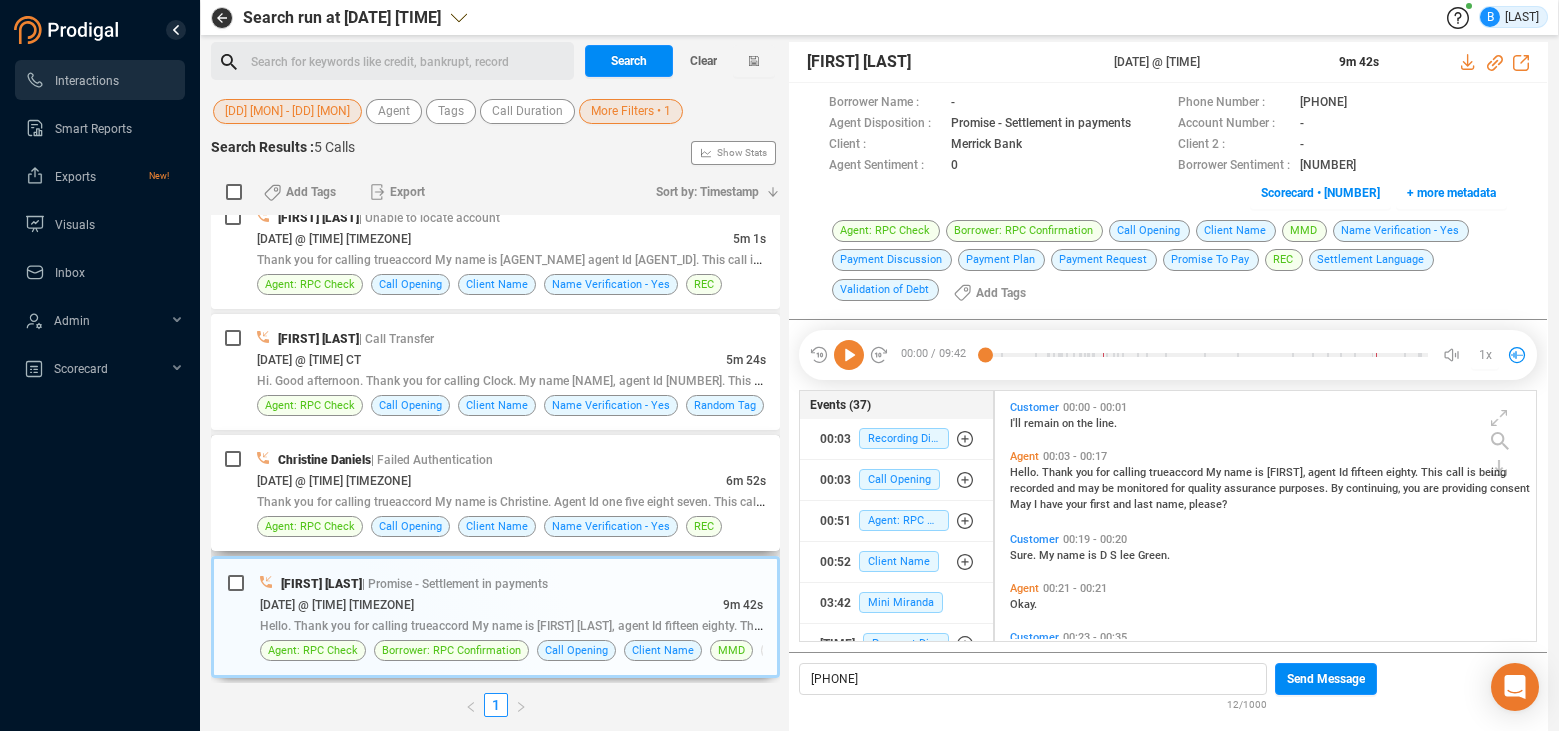 click on "[FIRST] [LAST]  | Failed Authentication" at bounding box center [511, 459] 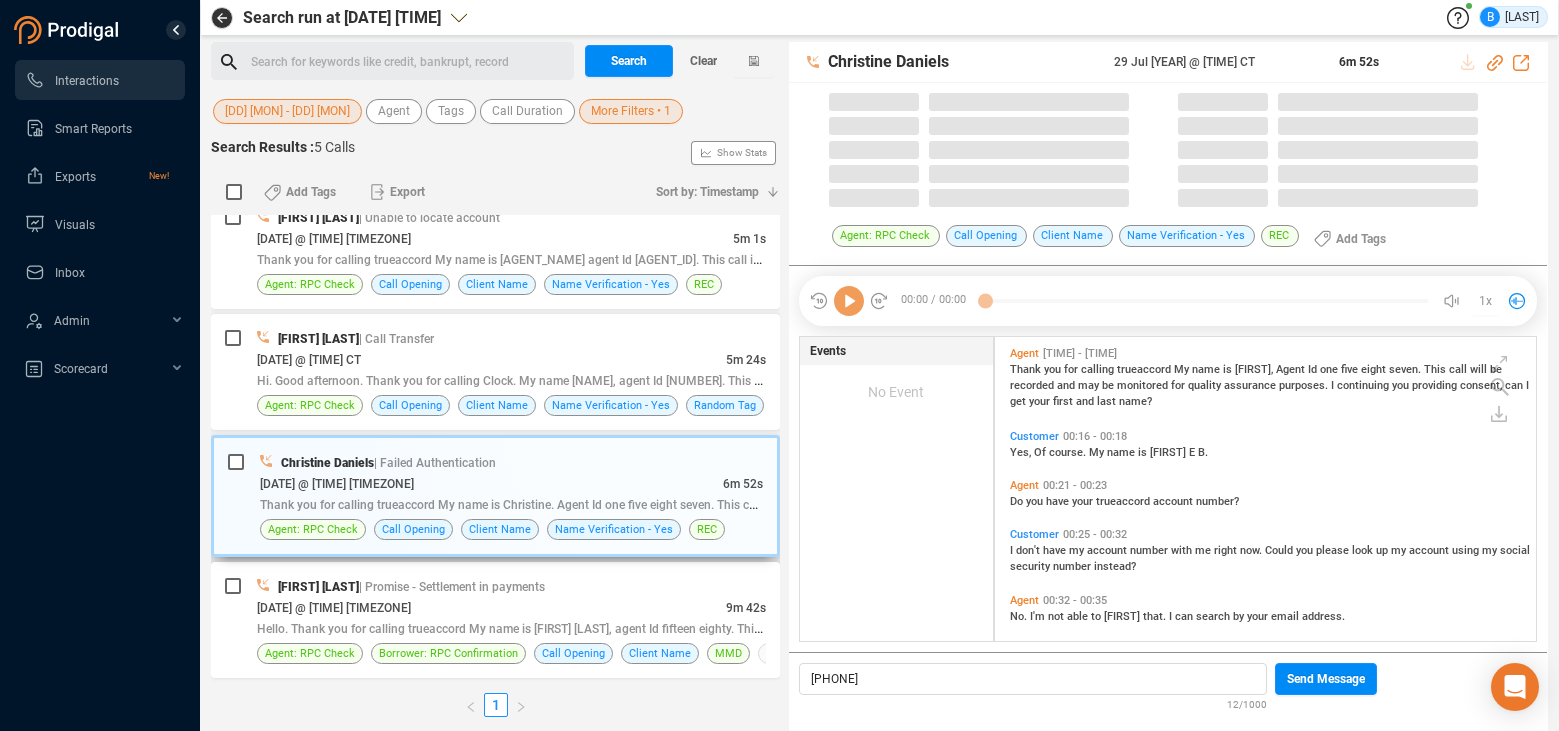 scroll, scrollTop: 6, scrollLeft: 11, axis: both 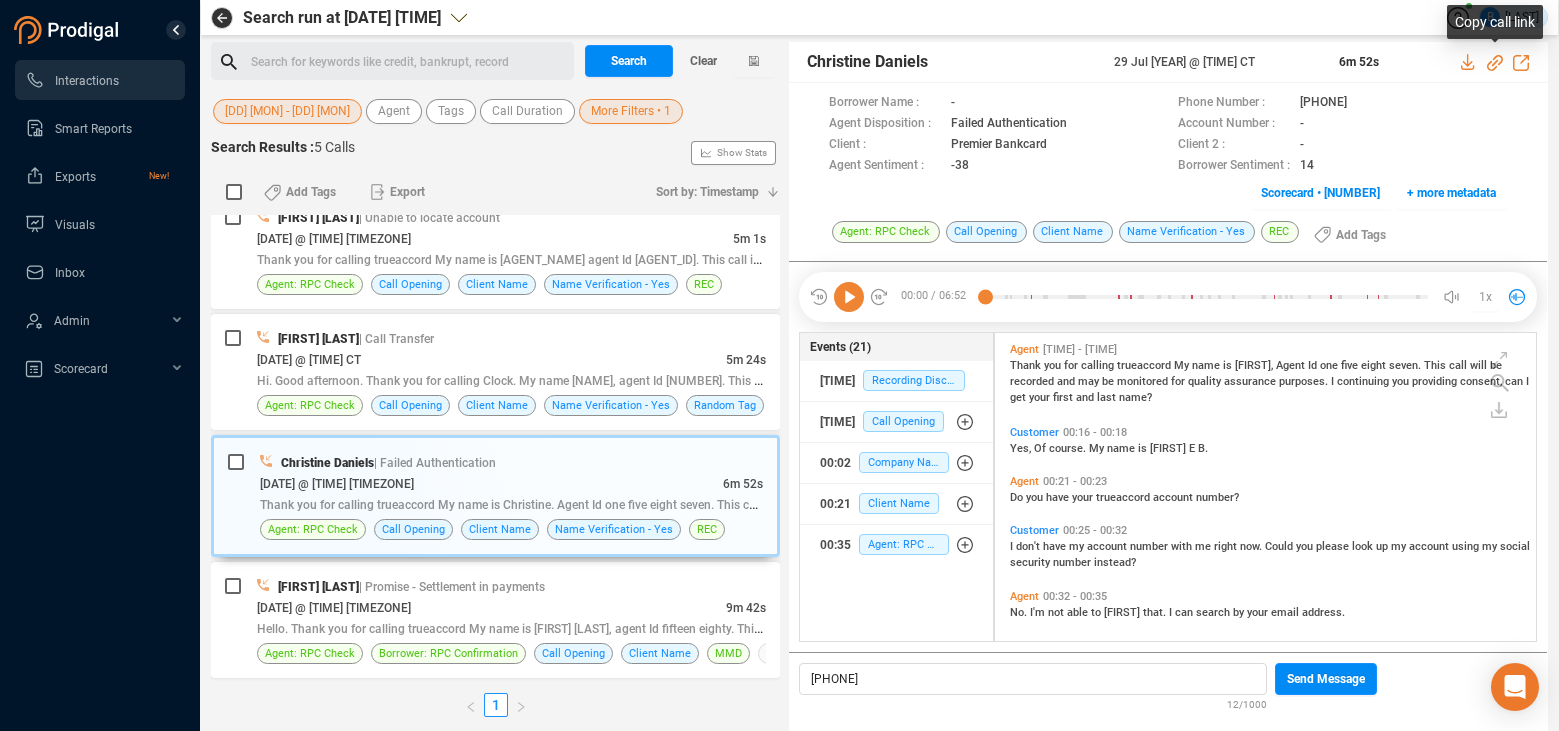 click 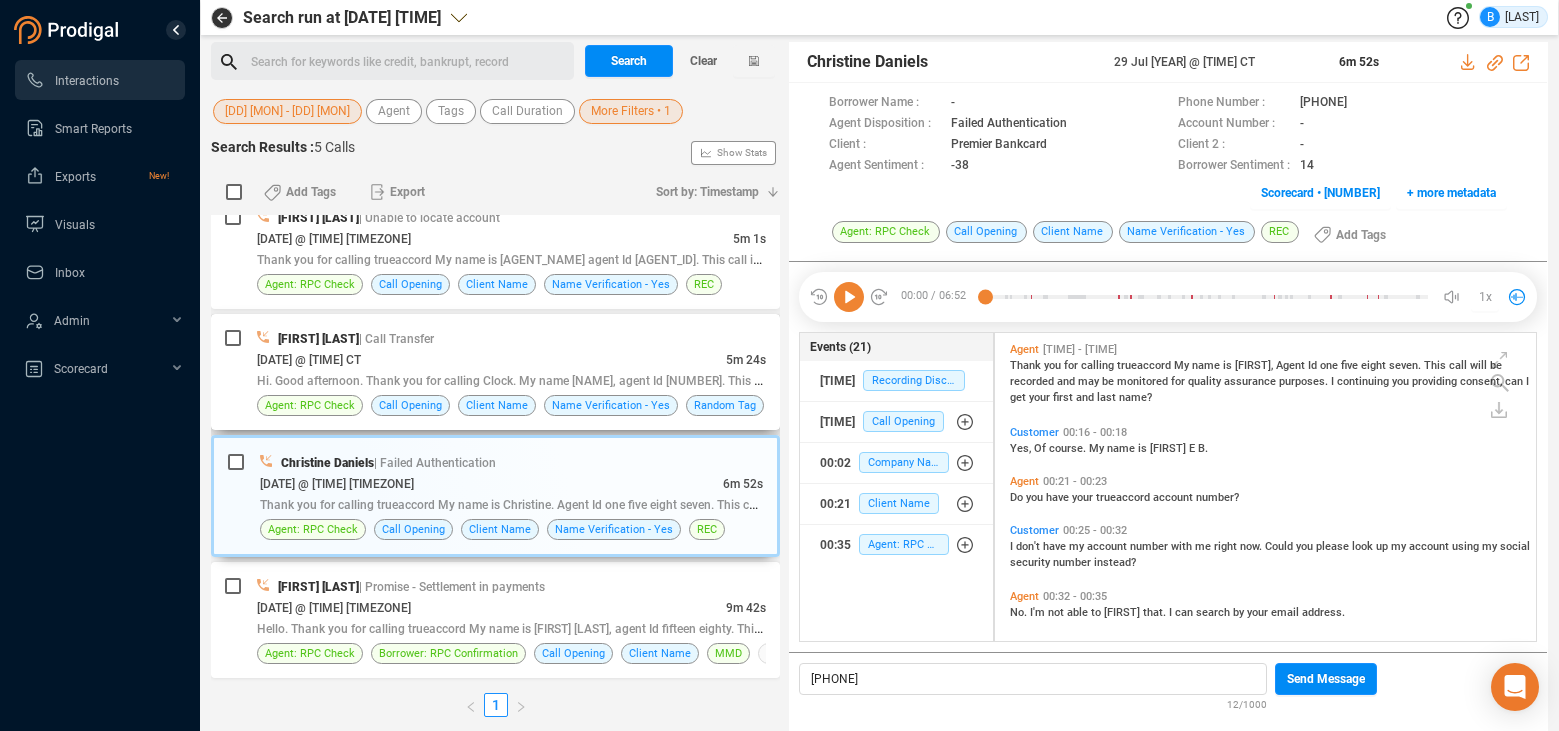 click on "[DATE] @ [TIME] CT" at bounding box center (491, 359) 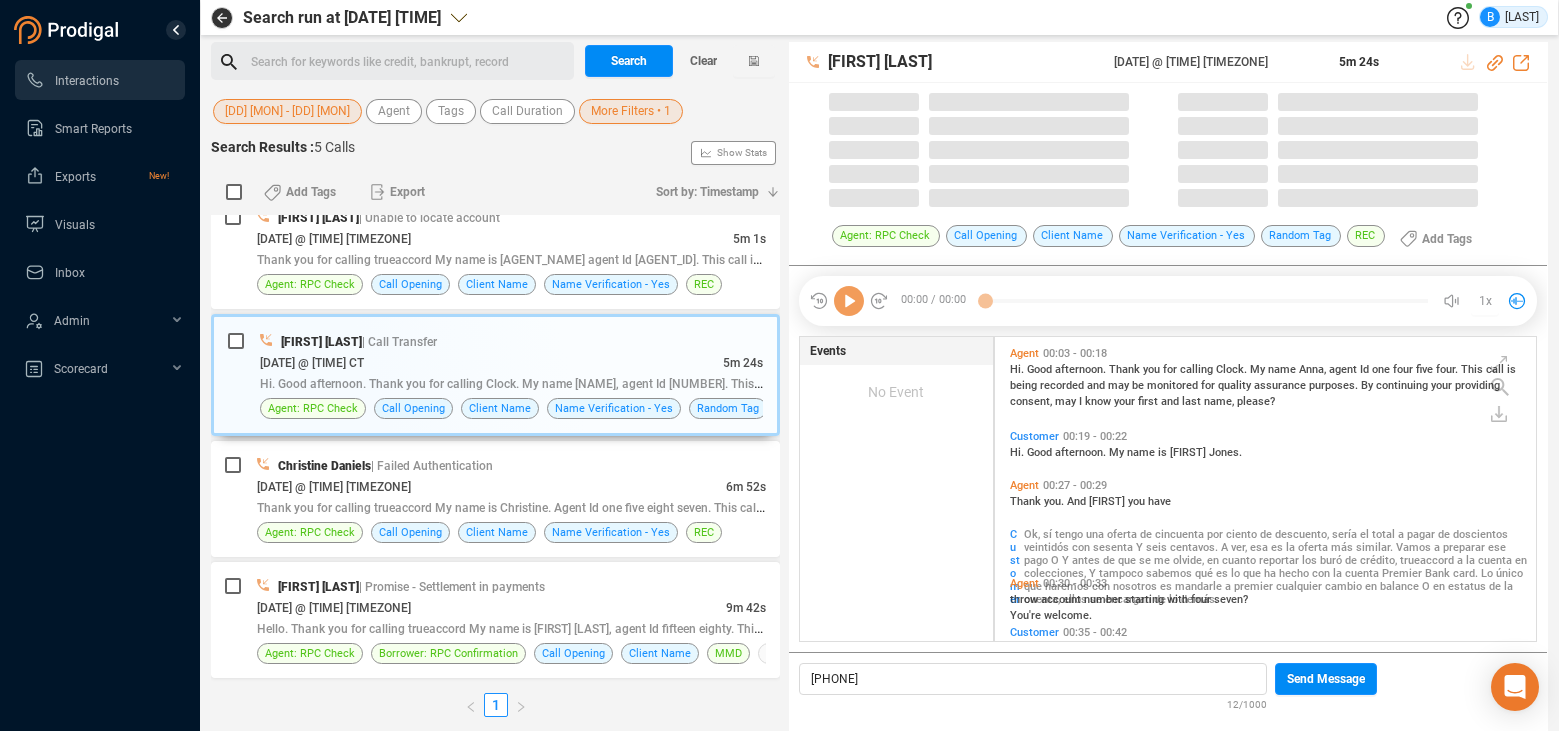 scroll, scrollTop: 6, scrollLeft: 11, axis: both 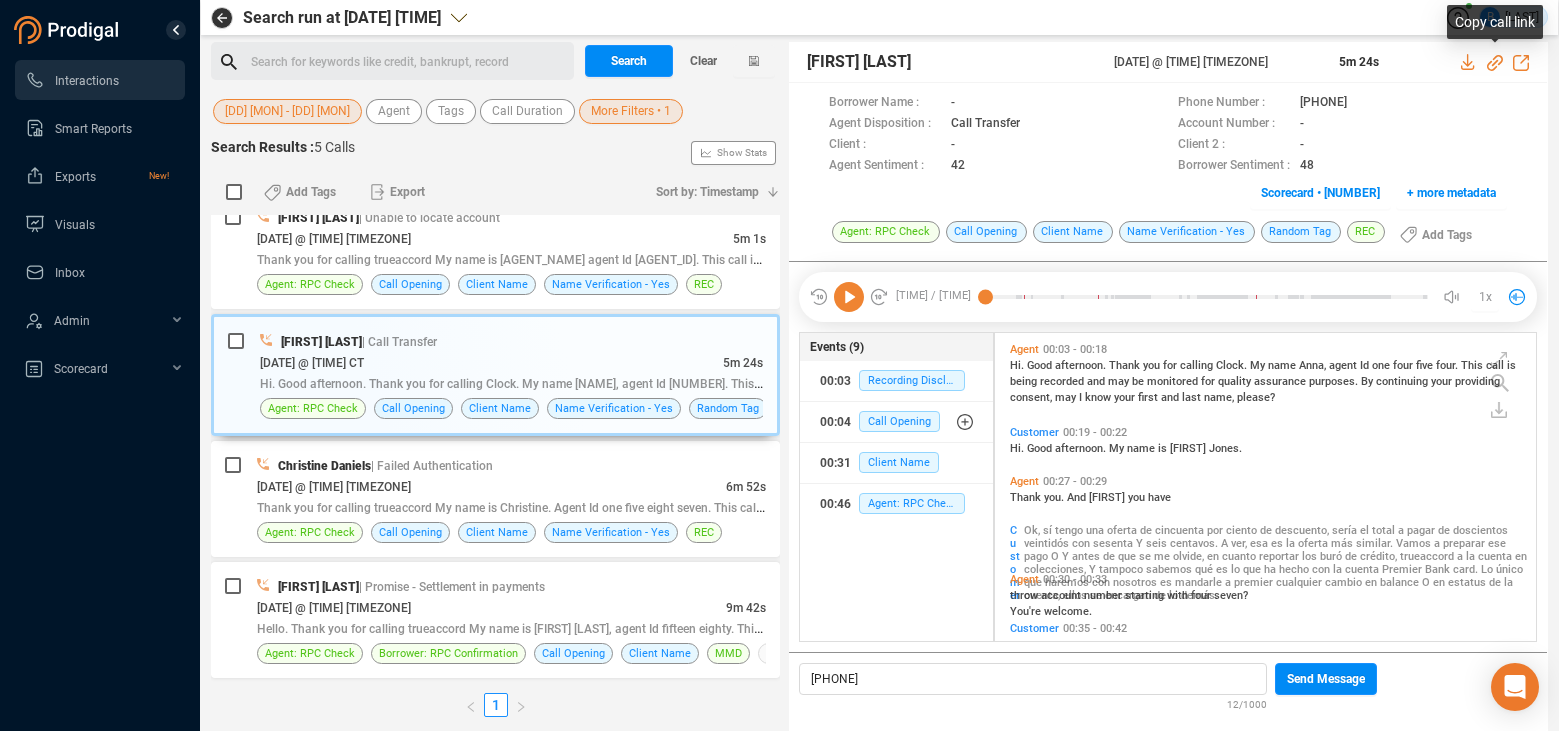 click 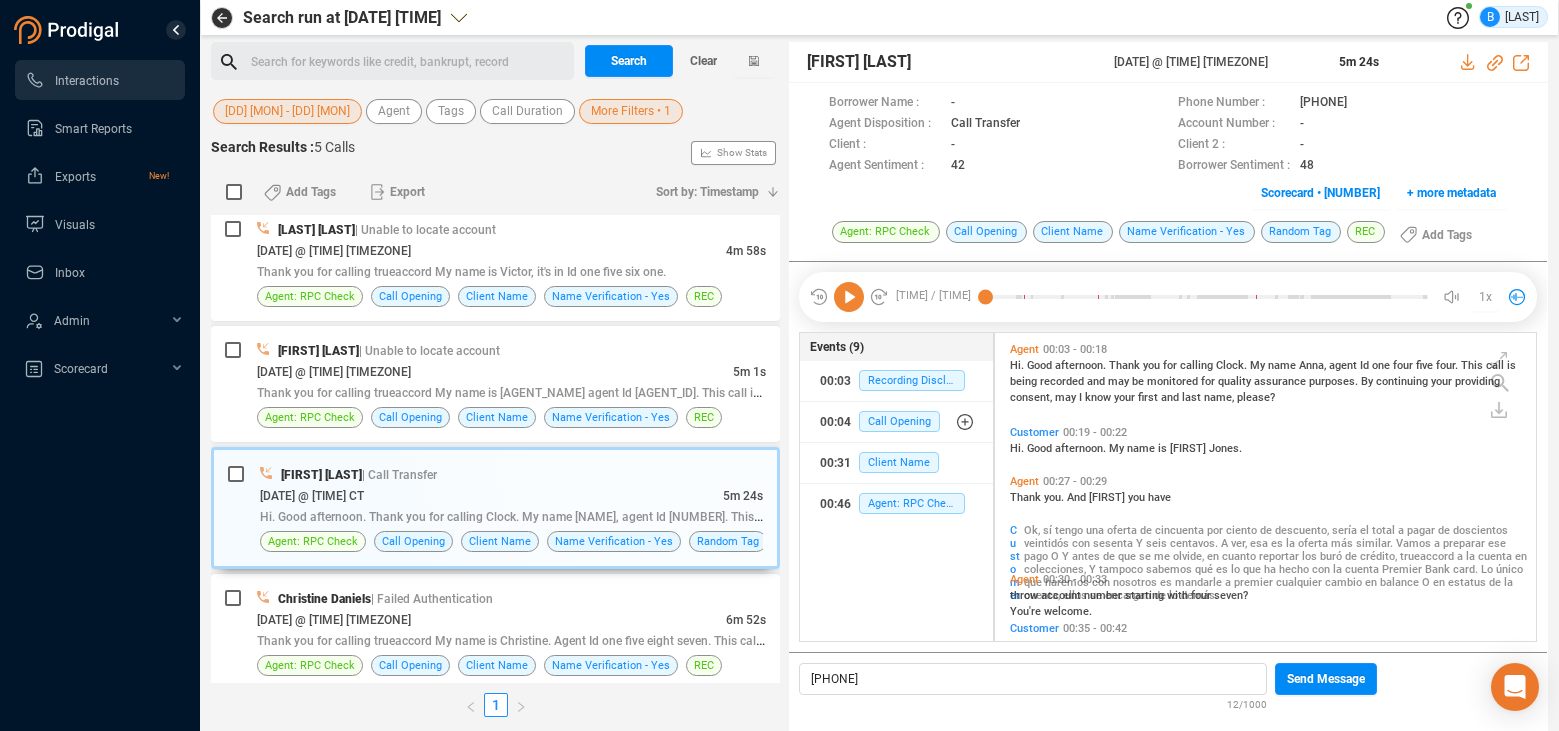 scroll, scrollTop: 0, scrollLeft: 0, axis: both 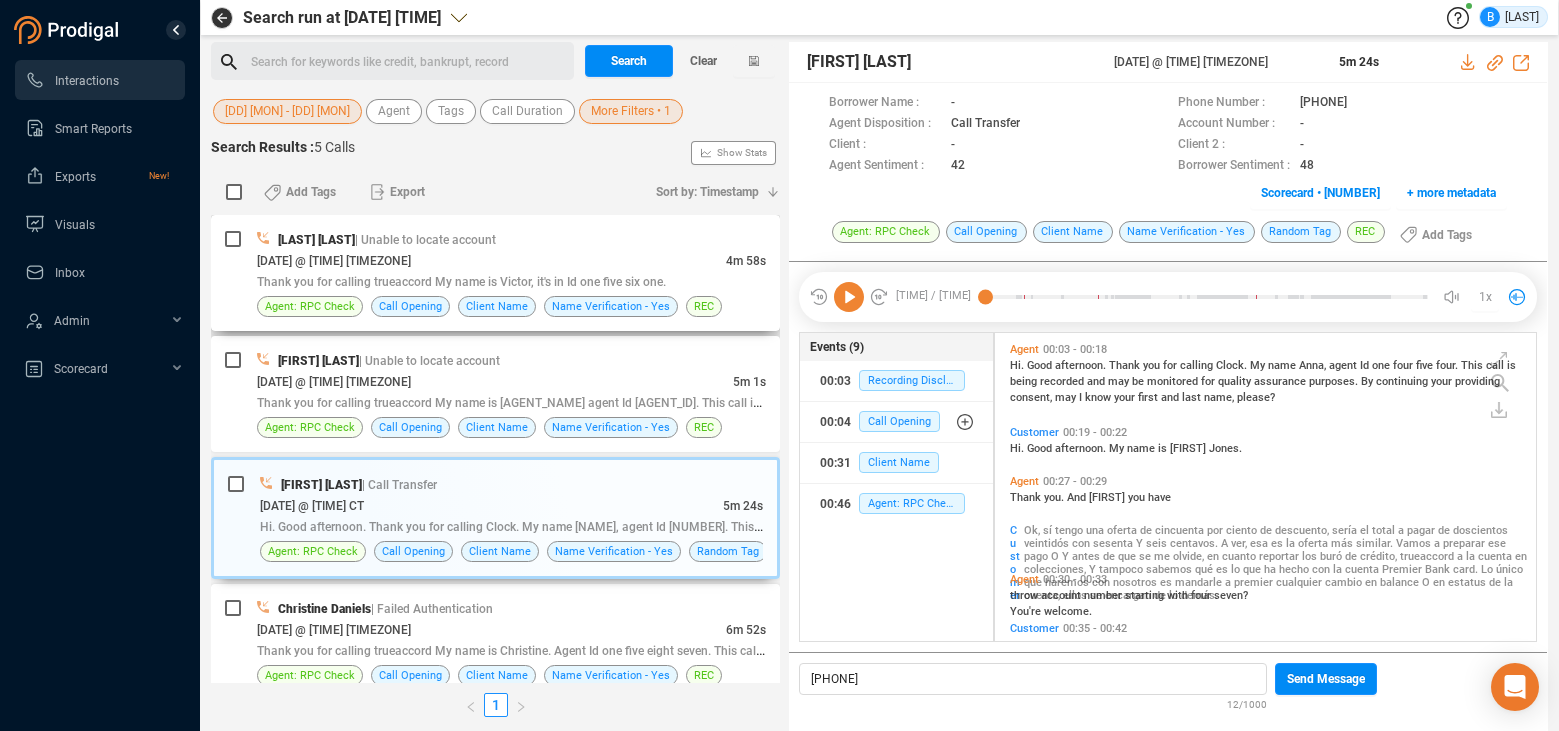 click on "[DATE] @ [TIME] [TIMEZONE]" at bounding box center [491, 260] 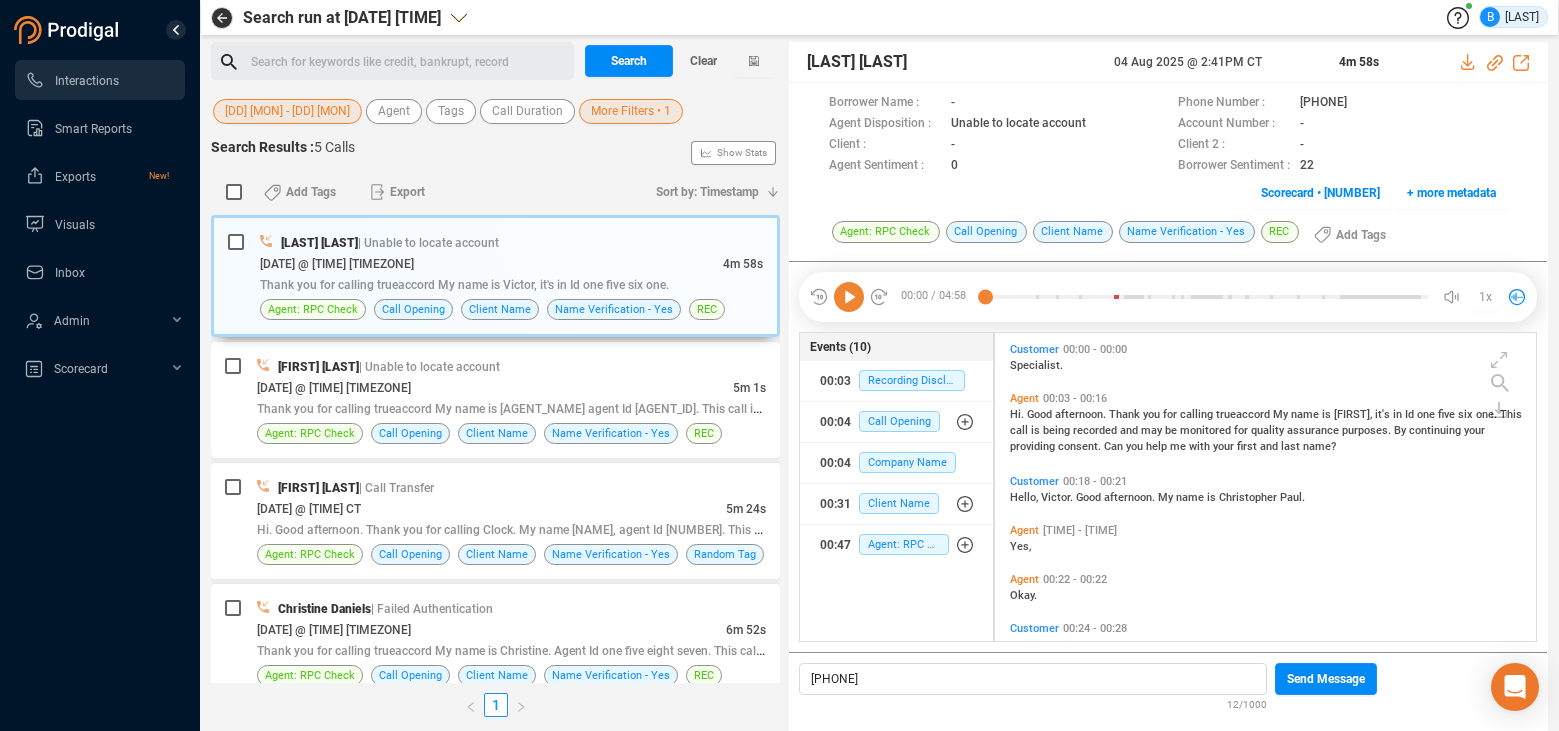 scroll, scrollTop: 6, scrollLeft: 11, axis: both 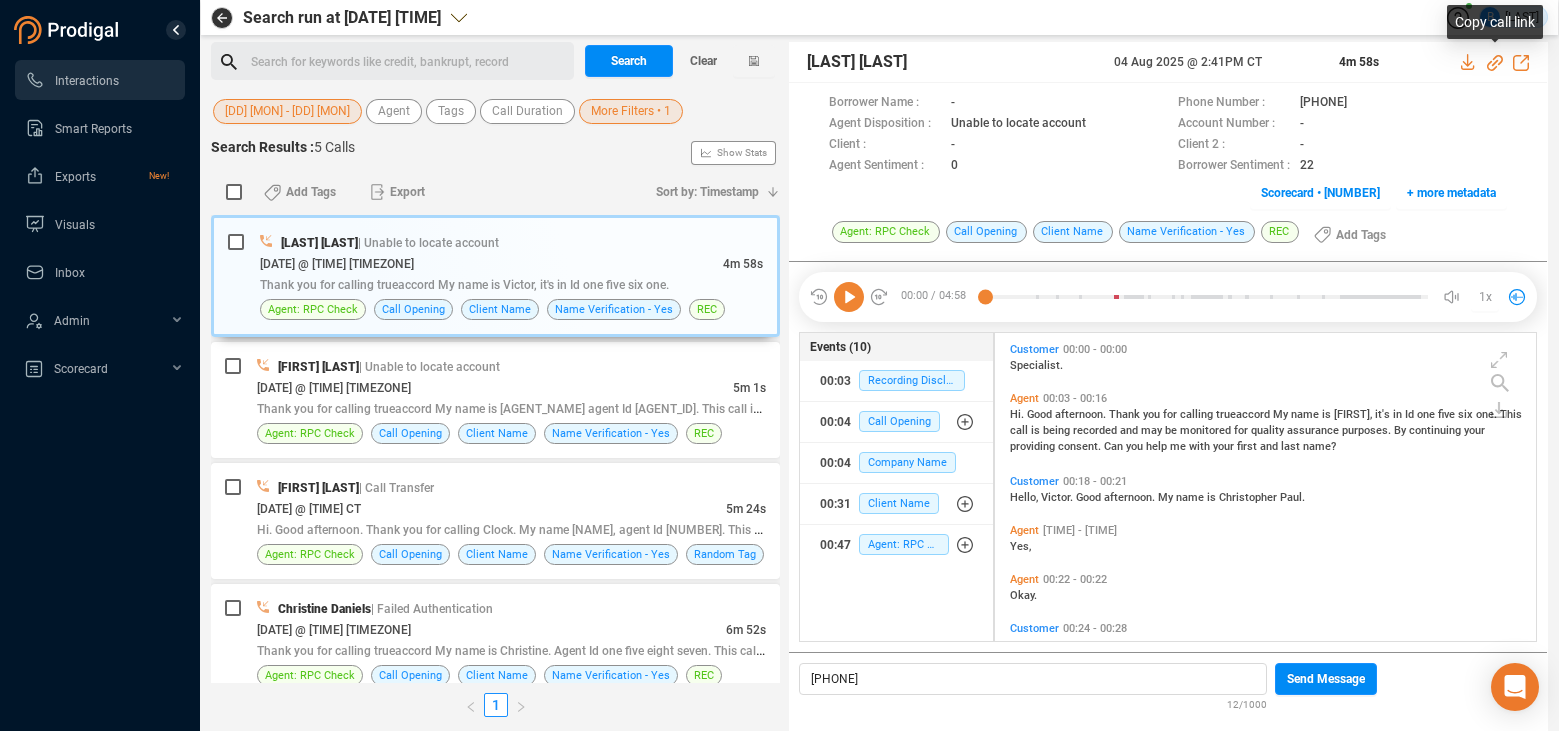 click 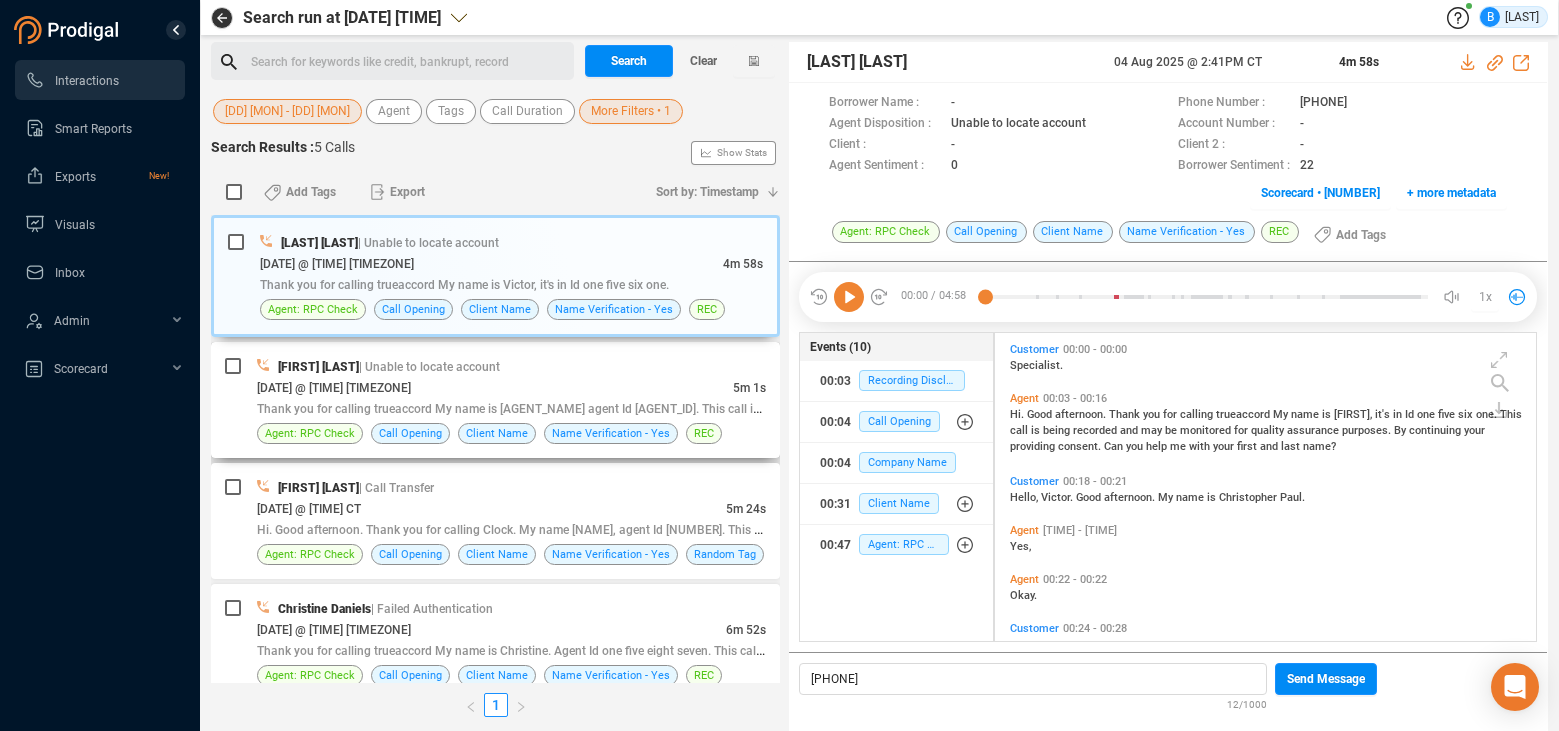 click on "[DATE] @ [TIME] [TIMEZONE]" at bounding box center [334, 388] 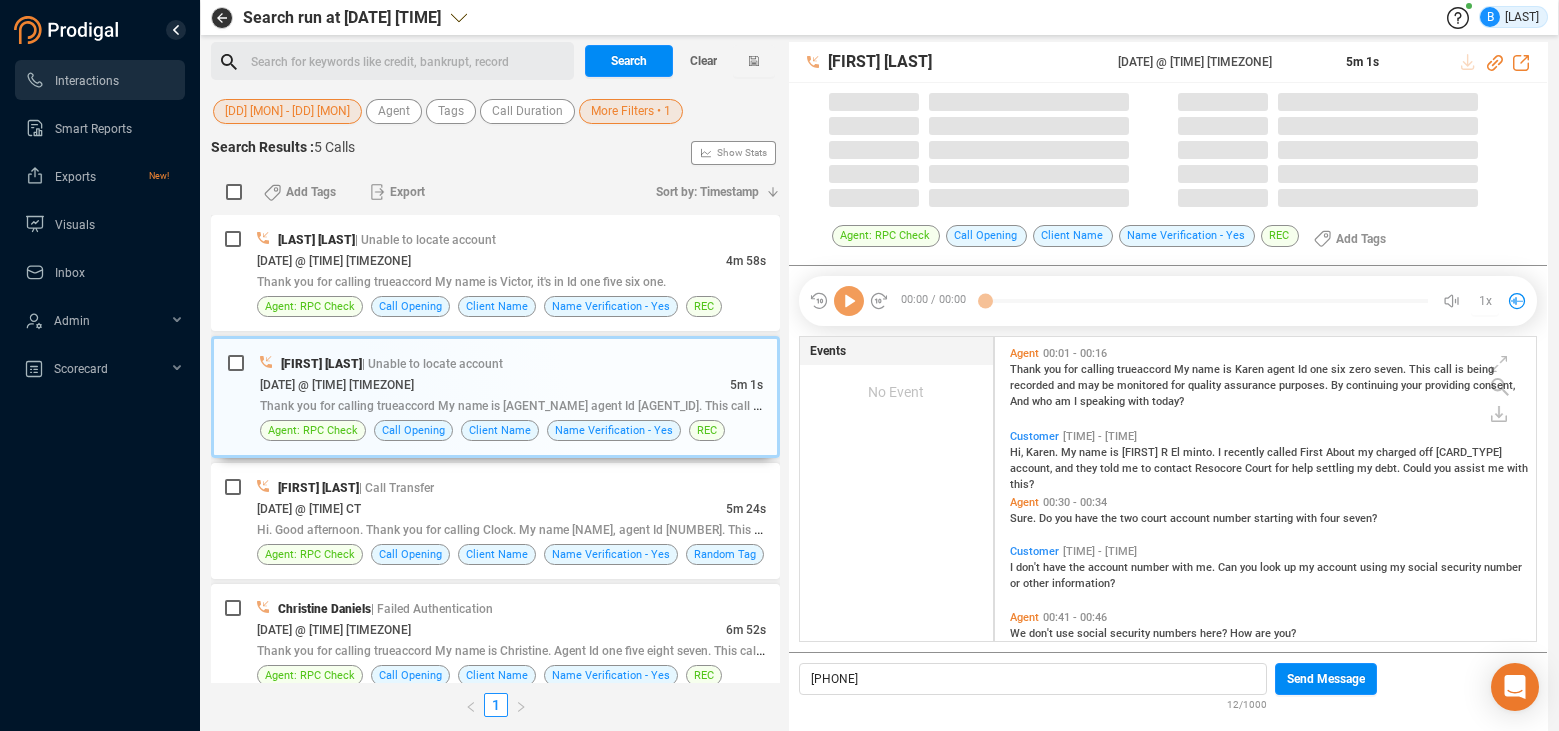 scroll, scrollTop: 6, scrollLeft: 11, axis: both 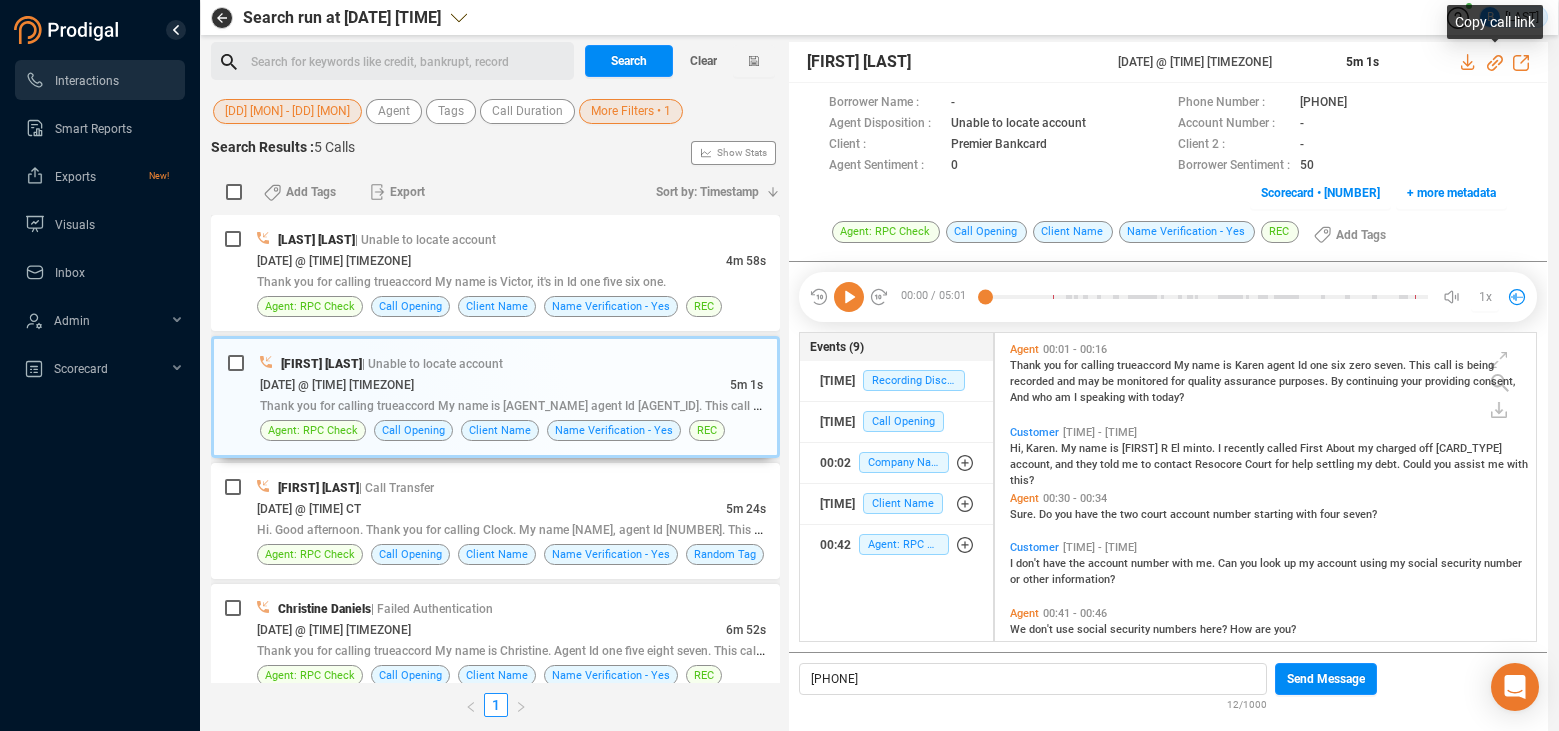 drag, startPoint x: 1495, startPoint y: 60, endPoint x: 1558, endPoint y: 60, distance: 63 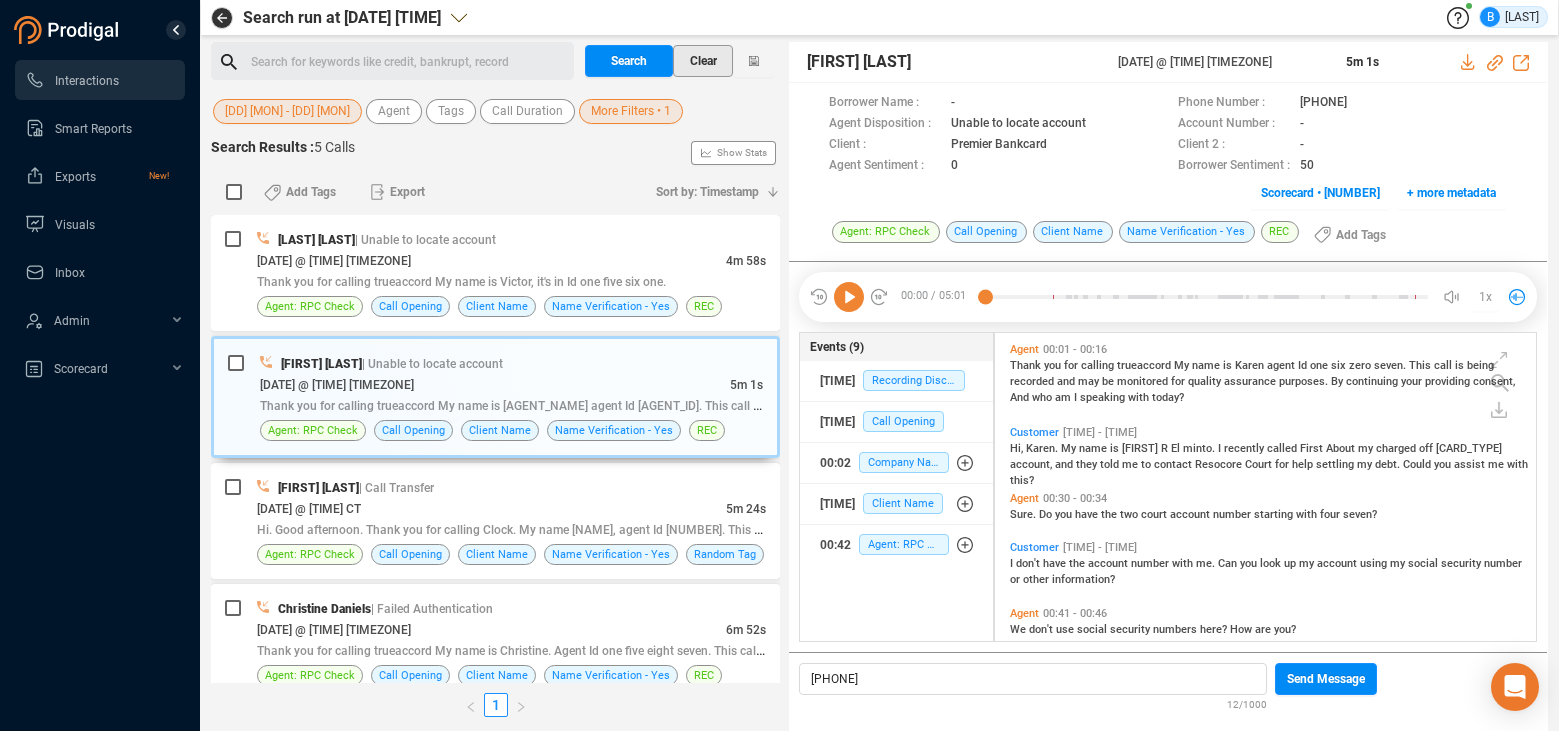 click on "Clear" at bounding box center [703, 61] 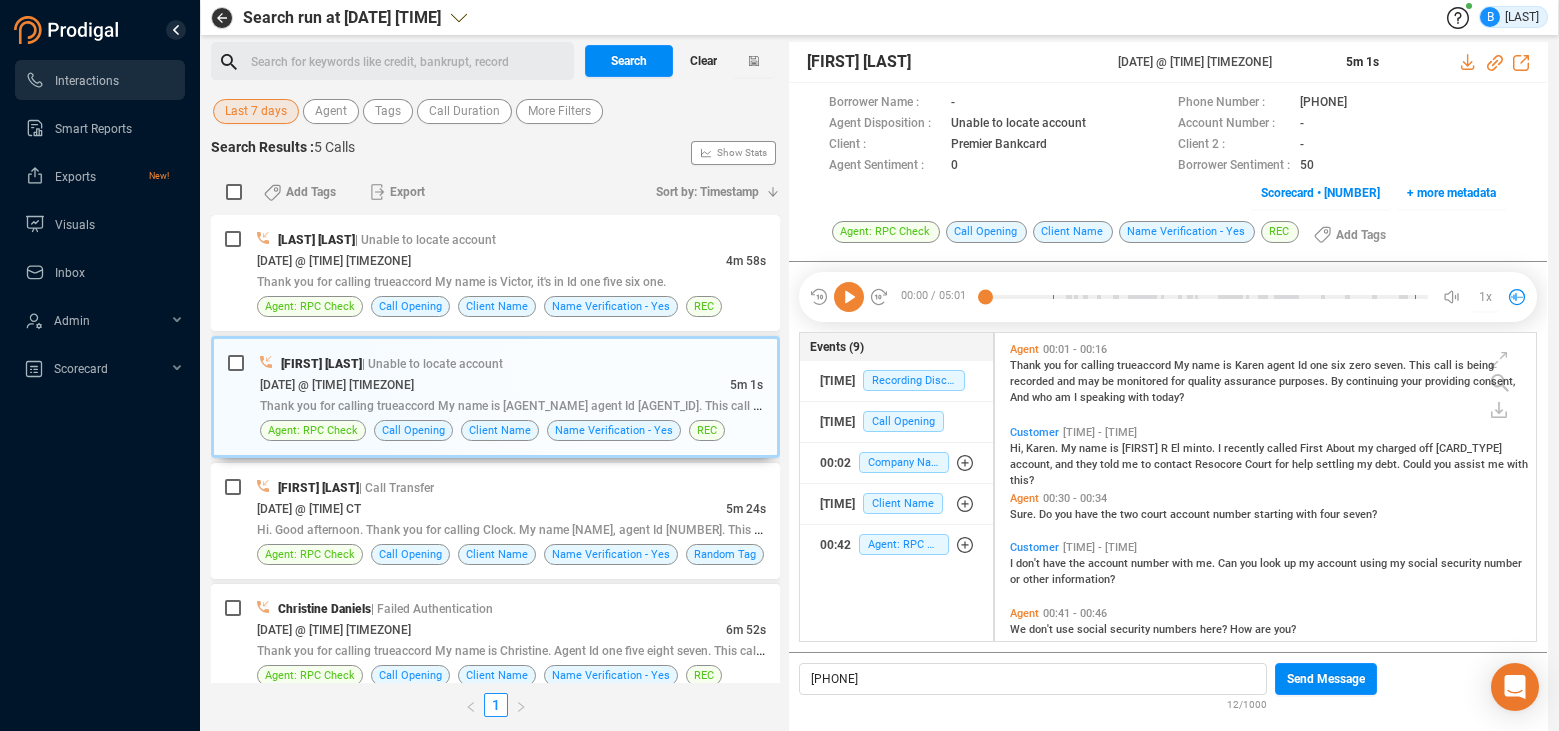 click on "Clear" at bounding box center [703, 61] 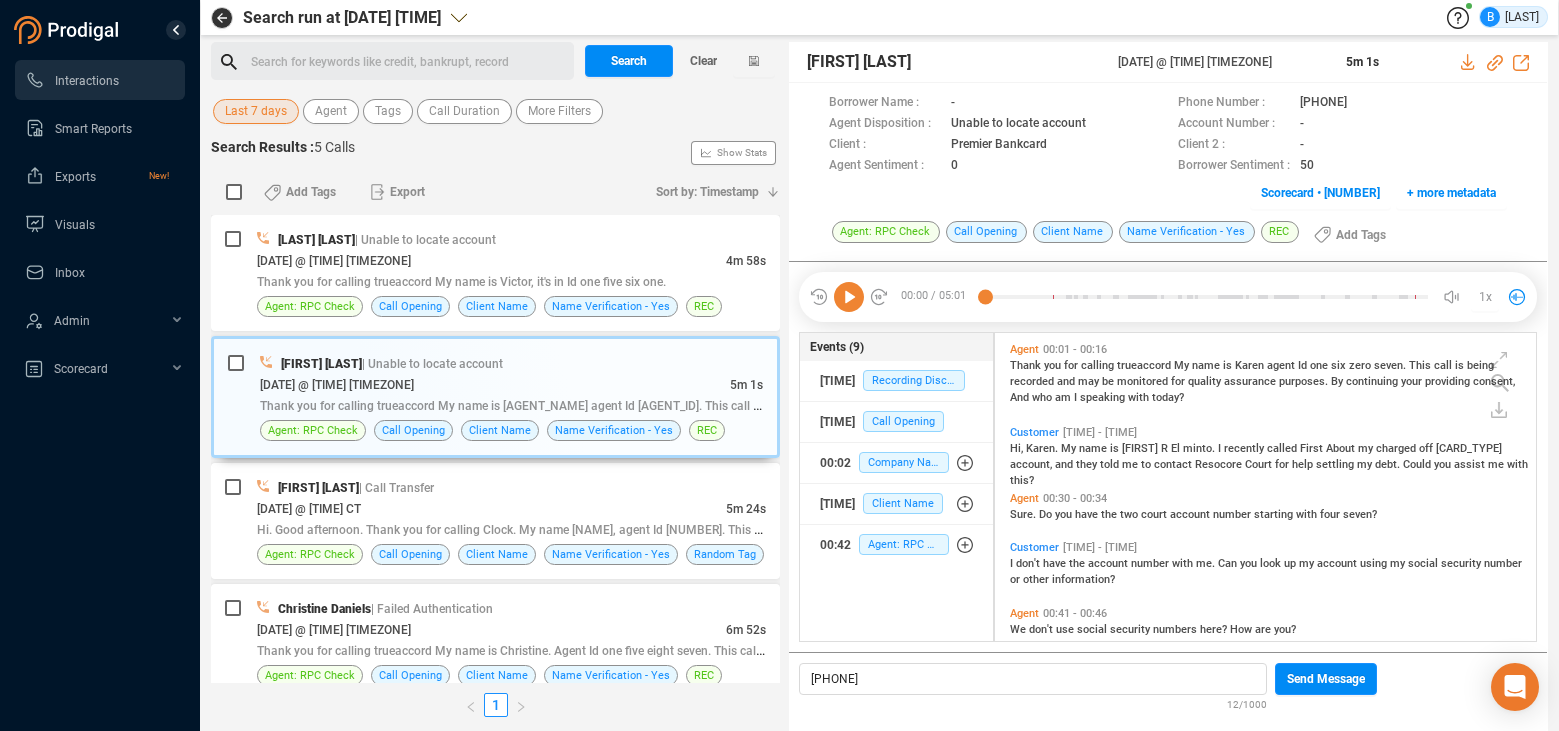 click on "Last 7 days" at bounding box center [256, 111] 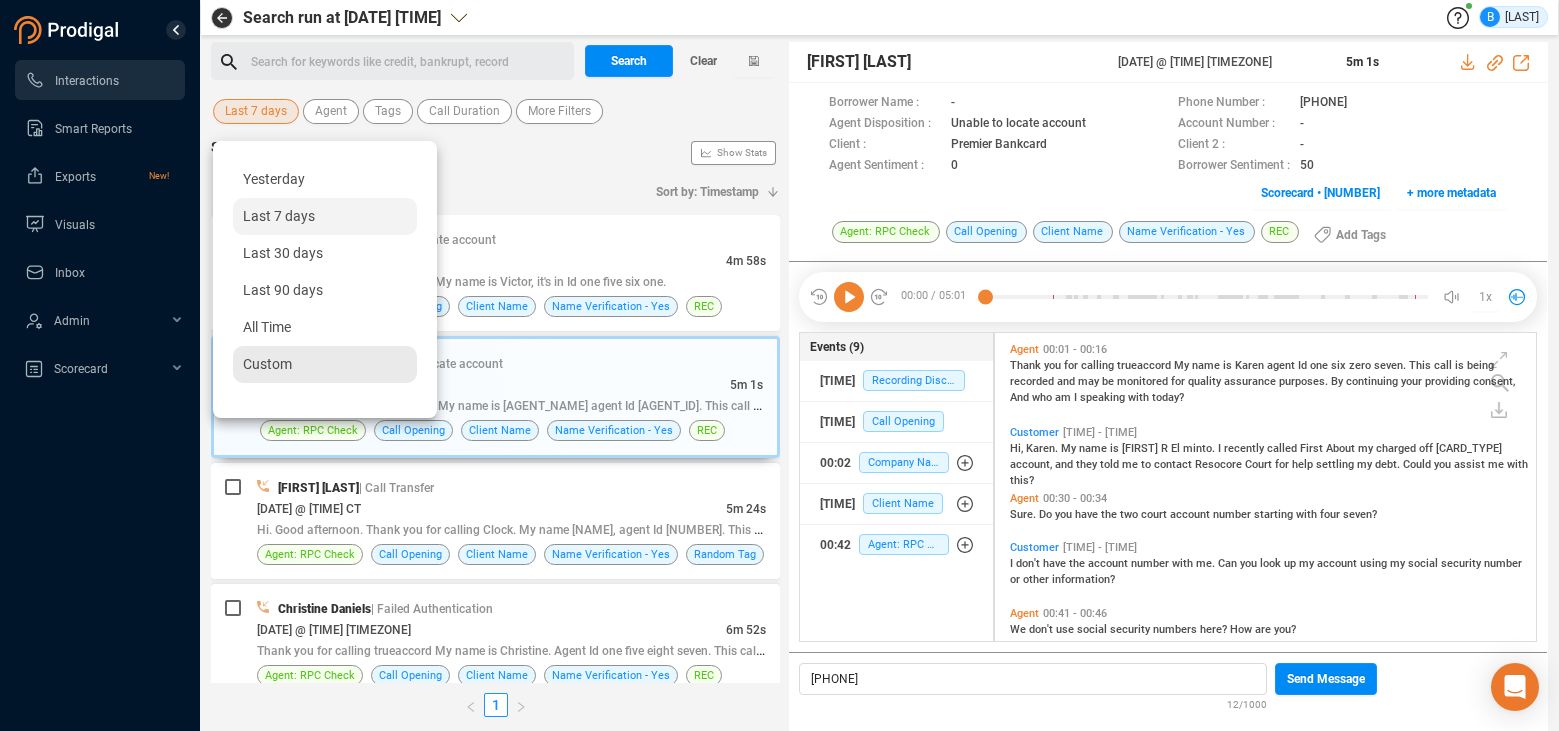 click on "Custom" at bounding box center [267, 364] 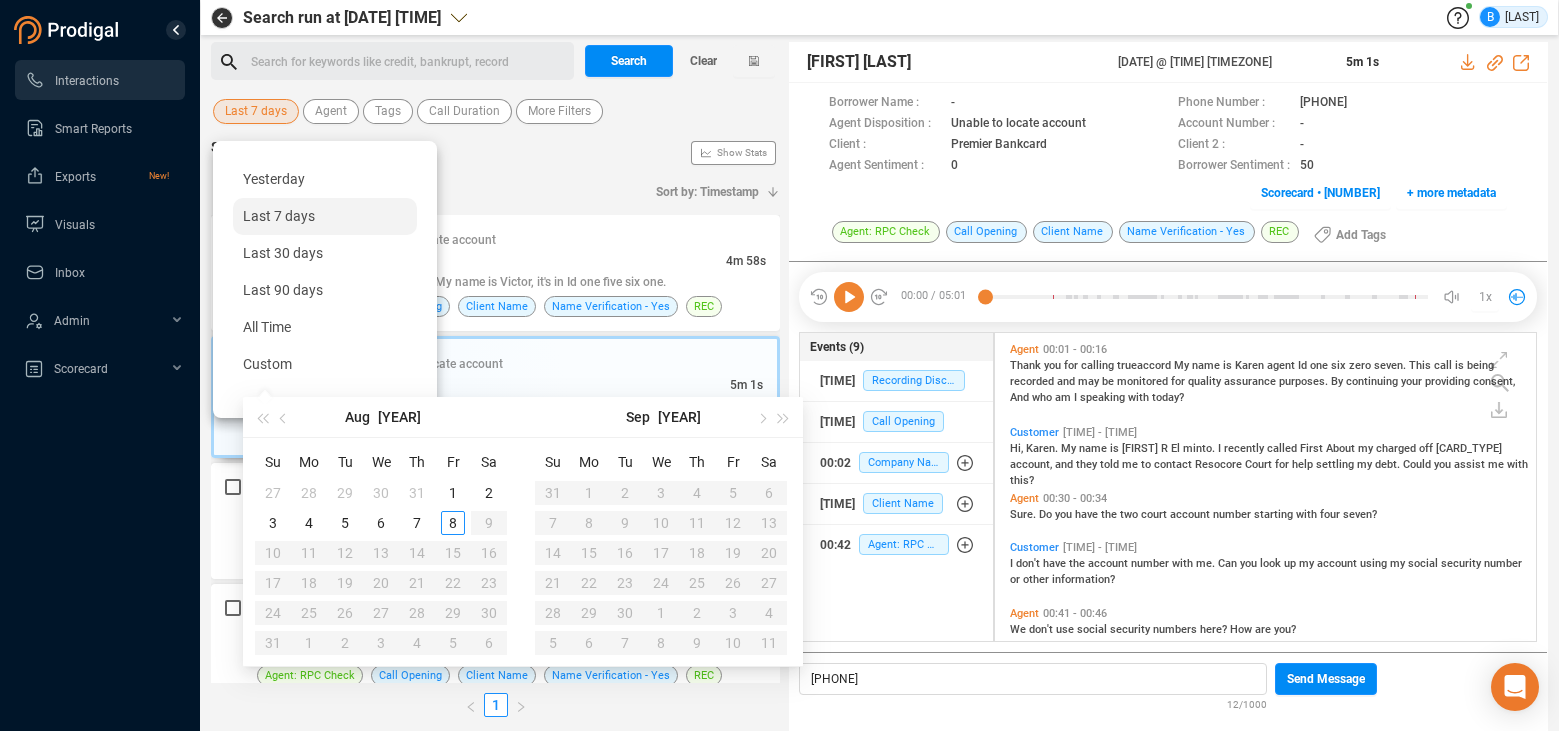 drag, startPoint x: 278, startPoint y: 420, endPoint x: 300, endPoint y: 425, distance: 22.561028 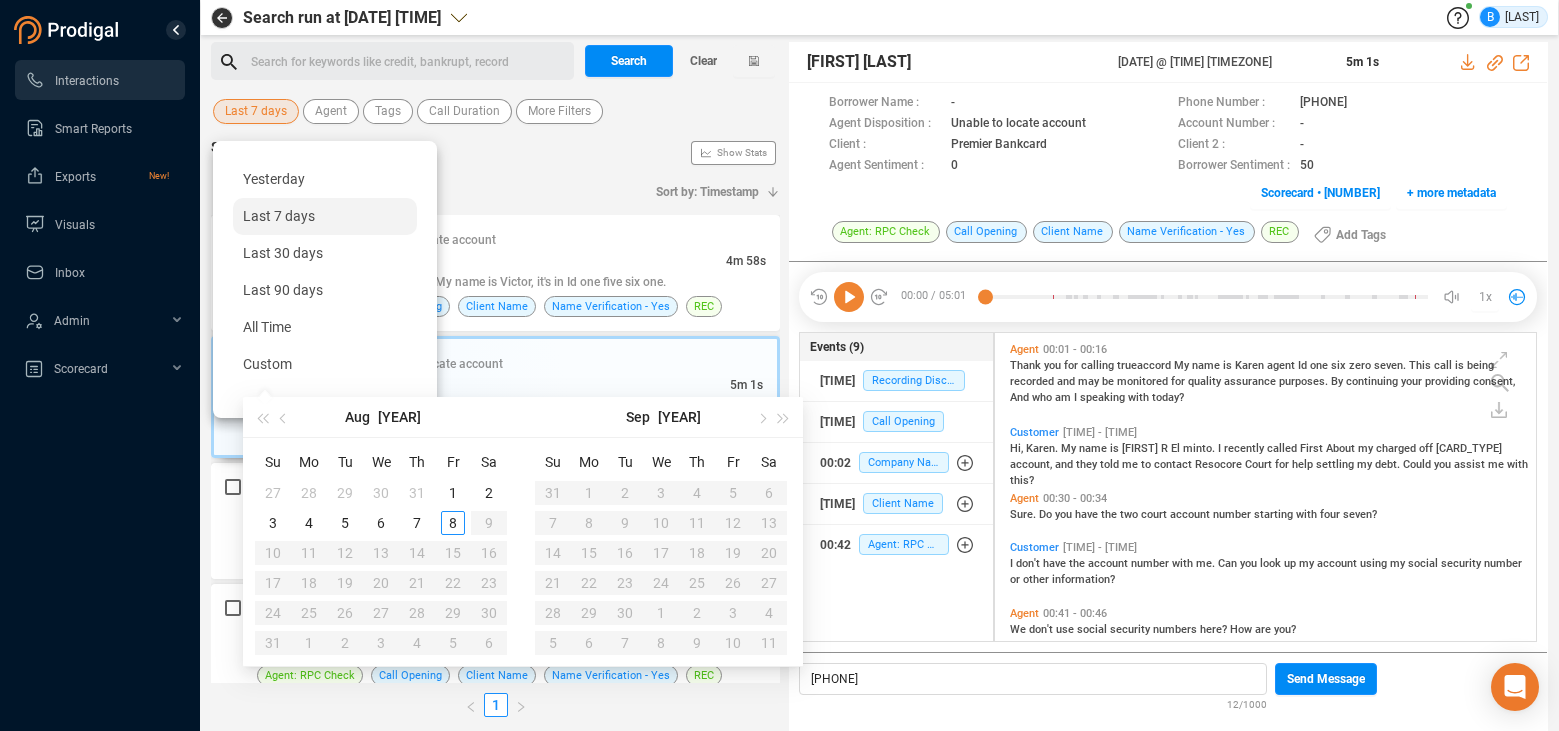 click at bounding box center (284, 417) 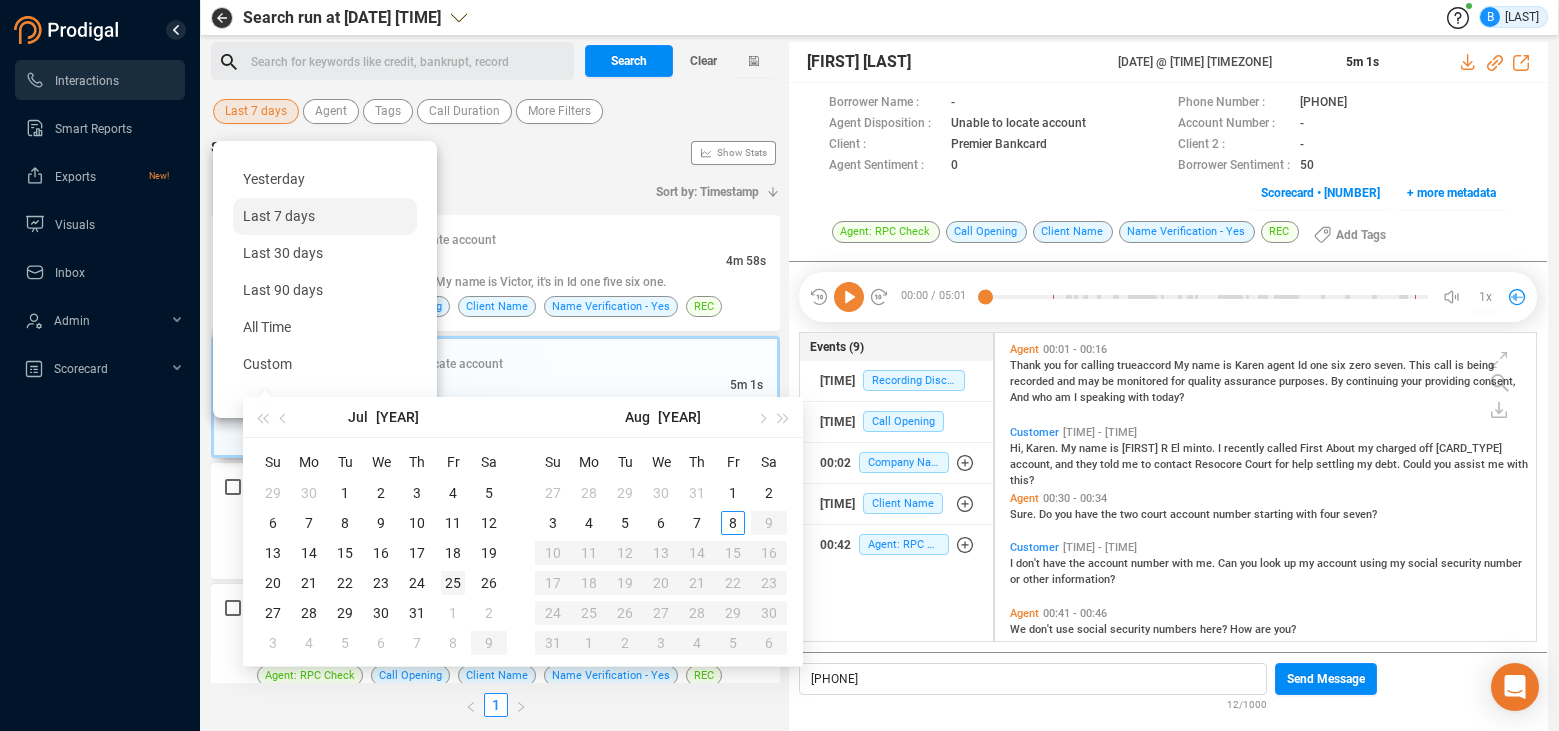 type on "[DATE]" 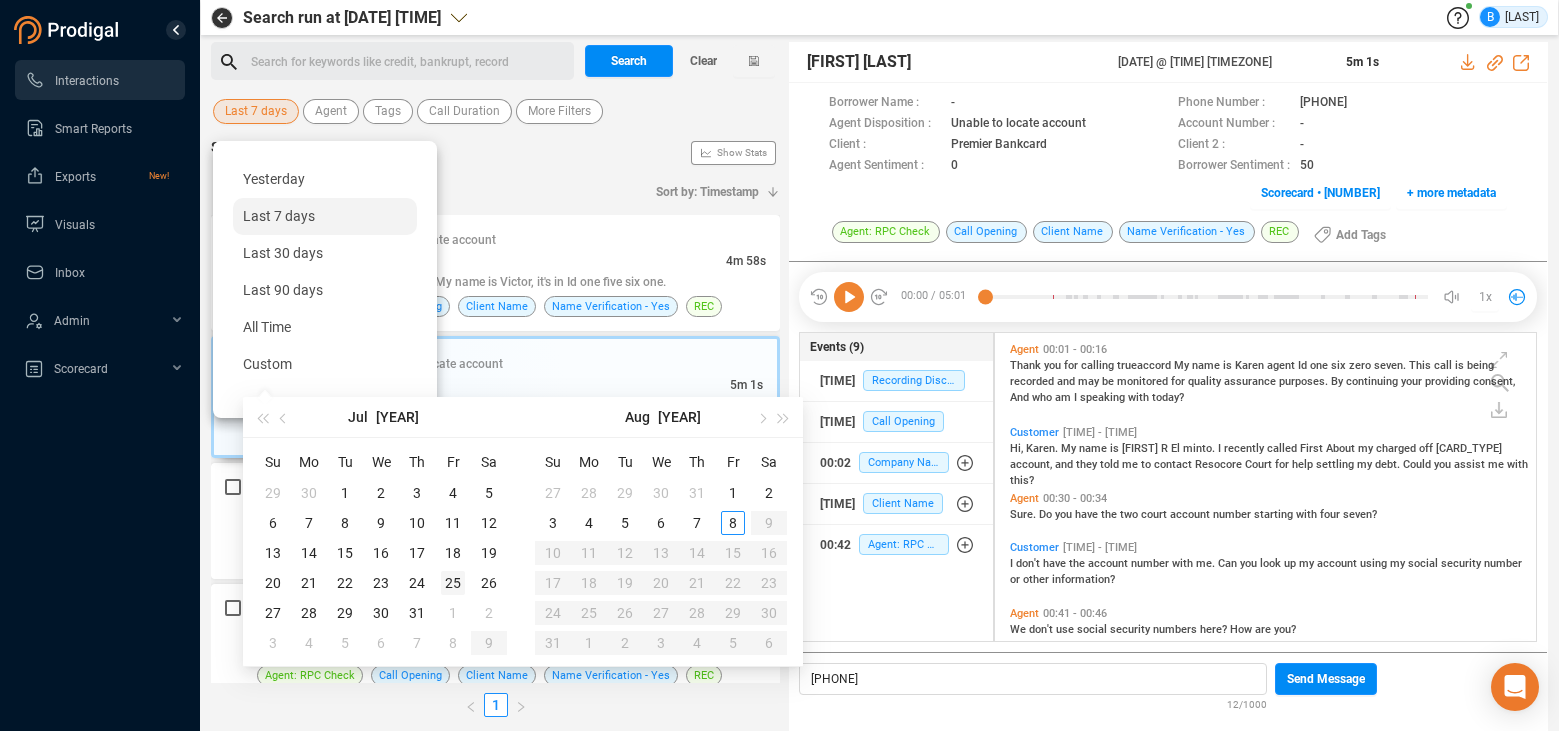 click on "25" at bounding box center [453, 583] 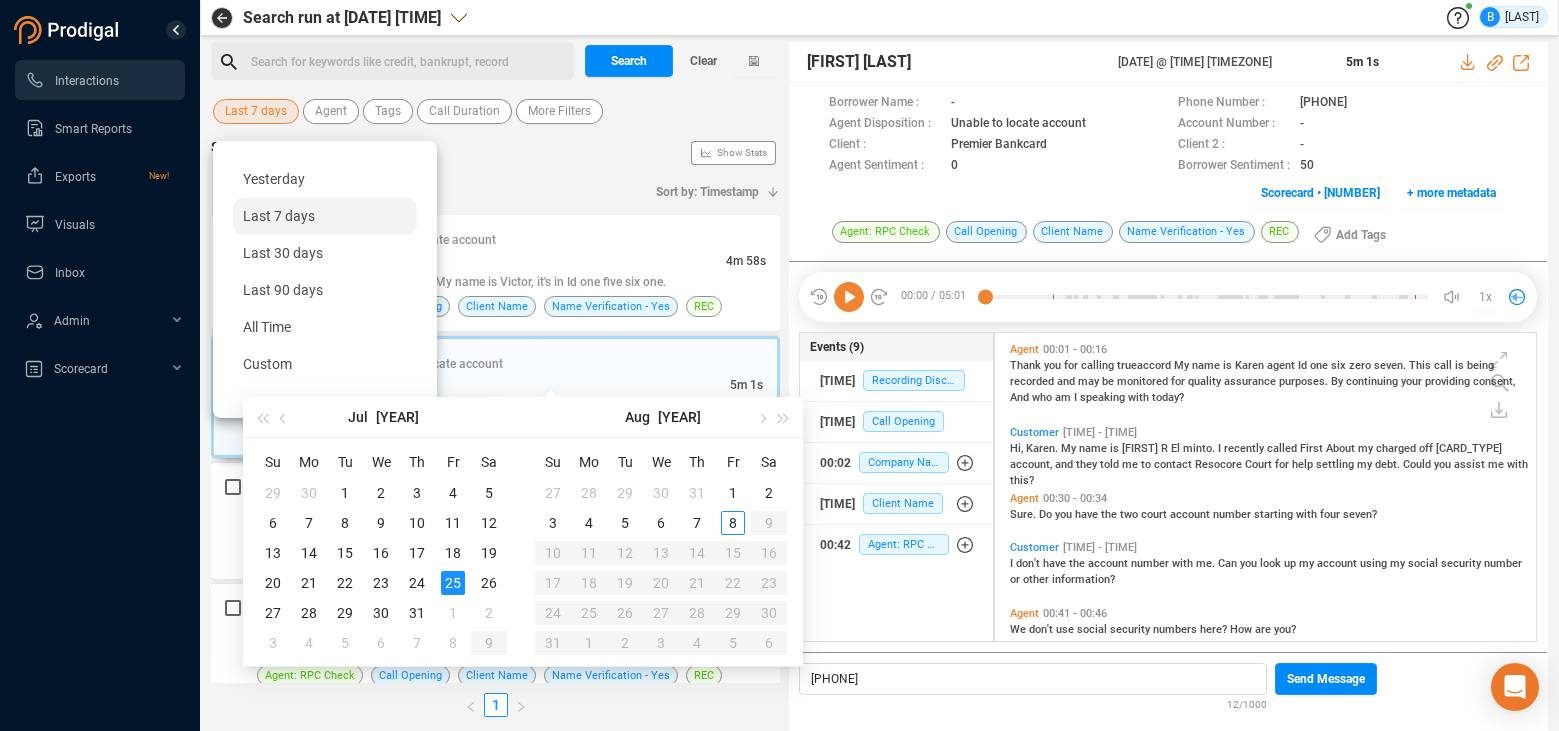 click on "25" at bounding box center (453, 583) 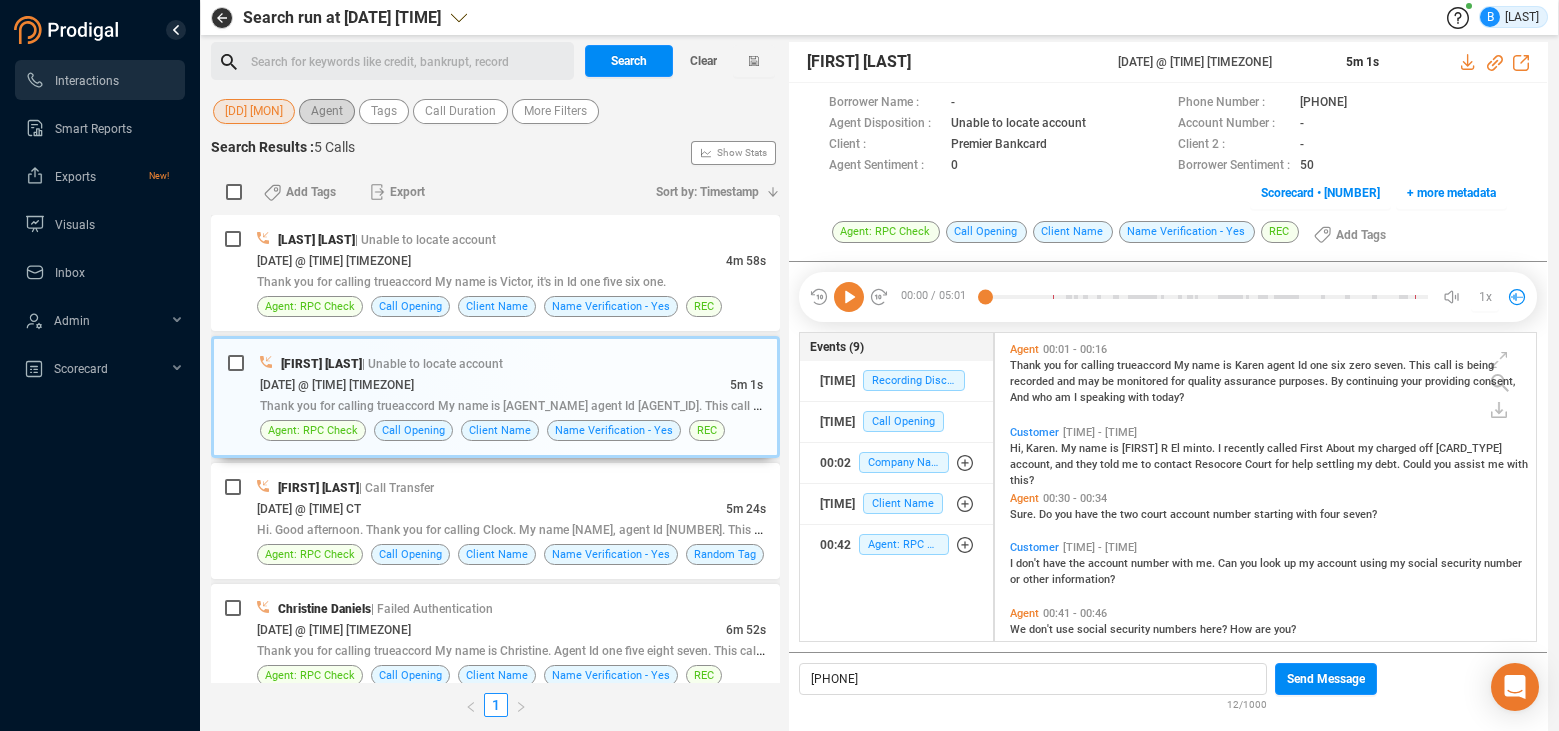 click on "Agent" at bounding box center [327, 111] 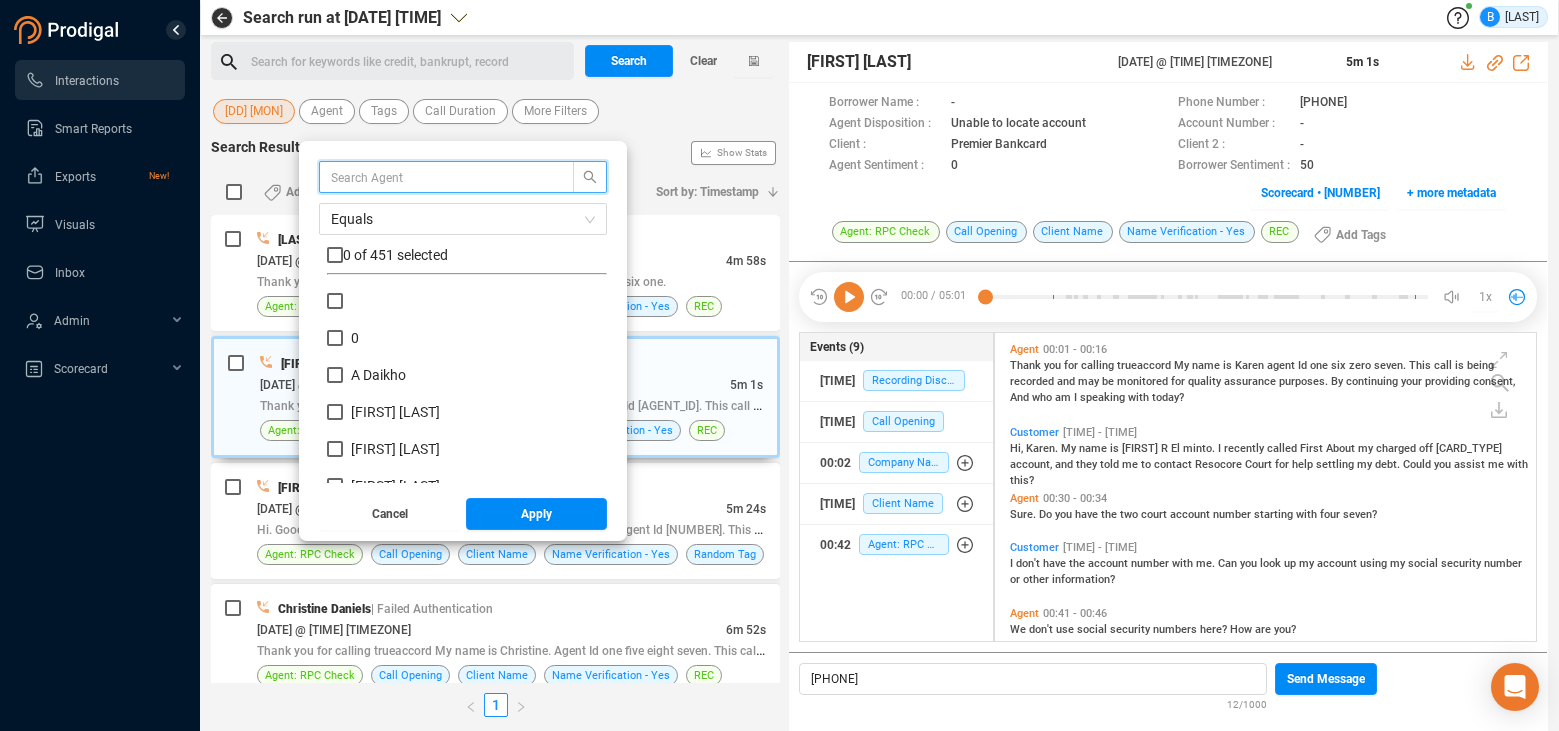 scroll, scrollTop: 6, scrollLeft: 11, axis: both 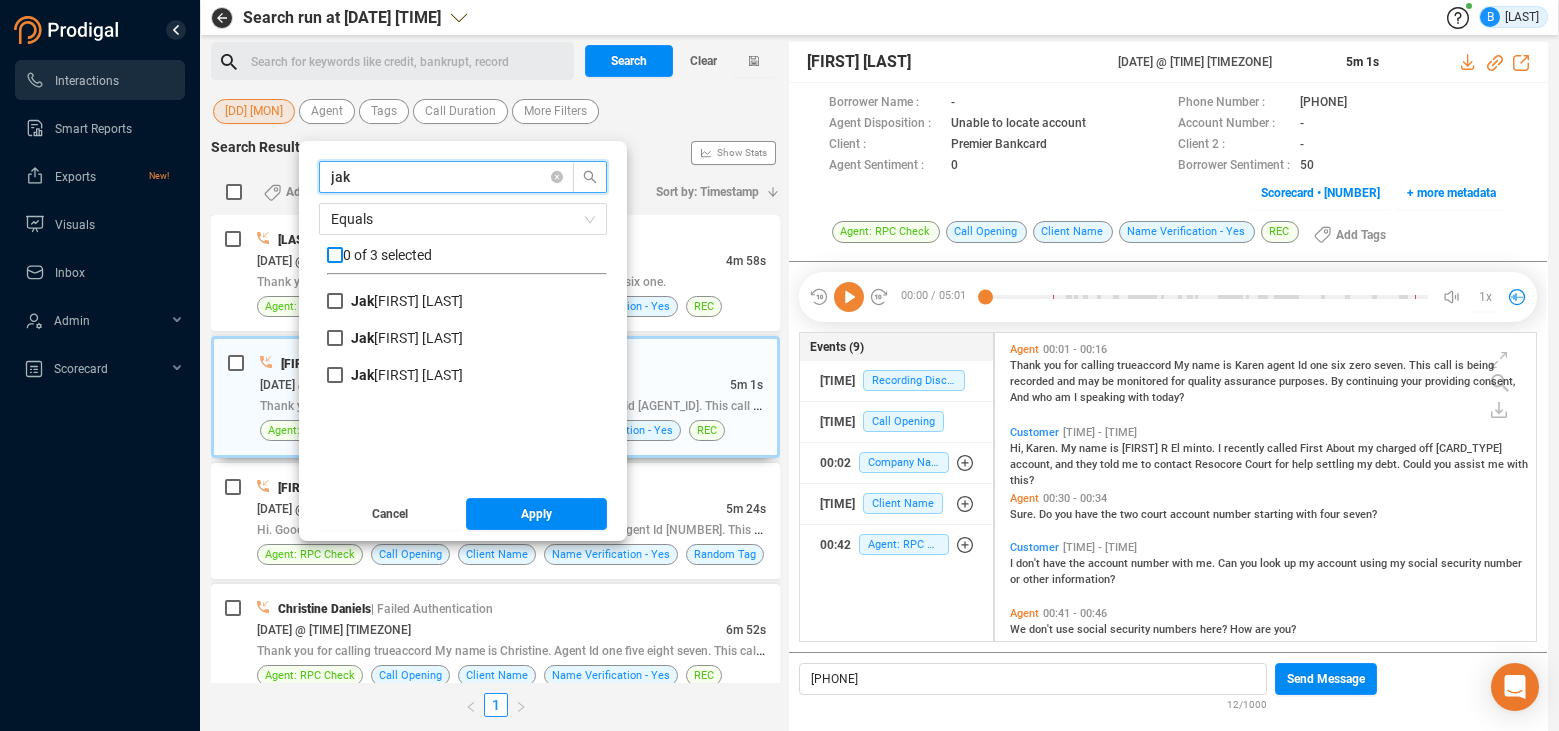 type on "jak" 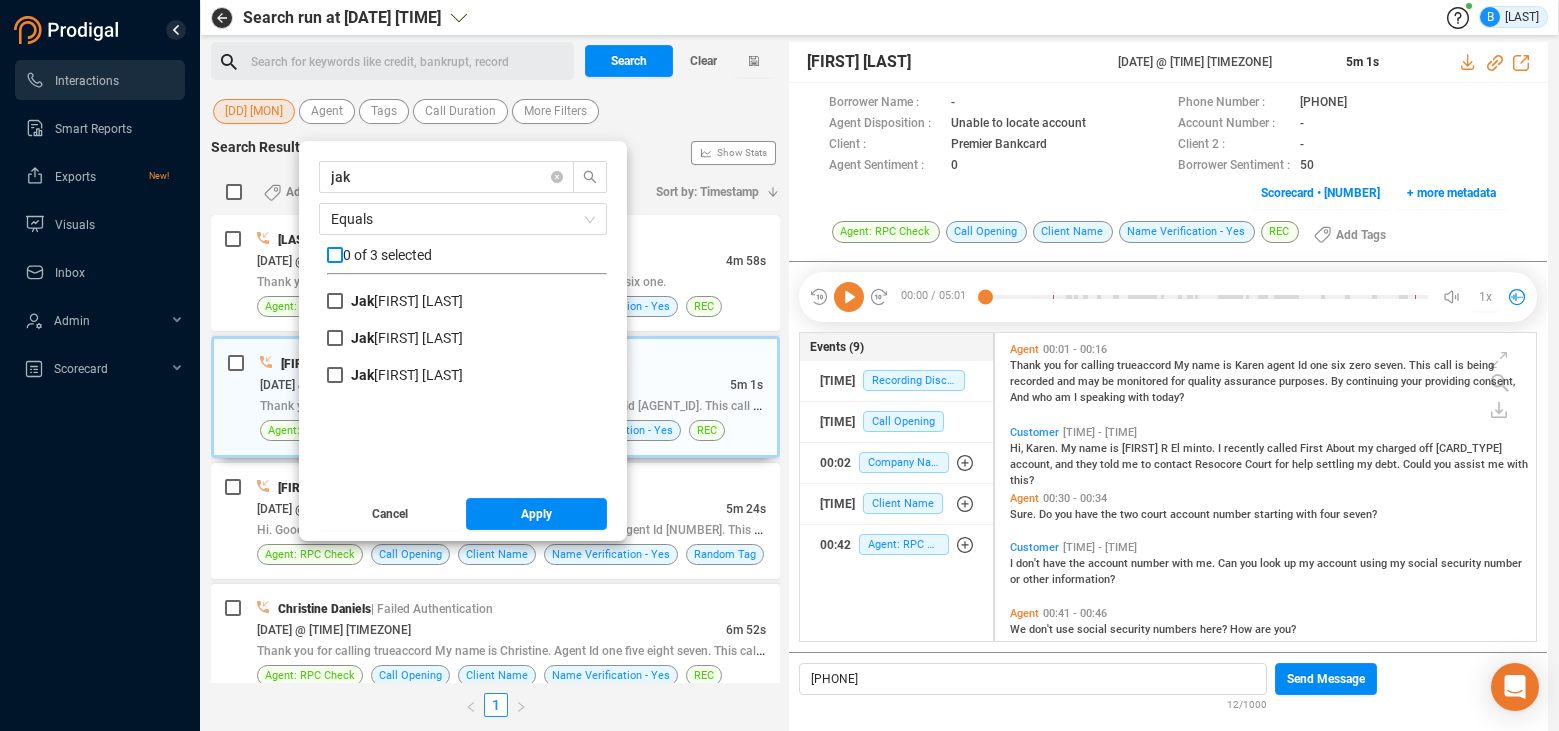drag, startPoint x: 309, startPoint y: 256, endPoint x: 428, endPoint y: 395, distance: 182.98088 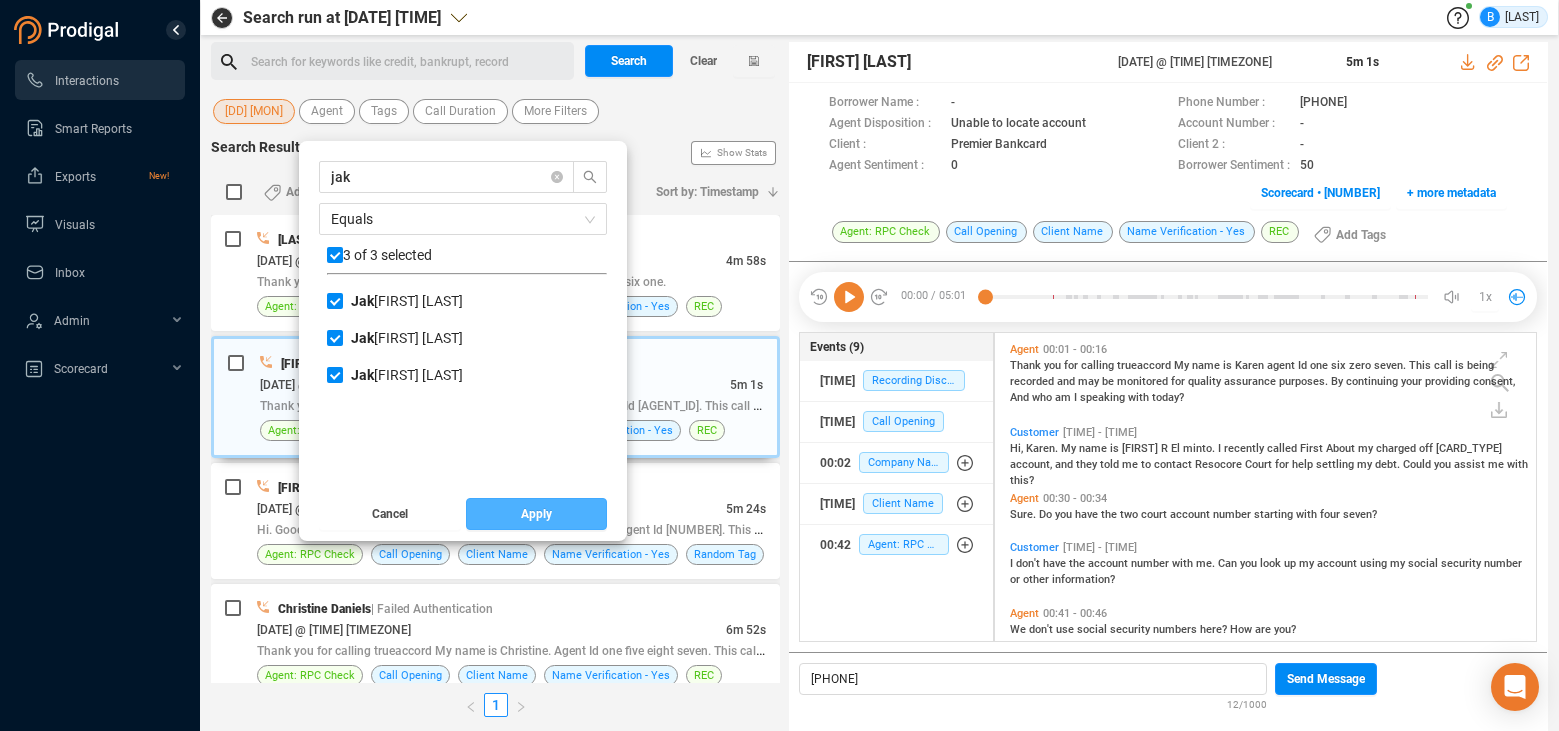 click on "Apply" at bounding box center [536, 514] 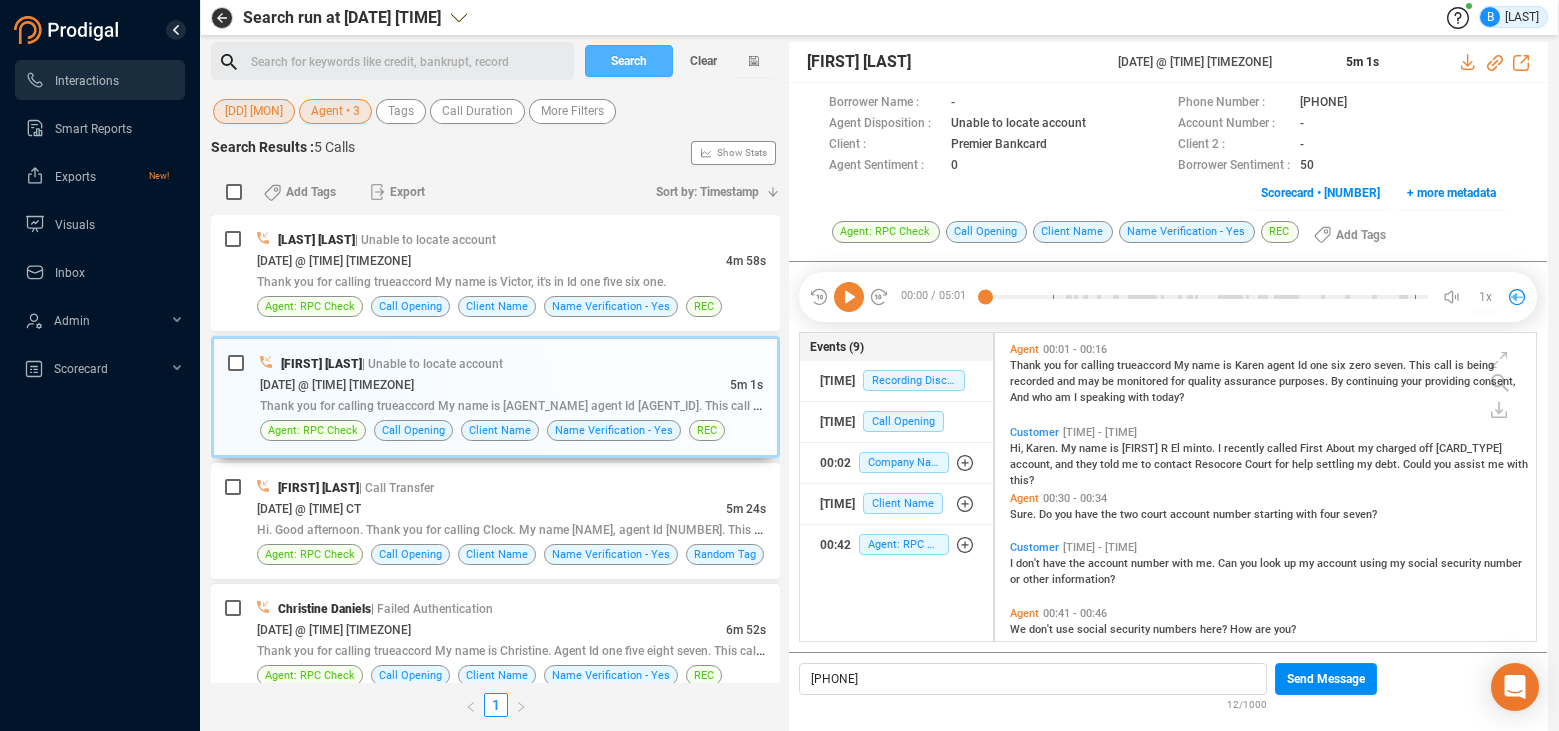 click on "Search" at bounding box center (629, 61) 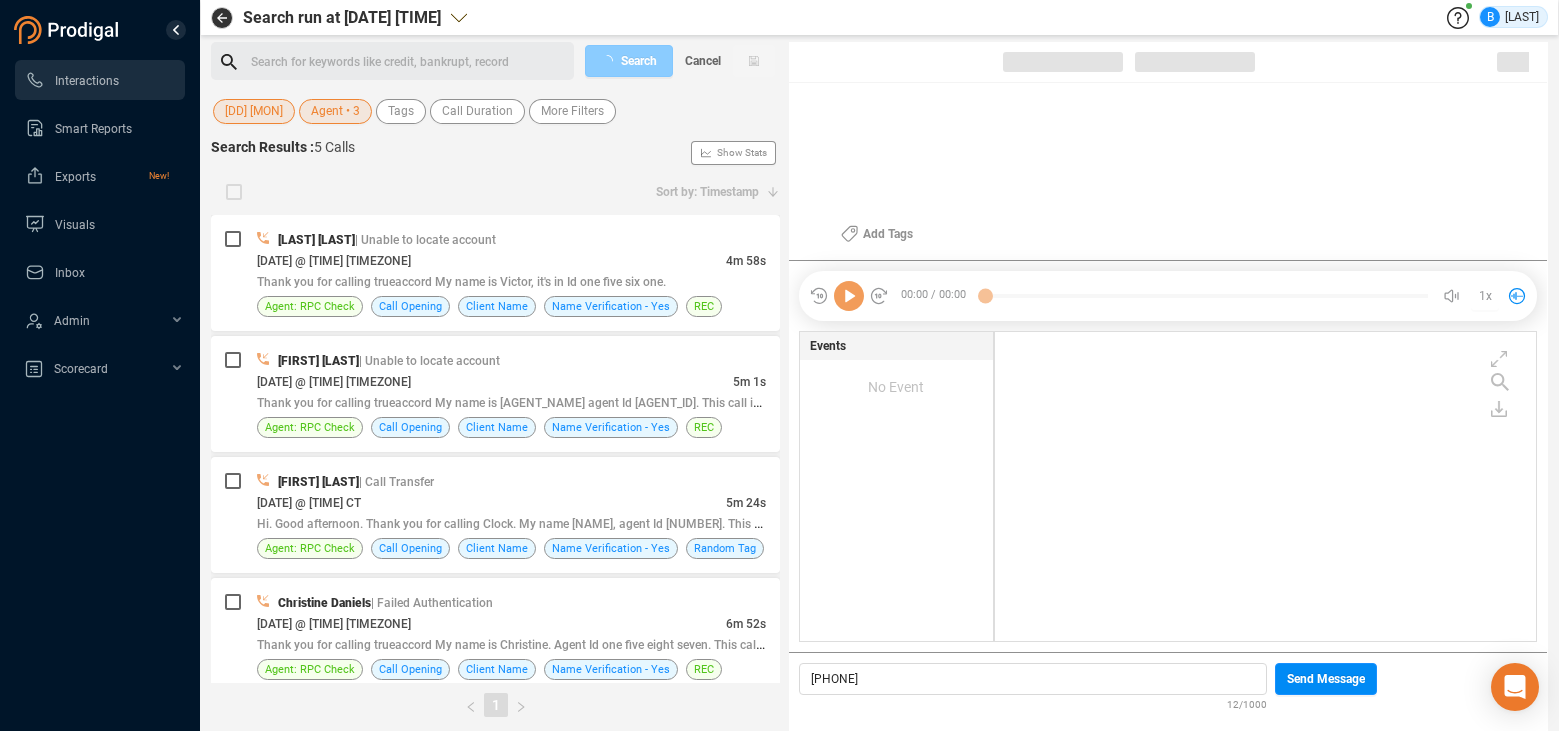 scroll, scrollTop: 6, scrollLeft: 11, axis: both 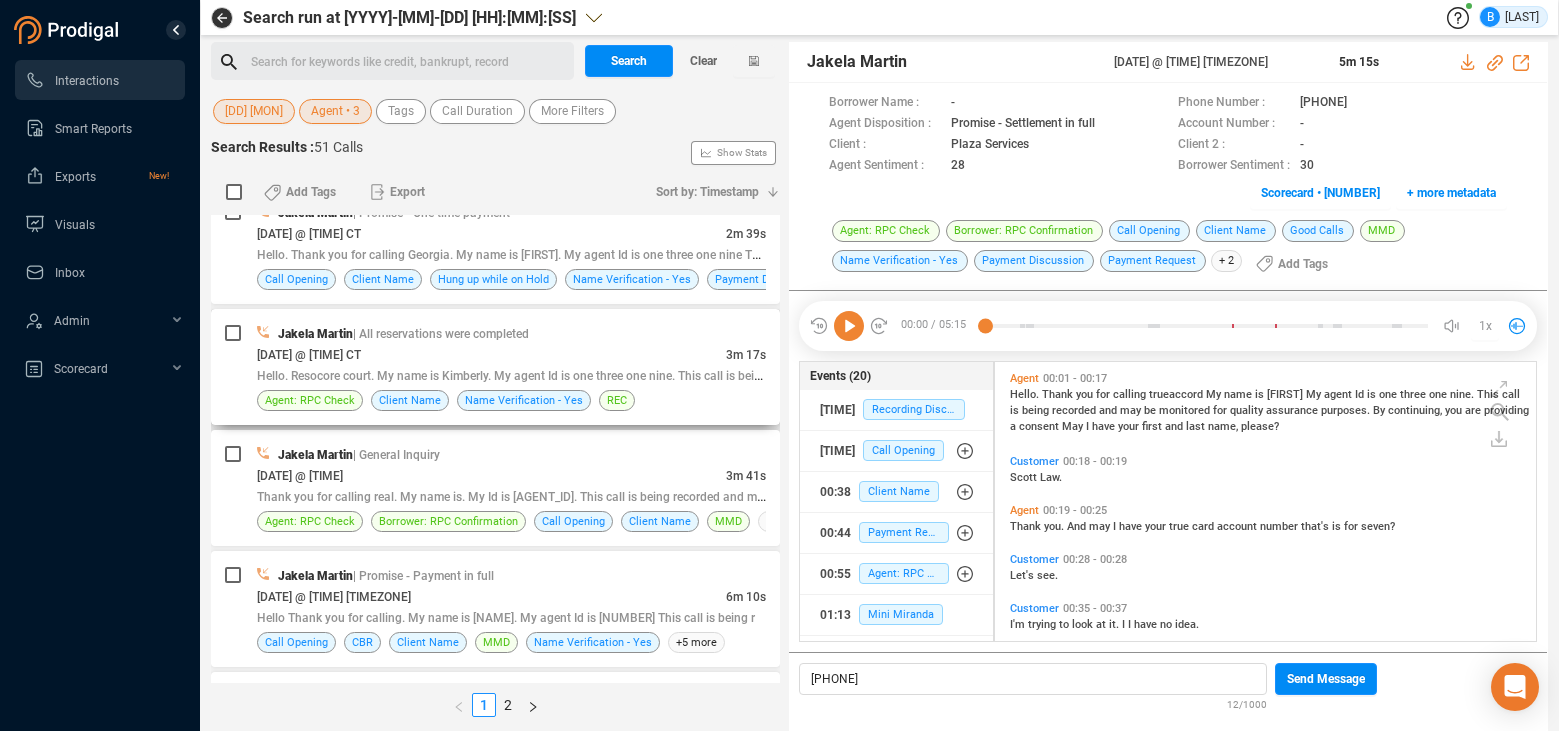click on "[DATE] @ [TIME] CT" at bounding box center (491, 354) 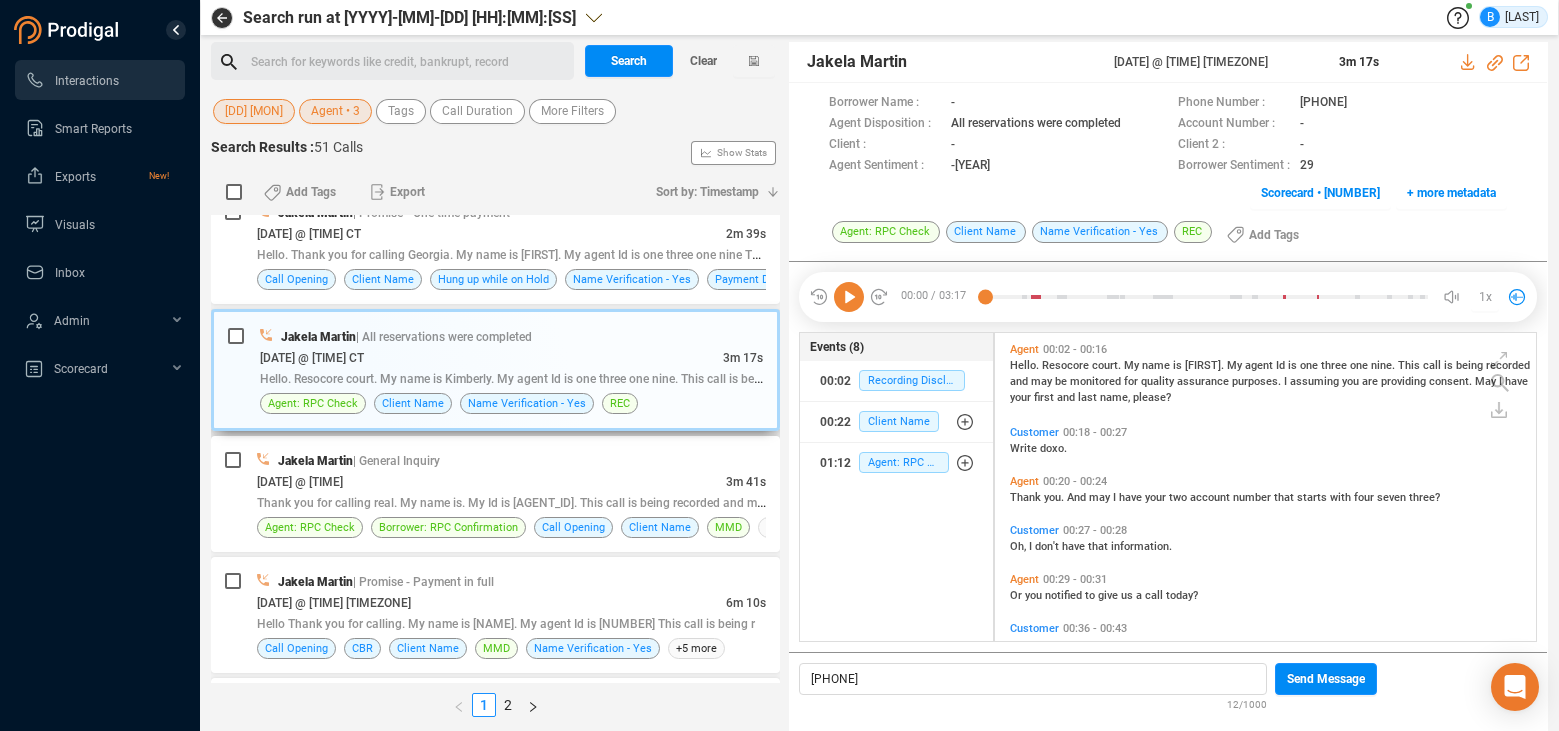 scroll, scrollTop: 6, scrollLeft: 11, axis: both 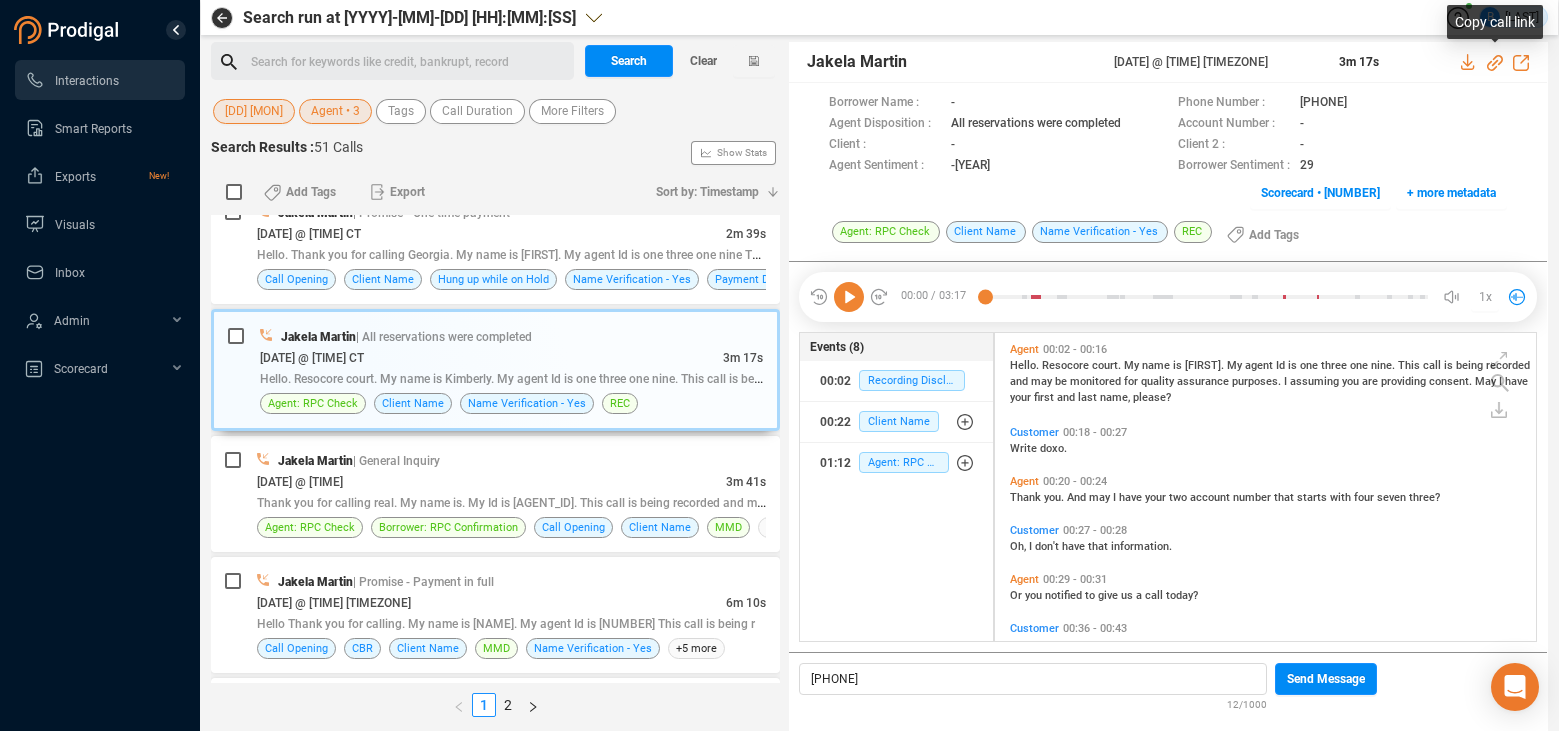 click 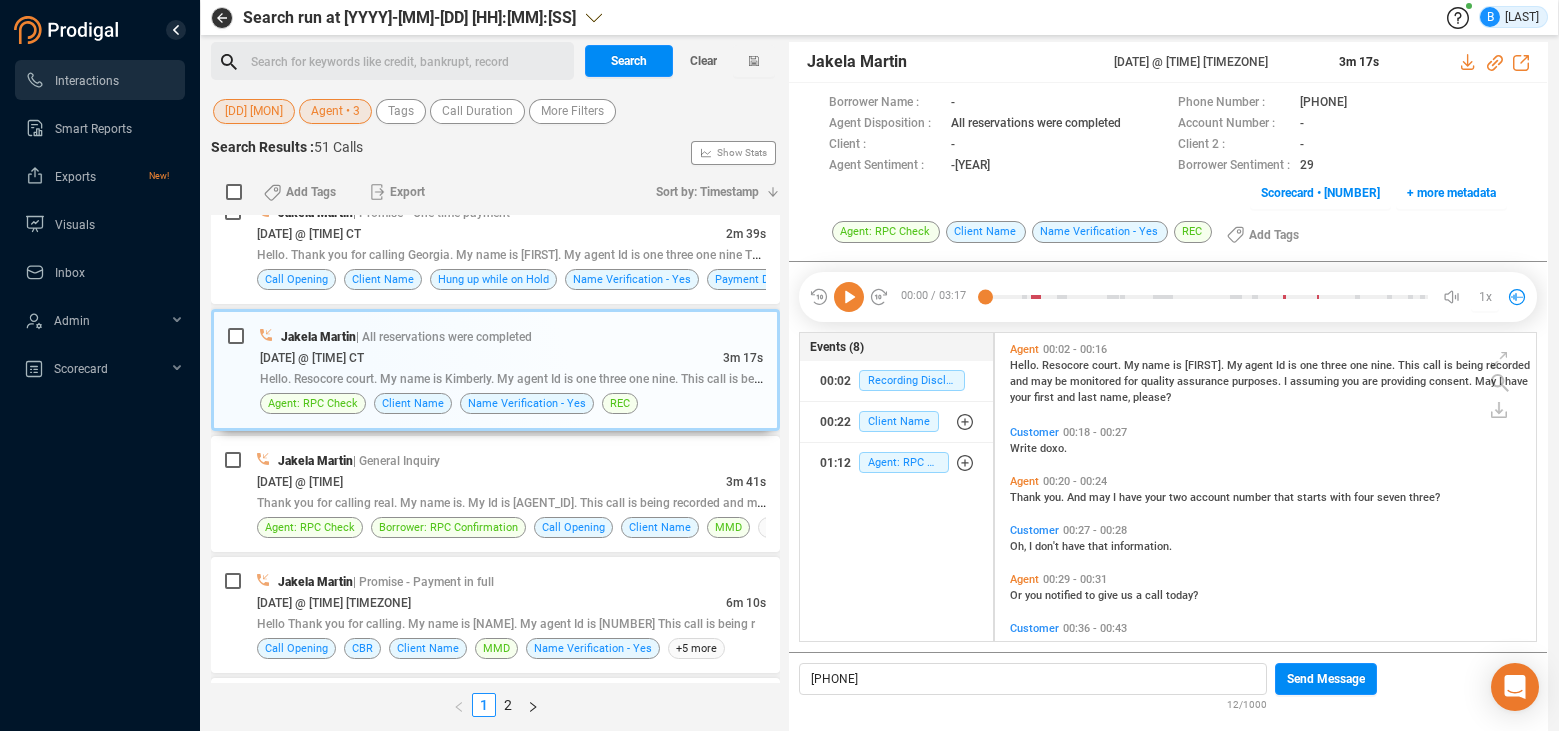 click on "[DD] [MON]" at bounding box center (254, 111) 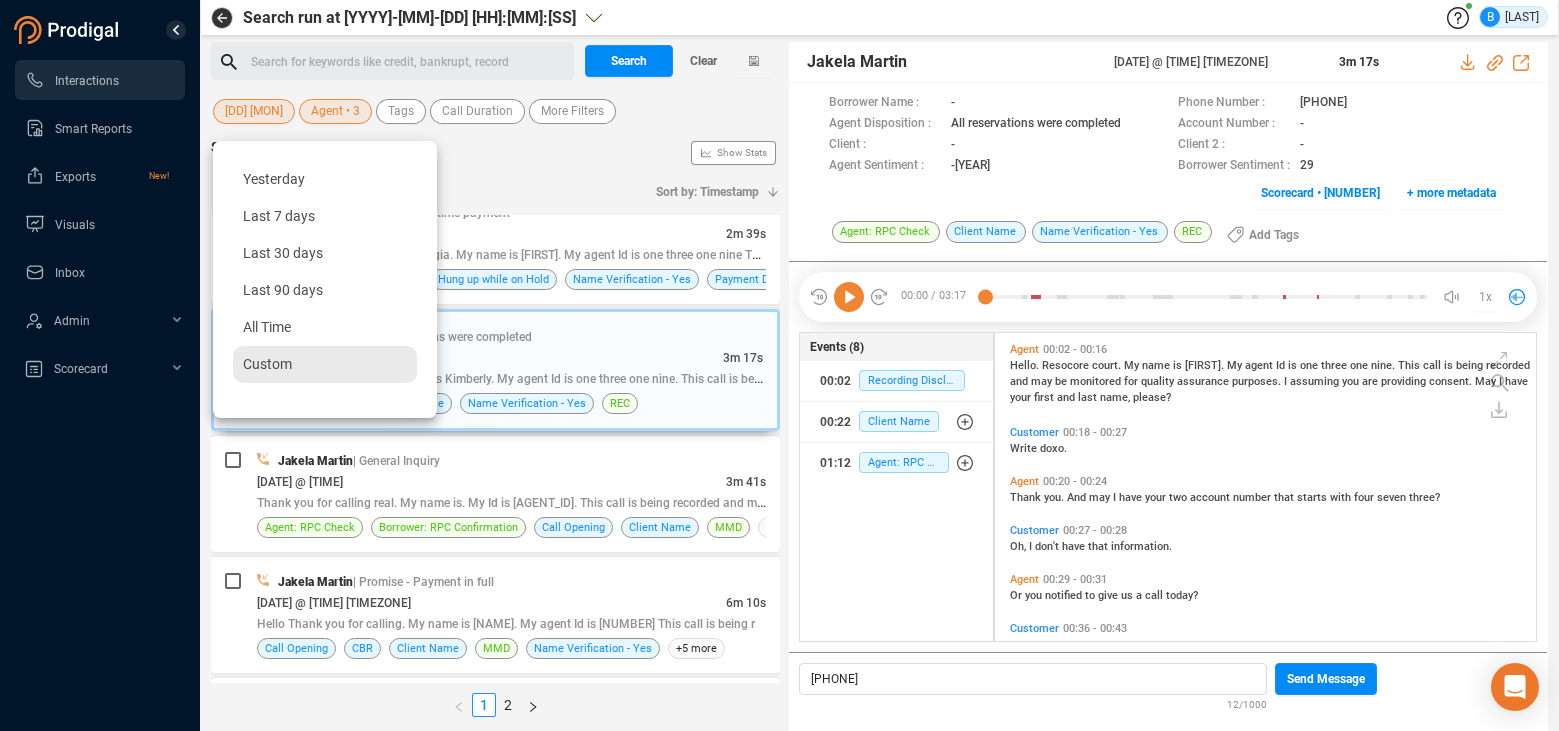 click on "Custom" at bounding box center [267, 364] 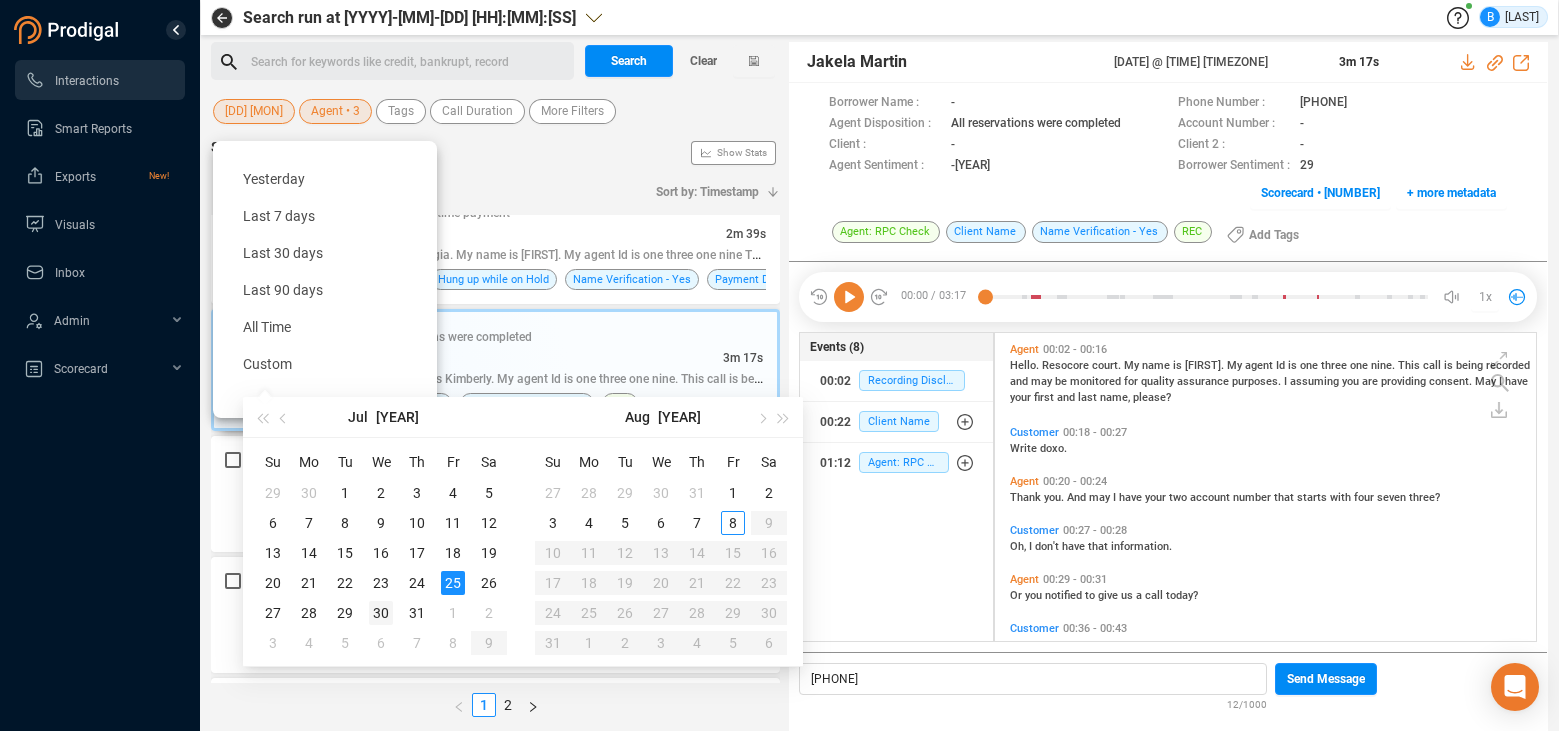 type on "[DATE]" 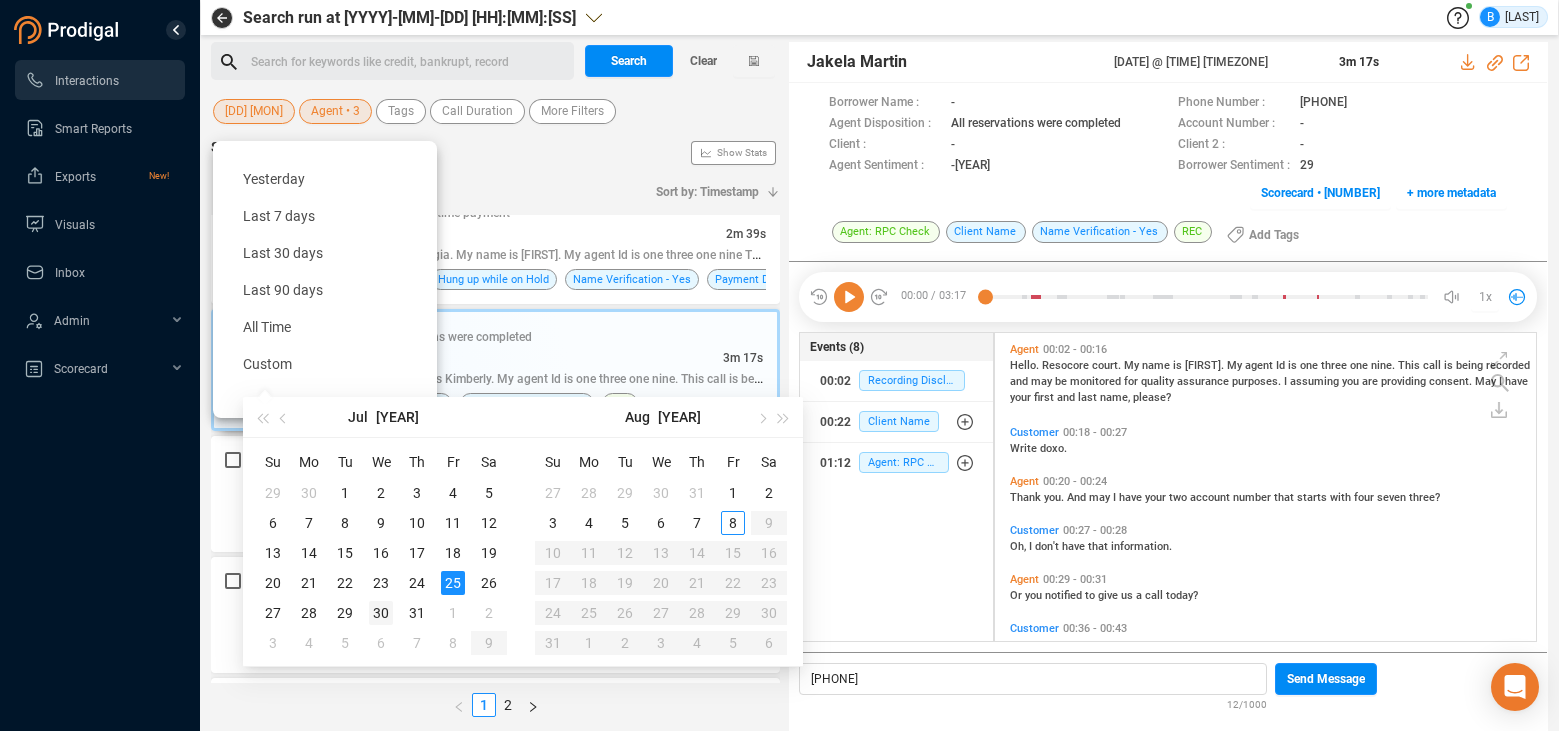 click on "30" at bounding box center (381, 613) 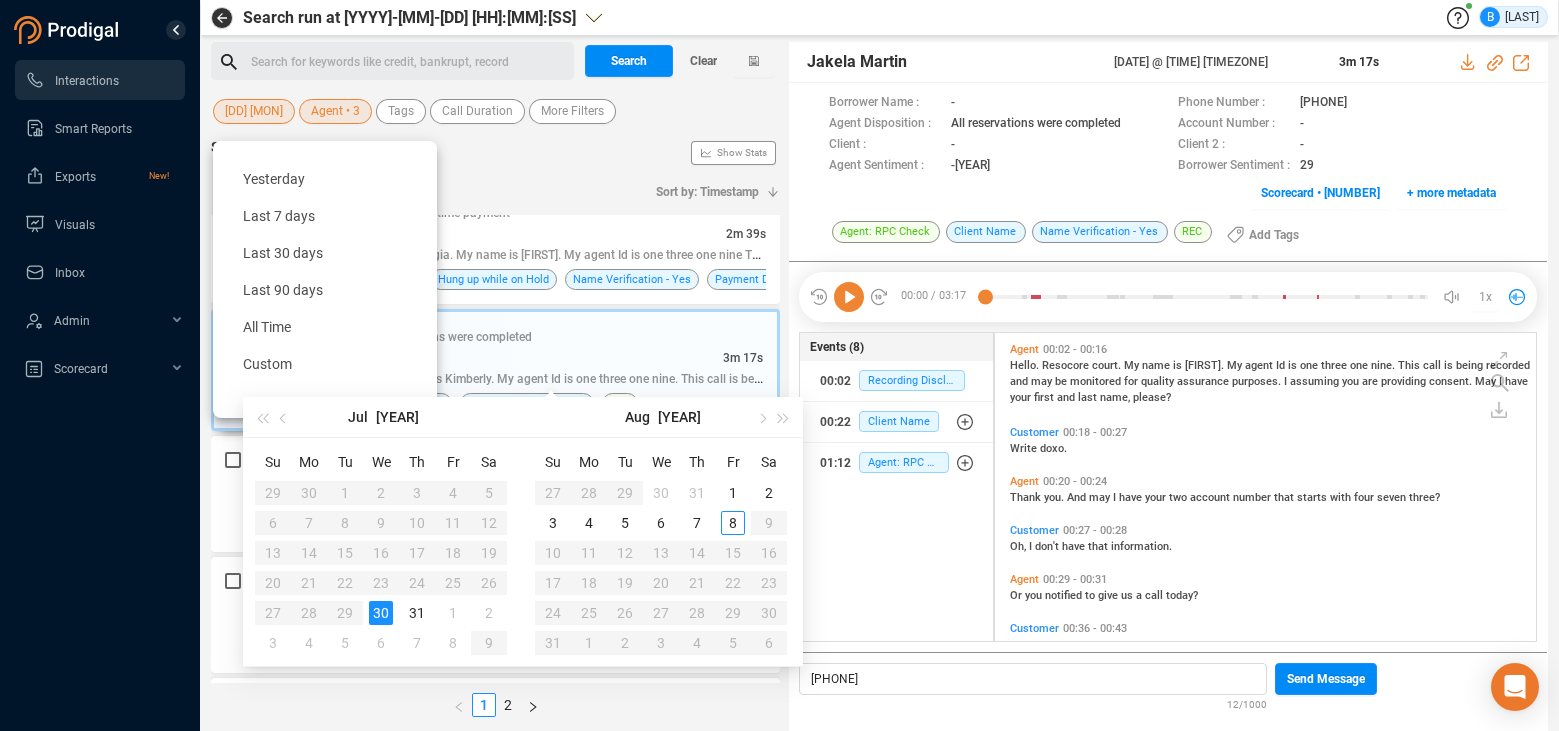 click on "30" at bounding box center (381, 613) 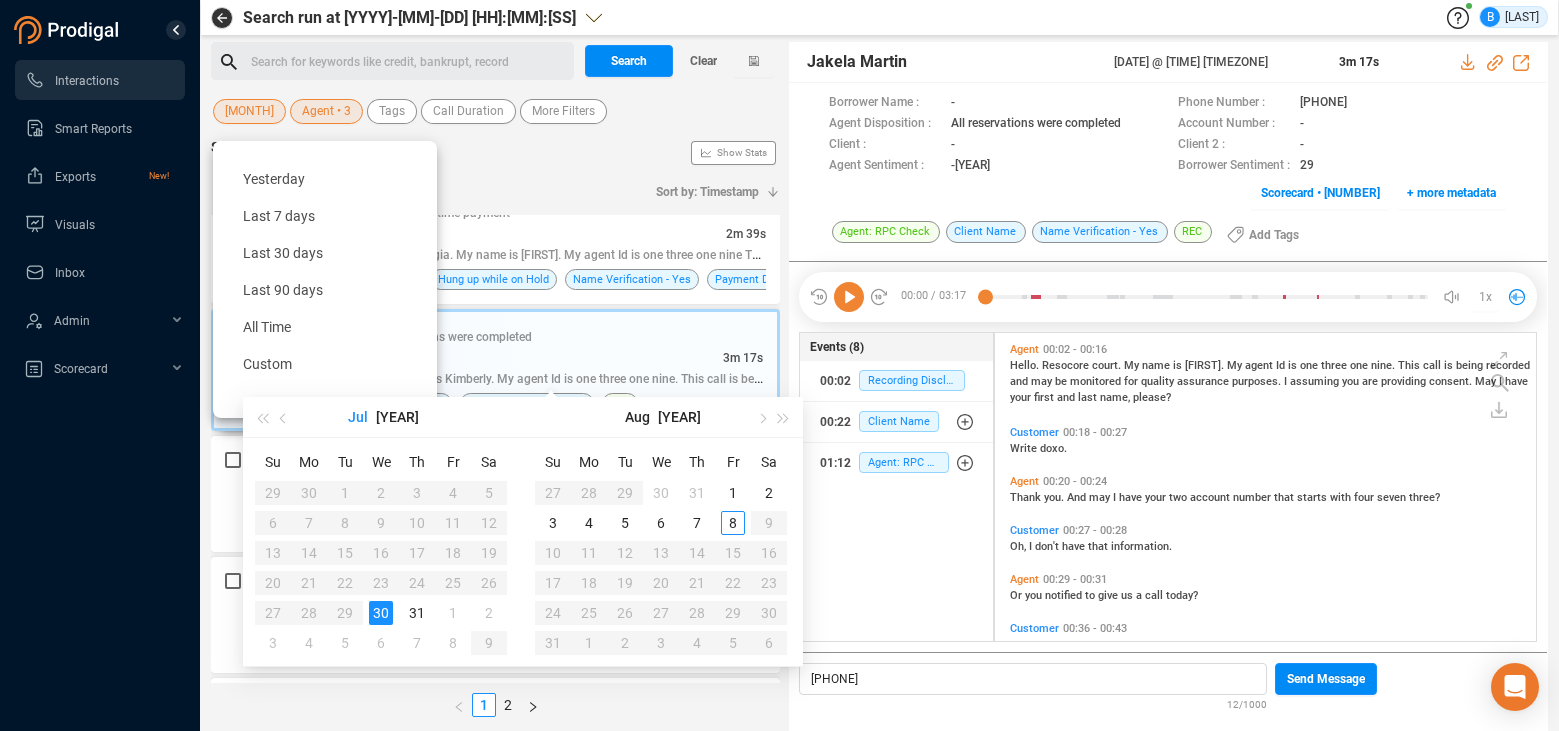 type on "[DATE]" 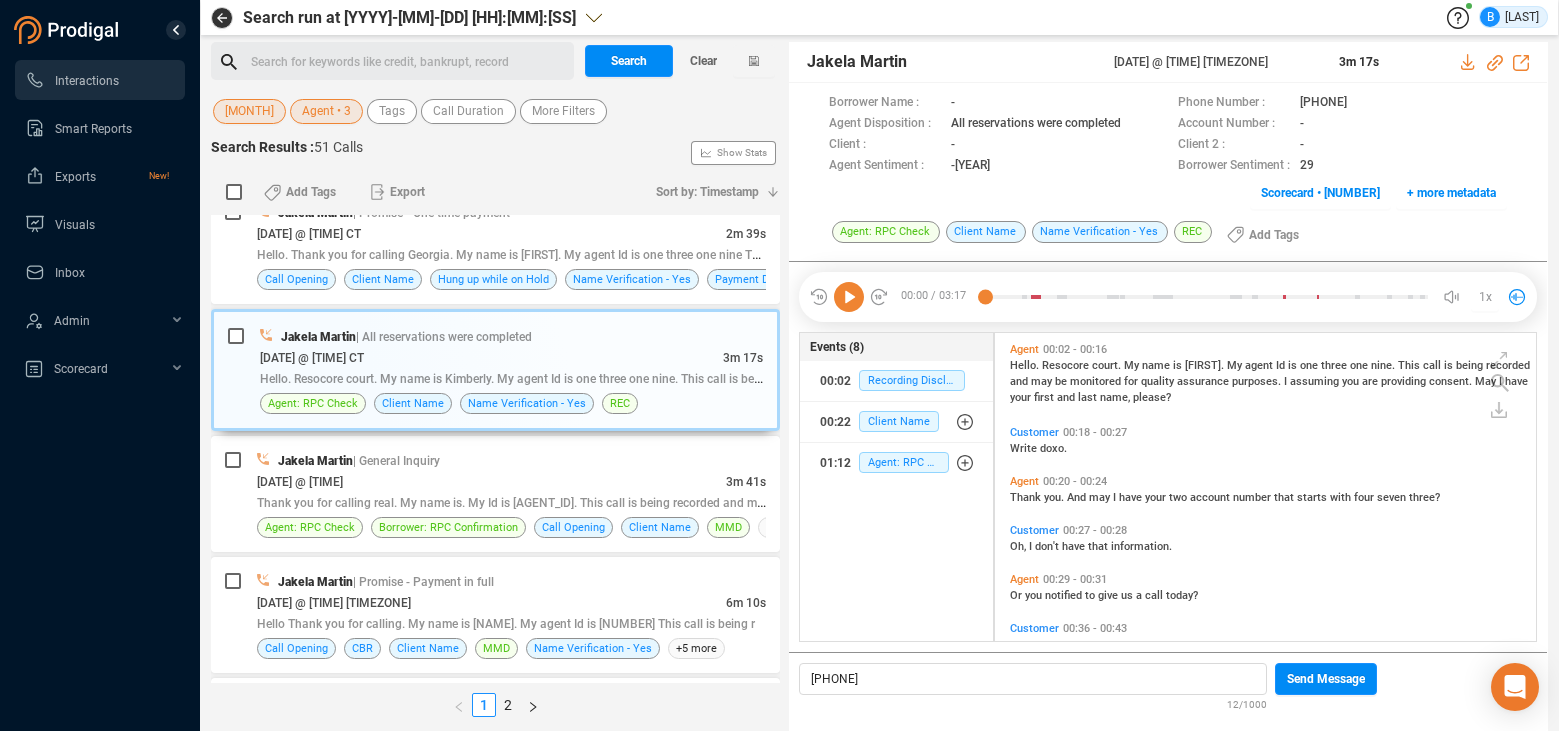 drag, startPoint x: 525, startPoint y: 159, endPoint x: 361, endPoint y: 138, distance: 165.33905 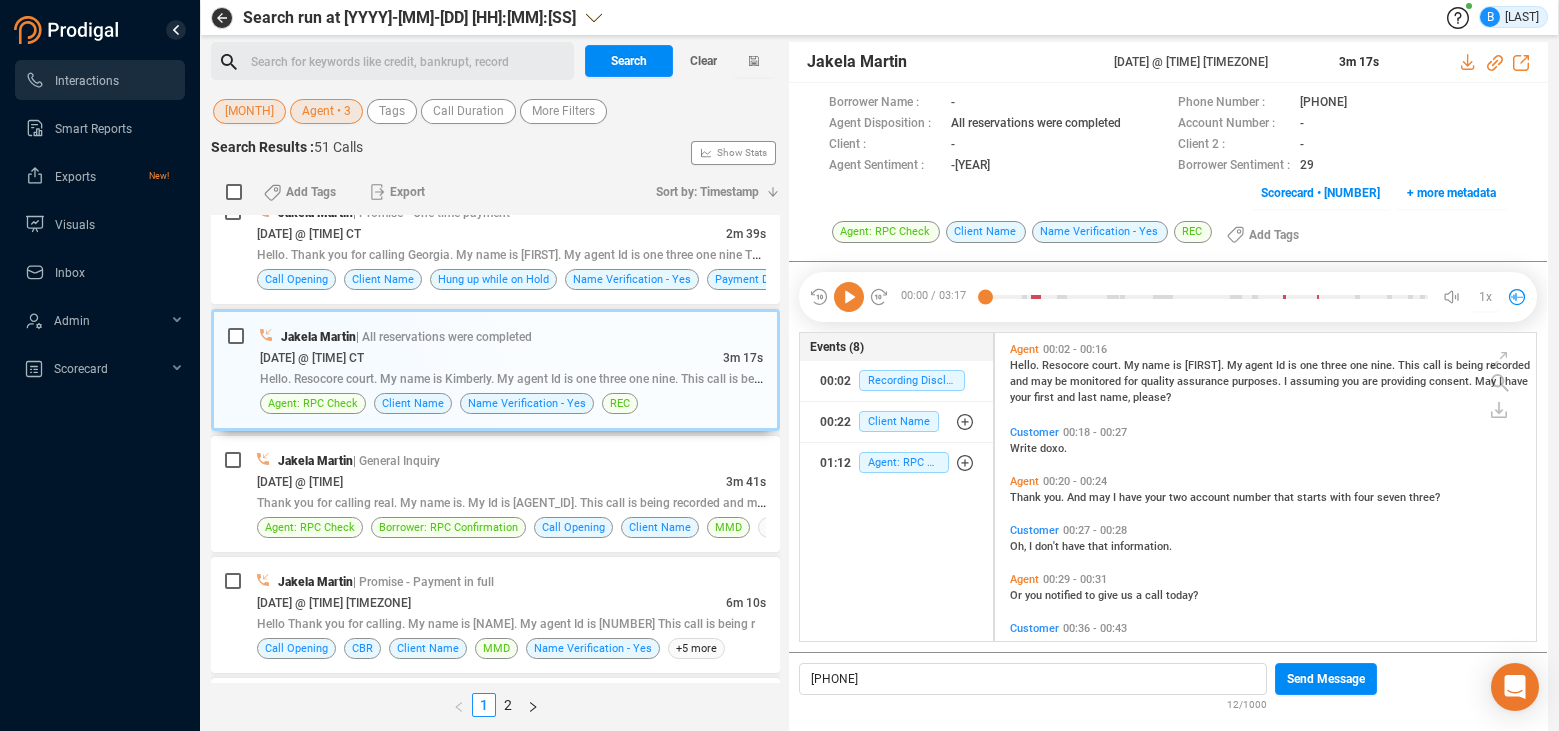 click on "Search Results :  51 Calls Show Stats" at bounding box center (495, 153) 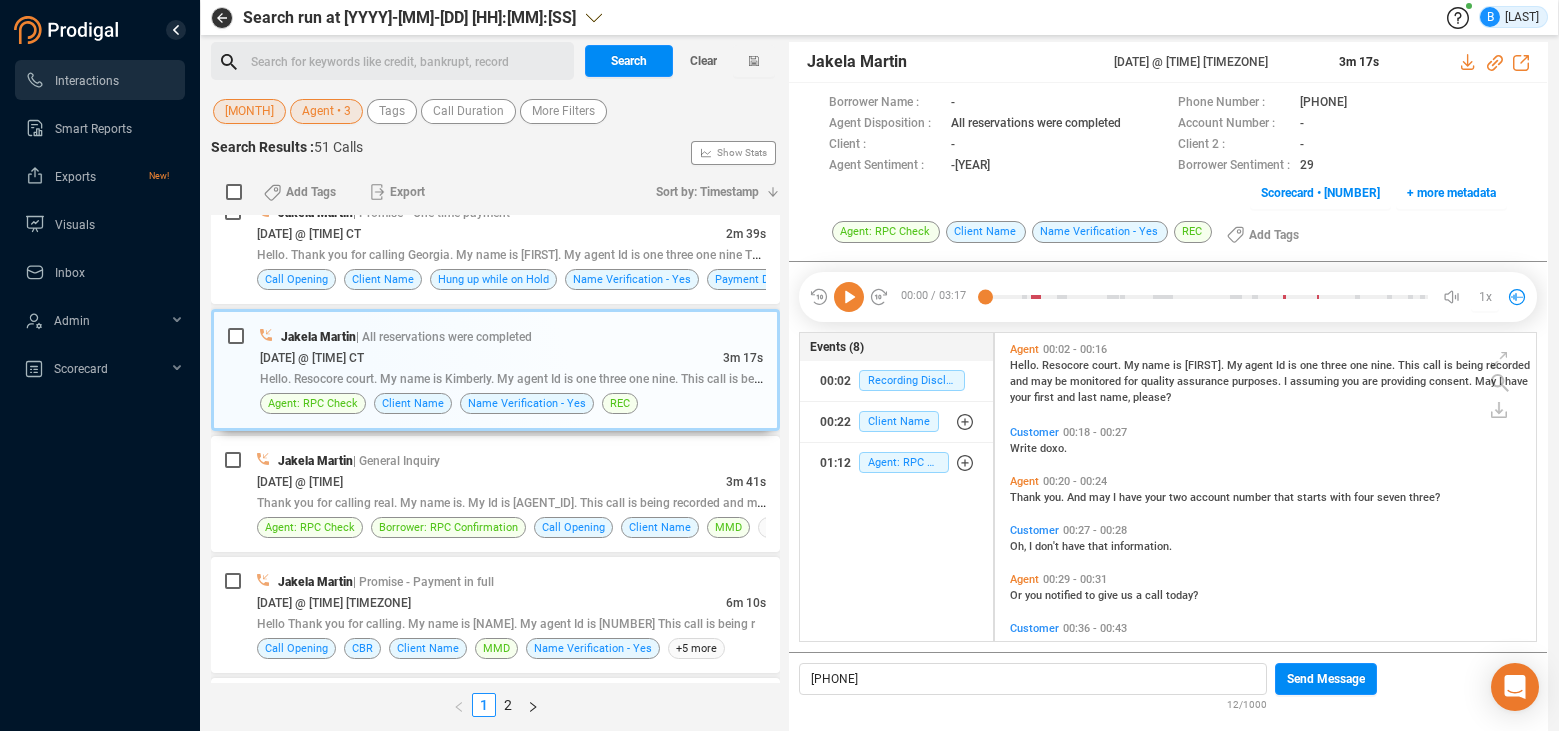 click on "Agent • 3" at bounding box center (326, 111) 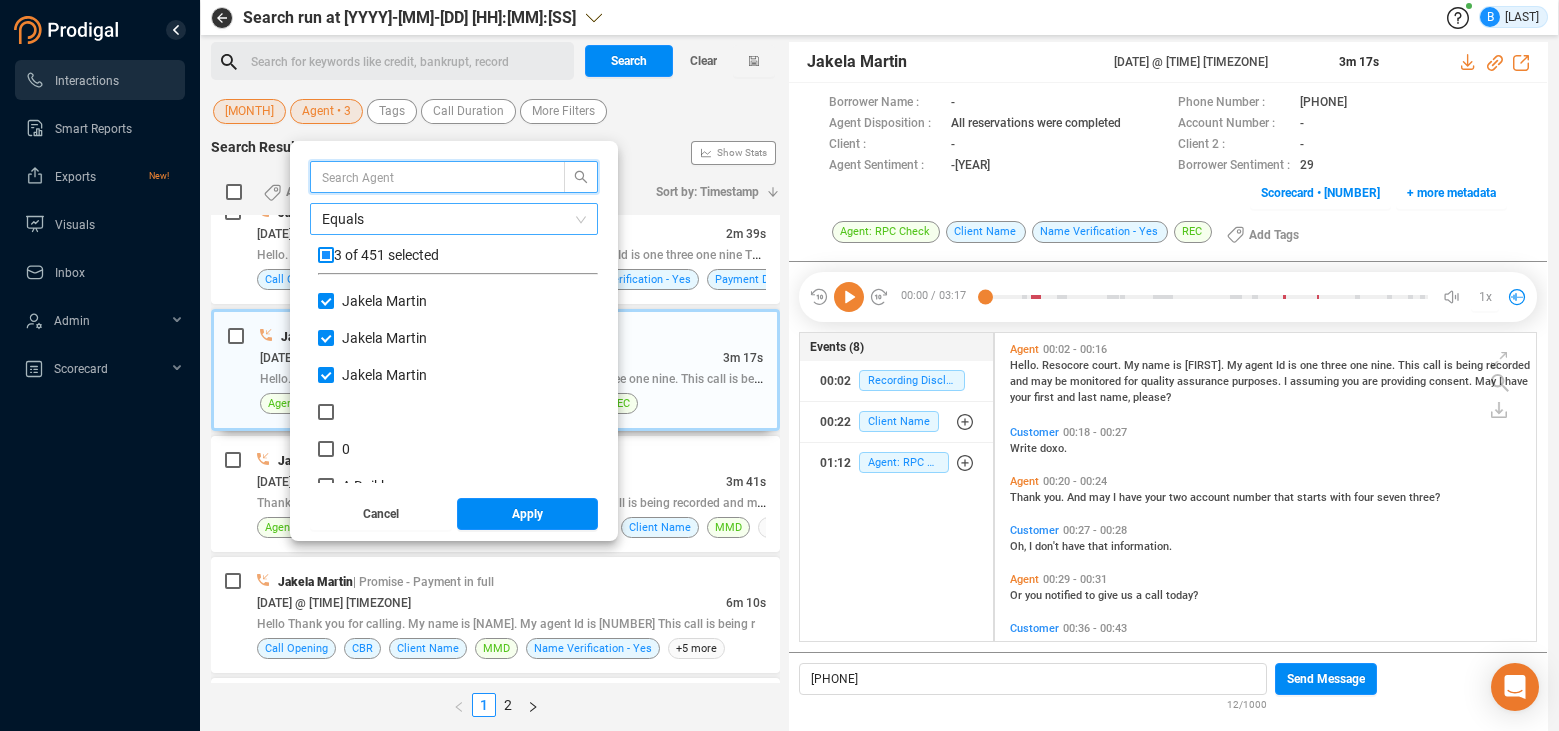scroll, scrollTop: 6, scrollLeft: 11, axis: both 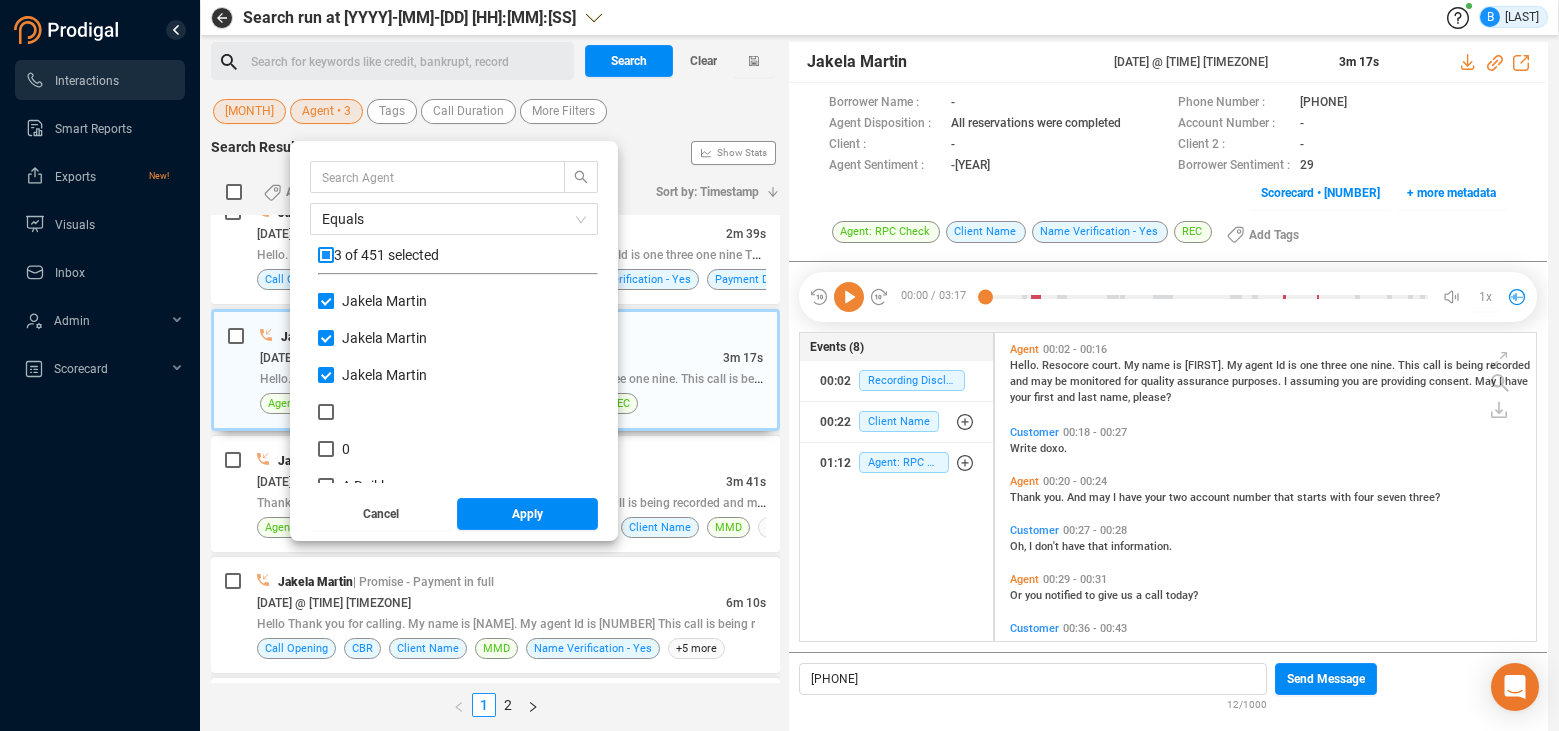 click on "Jakela Martin" at bounding box center (326, 301) 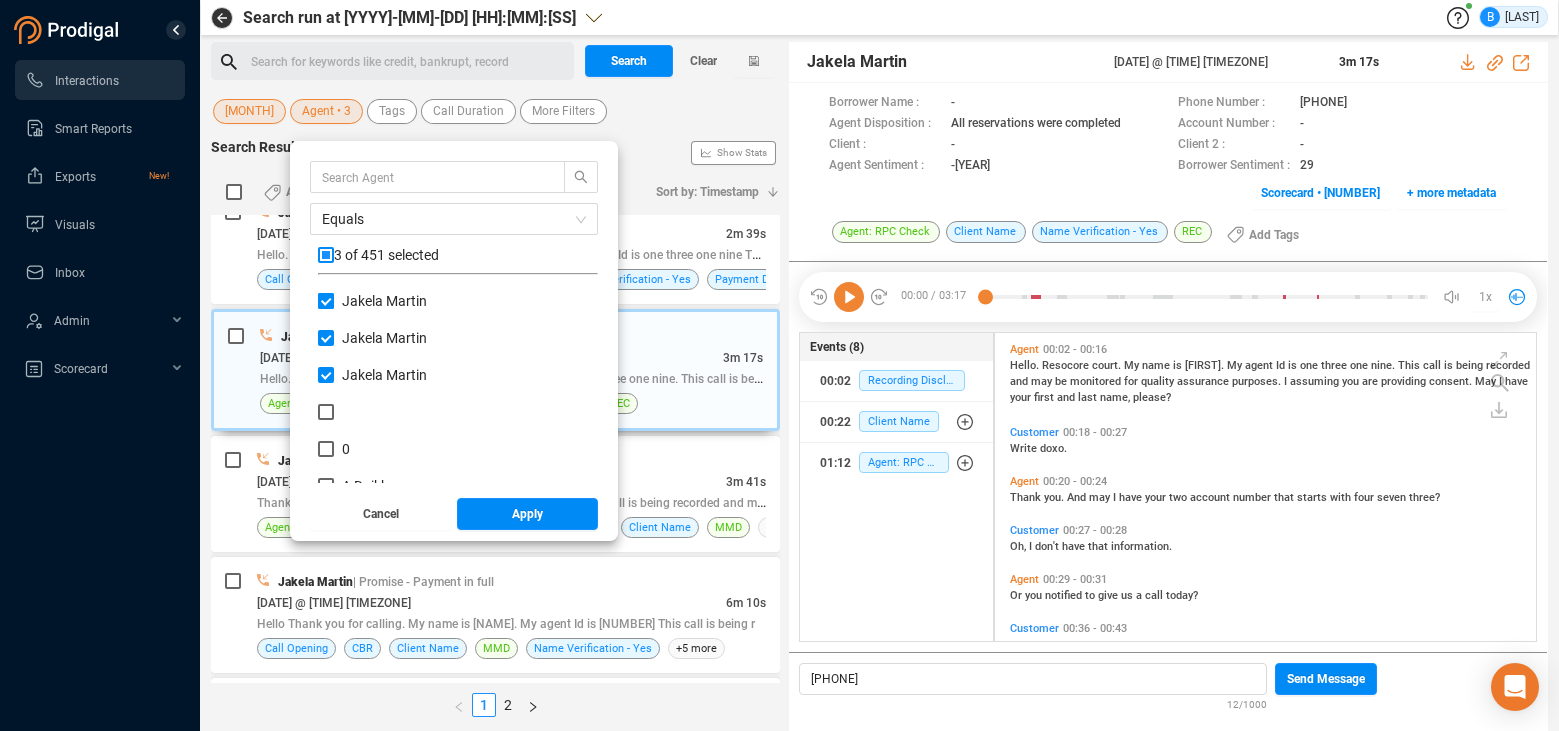 checkbox on "false" 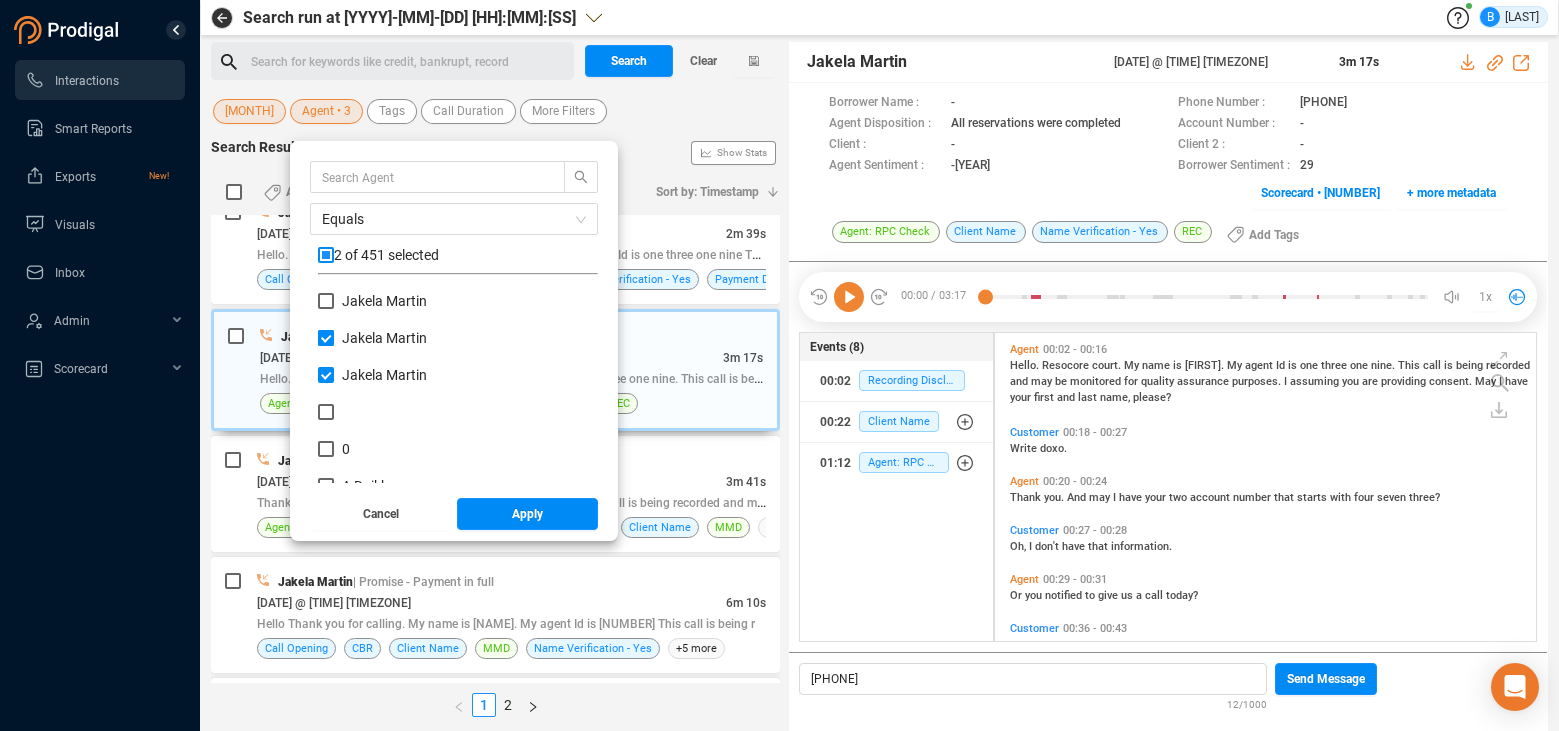 click on "Jakela Martin" at bounding box center (326, 338) 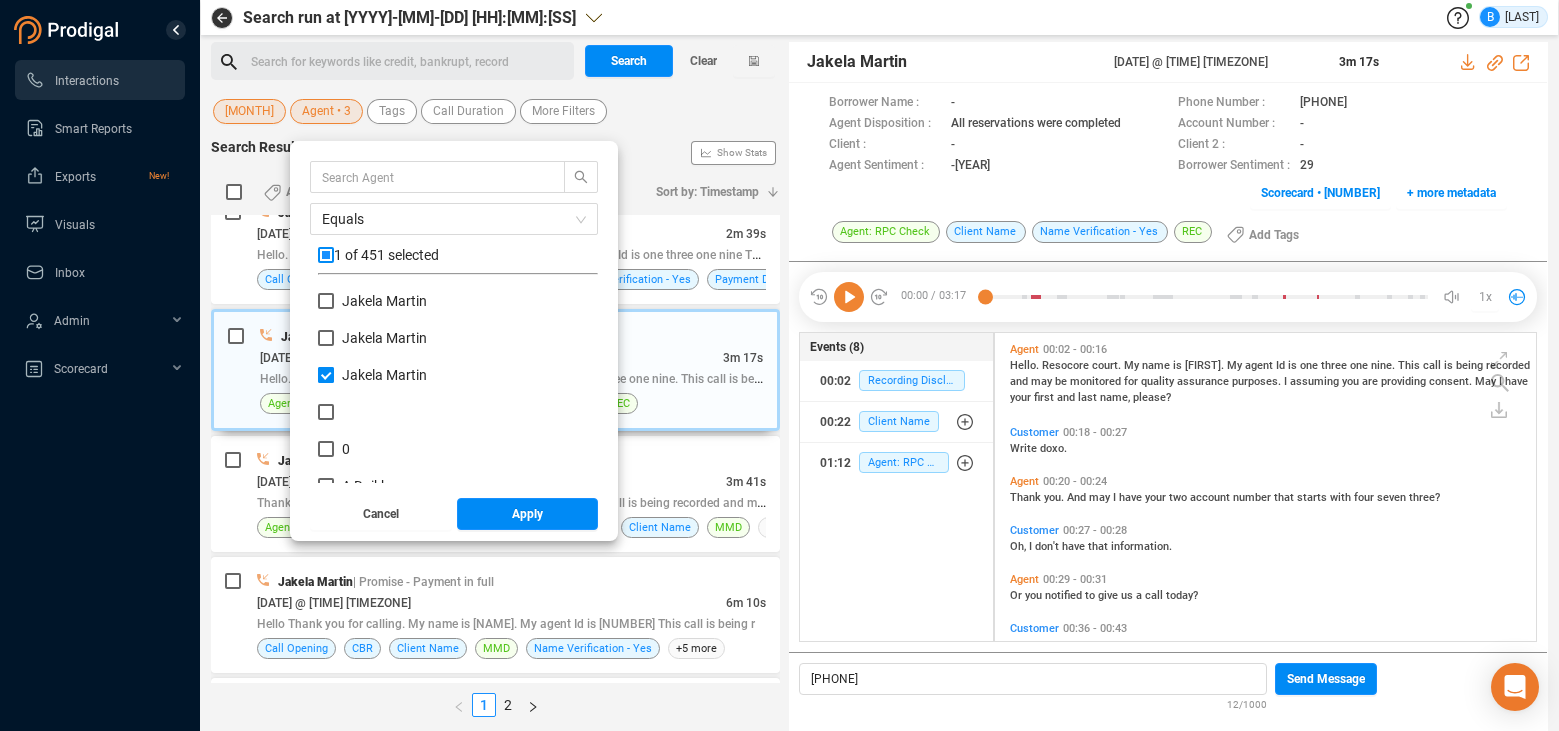 click on "Jakela Martin" at bounding box center (326, 375) 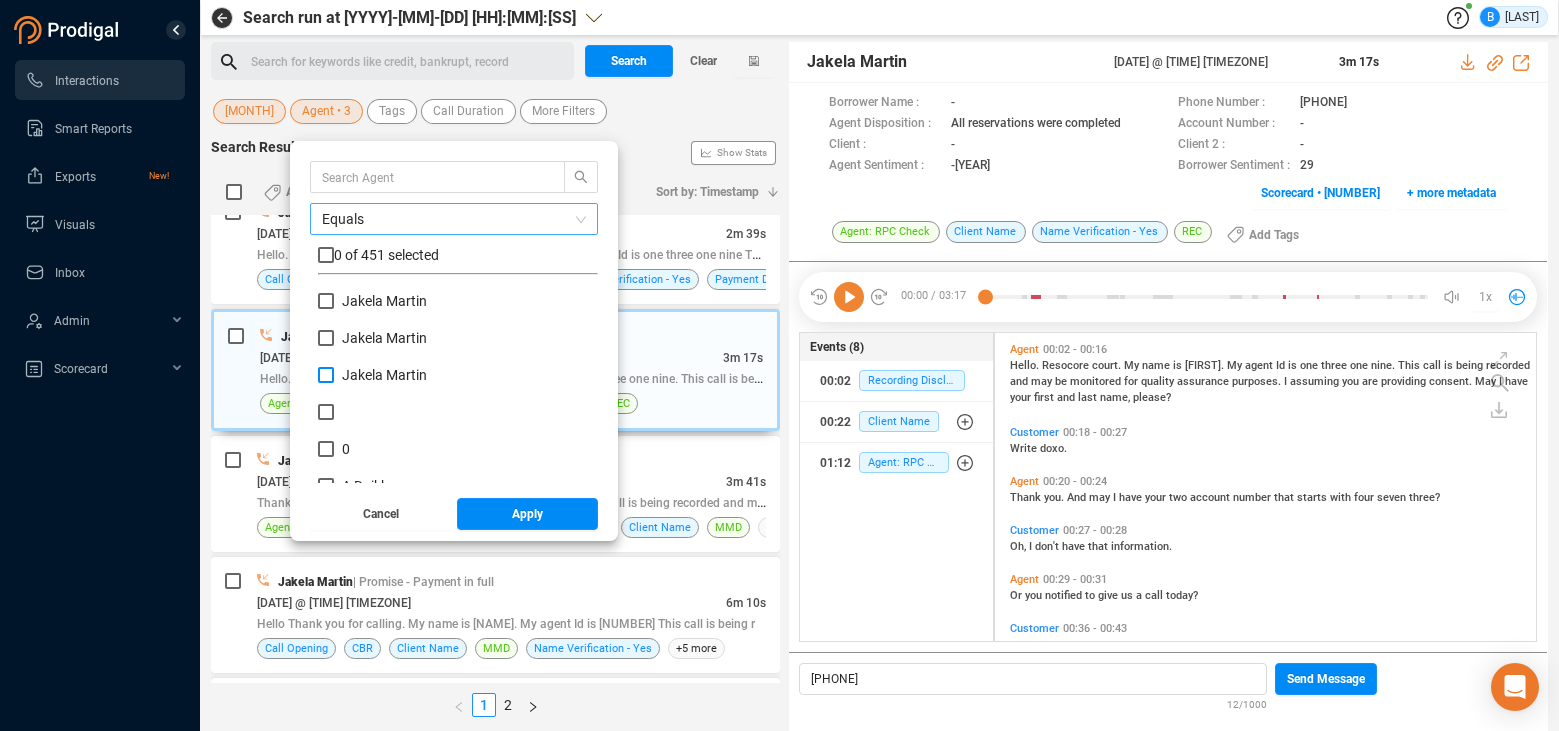 click on "Equals" at bounding box center (454, 219) 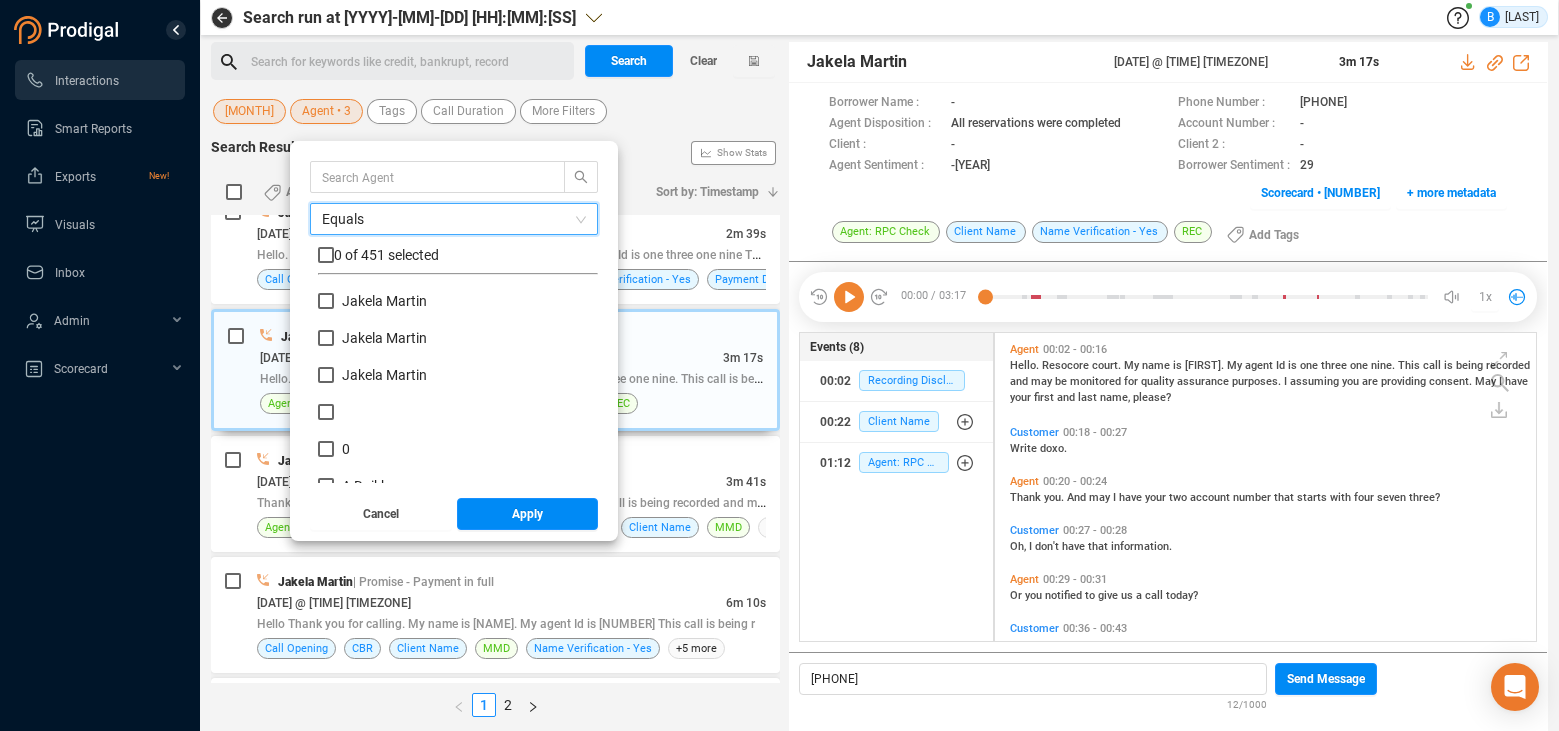 click on "Equals" at bounding box center [454, 219] 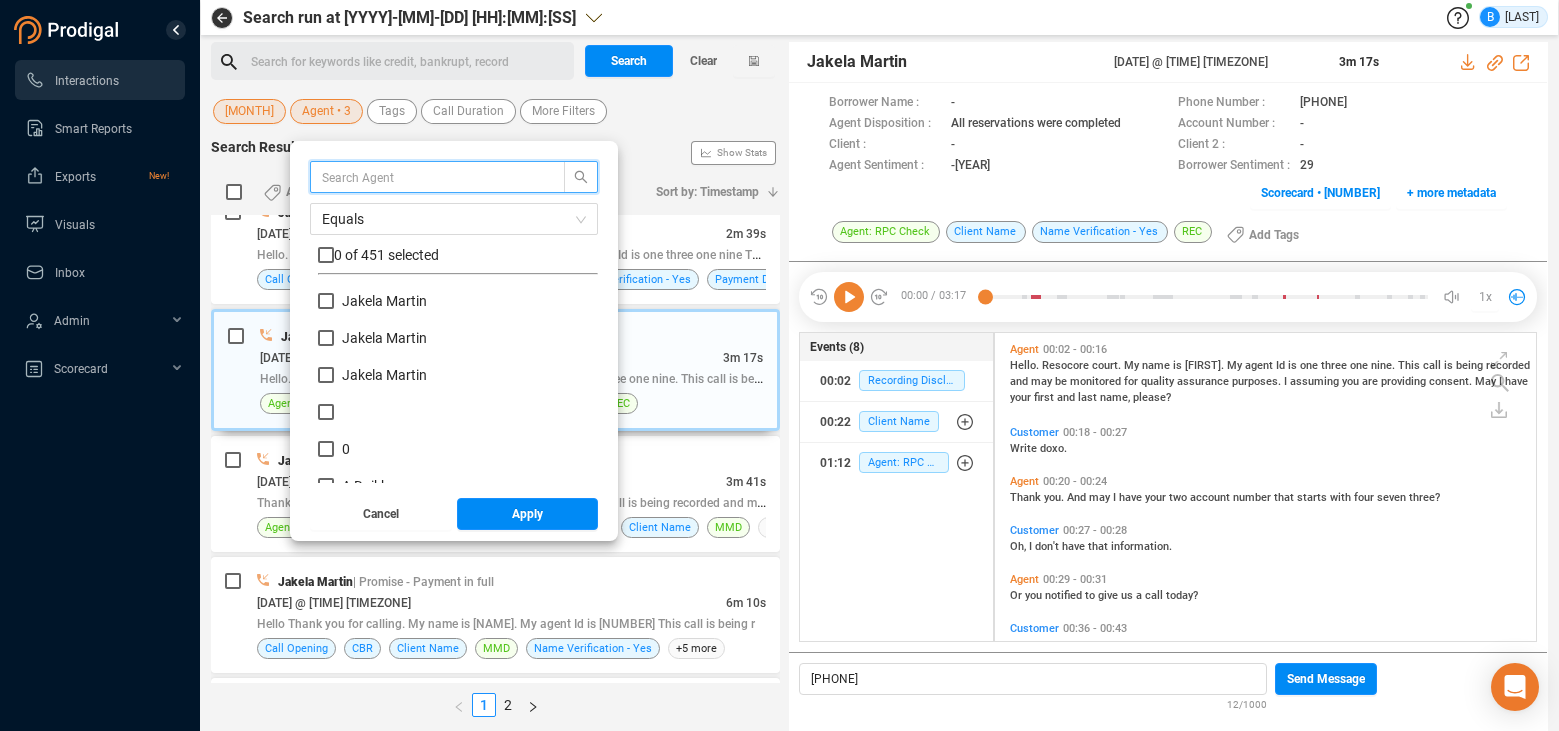 click at bounding box center (428, 177) 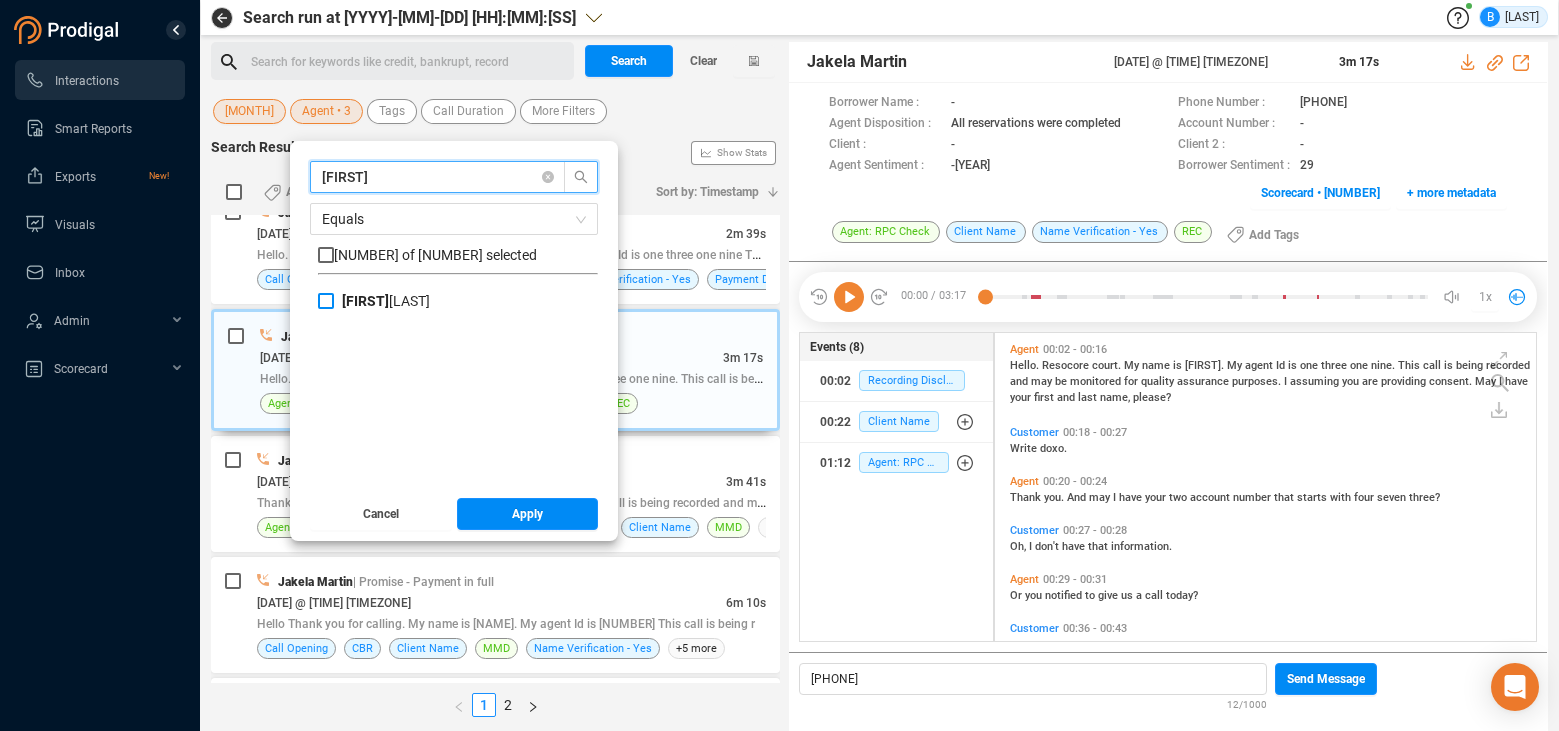 type on "[FIRST]" 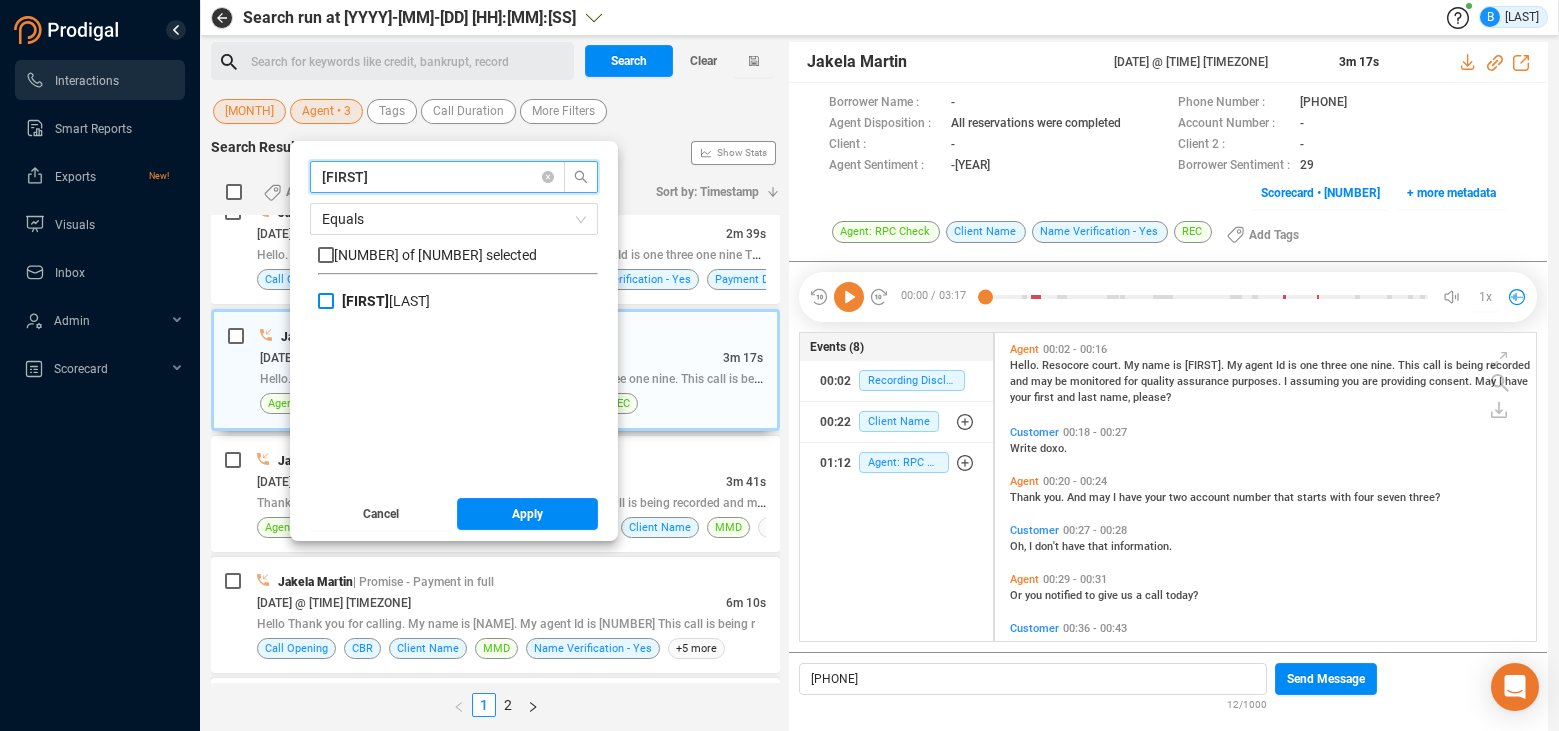 drag, startPoint x: 304, startPoint y: 294, endPoint x: 341, endPoint y: 315, distance: 42.544094 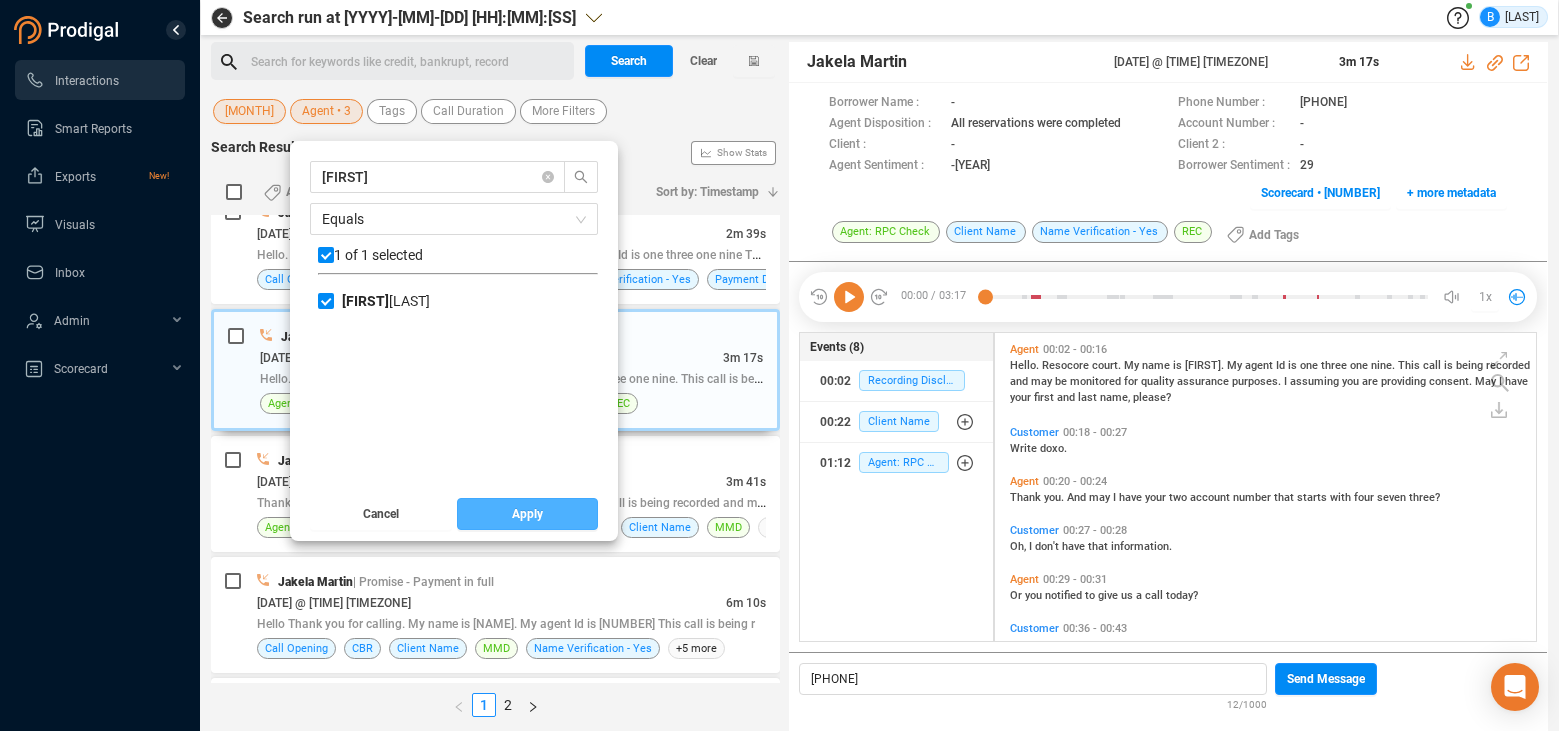 click on "Apply" at bounding box center [527, 514] 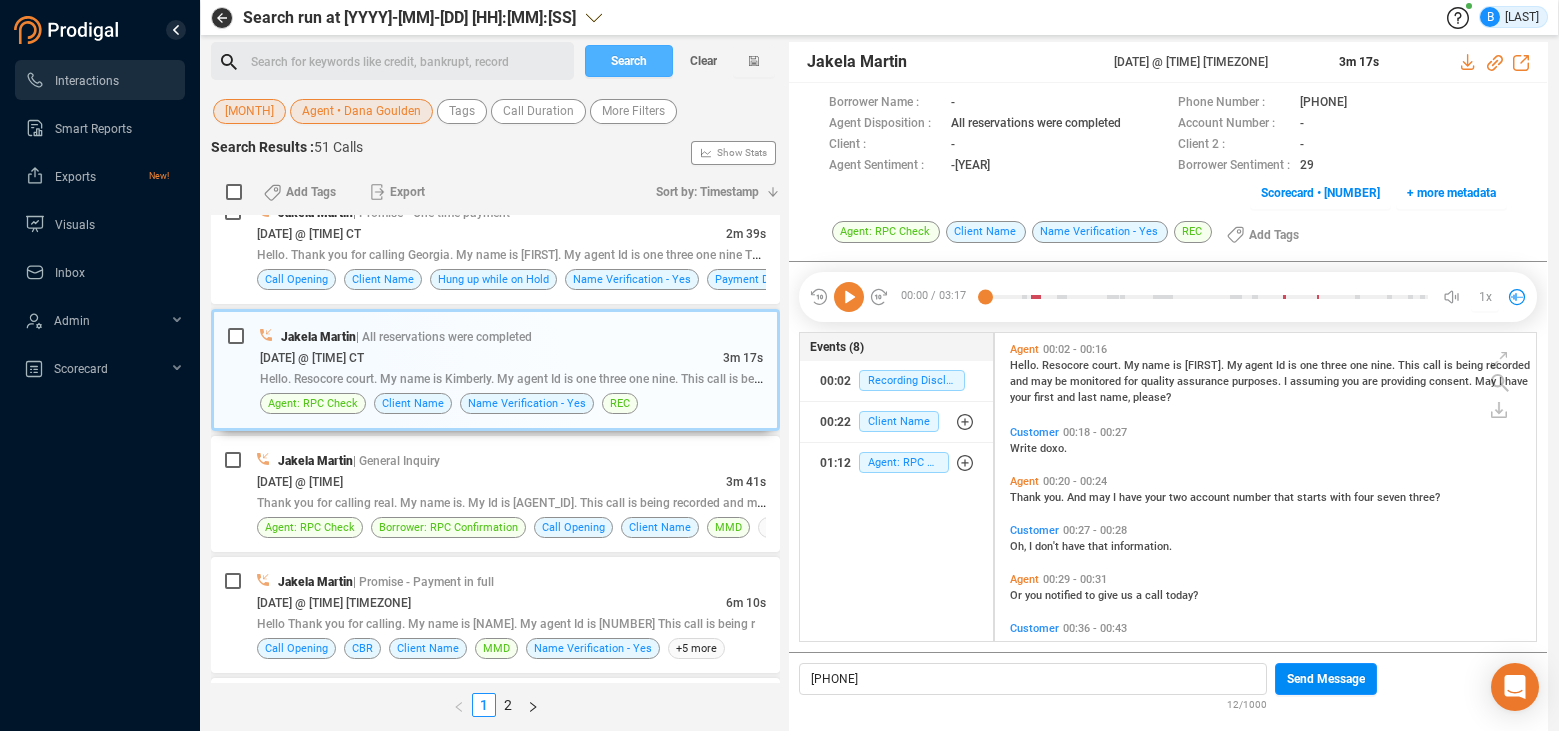click on "Search" at bounding box center [629, 61] 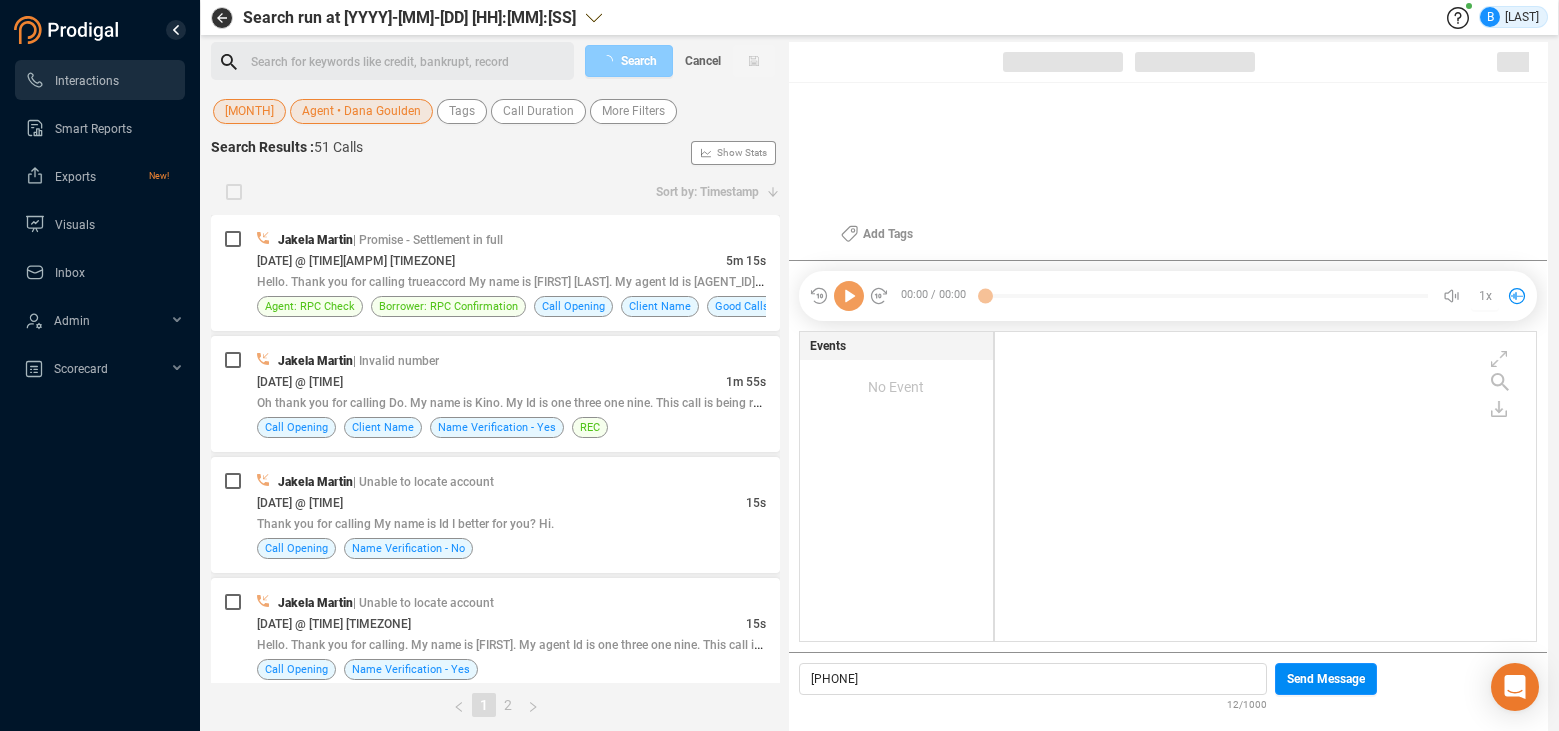 scroll, scrollTop: 6, scrollLeft: 11, axis: both 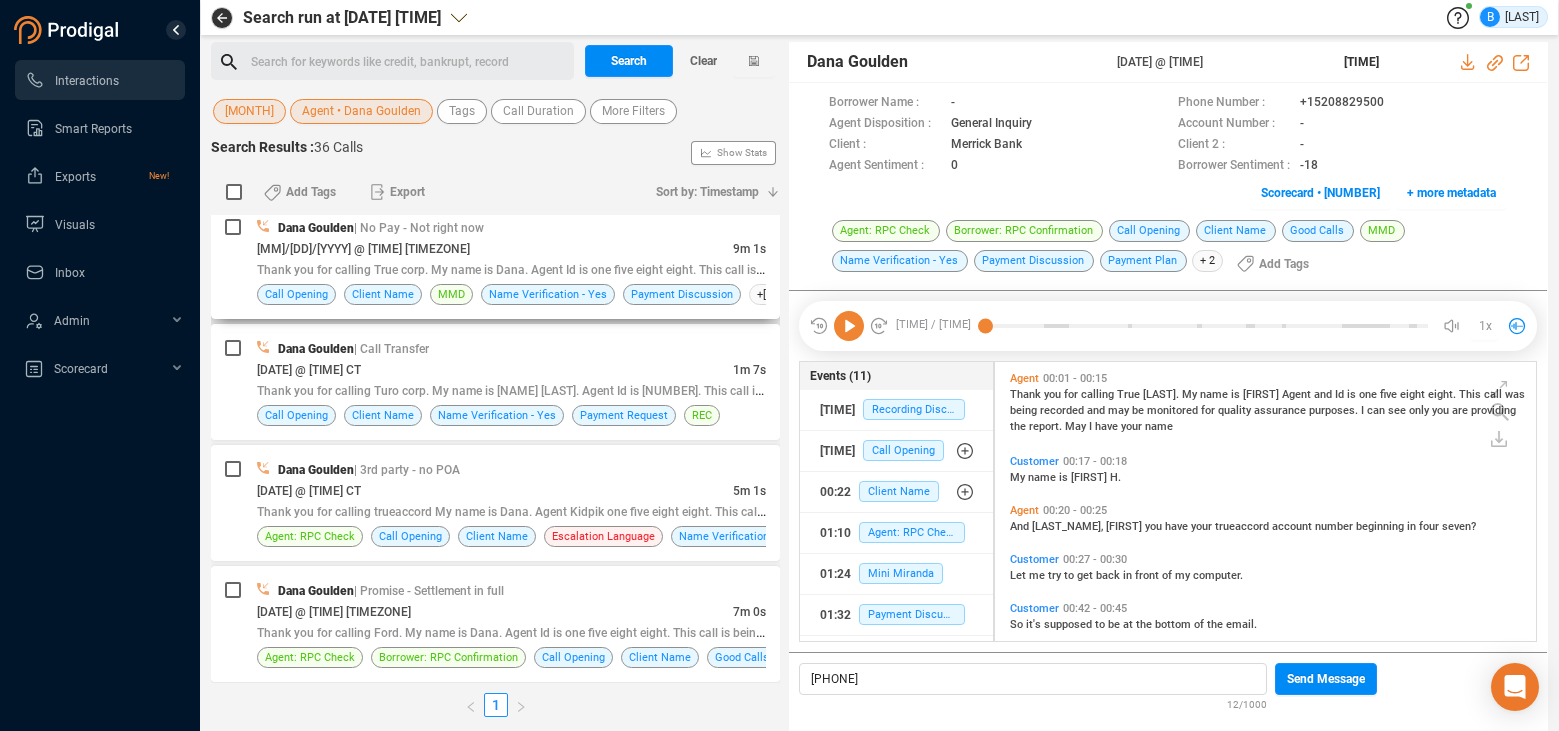 click on "[MM]/[DD]/[YYYY] @ [TIME] [TIMEZONE]" at bounding box center (495, 248) 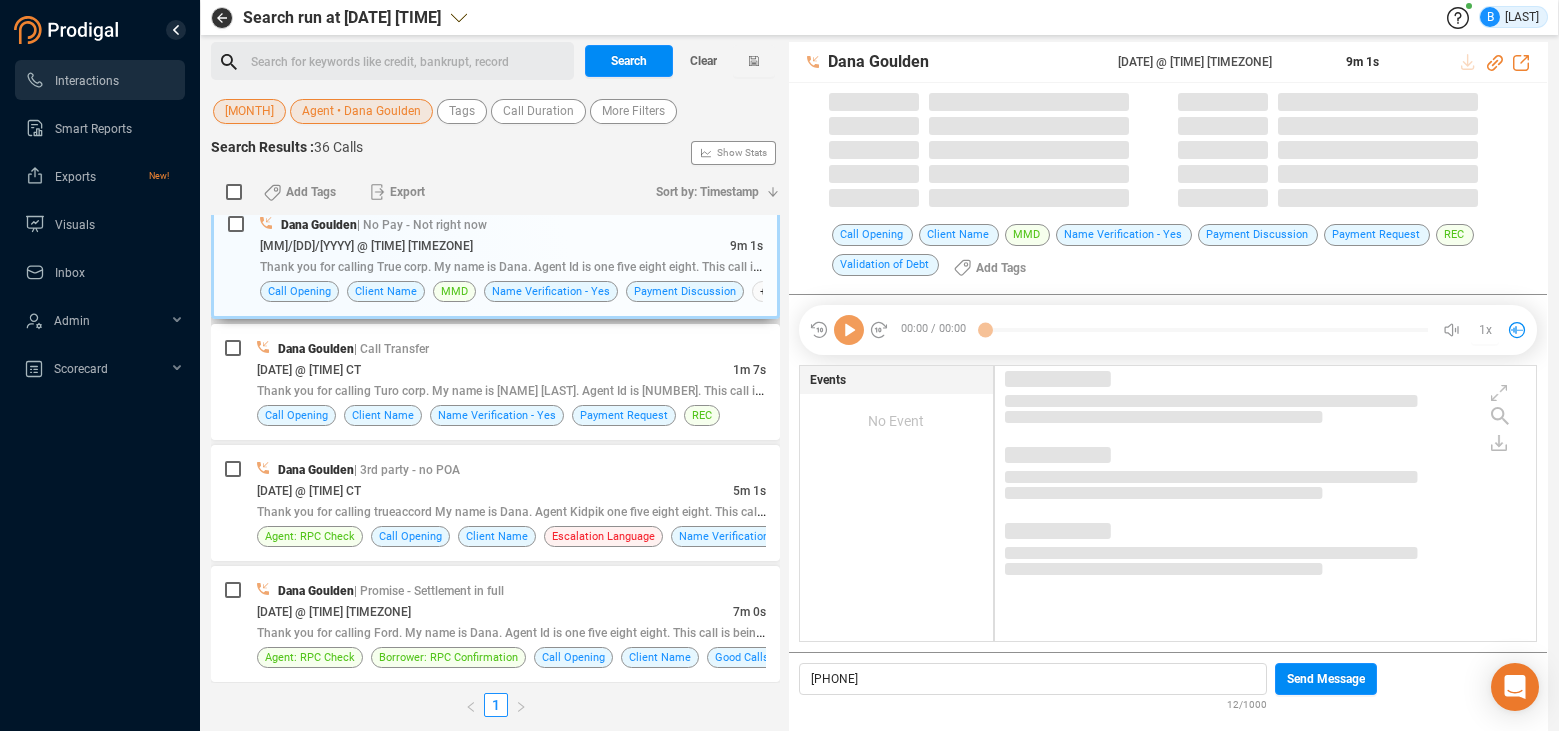 scroll, scrollTop: 1588, scrollLeft: 0, axis: vertical 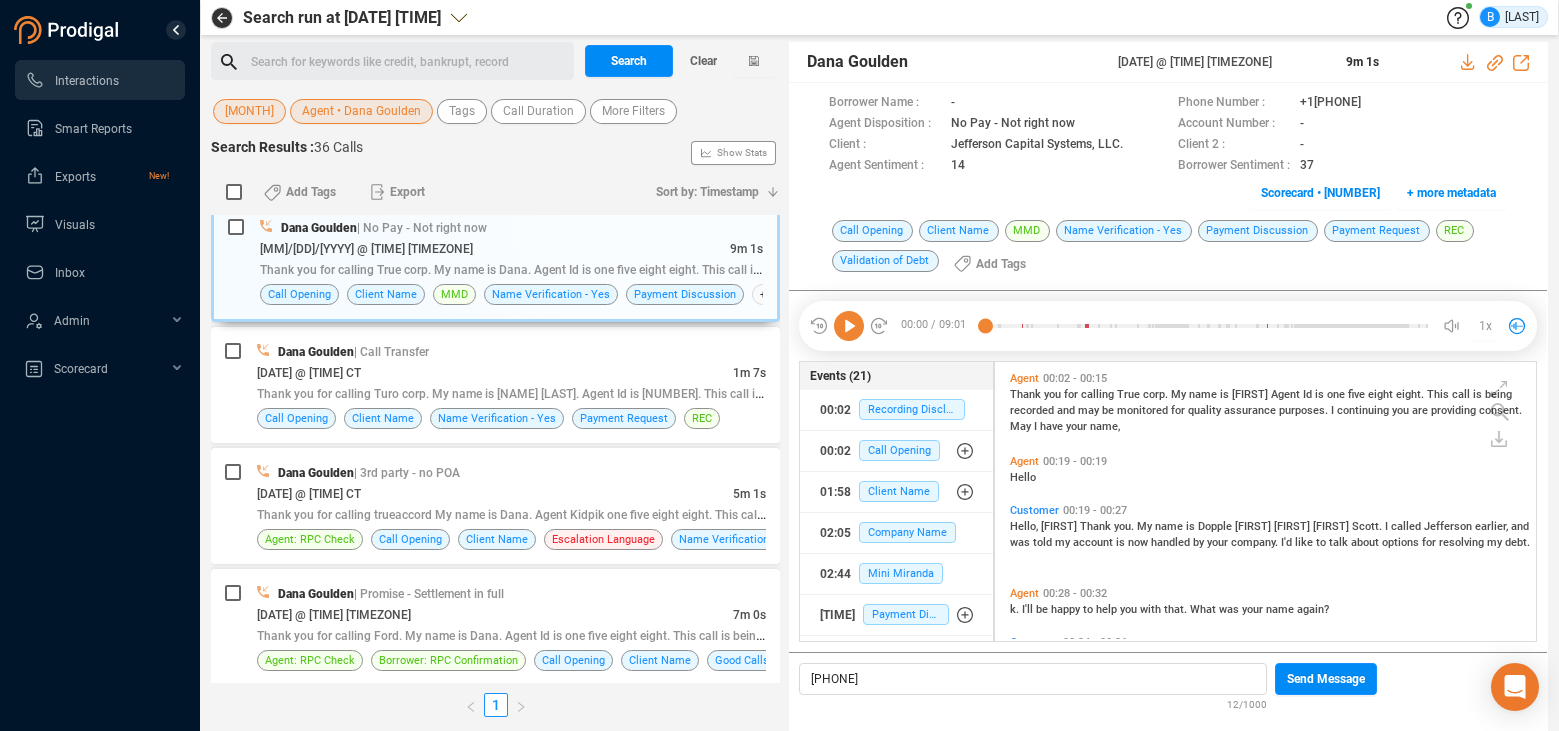 click 